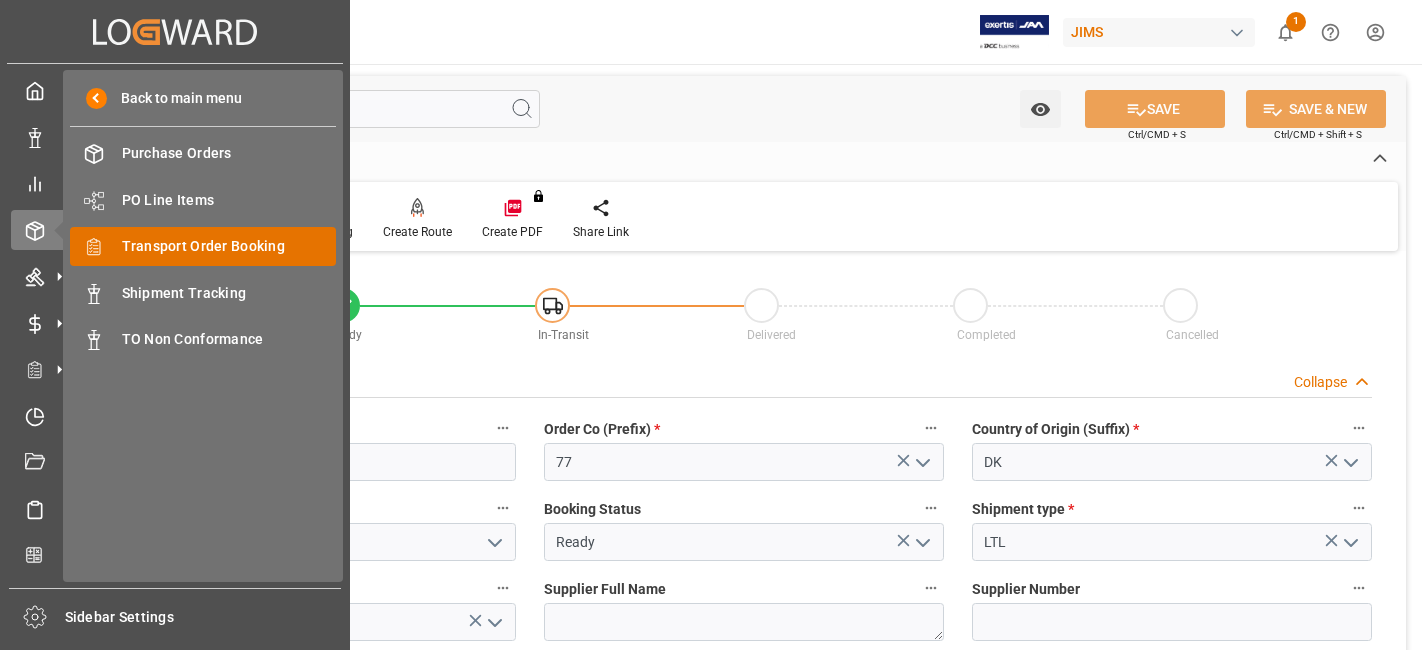 scroll, scrollTop: 0, scrollLeft: 0, axis: both 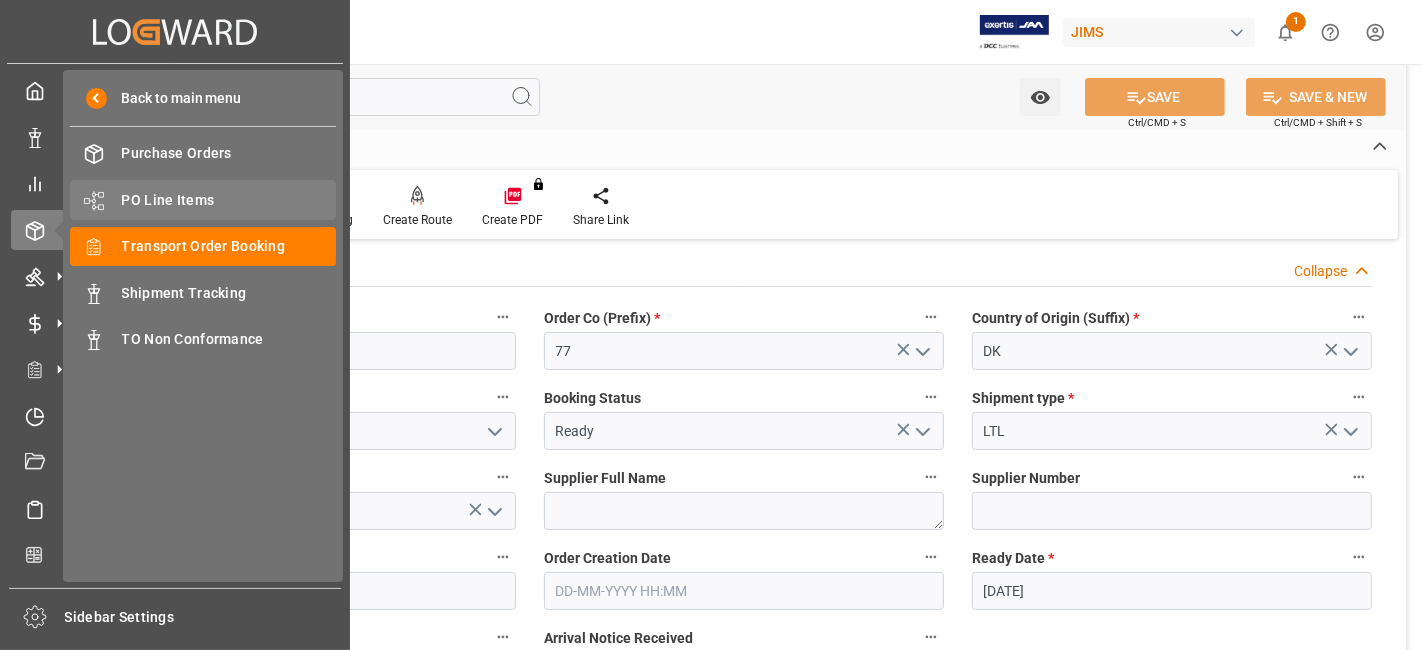 click on "PO Line Items" at bounding box center (229, 200) 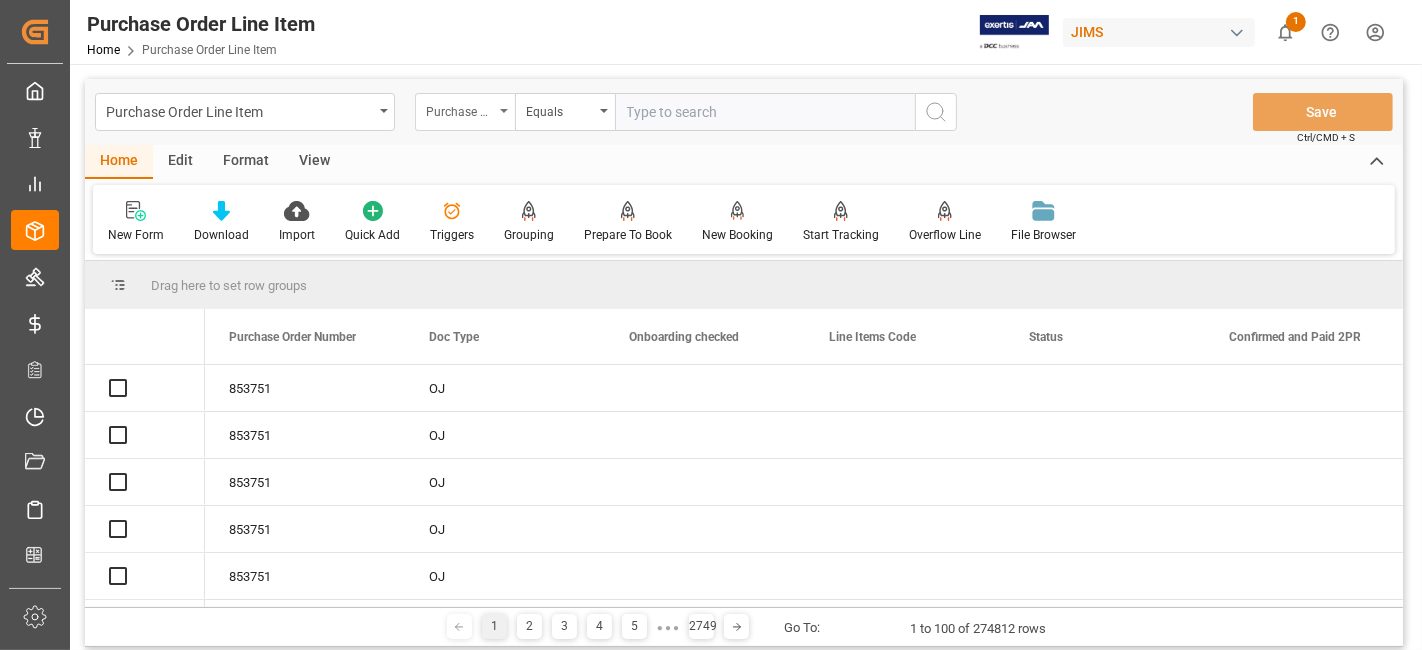 click on "Purchase Order Number" at bounding box center (465, 112) 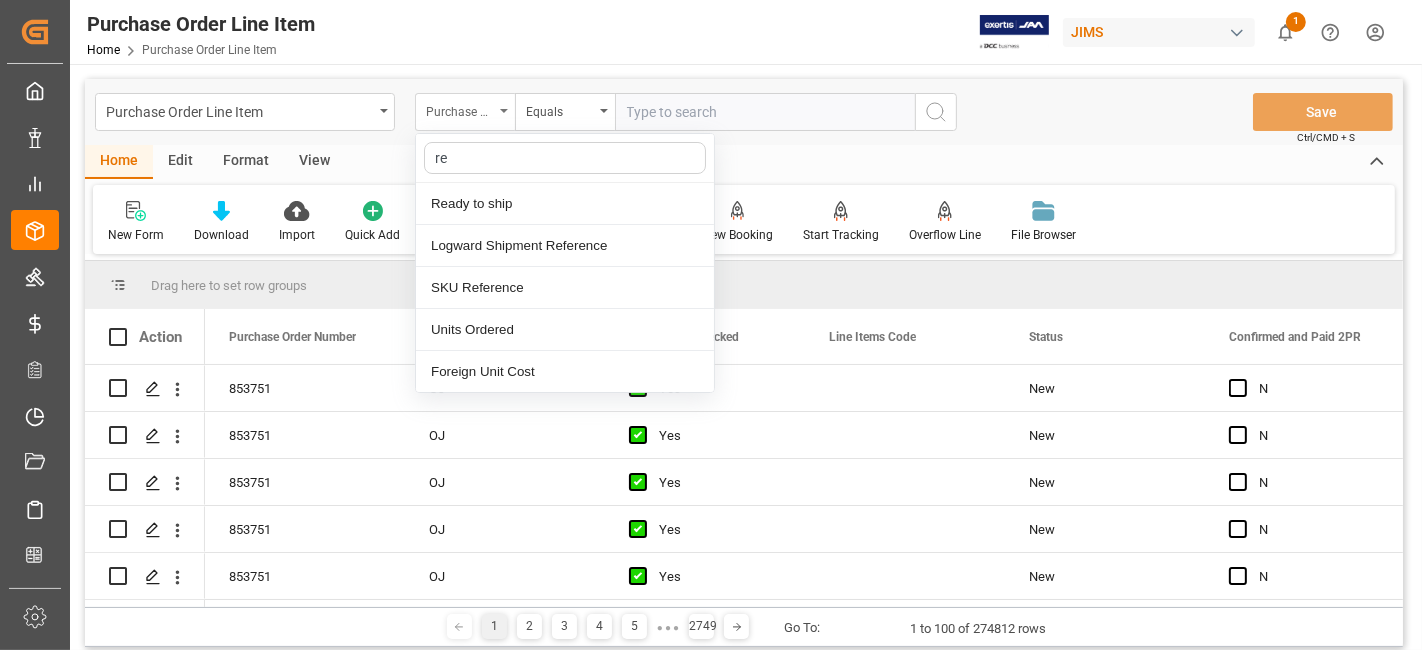 type on "ref" 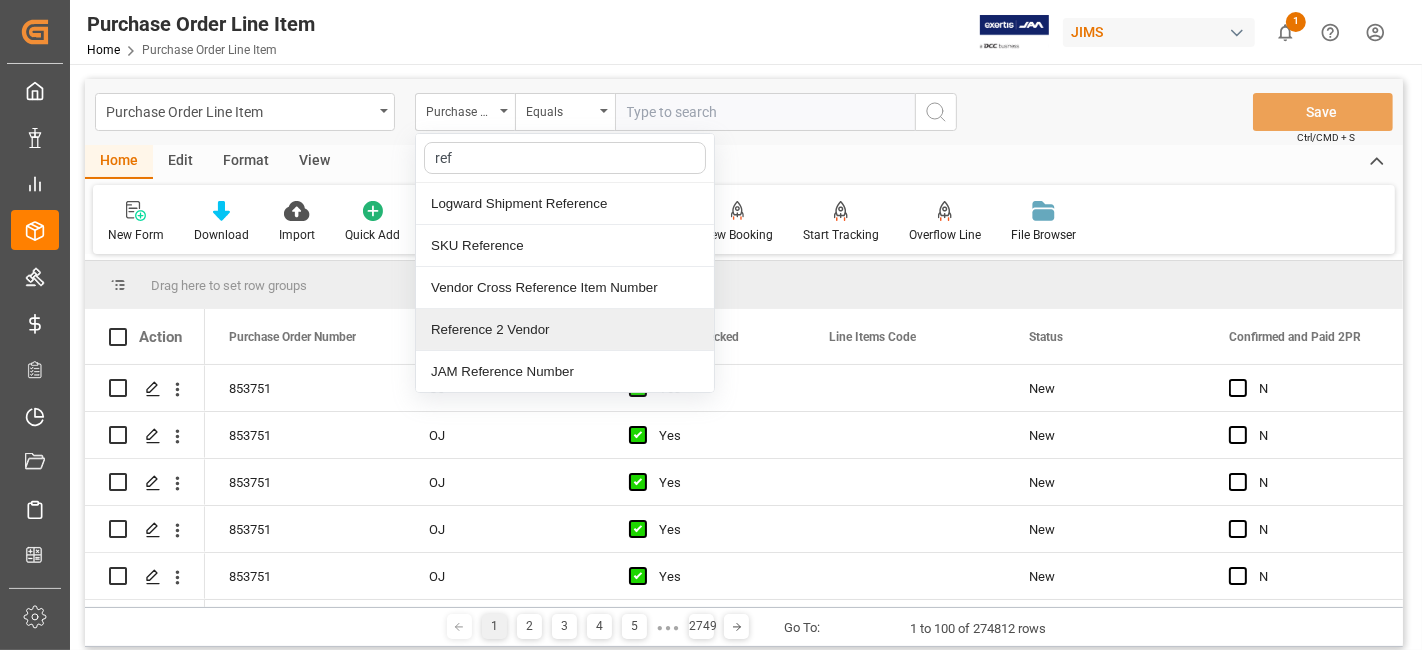 click on "Reference 2 Vendor" at bounding box center [565, 330] 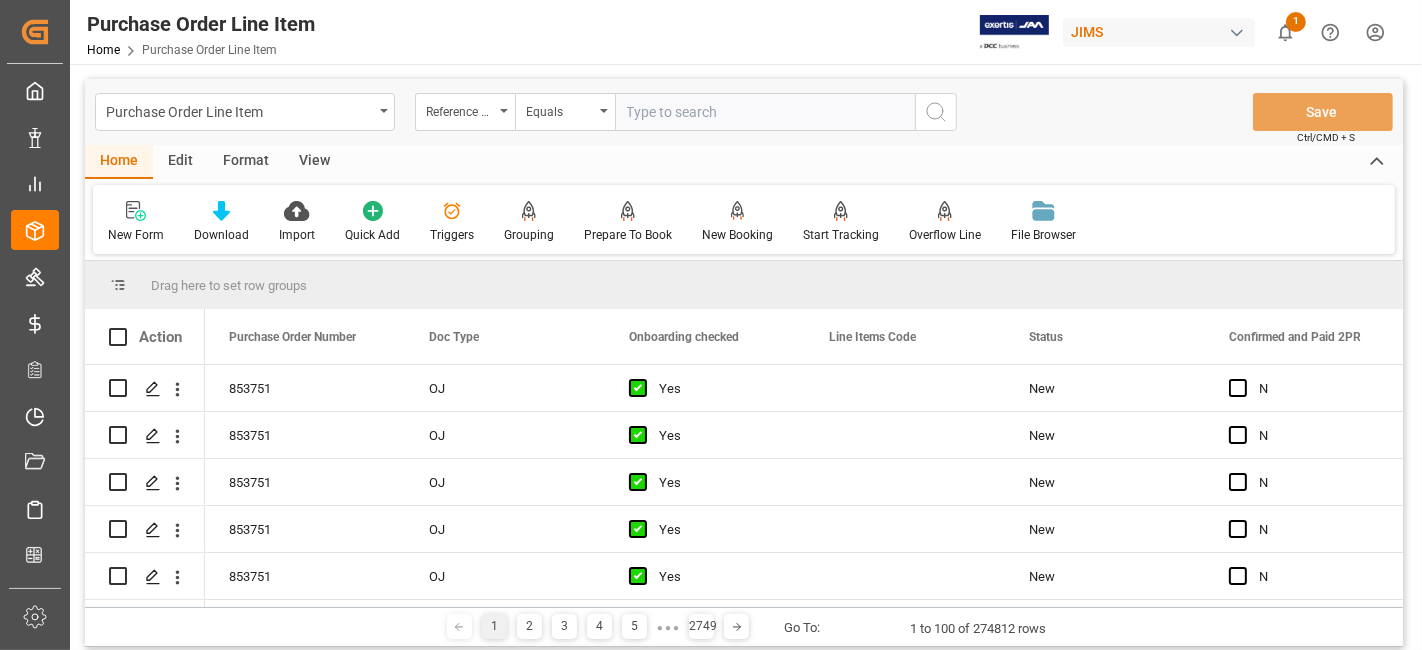 click at bounding box center (765, 112) 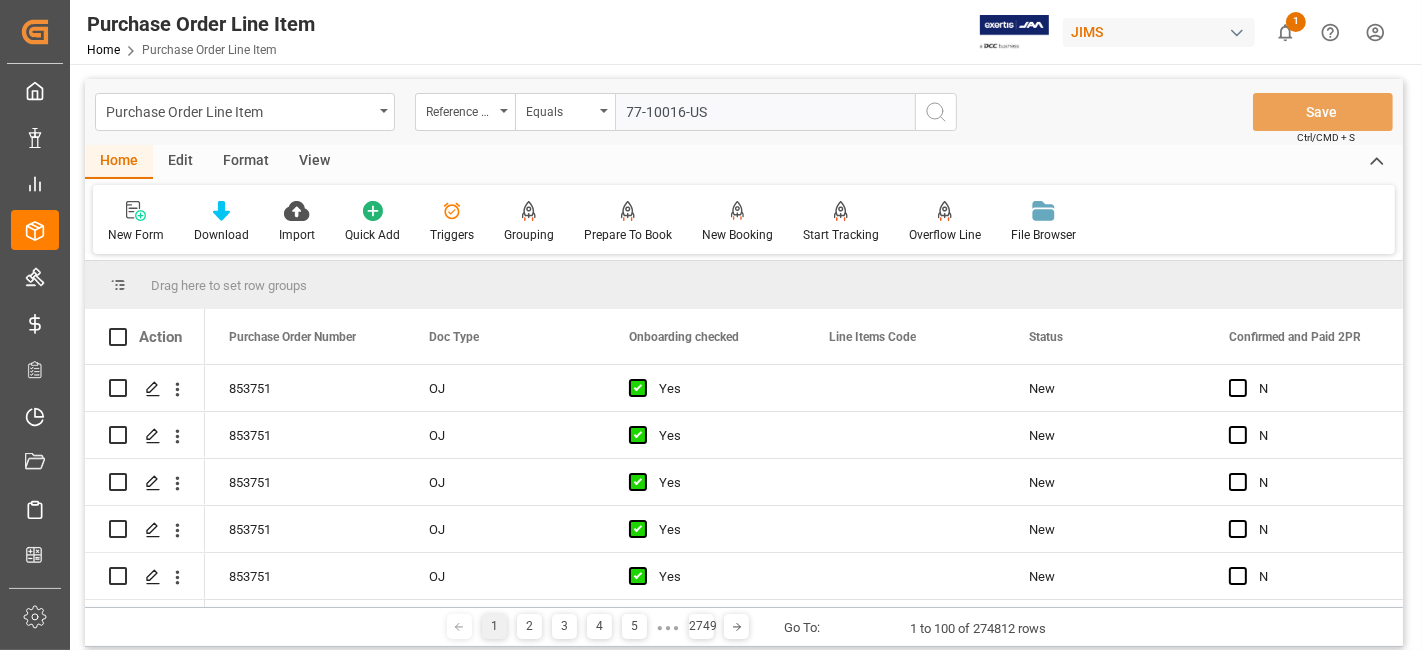 type on "77-10016-US" 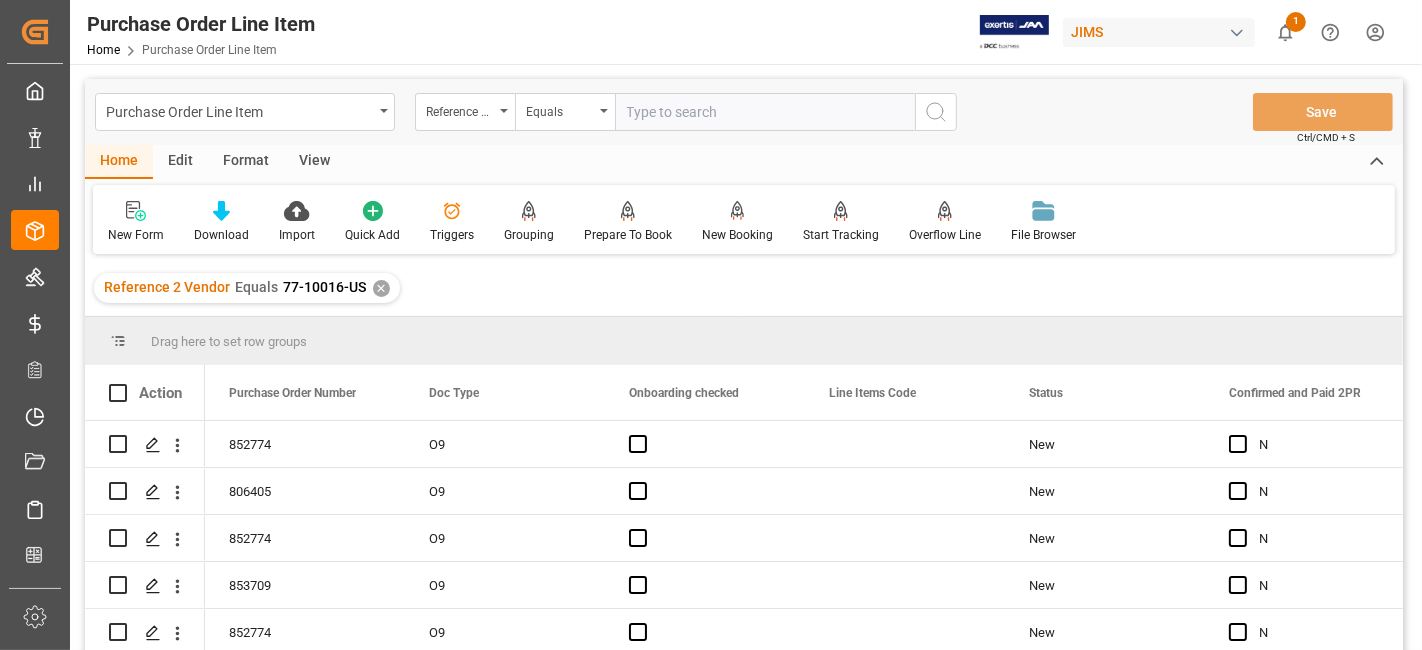 click on "View" at bounding box center [314, 162] 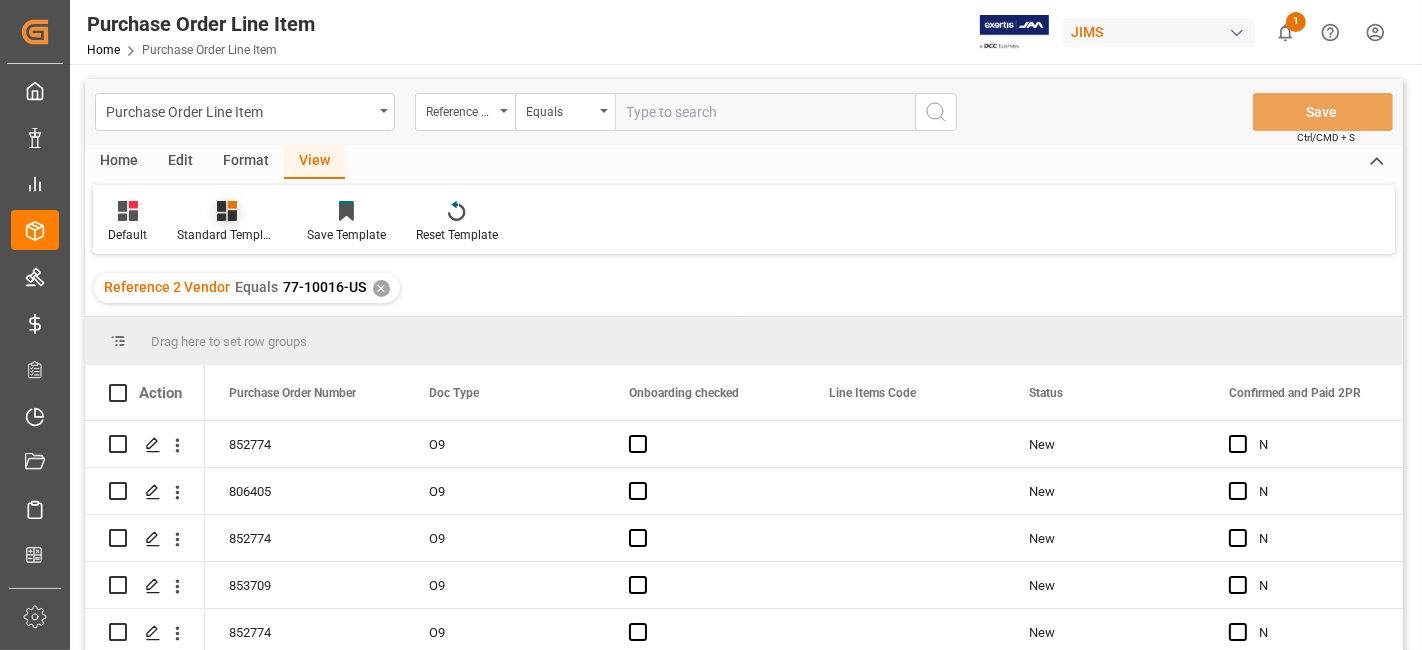 click 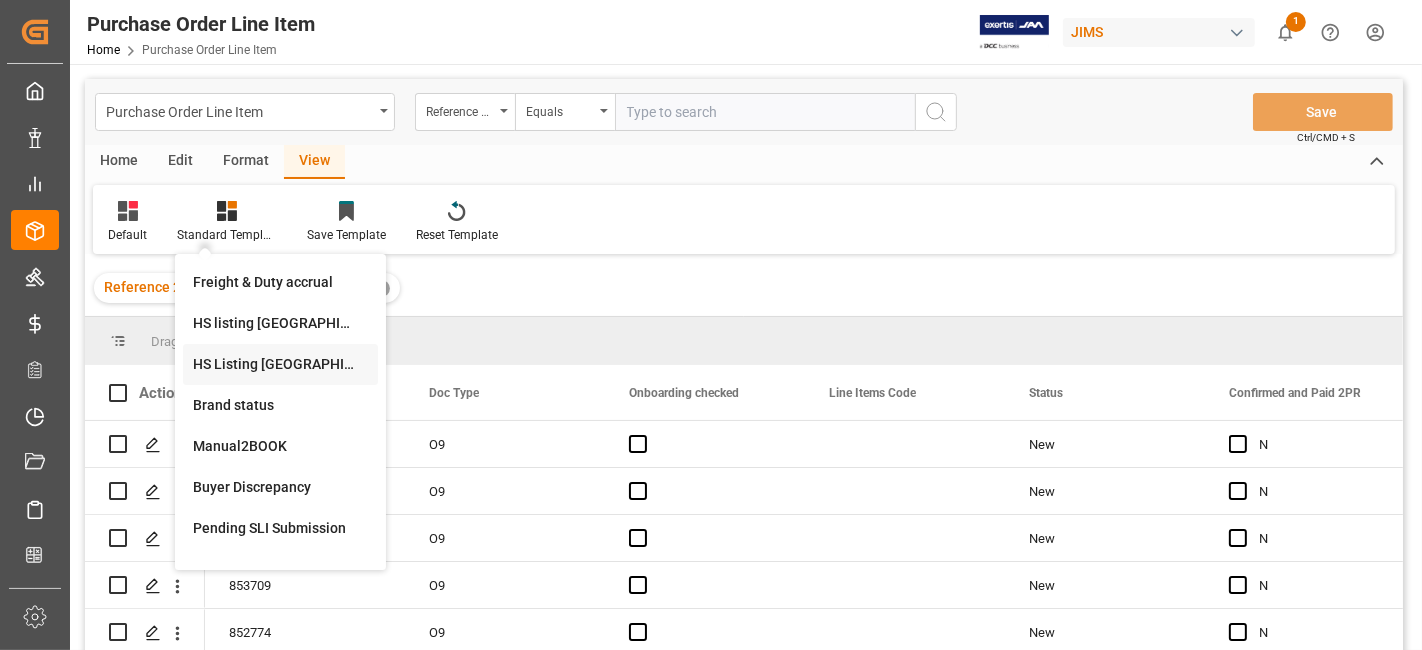 click on "HS Listing CANADA" at bounding box center (280, 364) 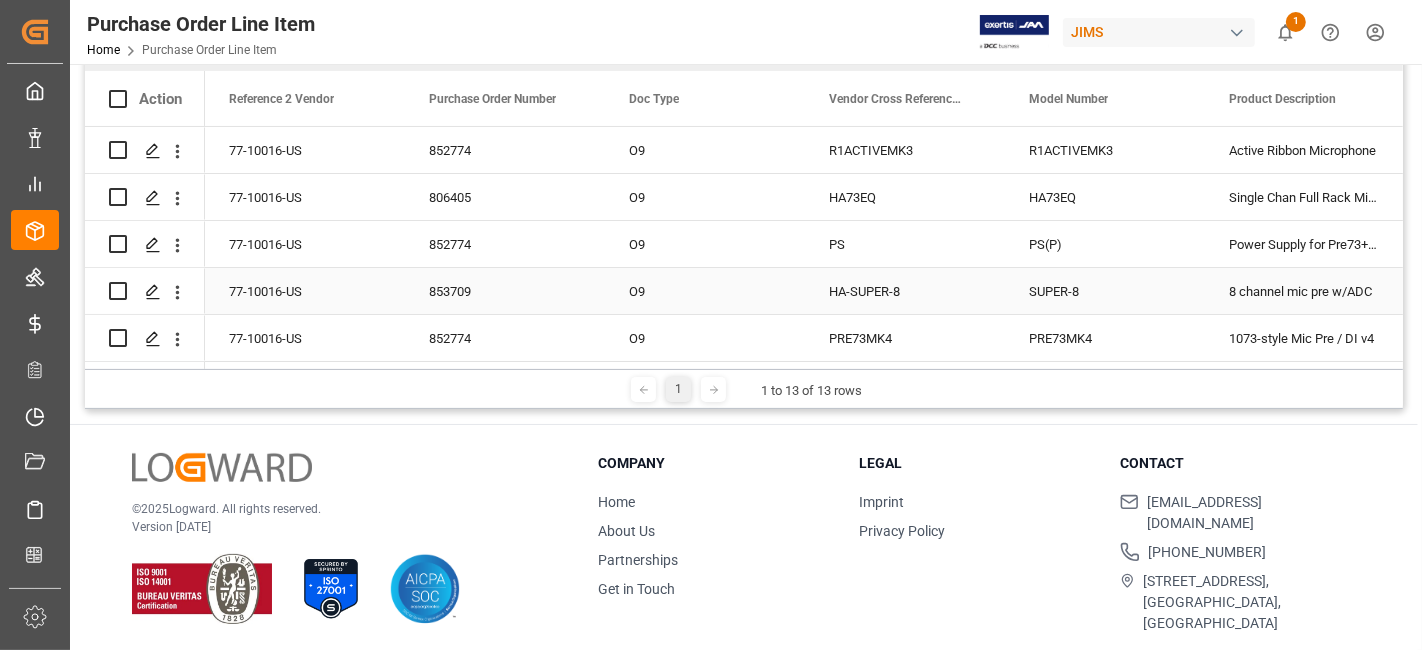 scroll, scrollTop: 0, scrollLeft: 0, axis: both 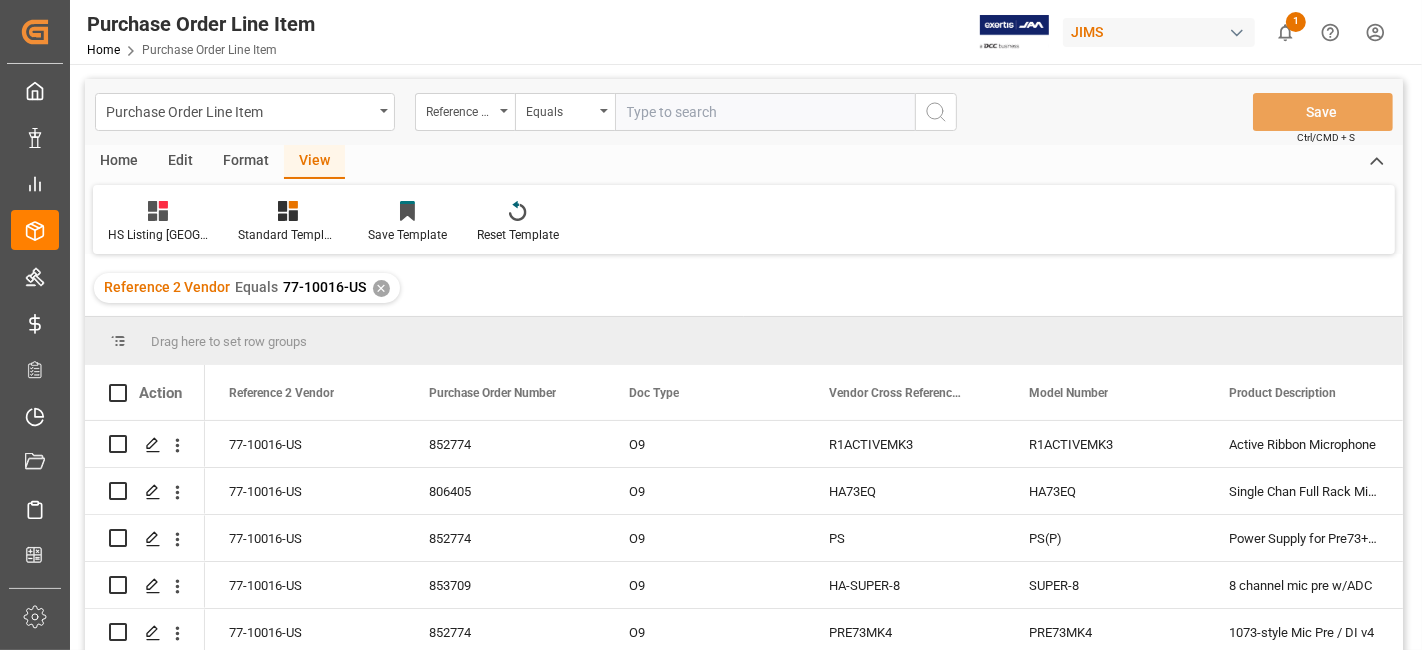 click on "Home" at bounding box center [119, 162] 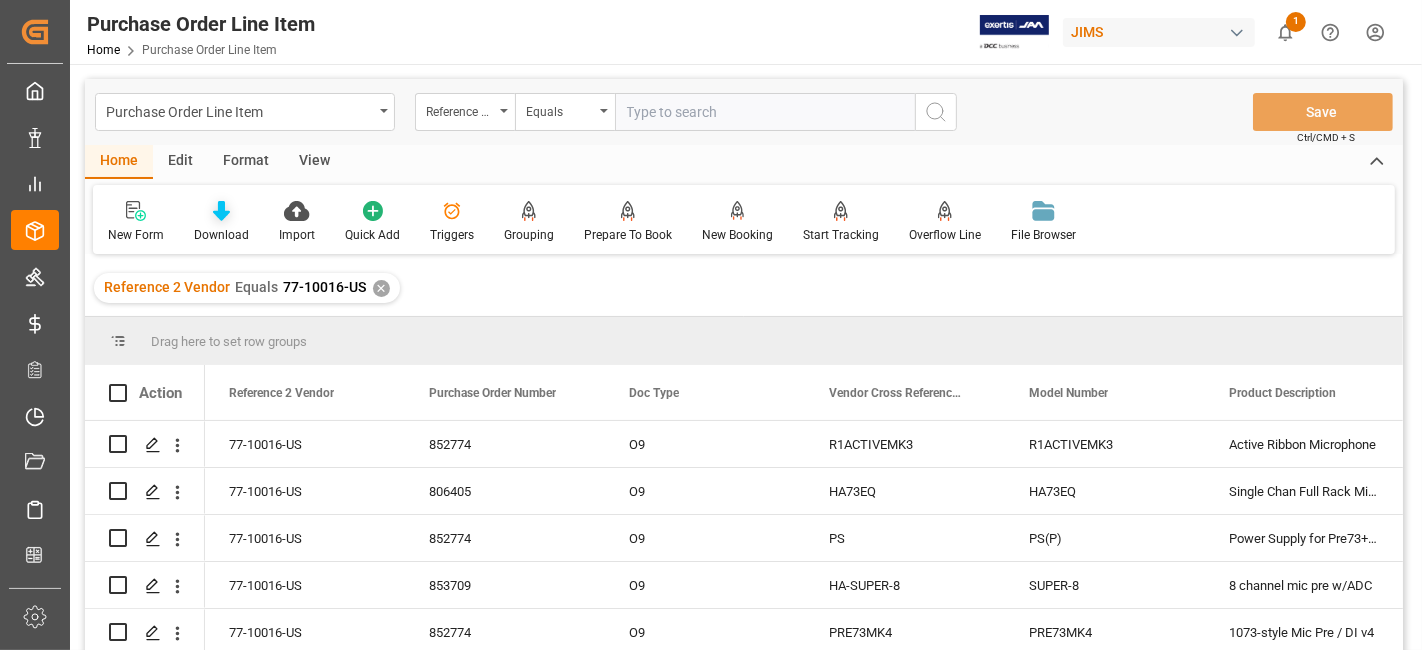 click 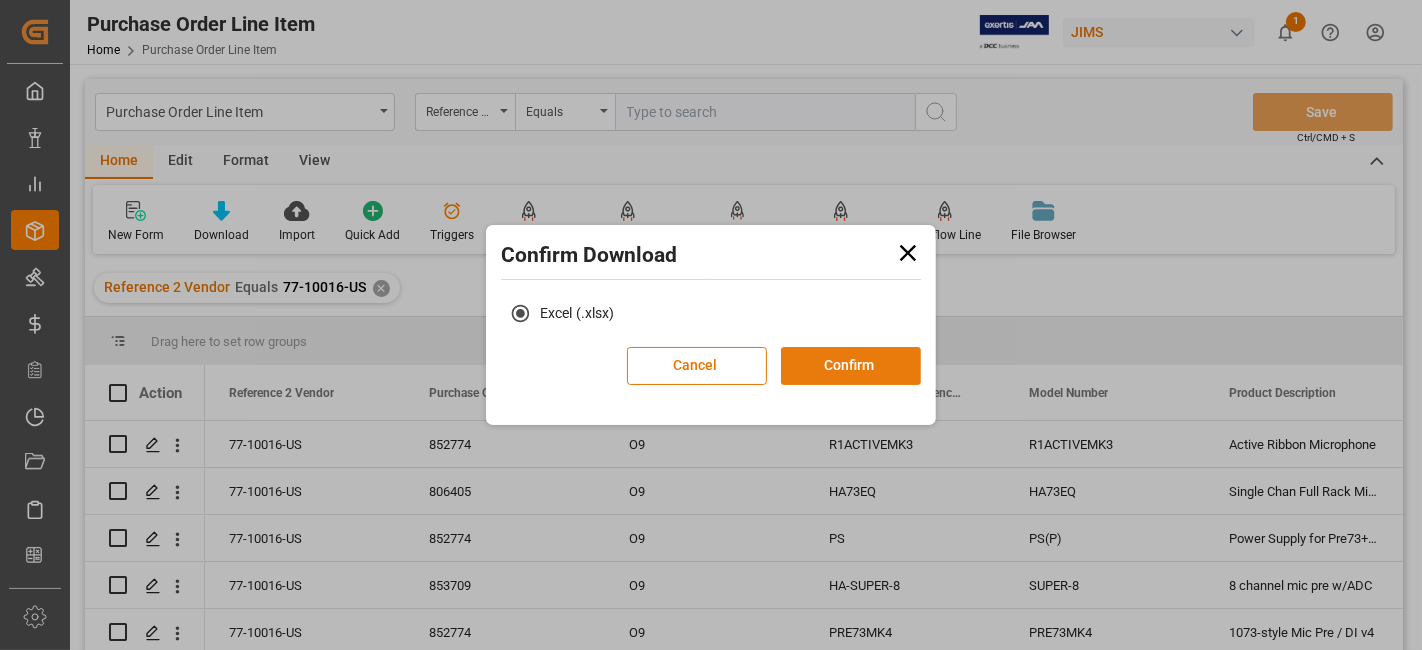 click on "Confirm" at bounding box center [851, 366] 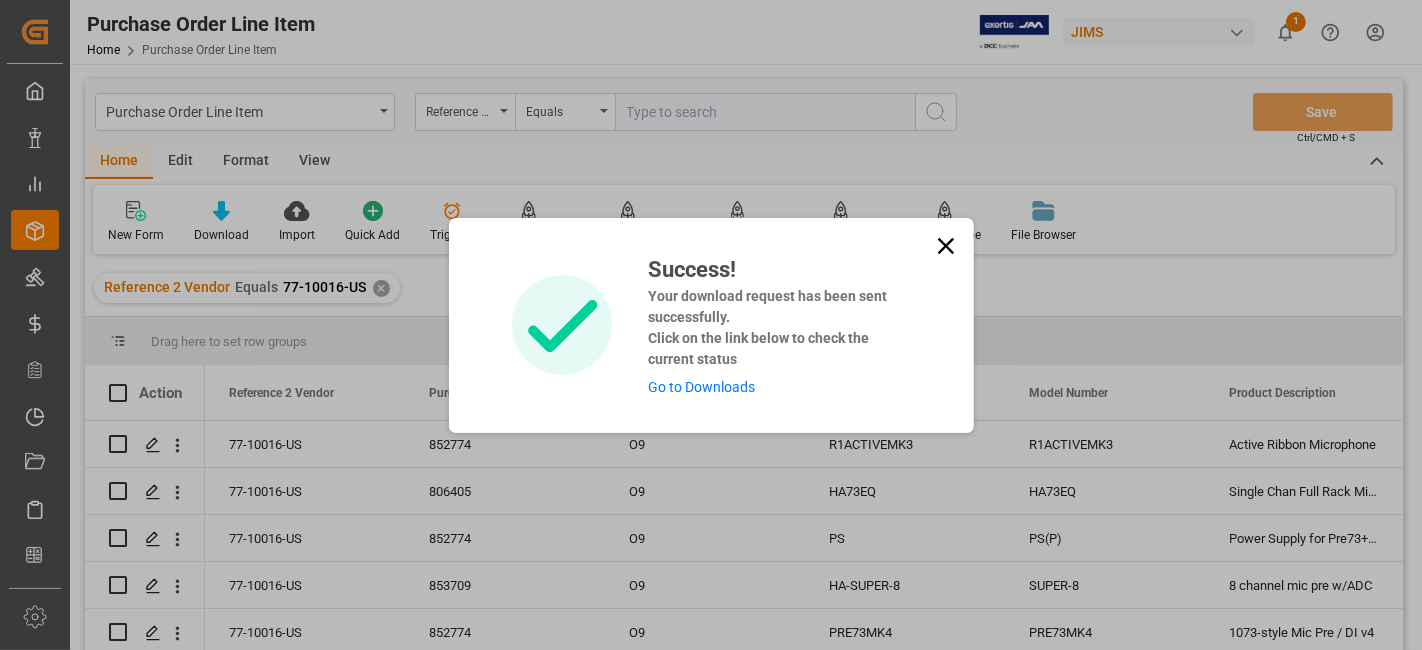 click on "Go to Downloads" at bounding box center [701, 387] 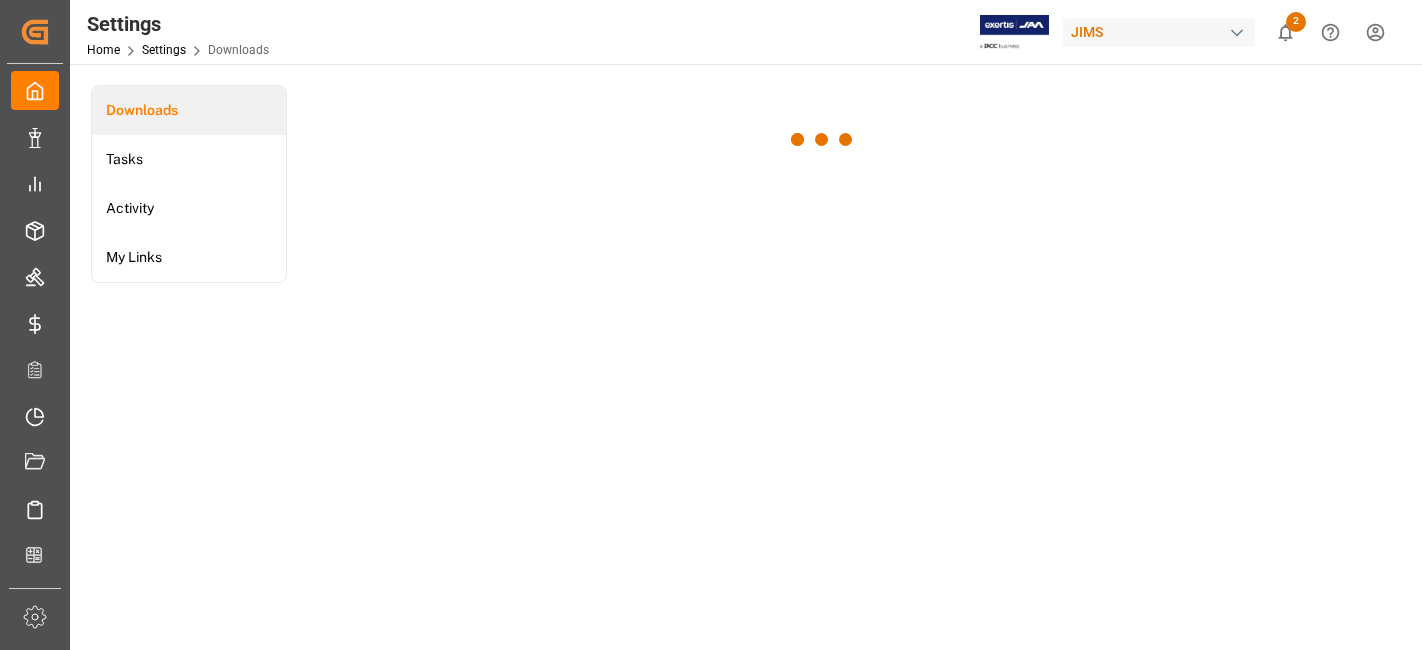 scroll, scrollTop: 0, scrollLeft: 0, axis: both 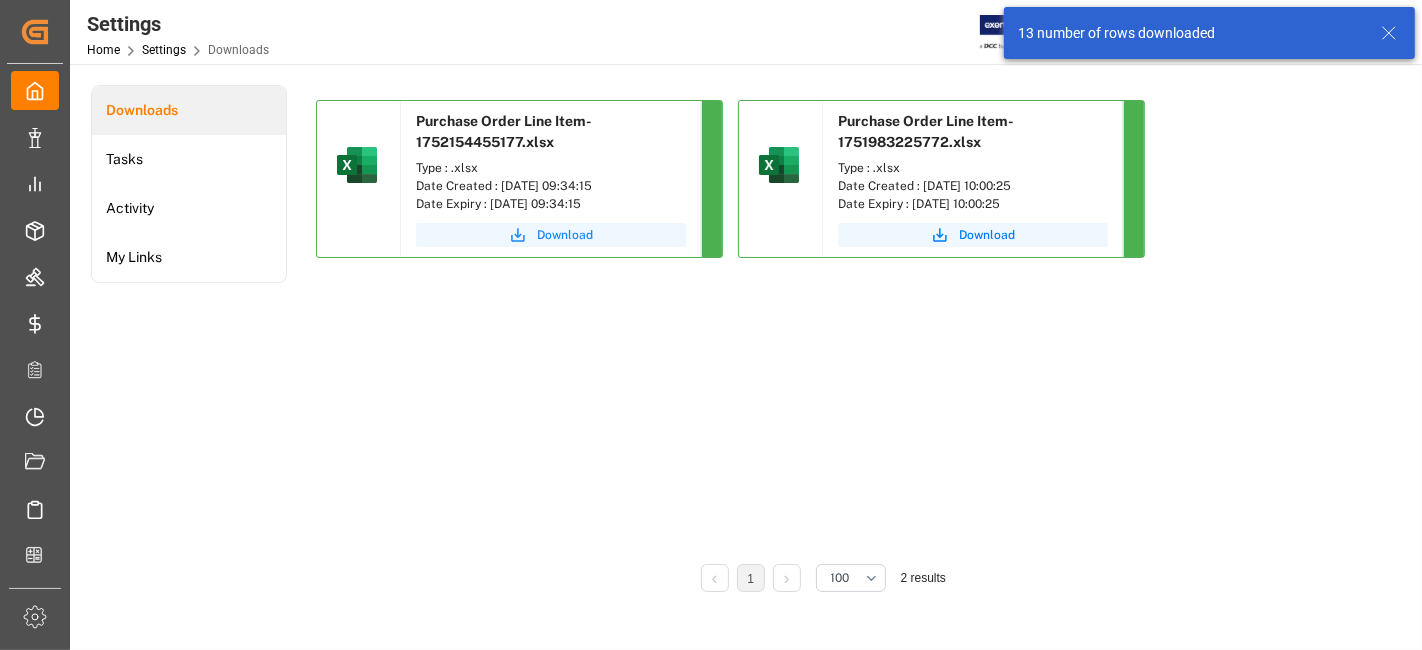 click on "Download" at bounding box center [565, 235] 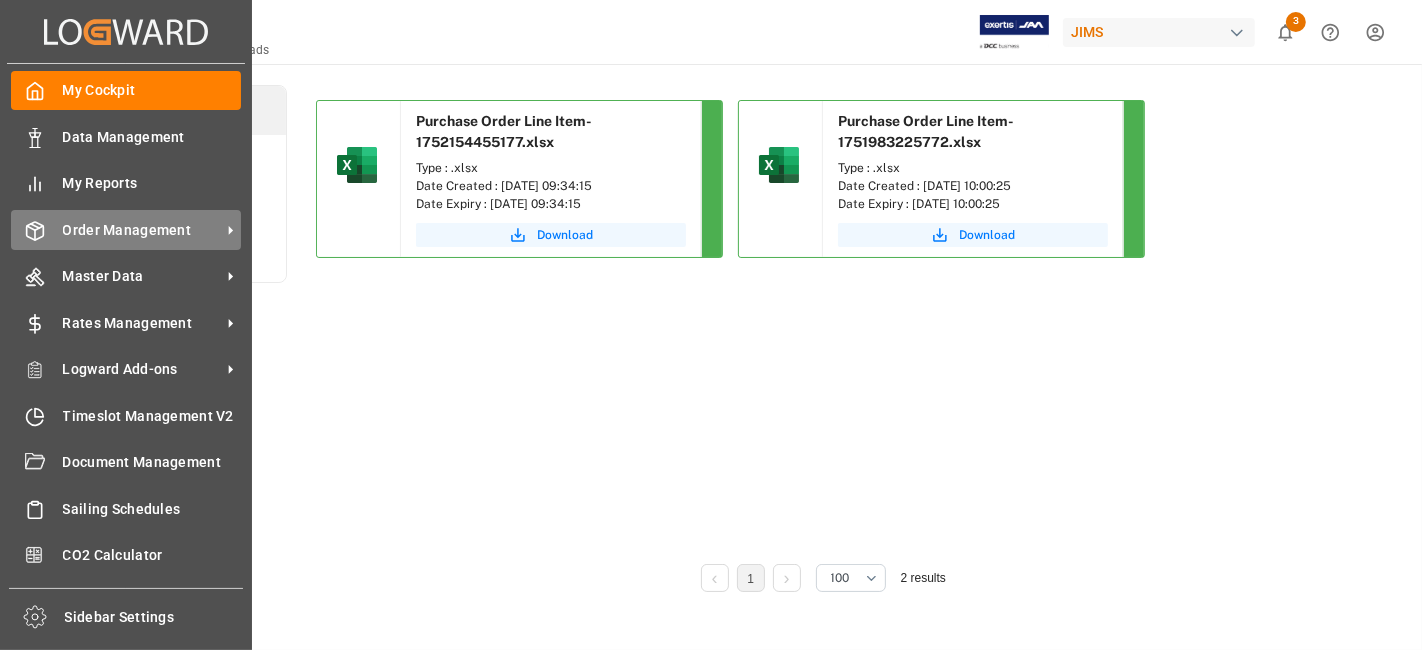 click on "Order Management" at bounding box center [142, 230] 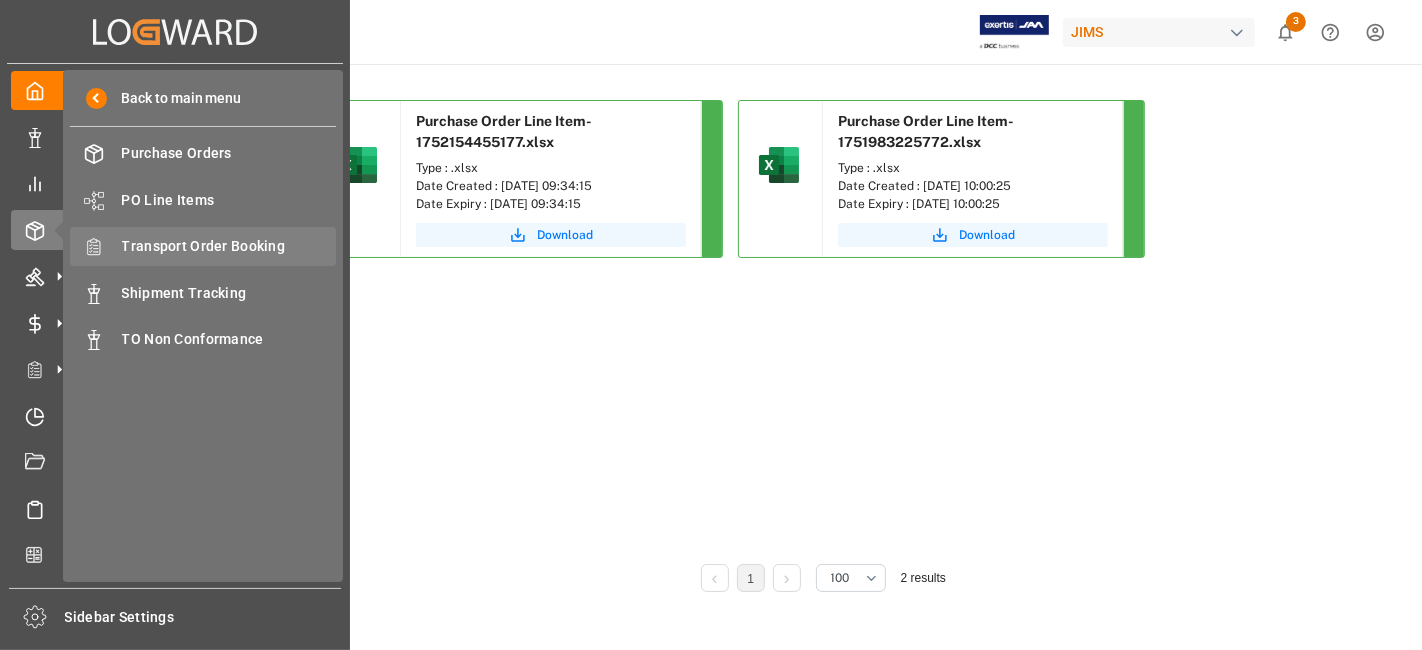 click on "Transport Order Booking" at bounding box center [229, 246] 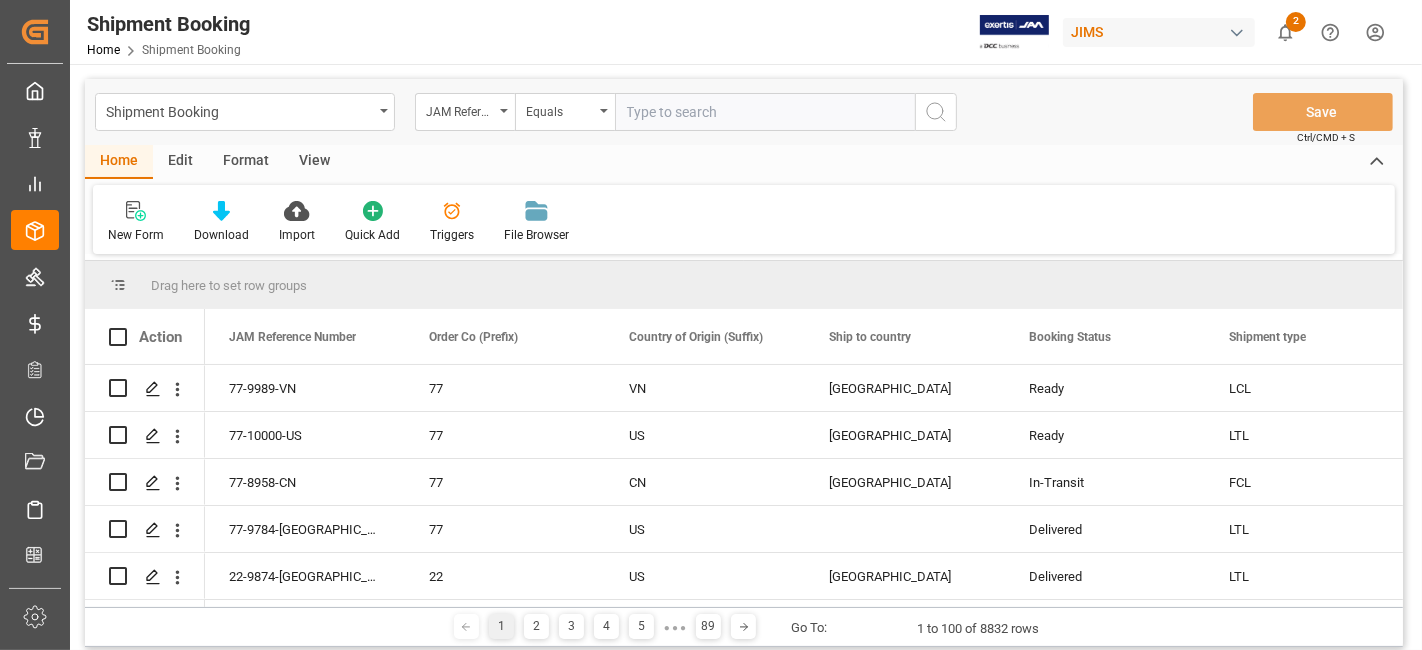 drag, startPoint x: 635, startPoint y: 104, endPoint x: 660, endPoint y: 110, distance: 25.70992 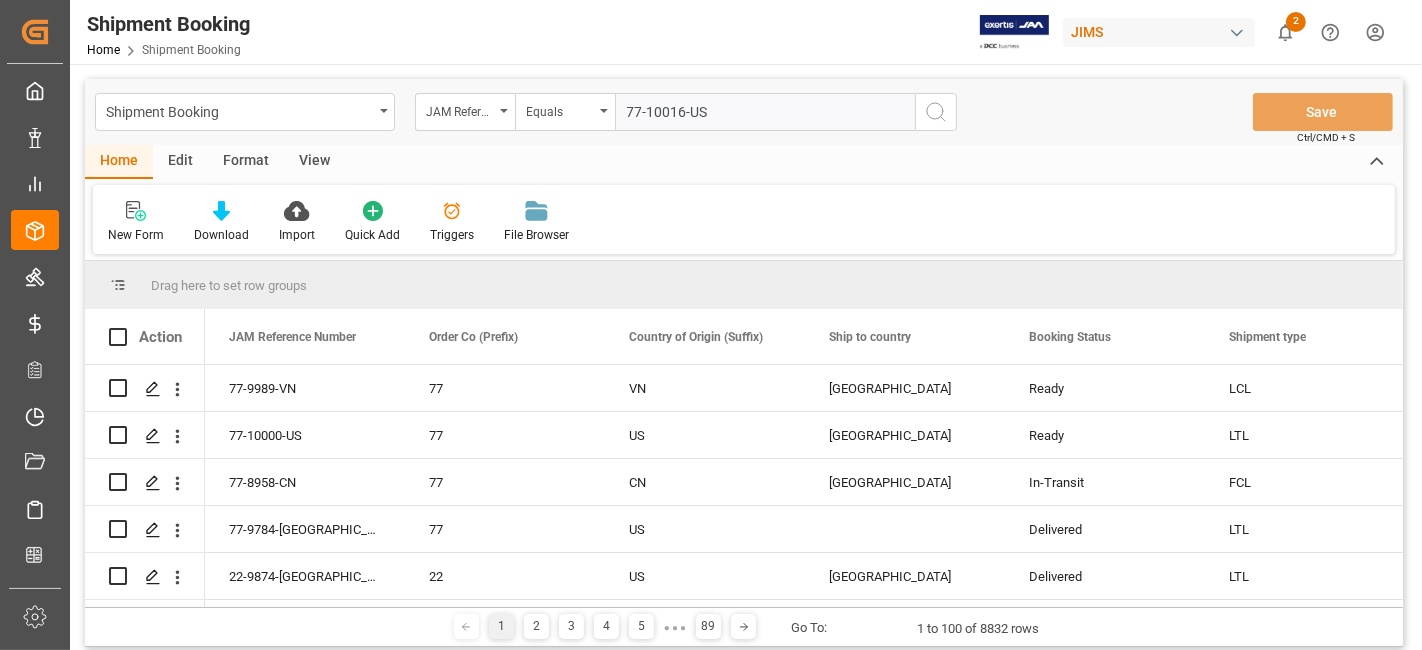 type on "77-10016-US" 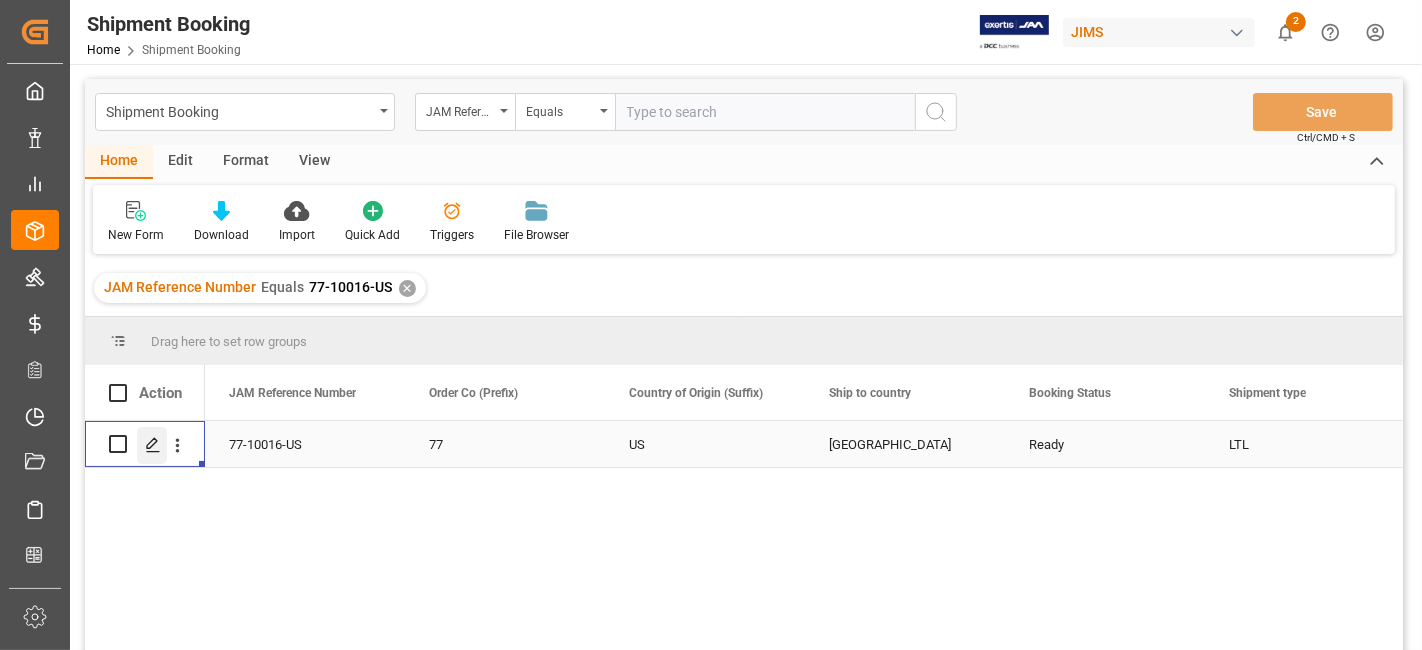 click at bounding box center (152, 445) 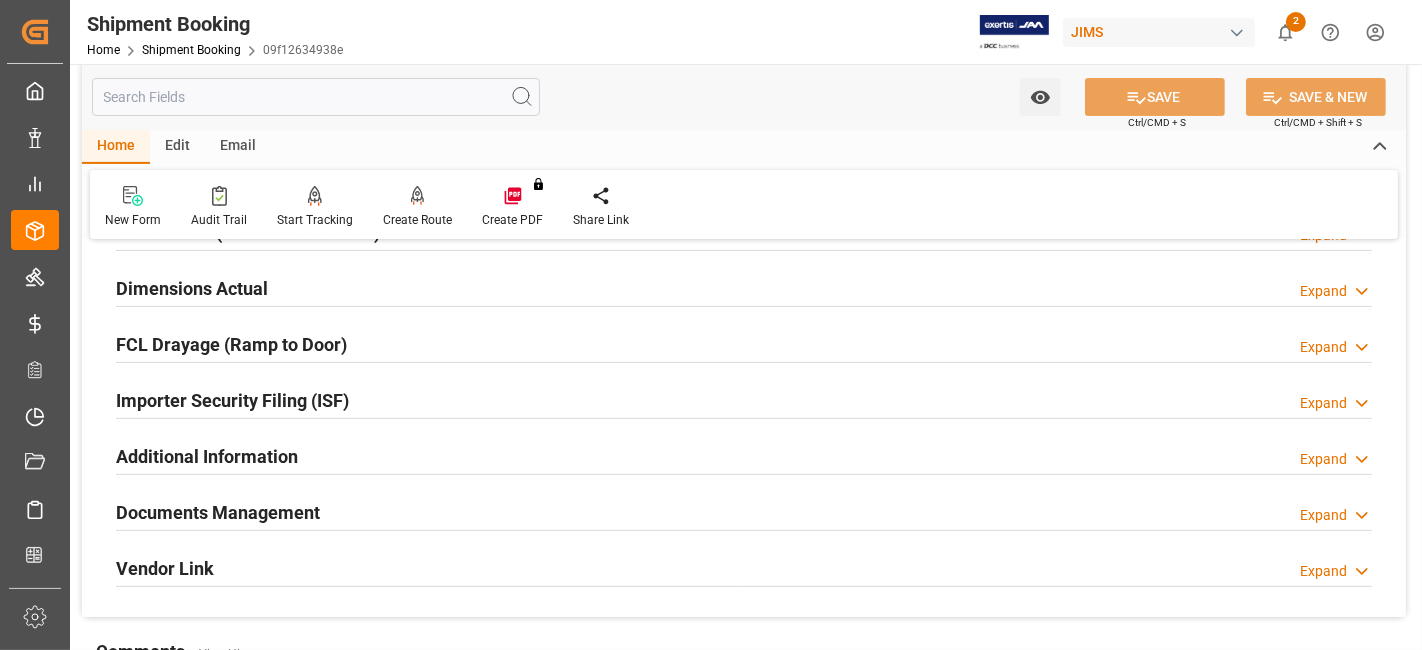 scroll, scrollTop: 555, scrollLeft: 0, axis: vertical 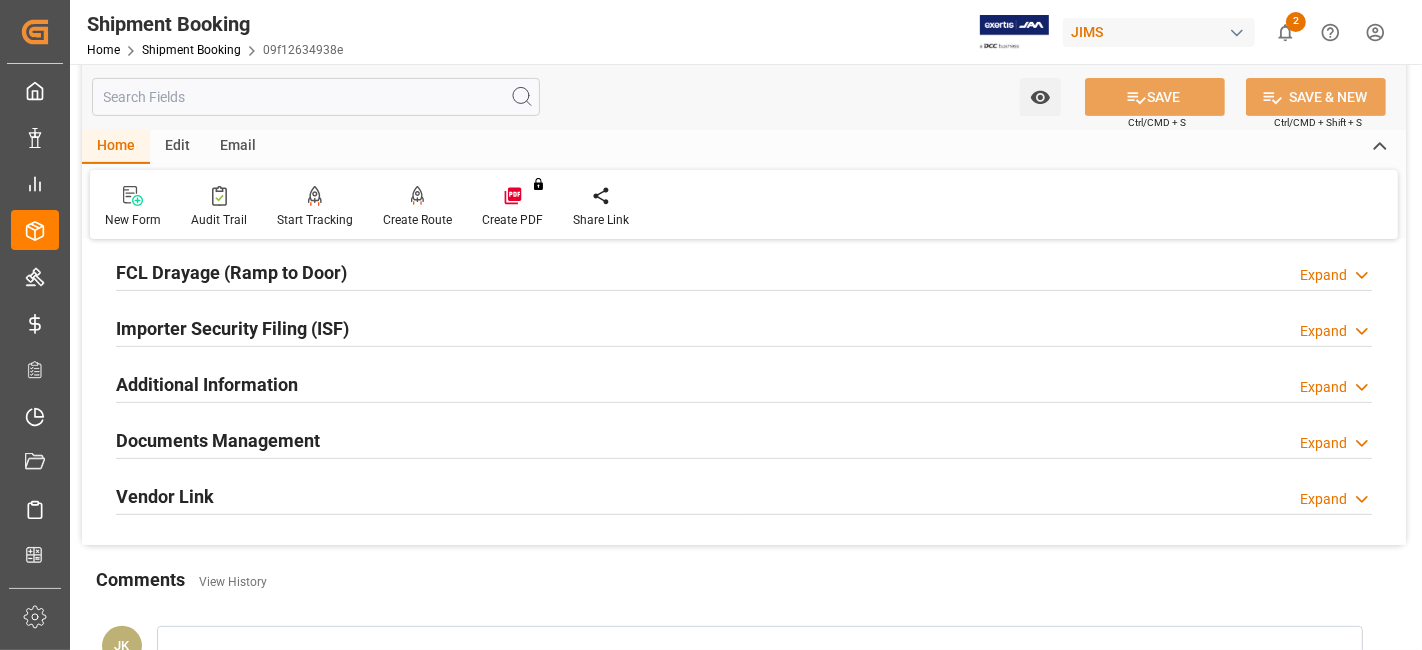 click on "Documents Management" at bounding box center [218, 440] 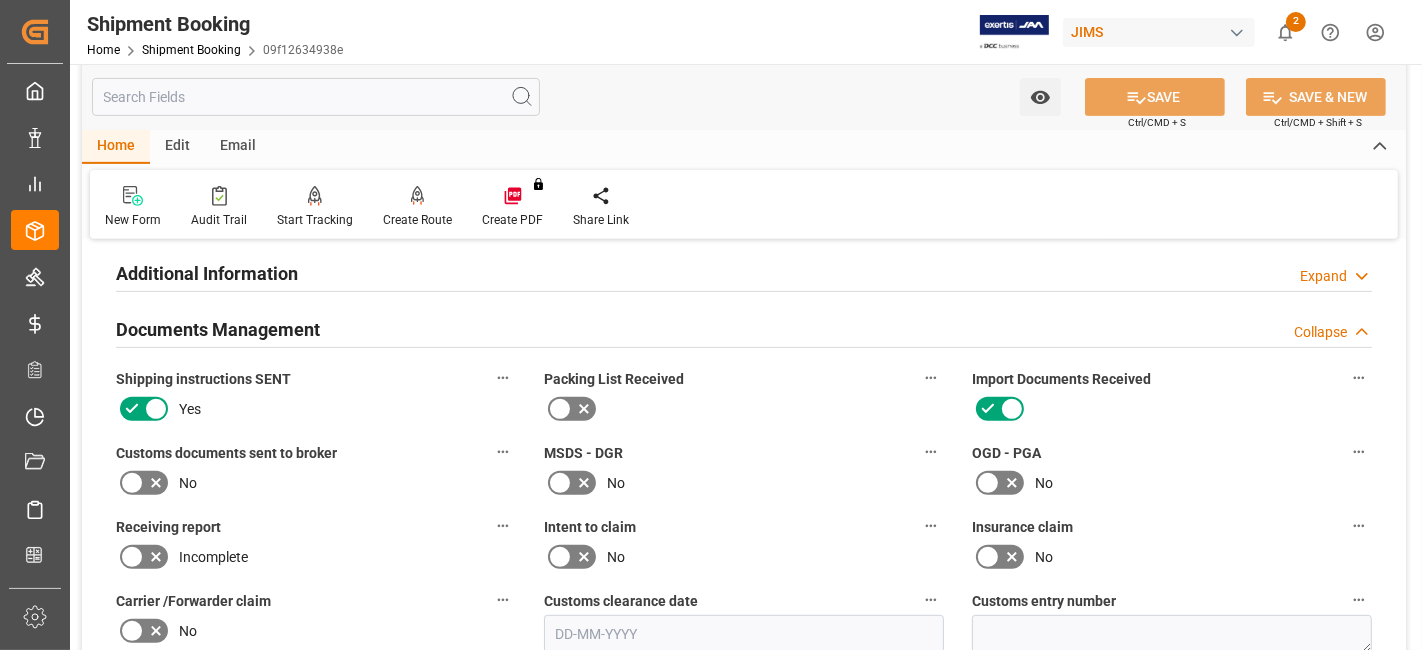 scroll, scrollTop: 777, scrollLeft: 0, axis: vertical 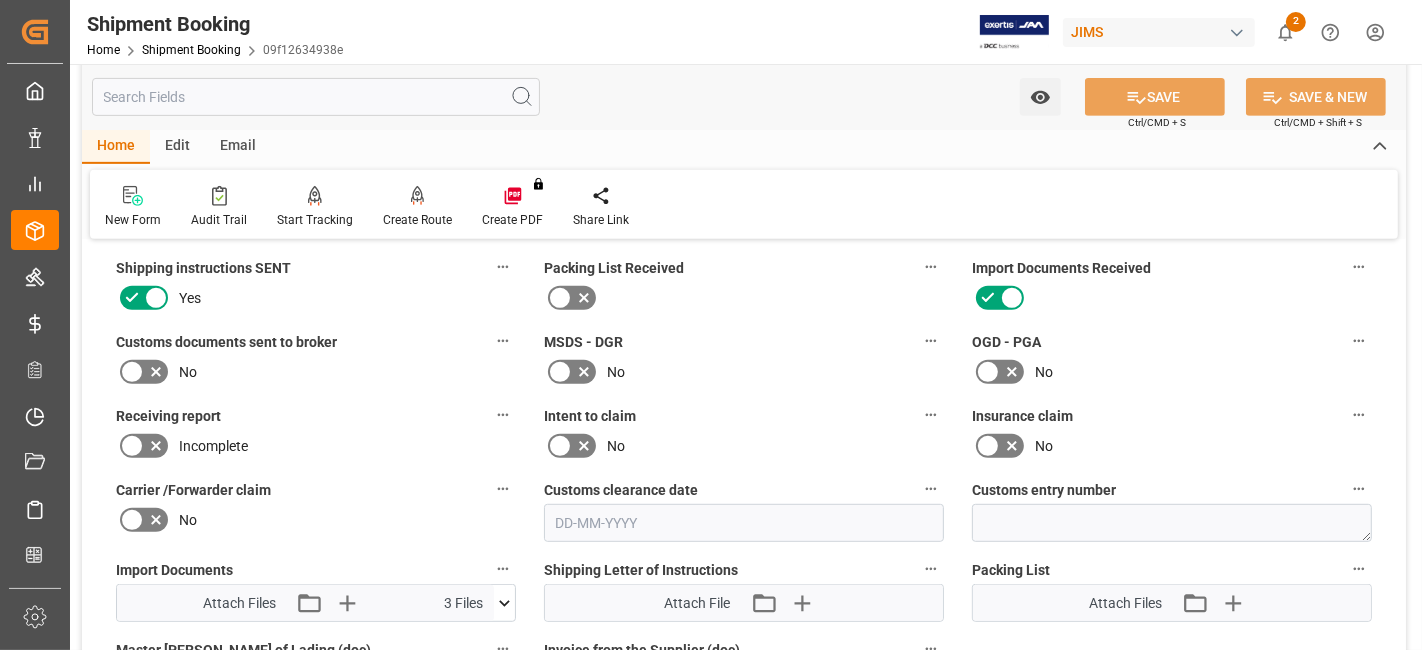 click 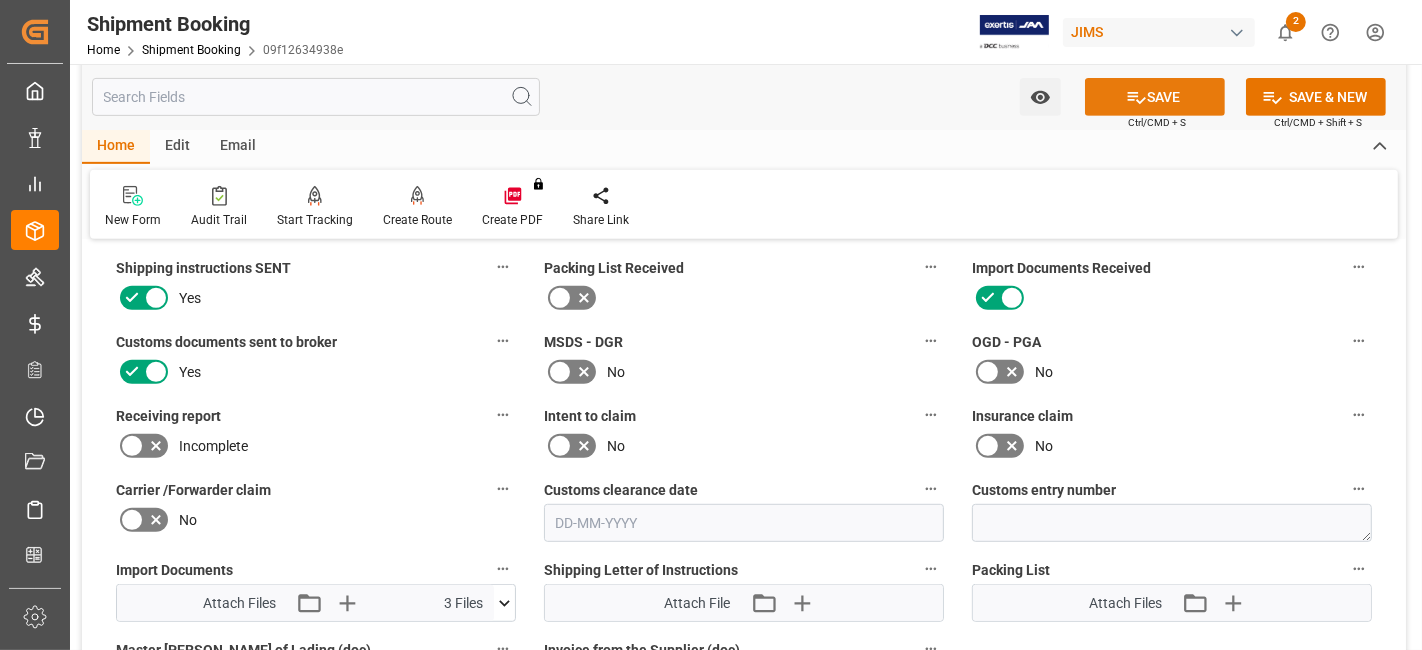 click 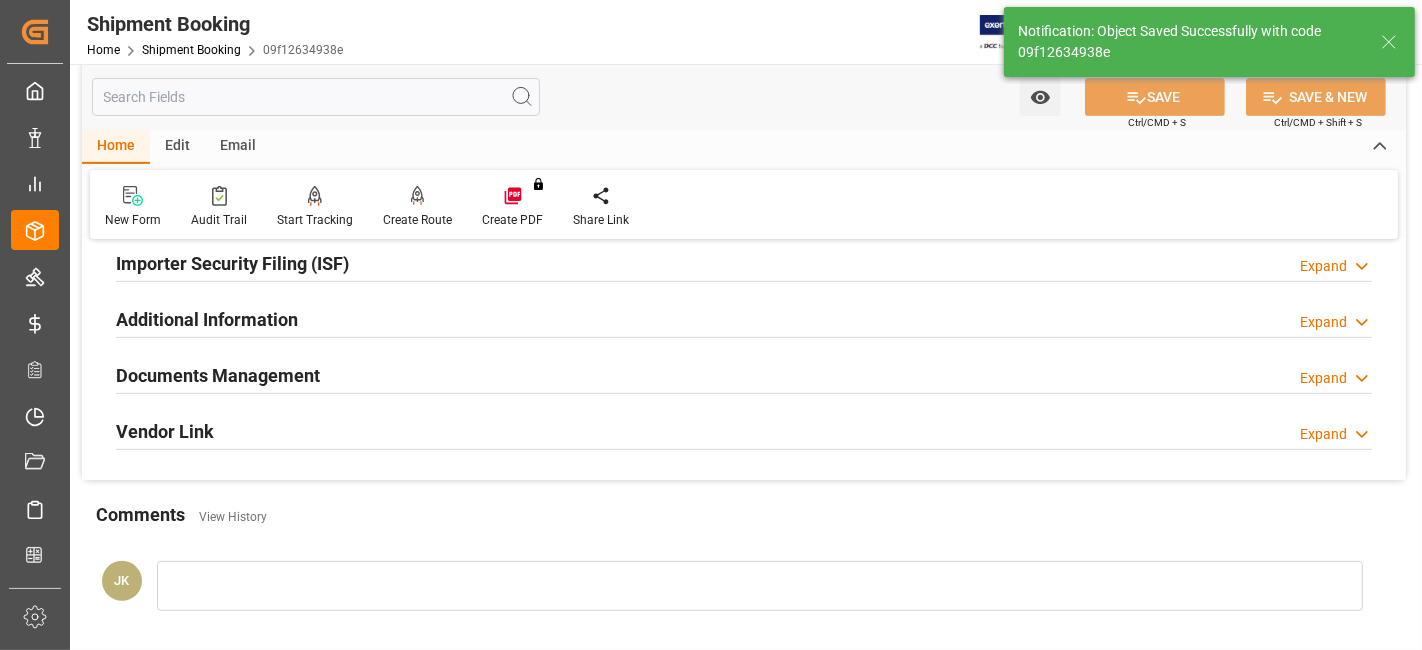 scroll, scrollTop: 555, scrollLeft: 0, axis: vertical 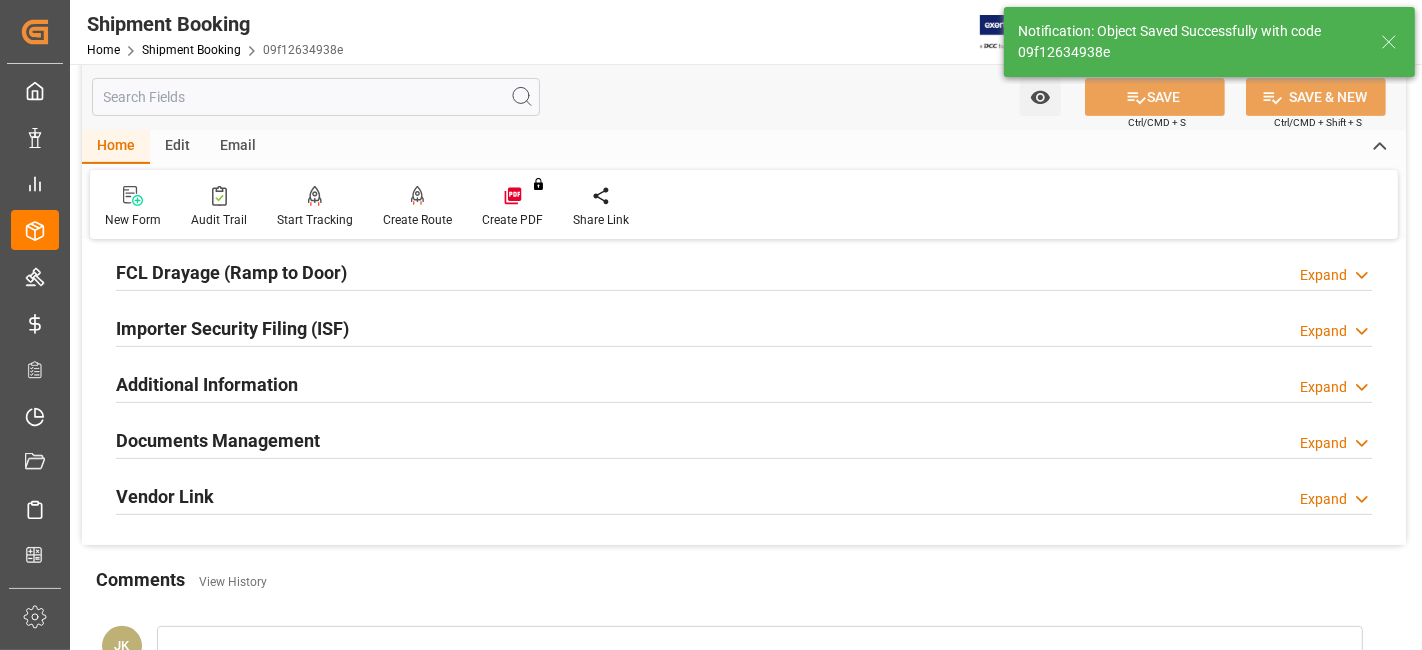 click on "Documents Management" at bounding box center [218, 440] 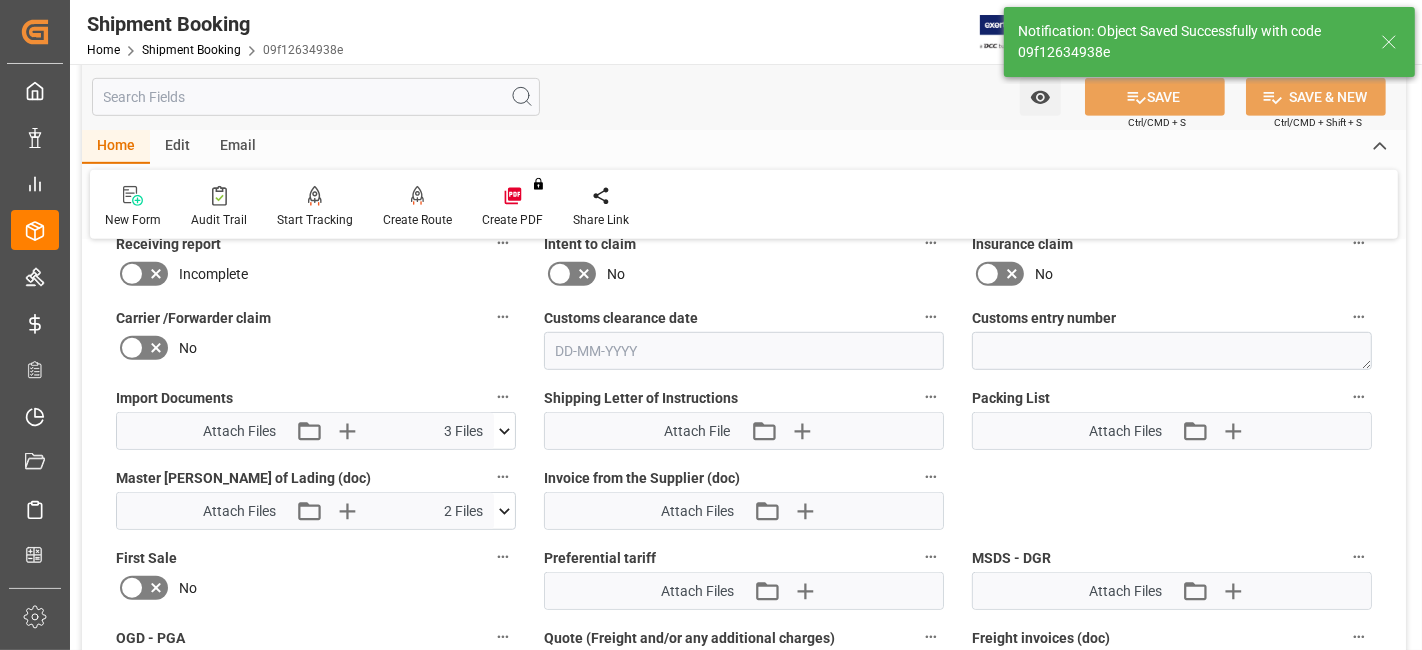 scroll, scrollTop: 1000, scrollLeft: 0, axis: vertical 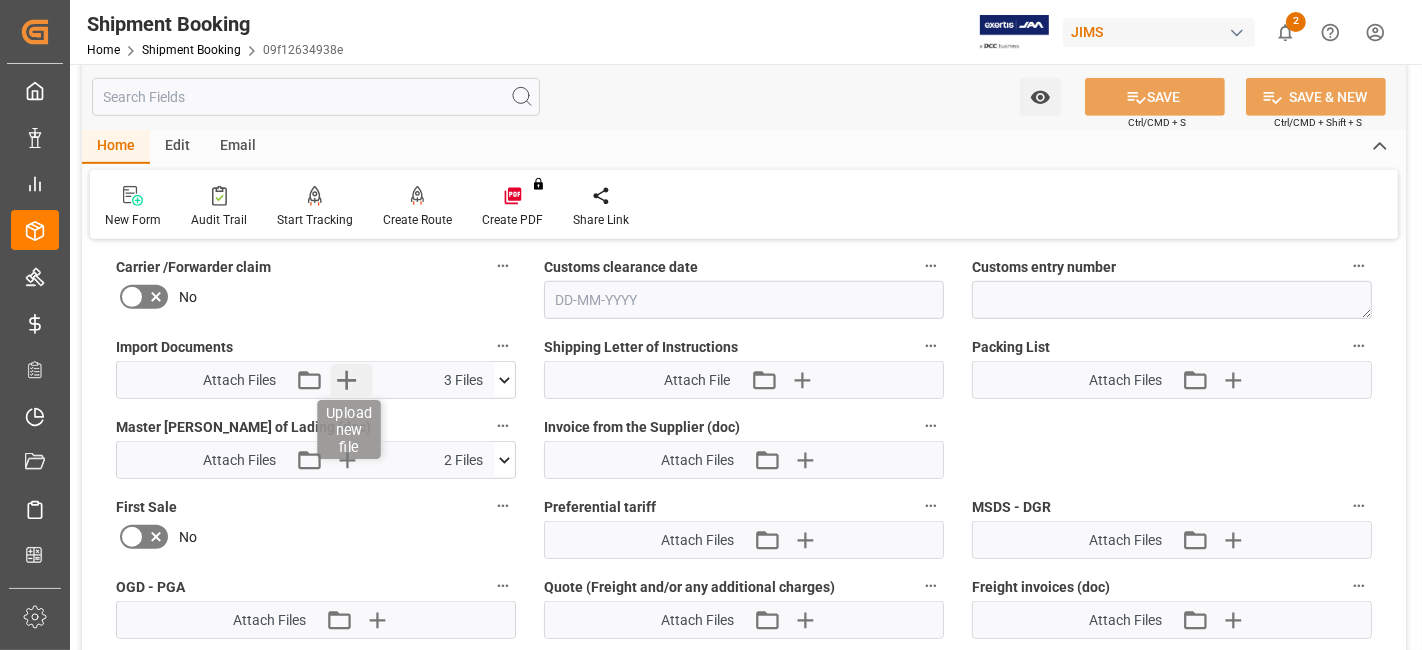 click 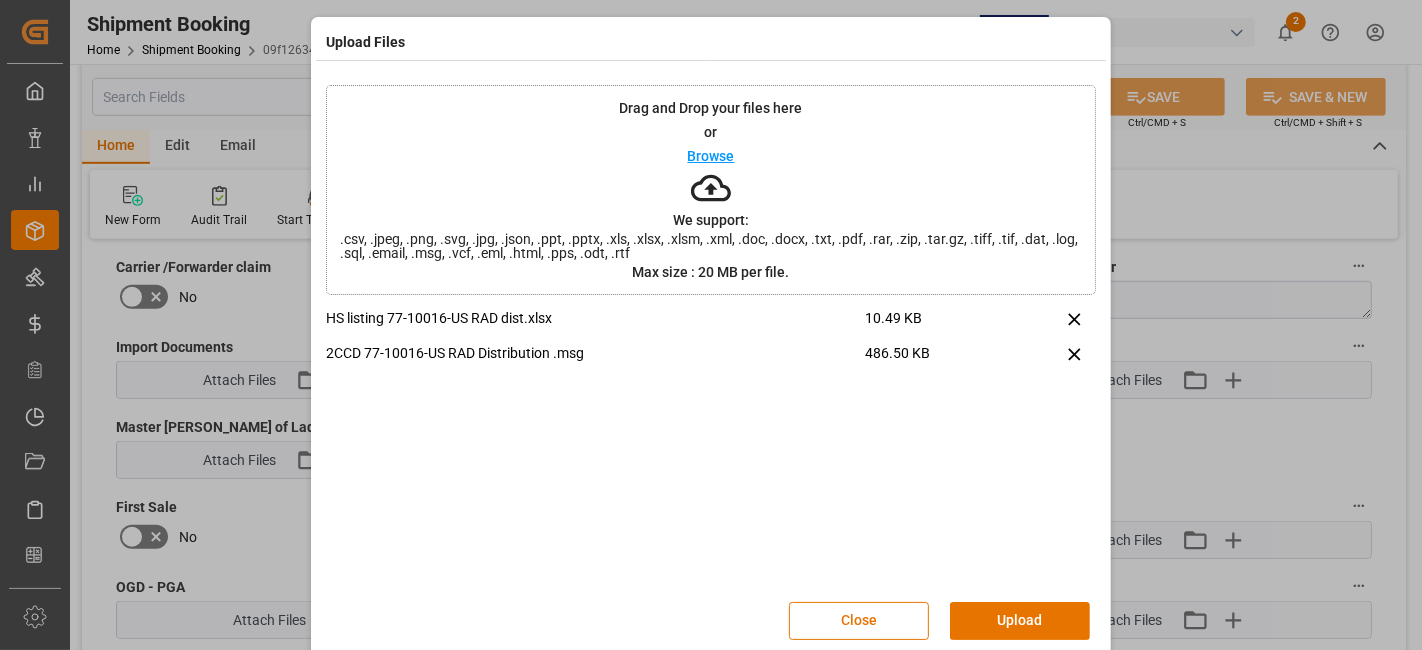click on "Upload" at bounding box center [1020, 621] 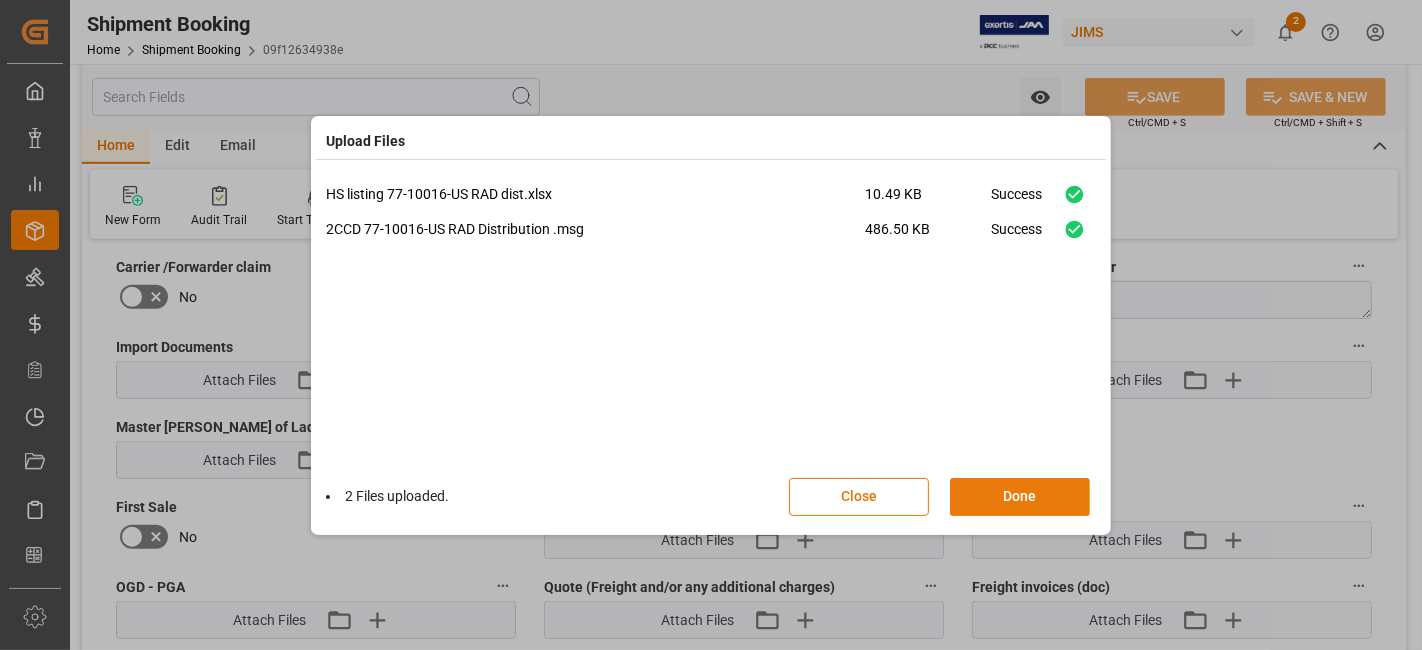 click on "Done" at bounding box center (1020, 497) 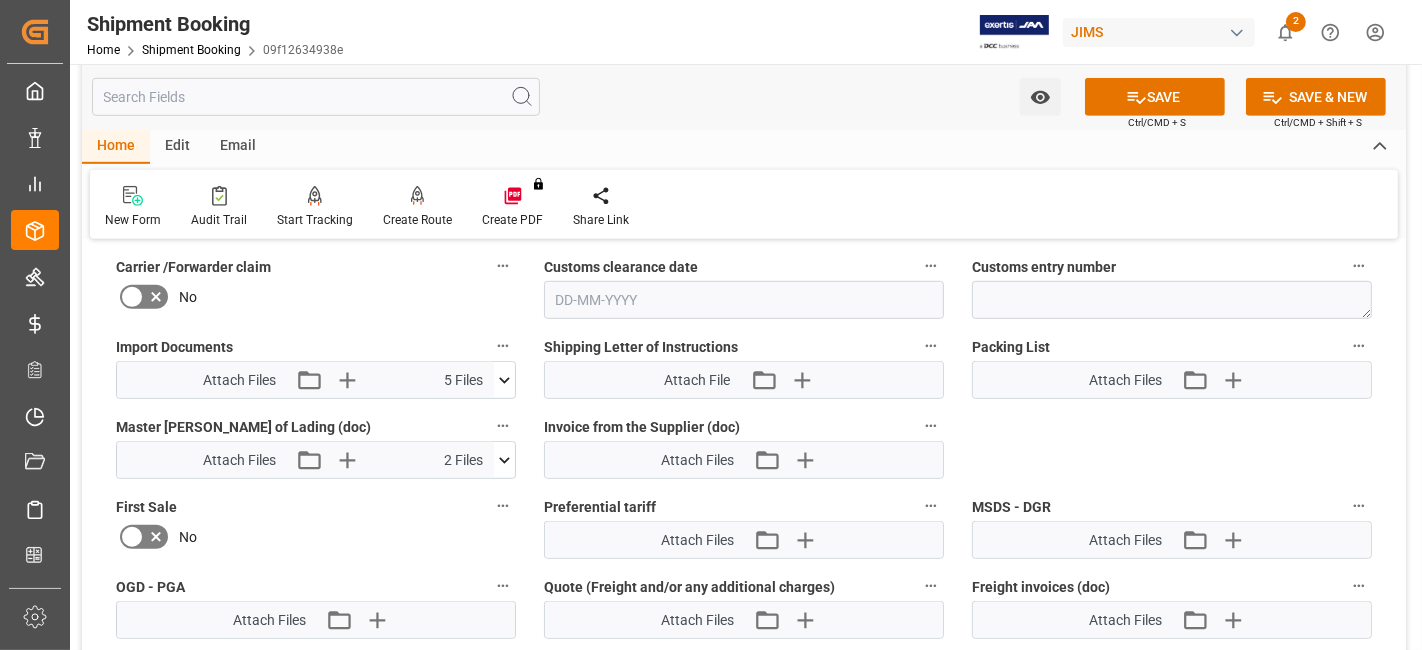 click on "SAVE" at bounding box center [1155, 97] 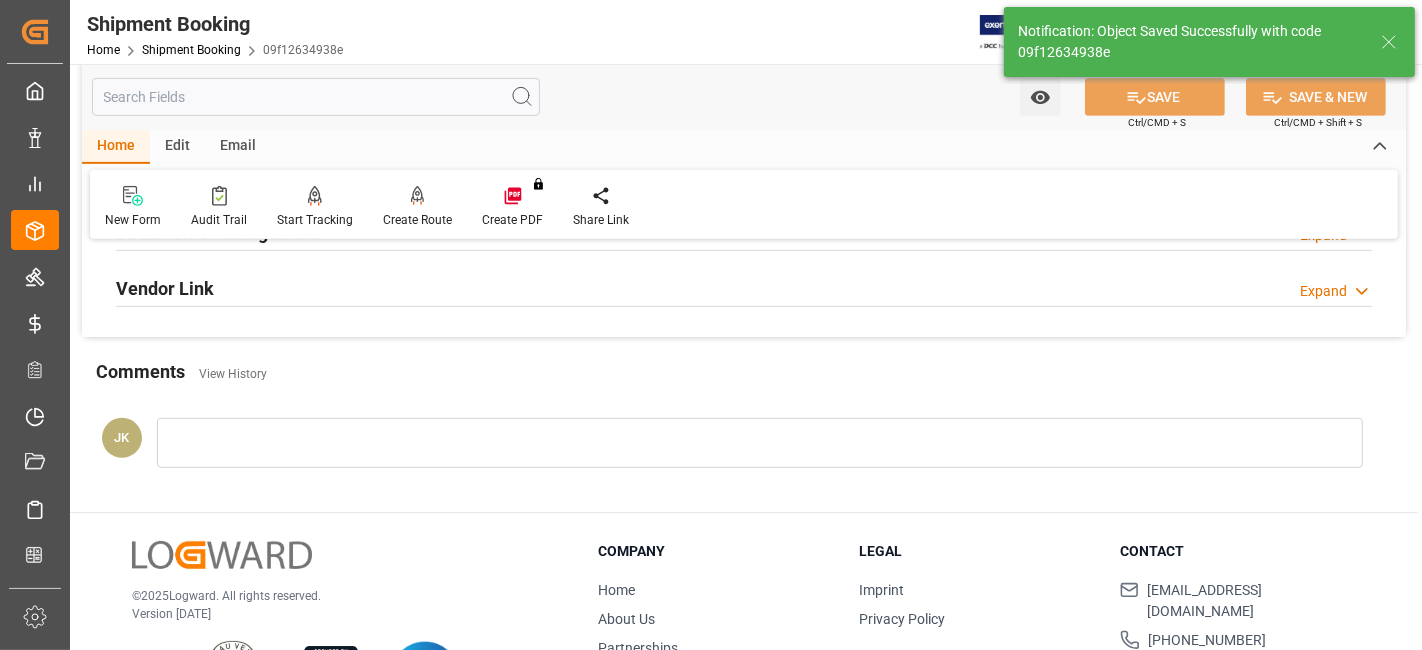 scroll, scrollTop: 624, scrollLeft: 0, axis: vertical 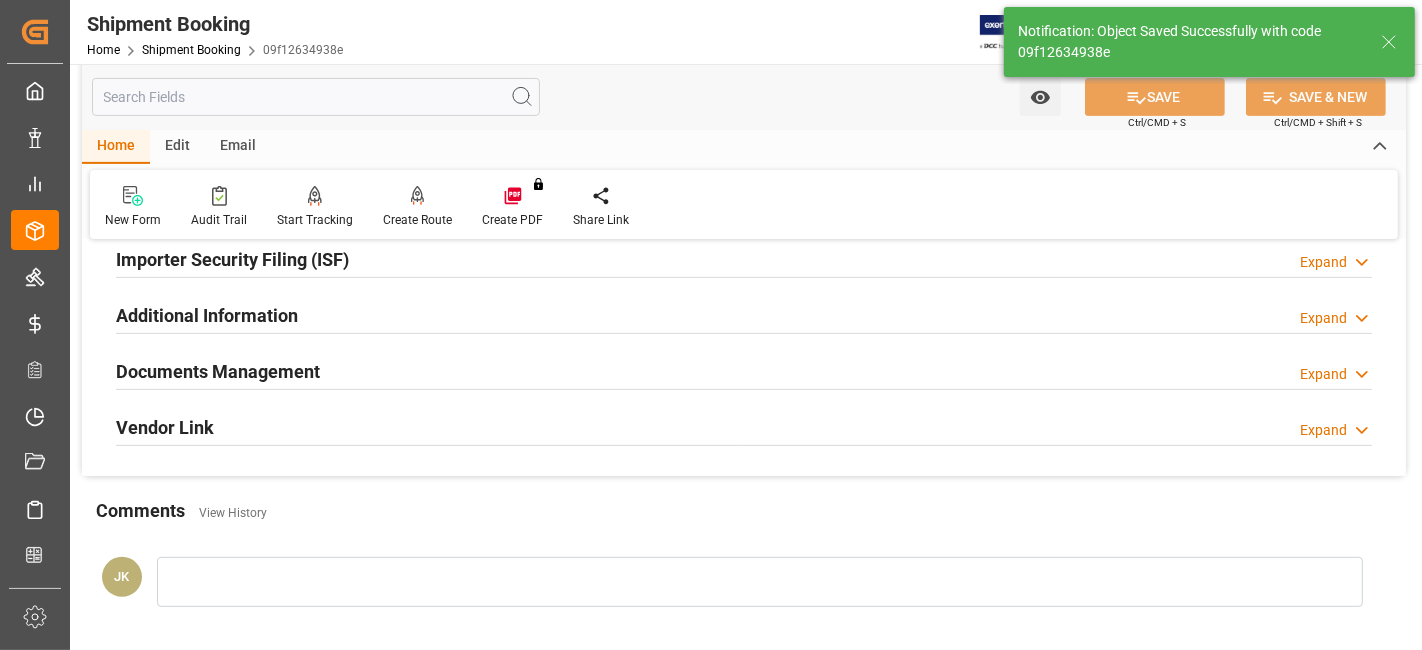 click on "Documents Management" at bounding box center [218, 371] 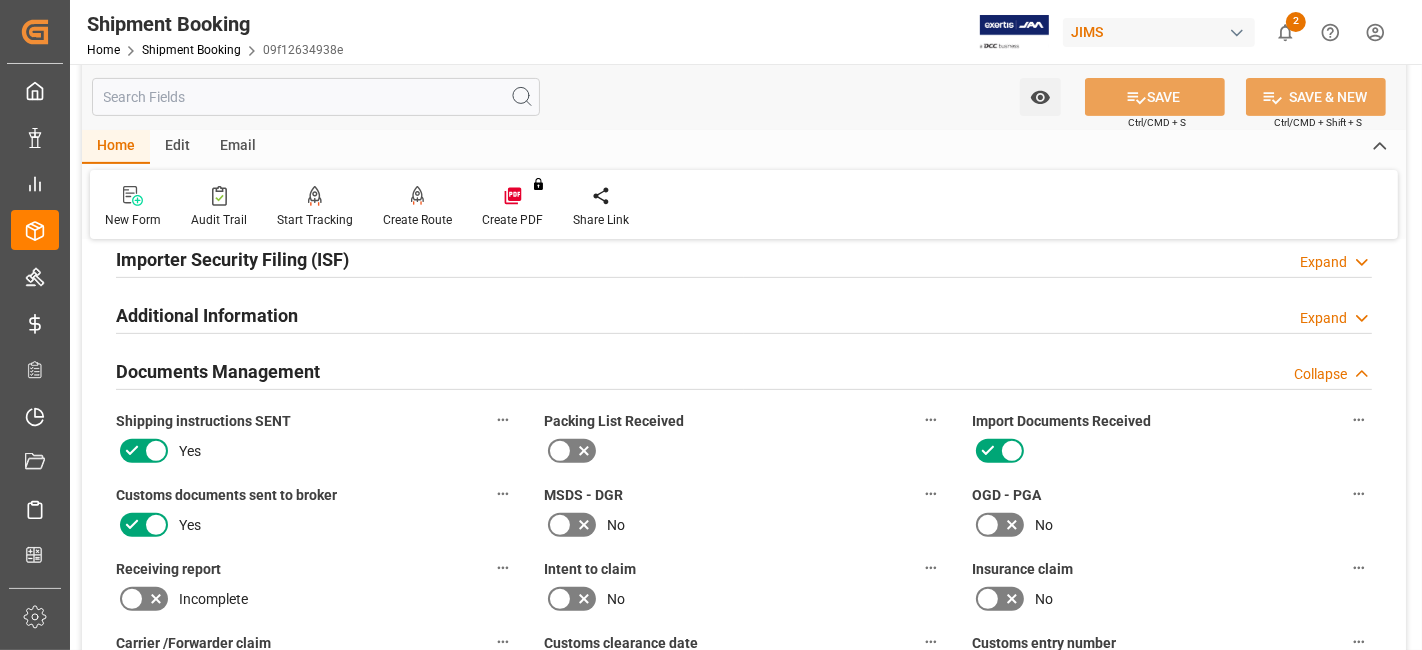 click on "Documents Management" at bounding box center [218, 371] 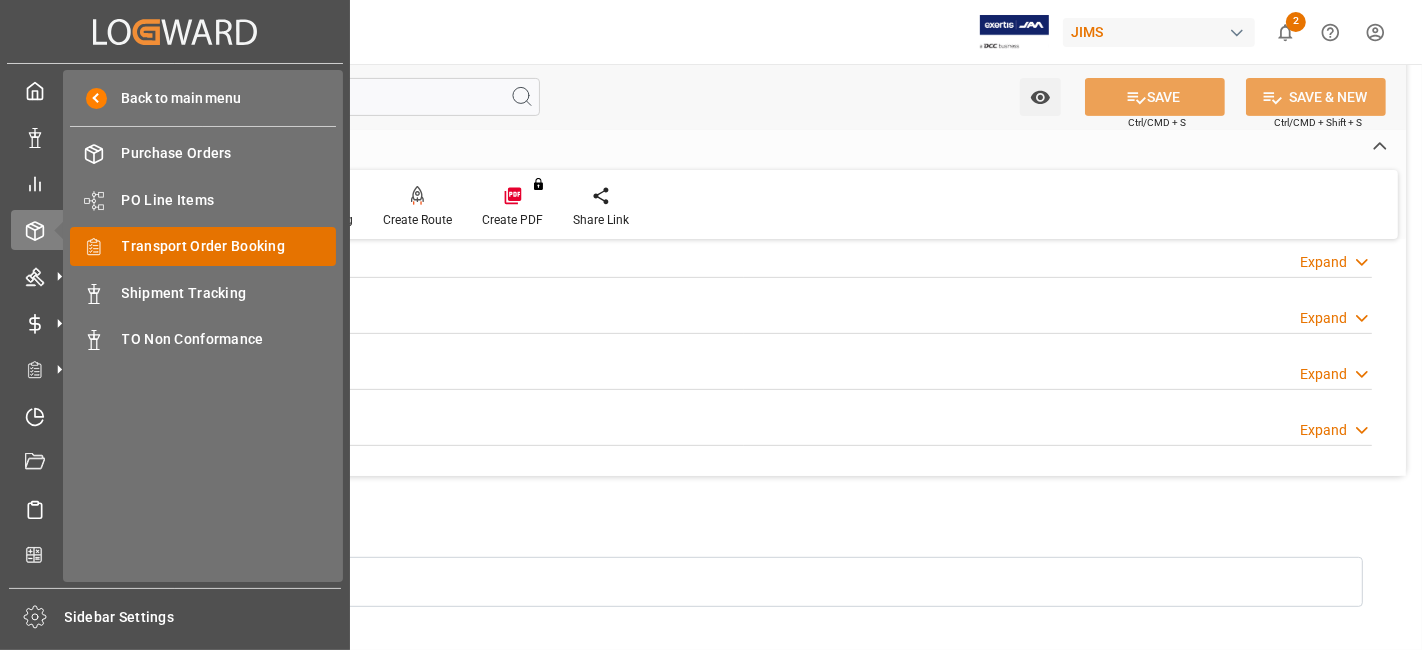 click on "Transport Order Booking" at bounding box center (229, 246) 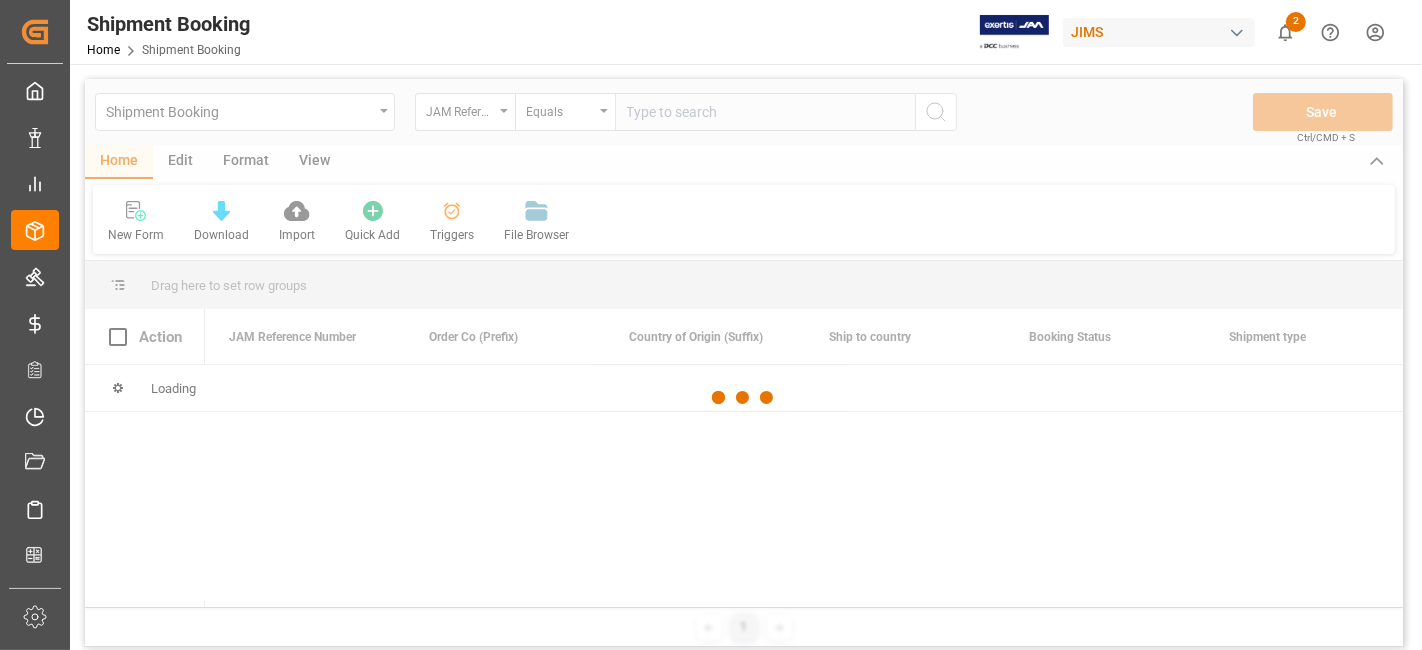 click at bounding box center [744, 398] 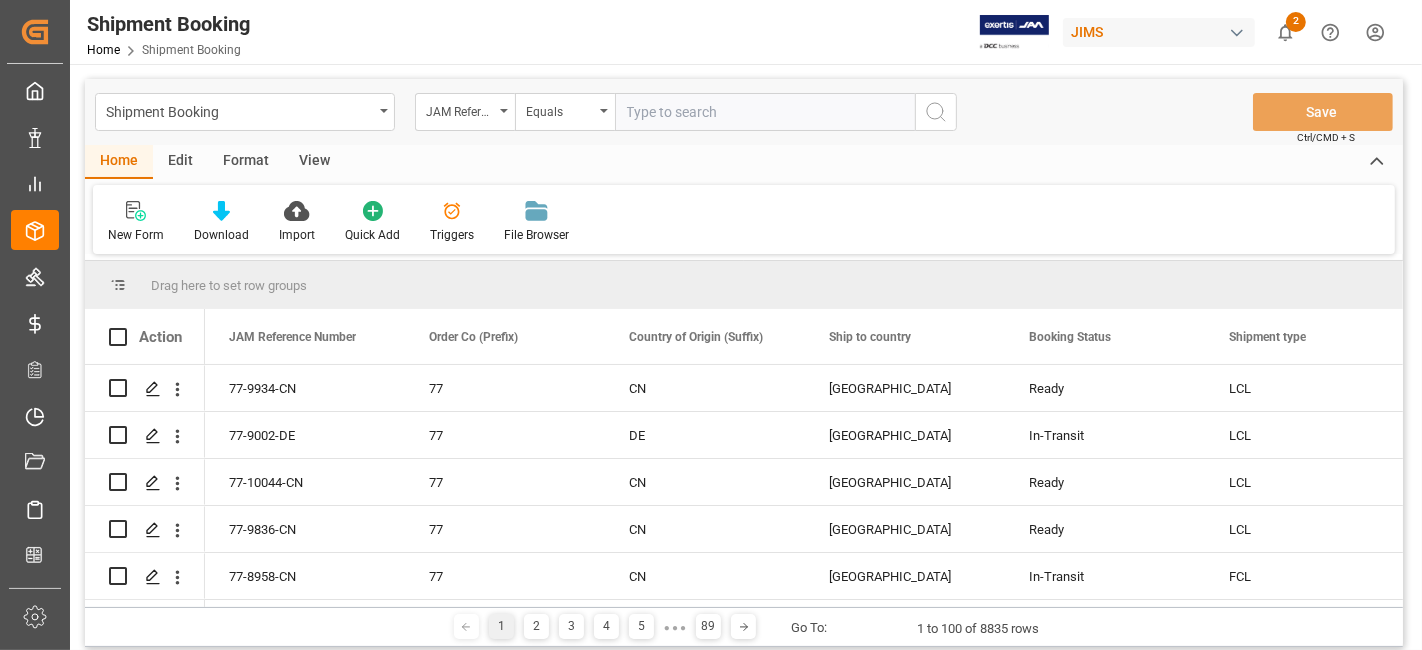 click at bounding box center [765, 112] 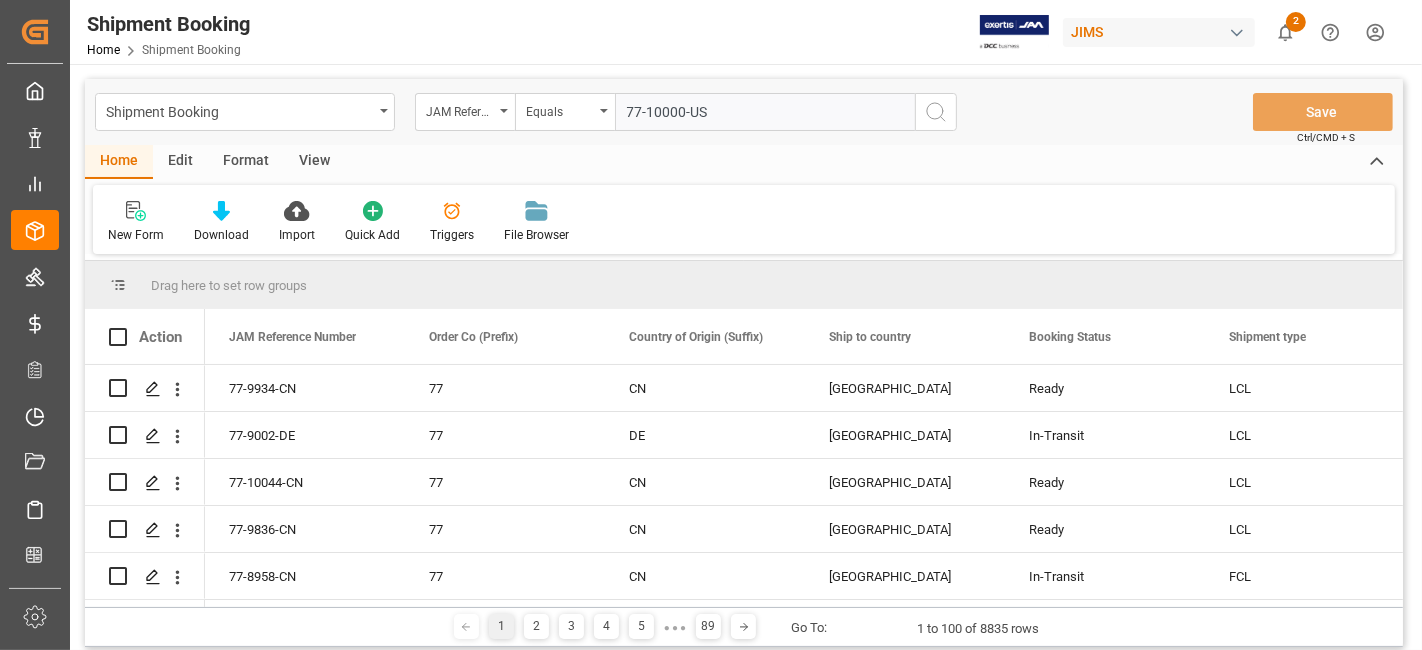 type on "77-10000-US" 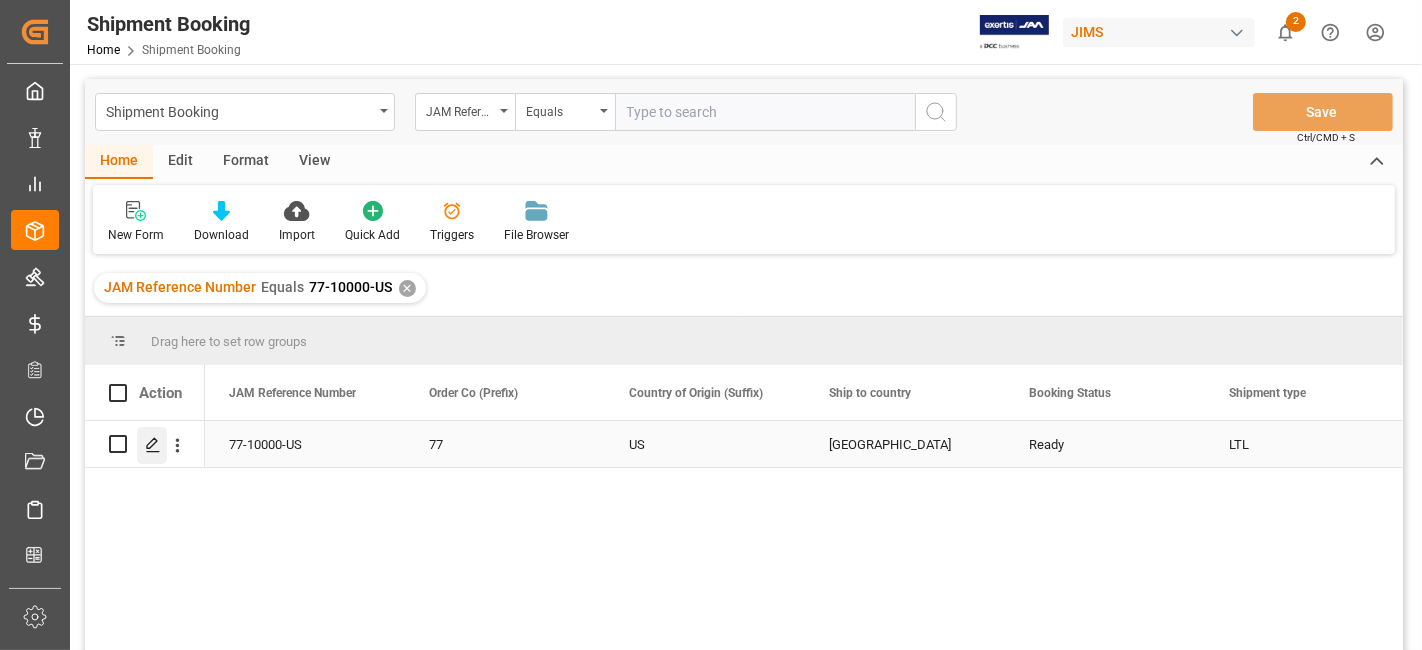 click 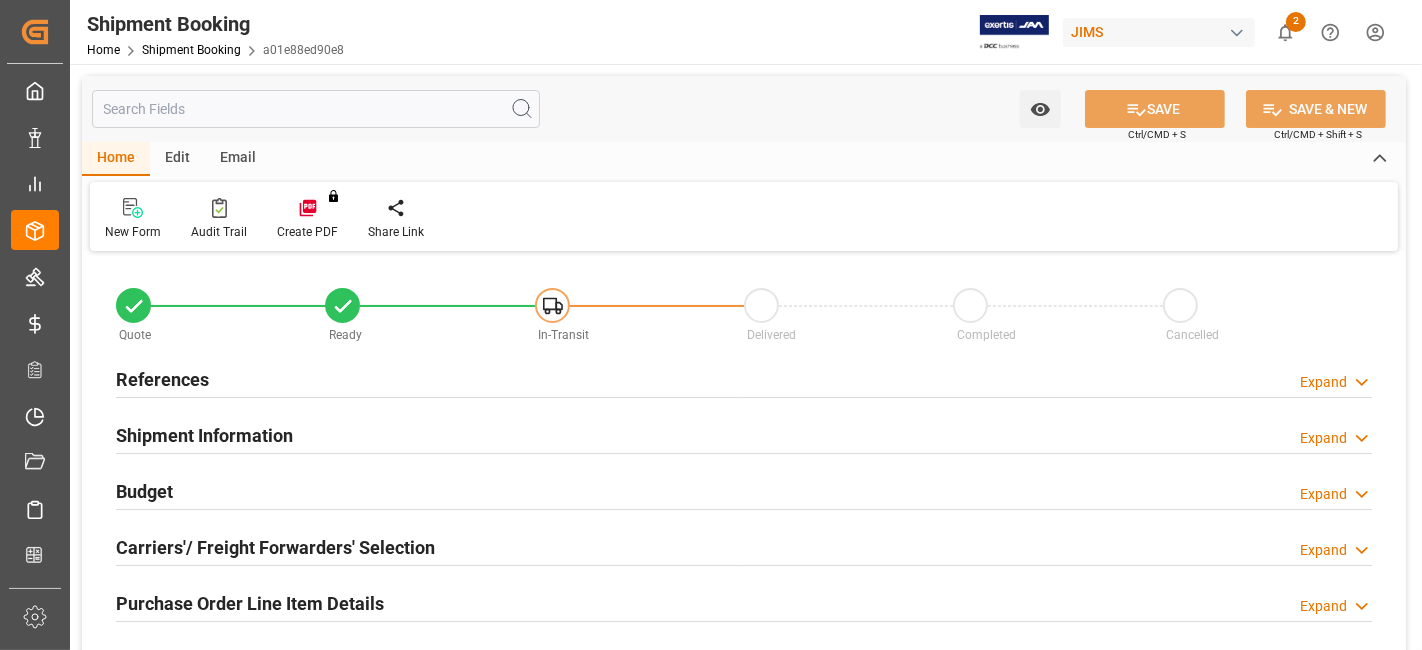 type on "33" 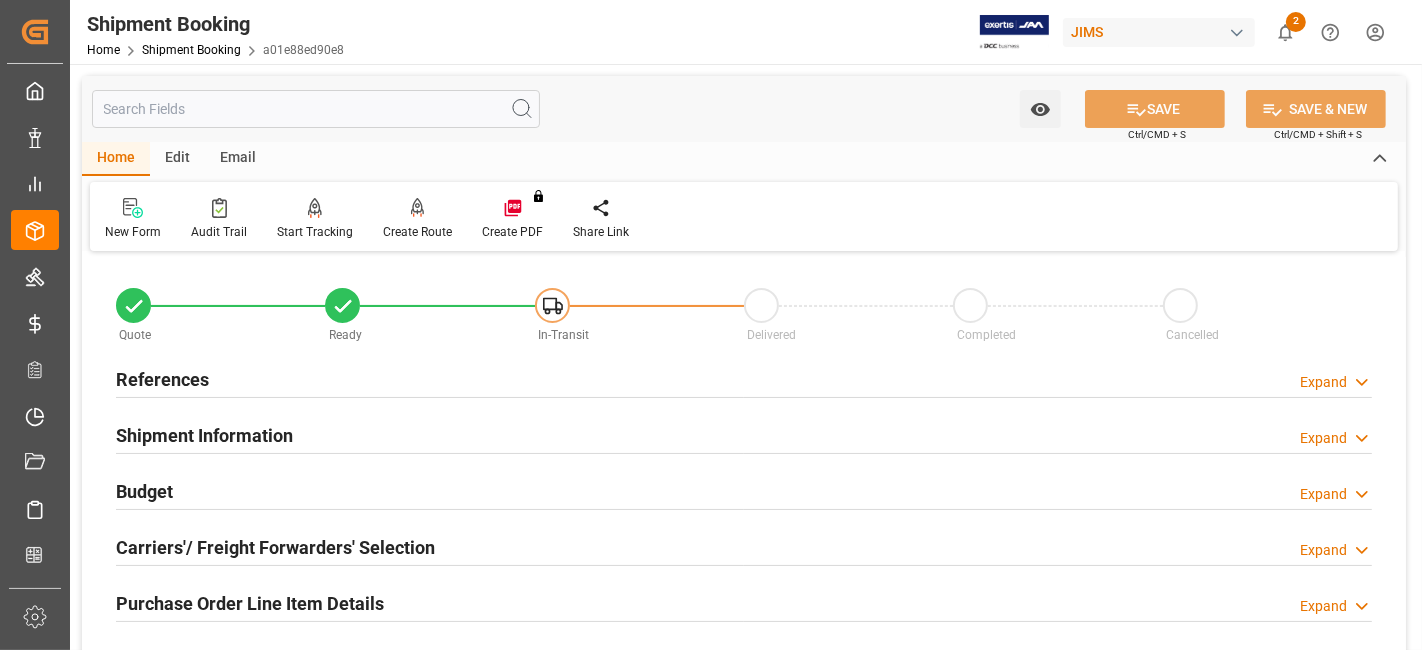 click on "Shipment Information Expand" at bounding box center (744, 434) 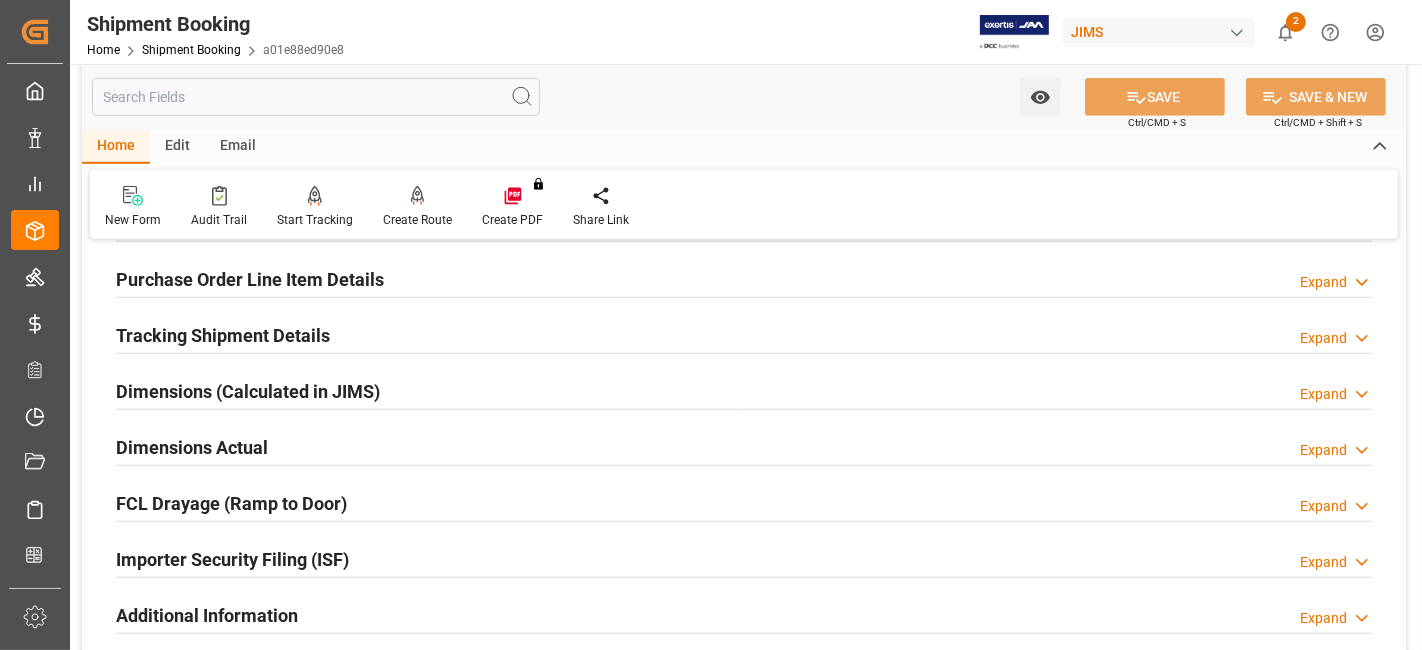 scroll, scrollTop: 1288, scrollLeft: 0, axis: vertical 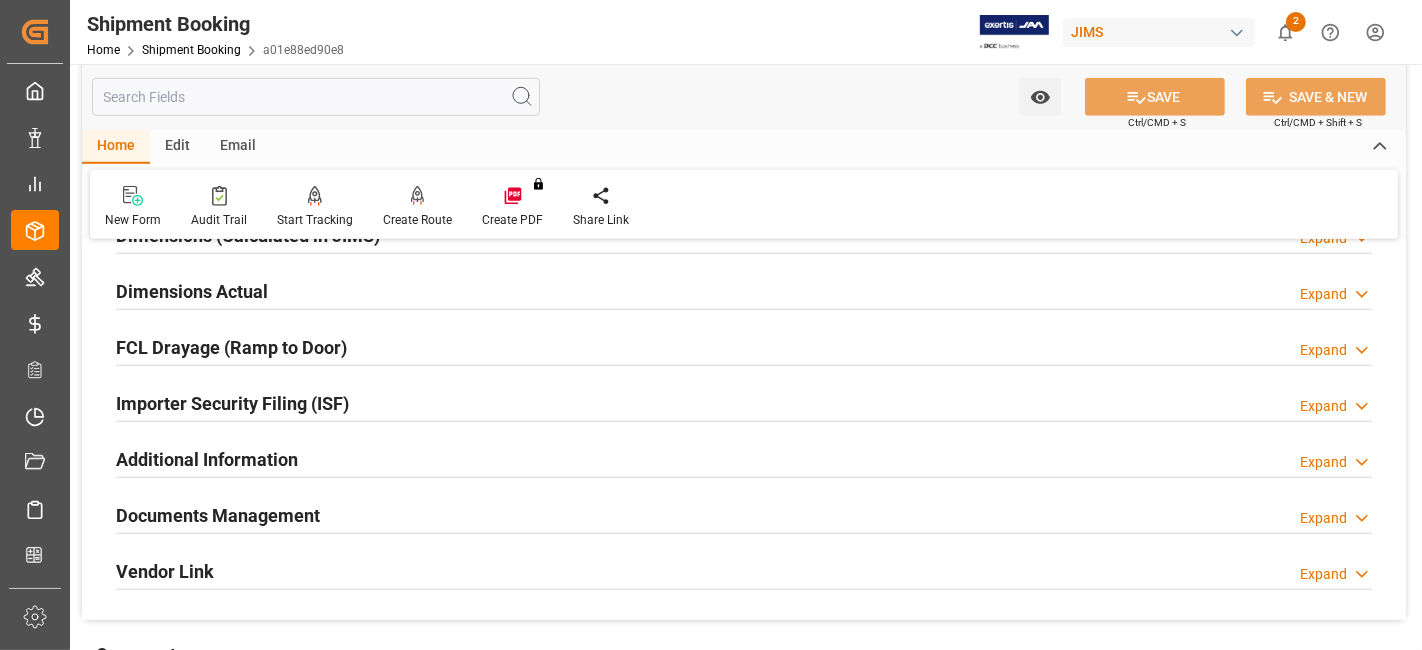 click on "Documents Management" at bounding box center [218, 514] 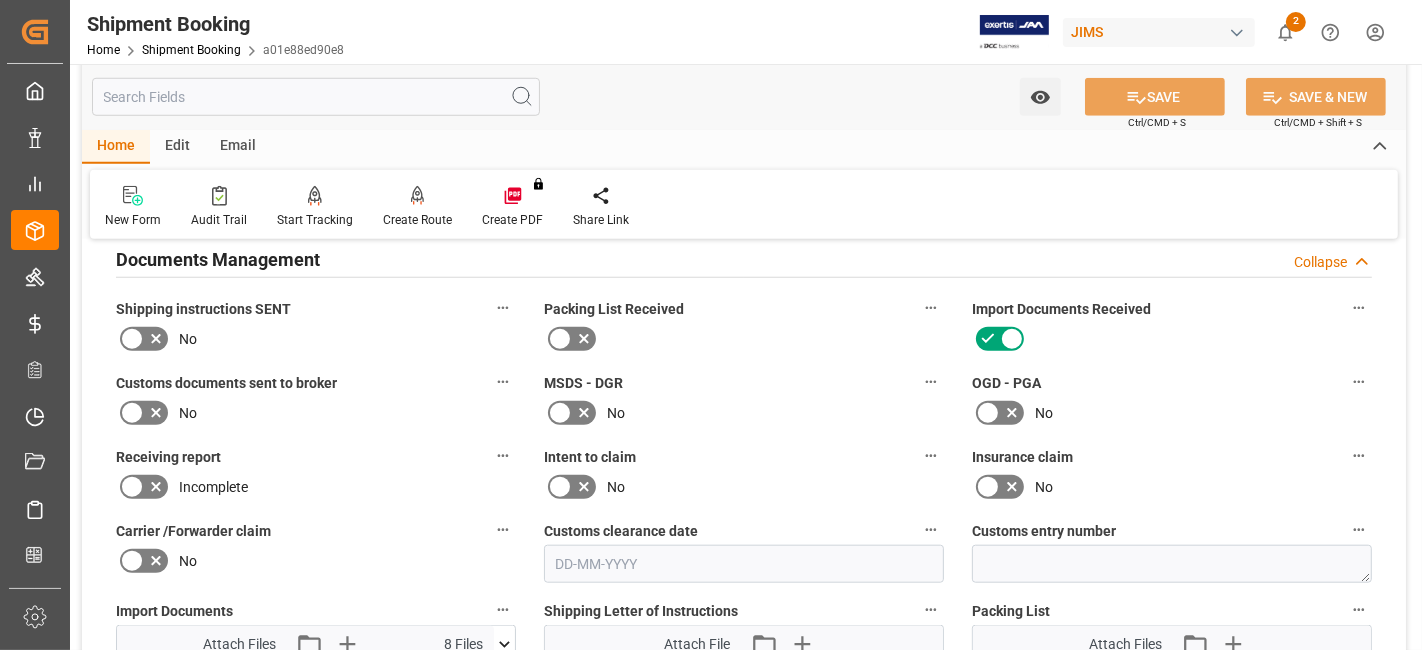 scroll, scrollTop: 1511, scrollLeft: 0, axis: vertical 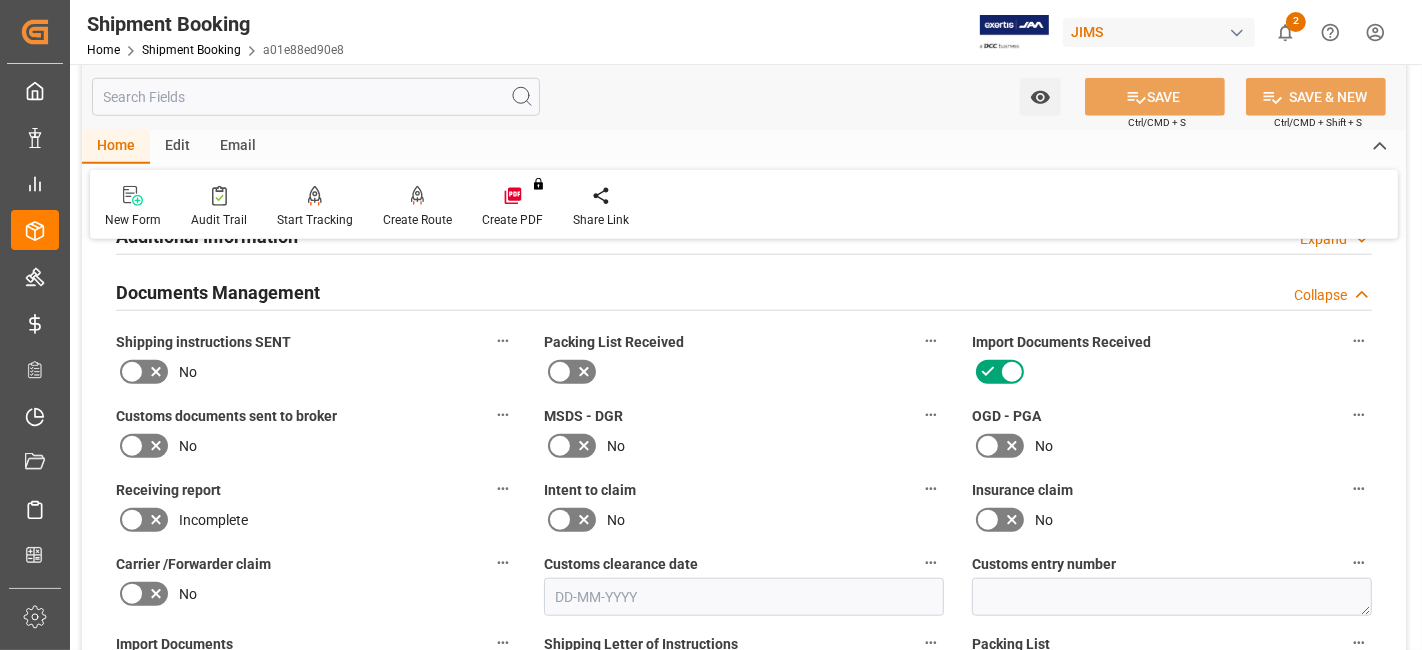click 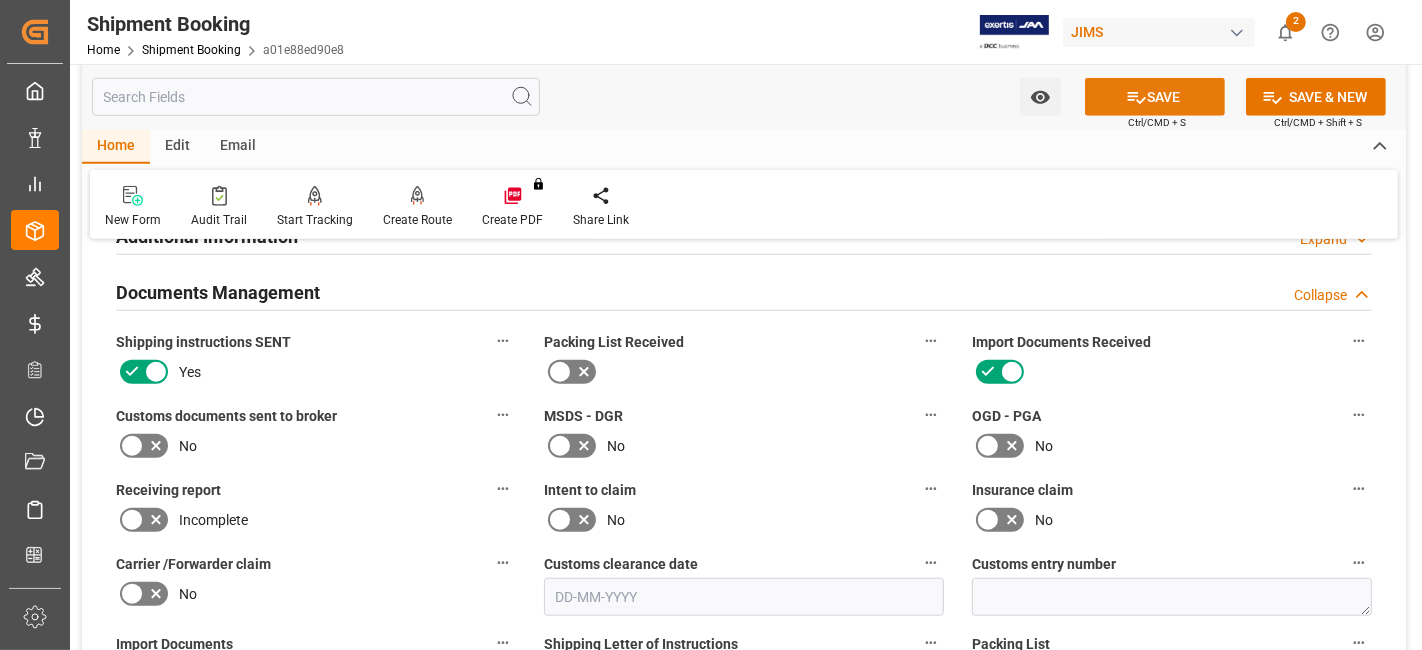 click on "SAVE" at bounding box center [1155, 97] 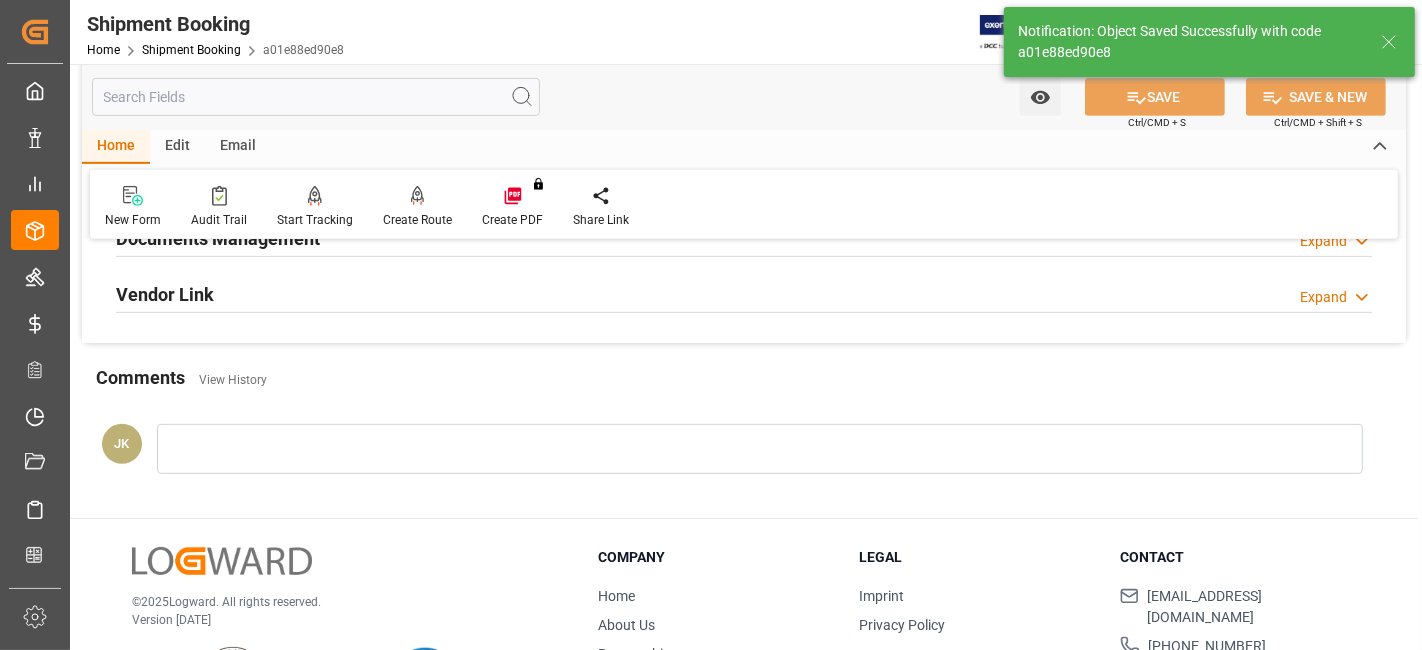scroll, scrollTop: 624, scrollLeft: 0, axis: vertical 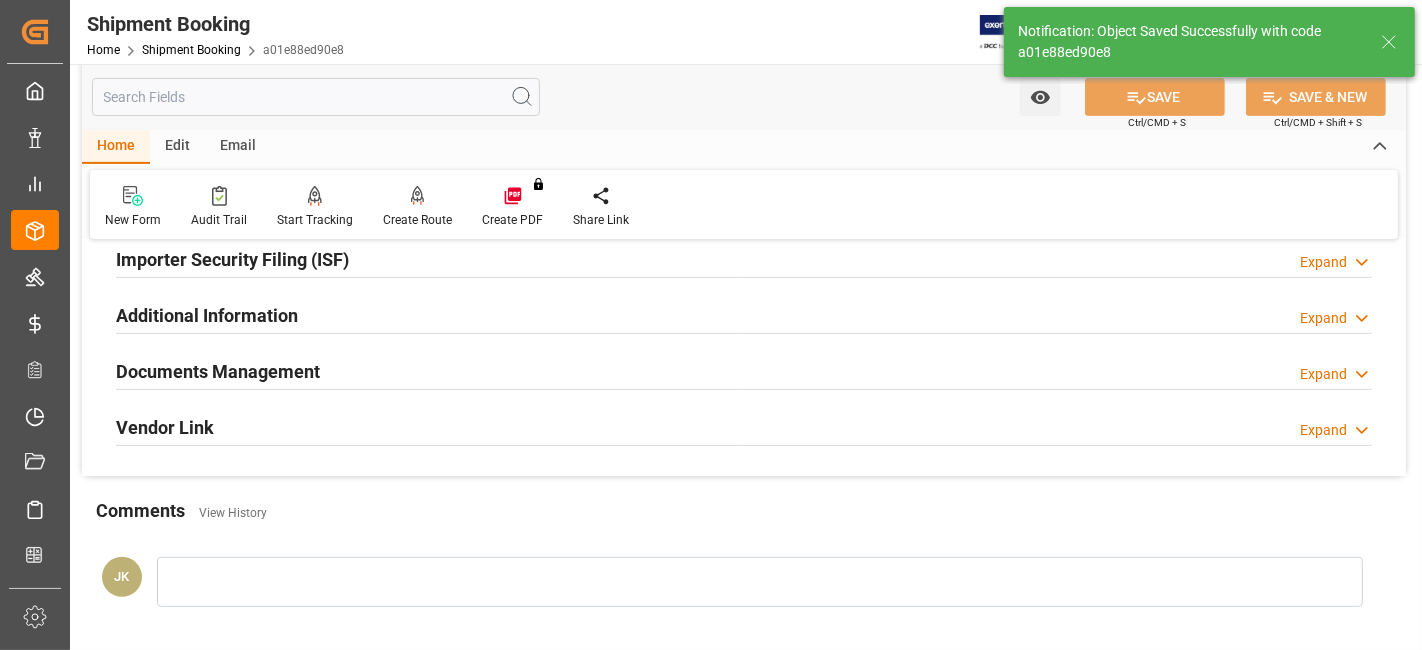 click on "Documents Management" at bounding box center (218, 371) 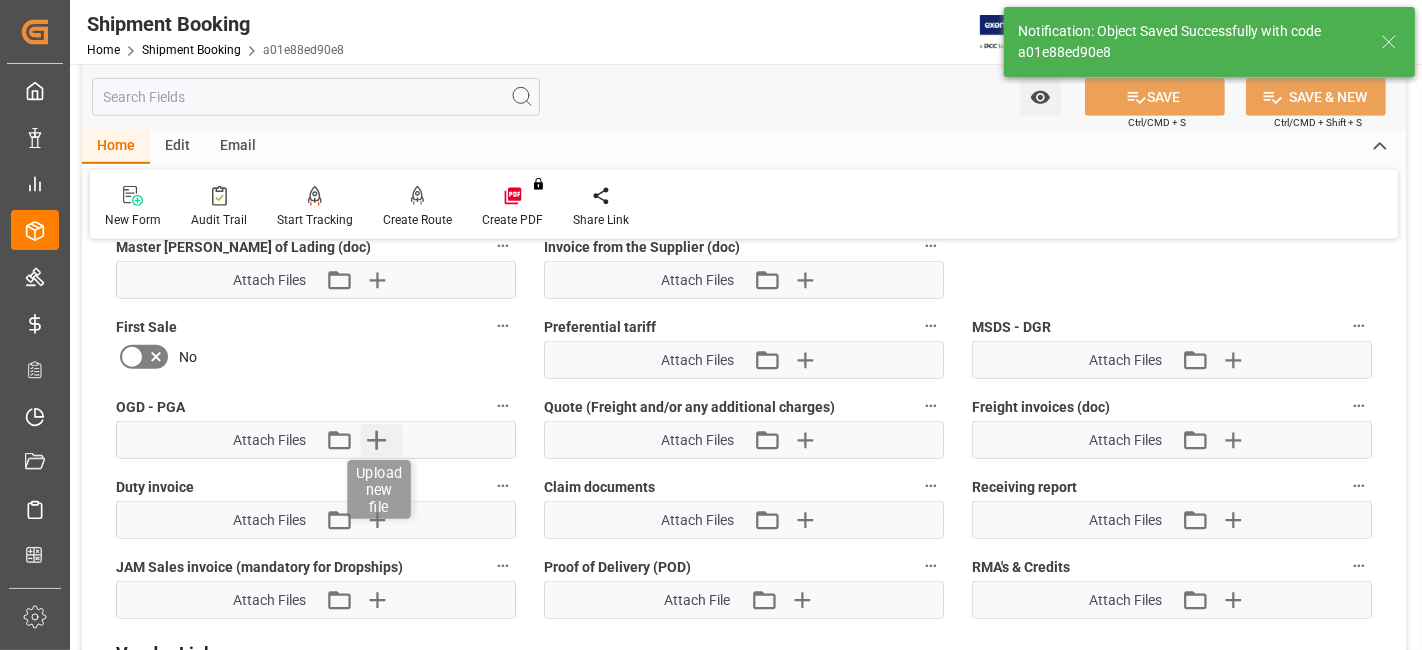 scroll, scrollTop: 1068, scrollLeft: 0, axis: vertical 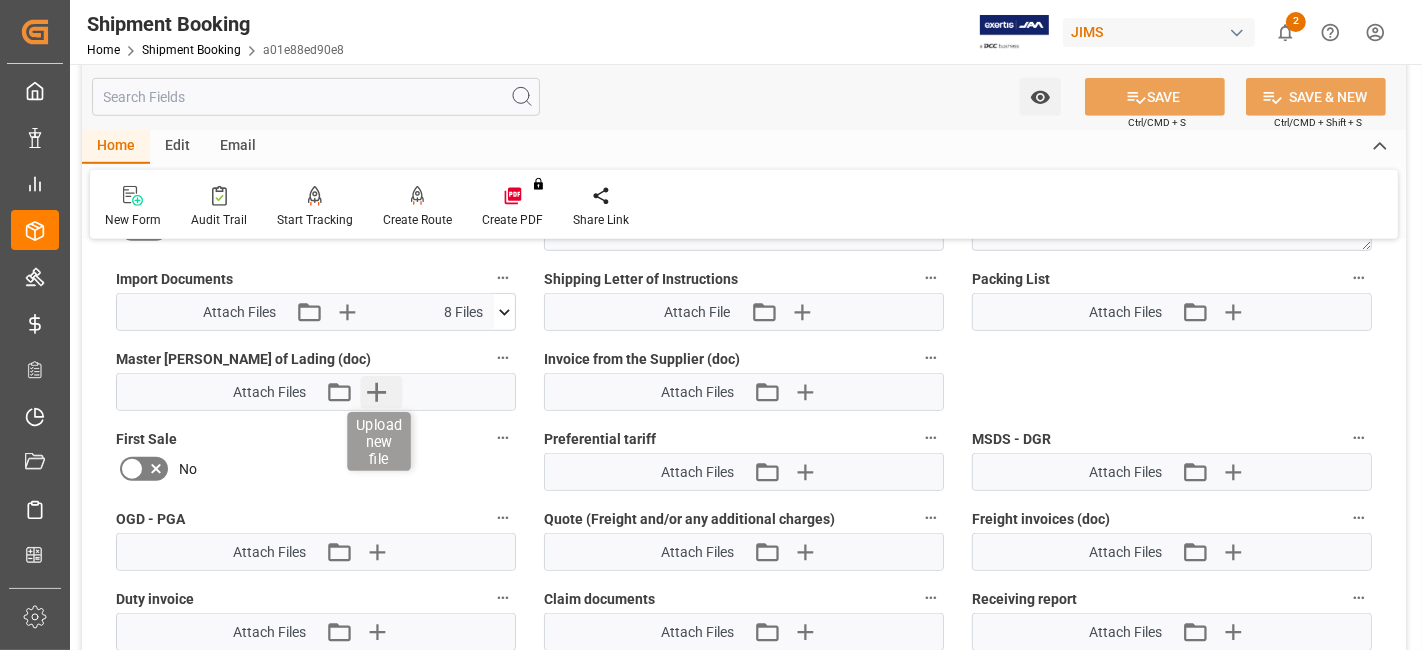 click 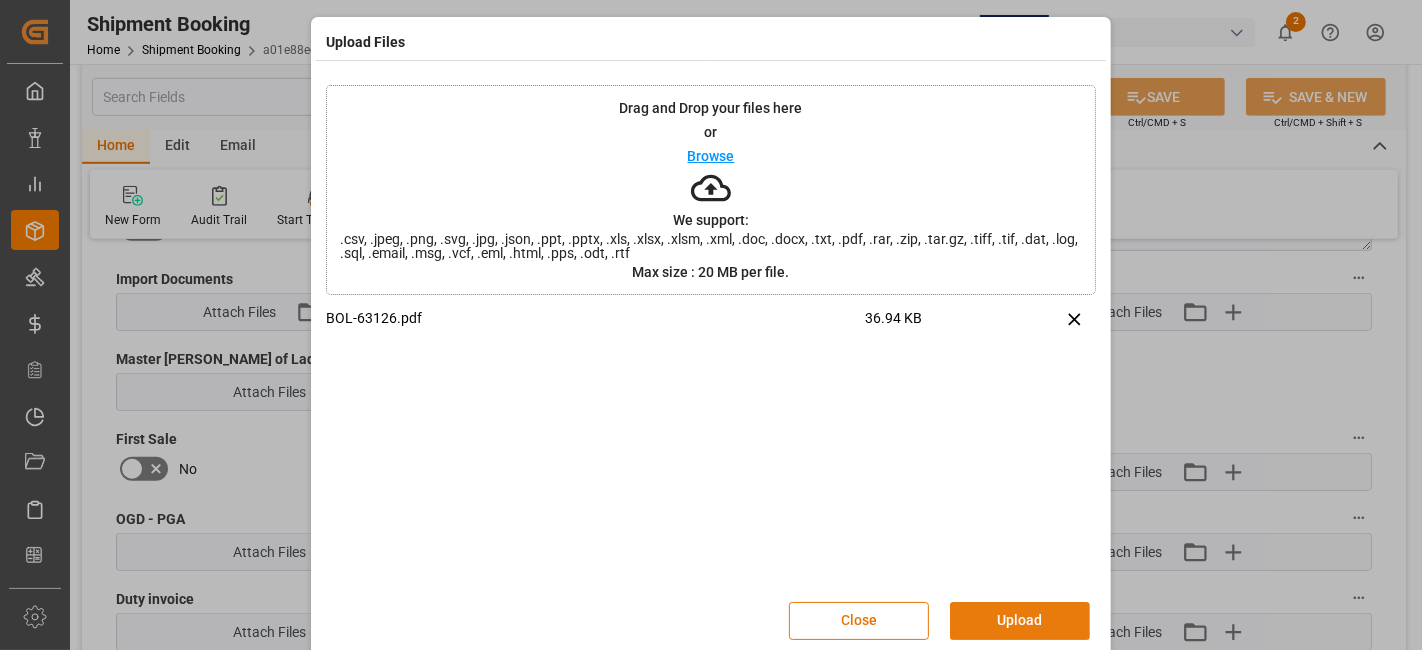click on "Upload" at bounding box center [1020, 621] 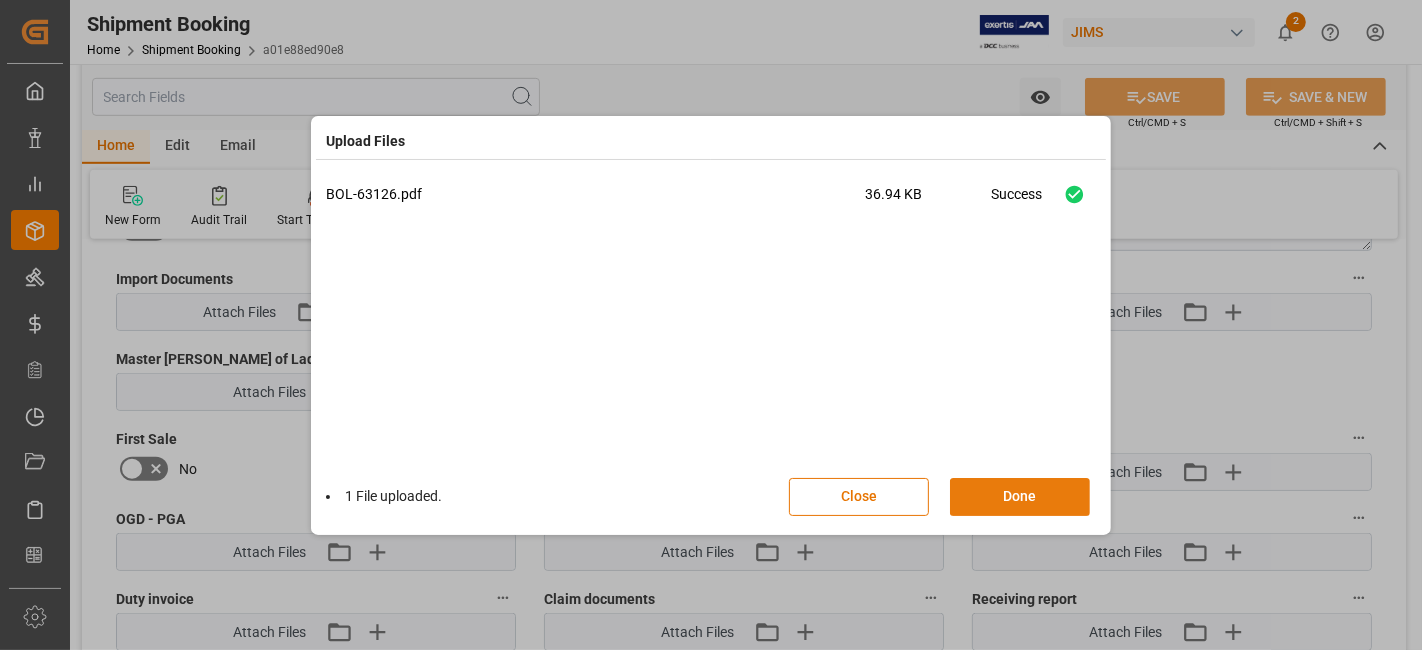 click on "Done" at bounding box center (1020, 497) 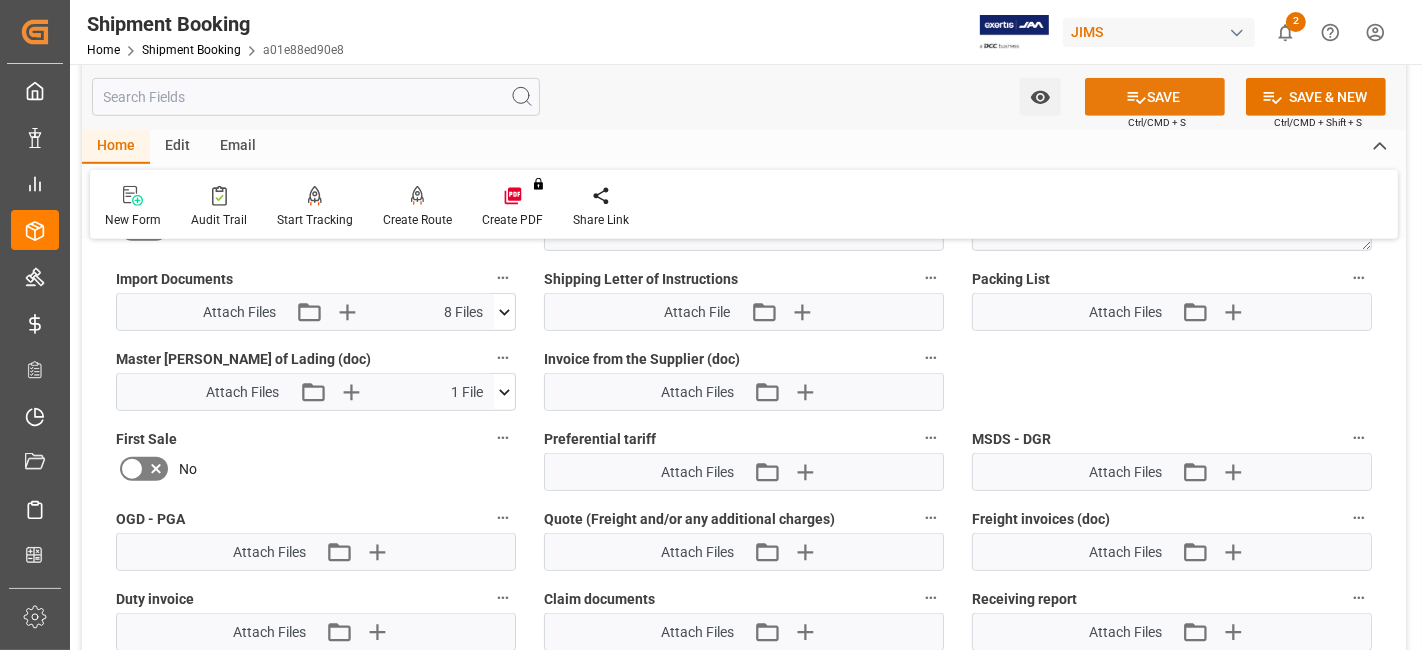 click on "SAVE" at bounding box center [1155, 97] 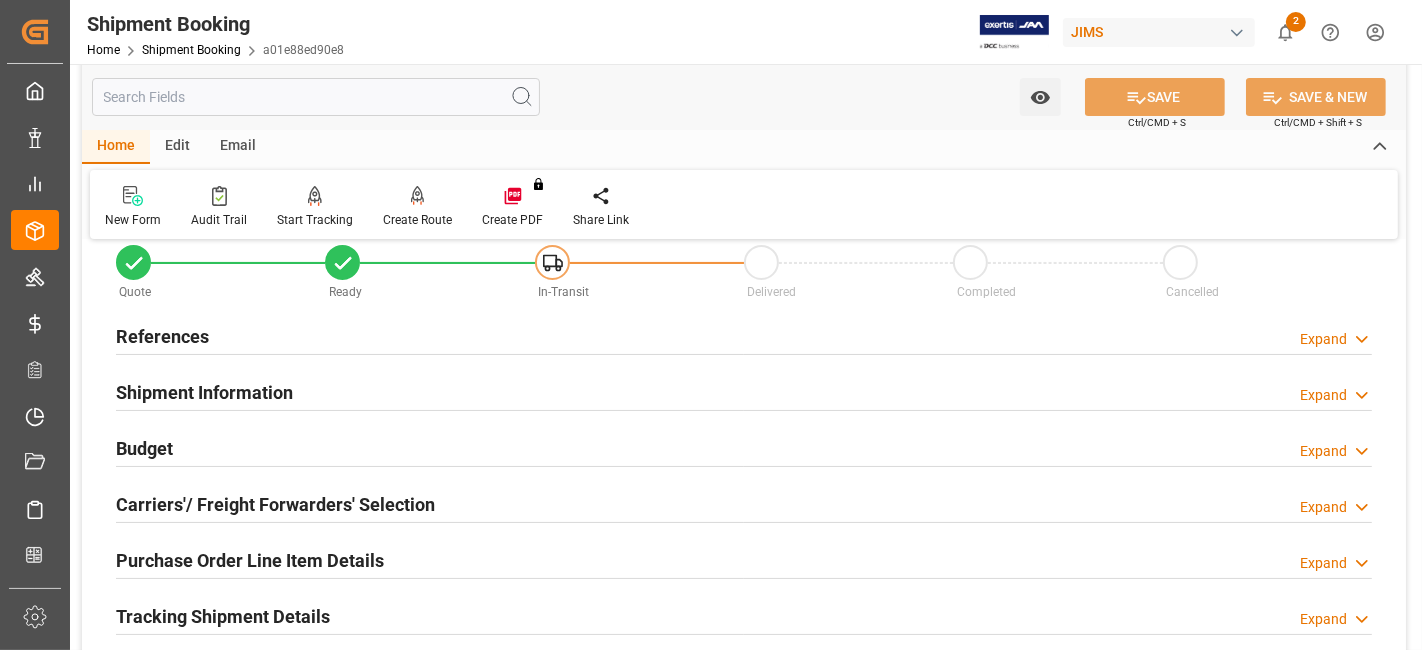 scroll, scrollTop: 0, scrollLeft: 0, axis: both 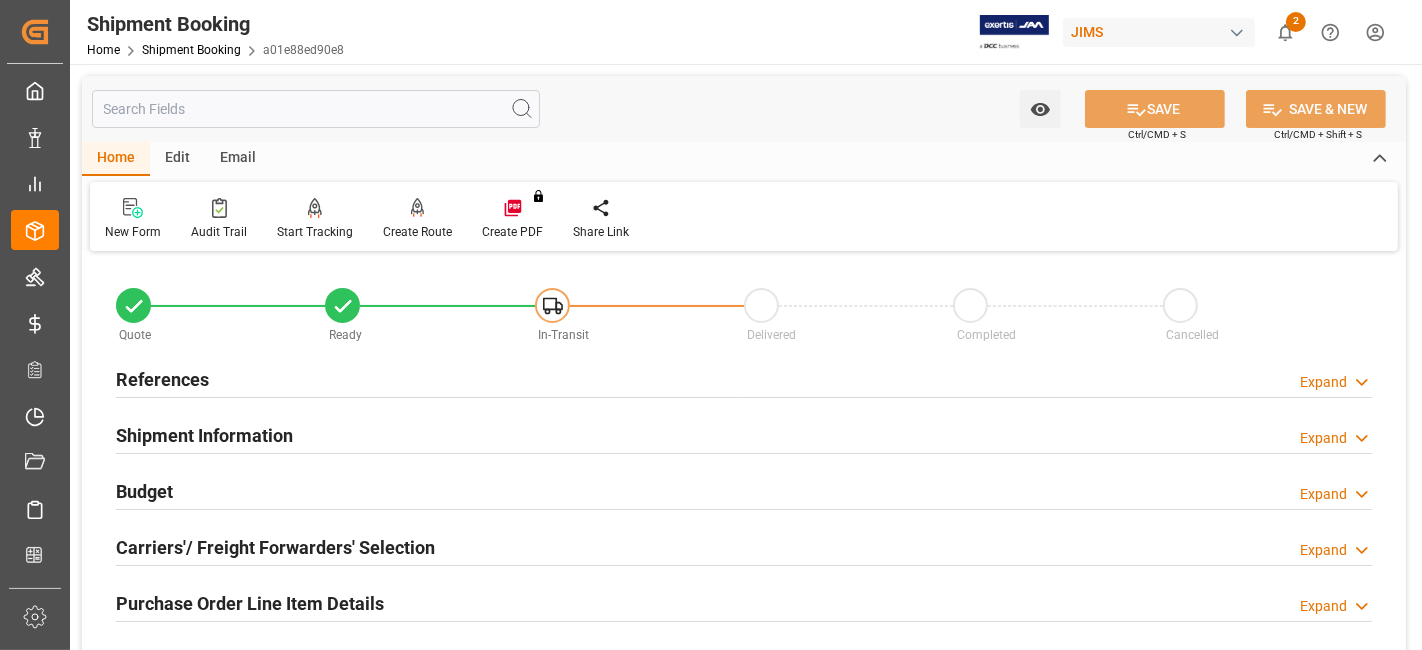 click on "References Expand" at bounding box center [744, 378] 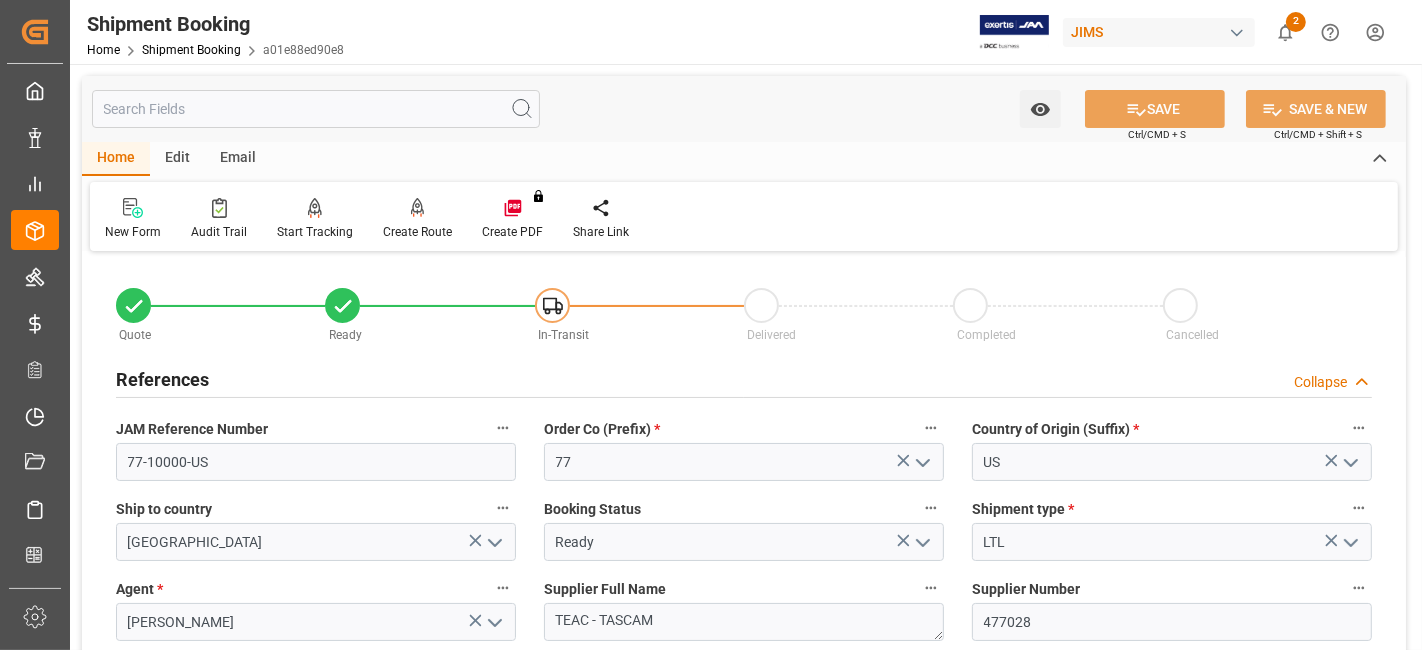 click on "References Collapse" at bounding box center (744, 378) 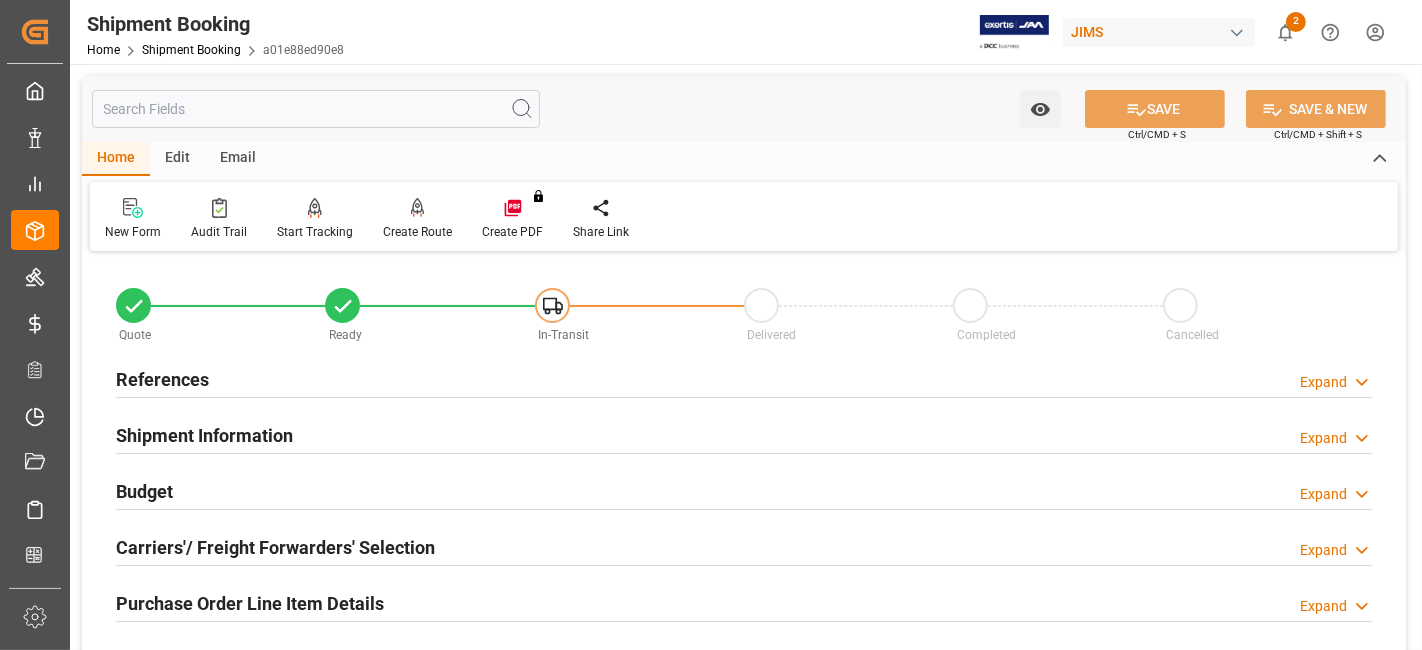 click on "References Expand" at bounding box center (744, 378) 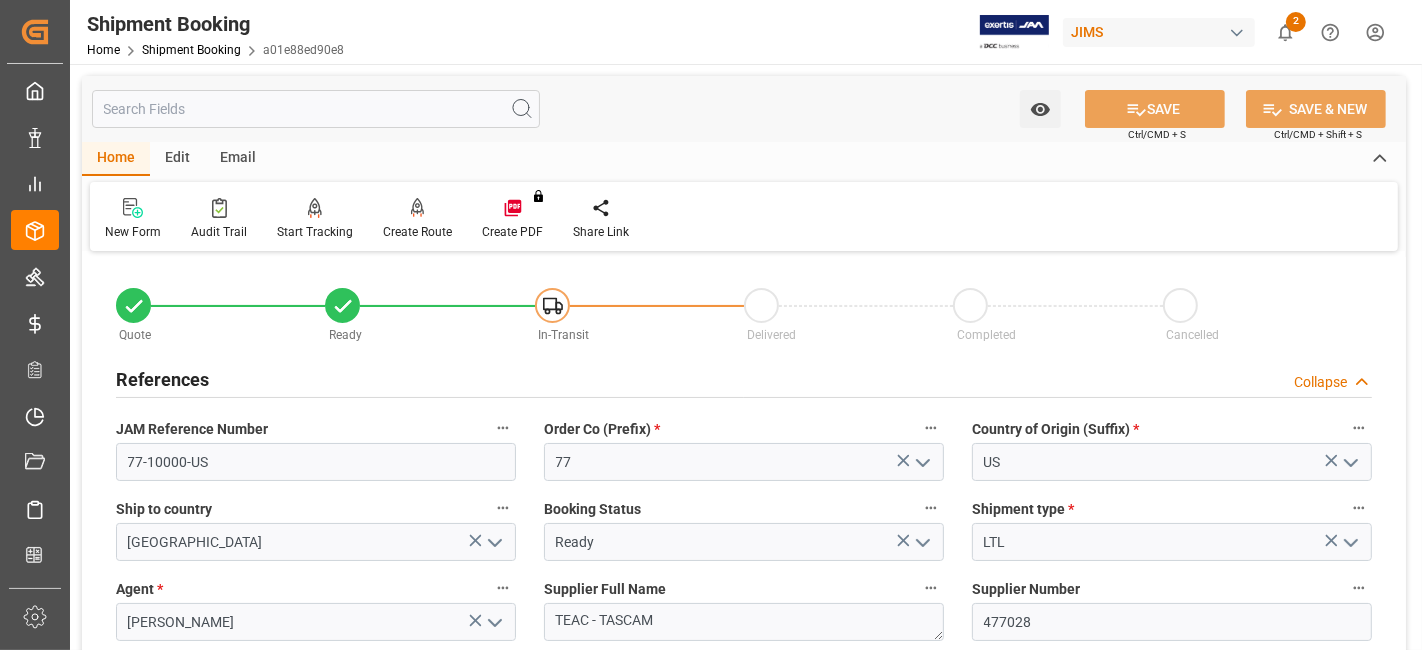 click on "References Collapse" at bounding box center [744, 378] 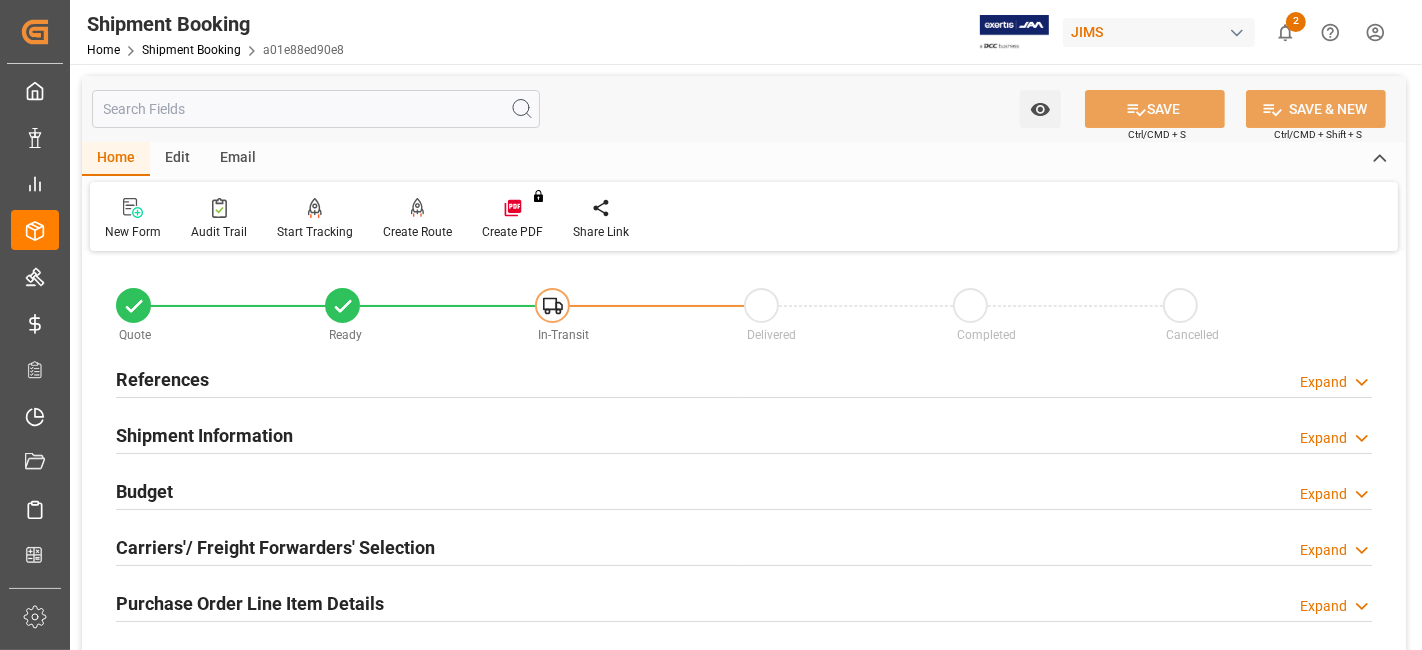 click on "Budget Expand" at bounding box center (744, 490) 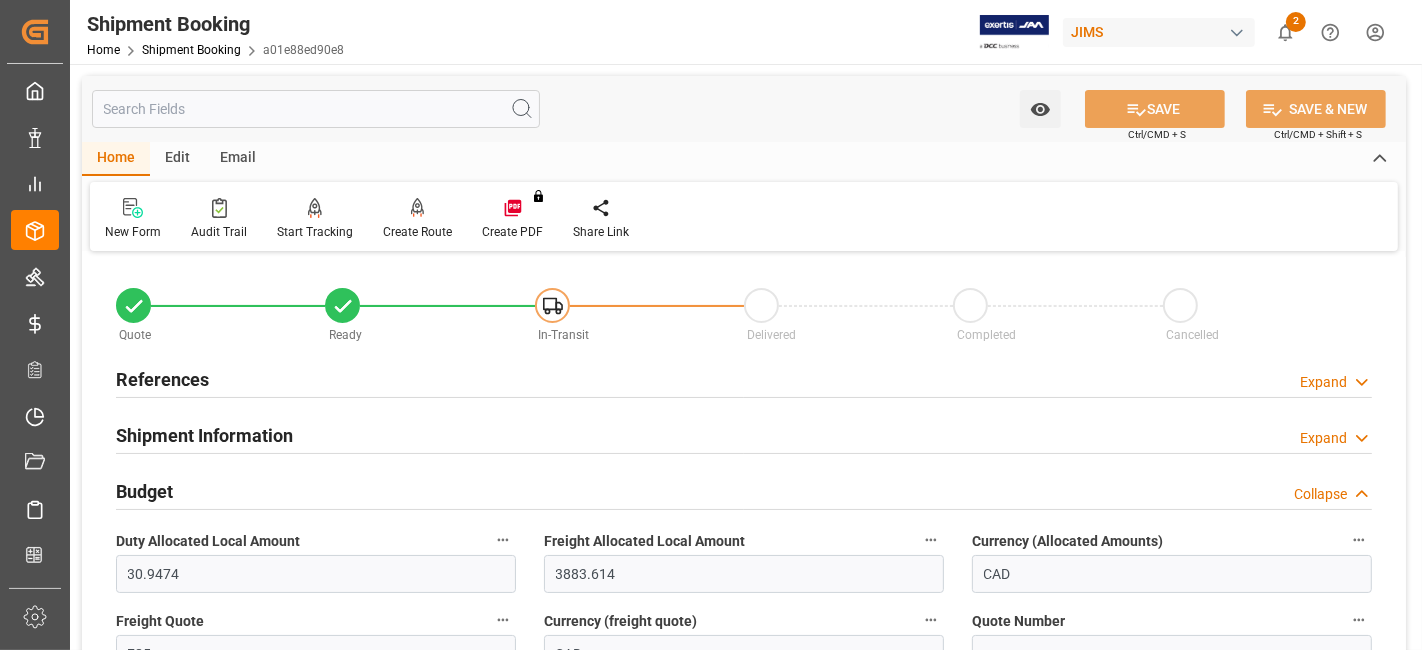 scroll, scrollTop: 111, scrollLeft: 0, axis: vertical 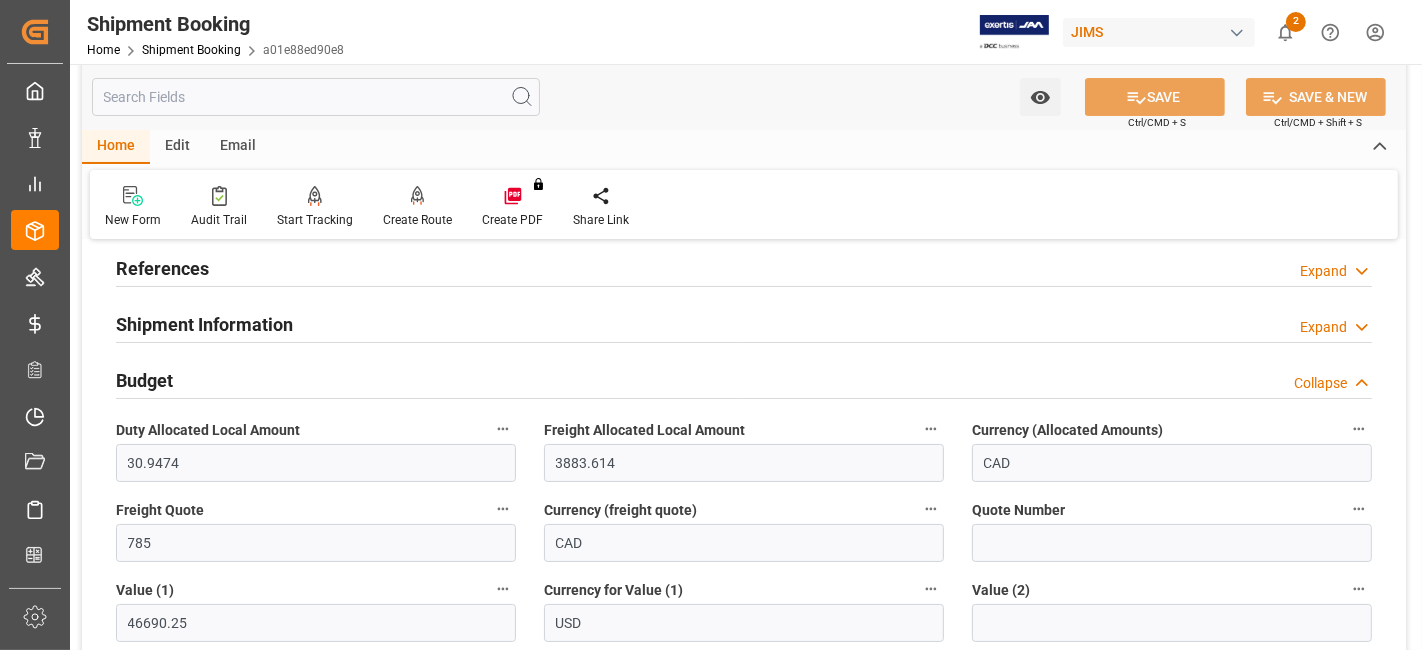 click on "Budget Collapse" at bounding box center (744, 379) 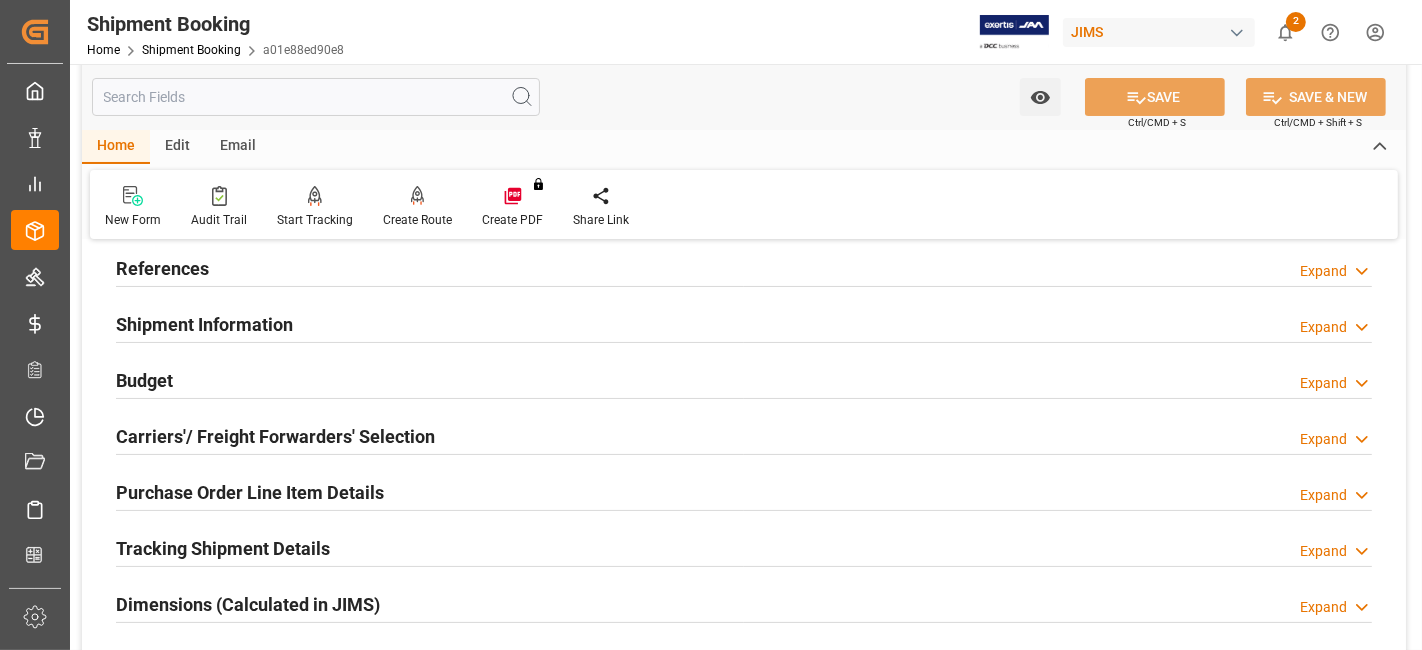 click on "Tracking Shipment Details" at bounding box center [223, 548] 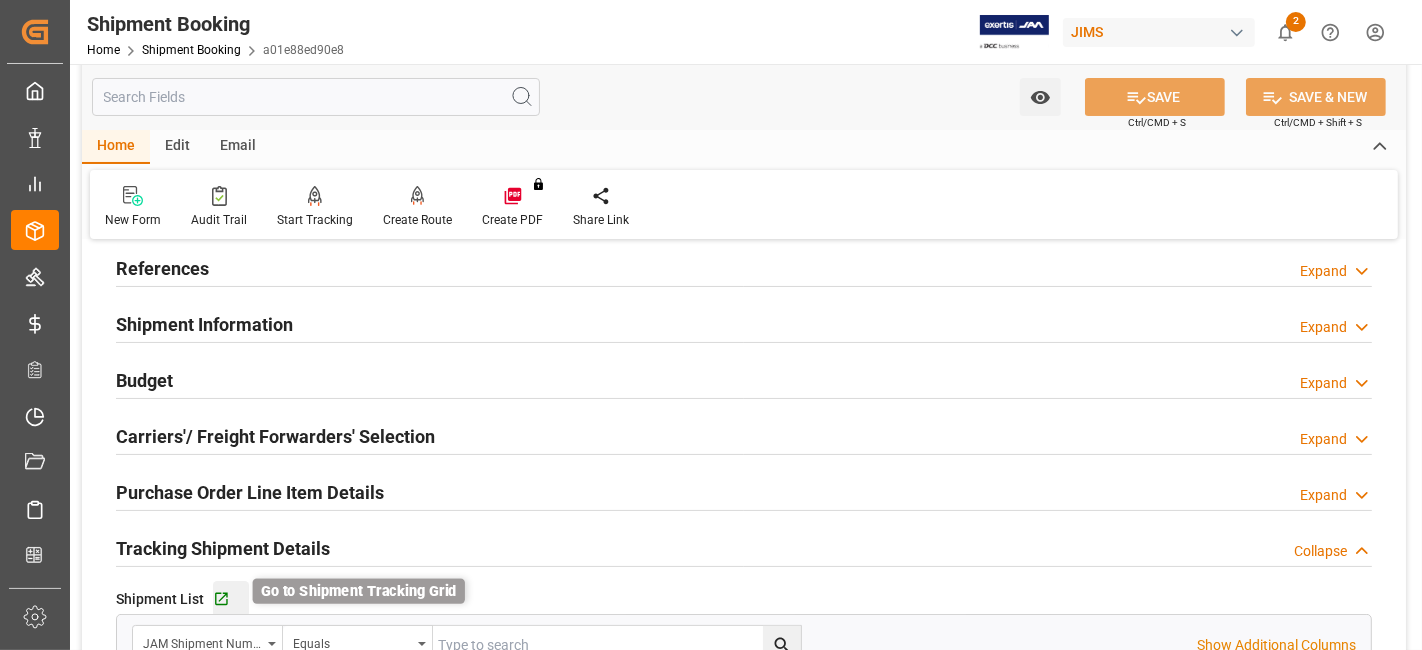 click 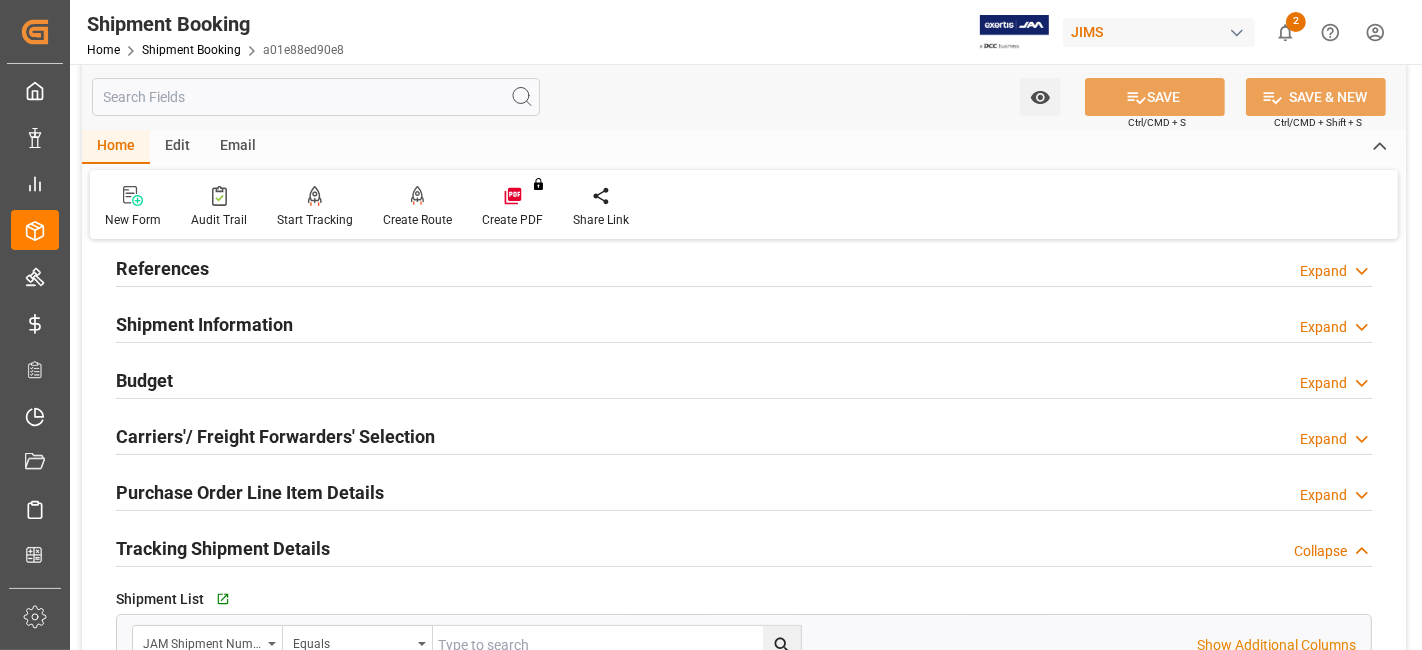 click on "References" at bounding box center [162, 268] 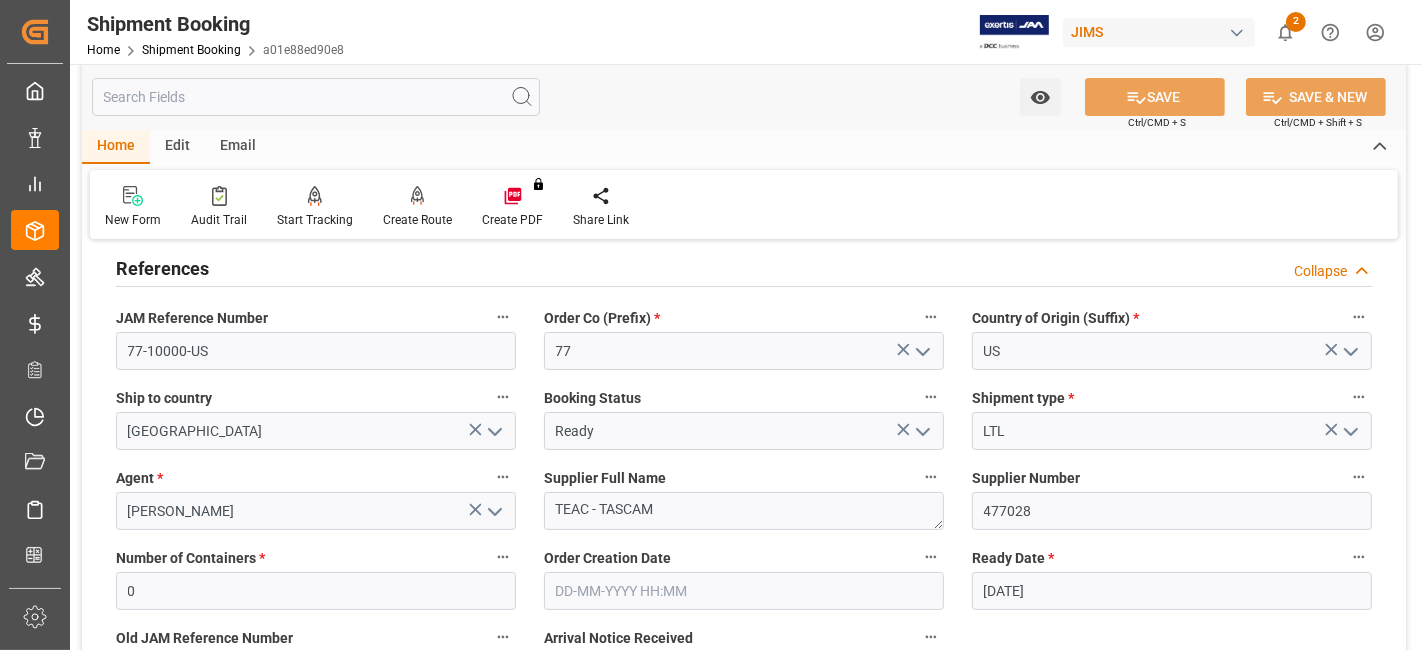 click on "References" at bounding box center (162, 268) 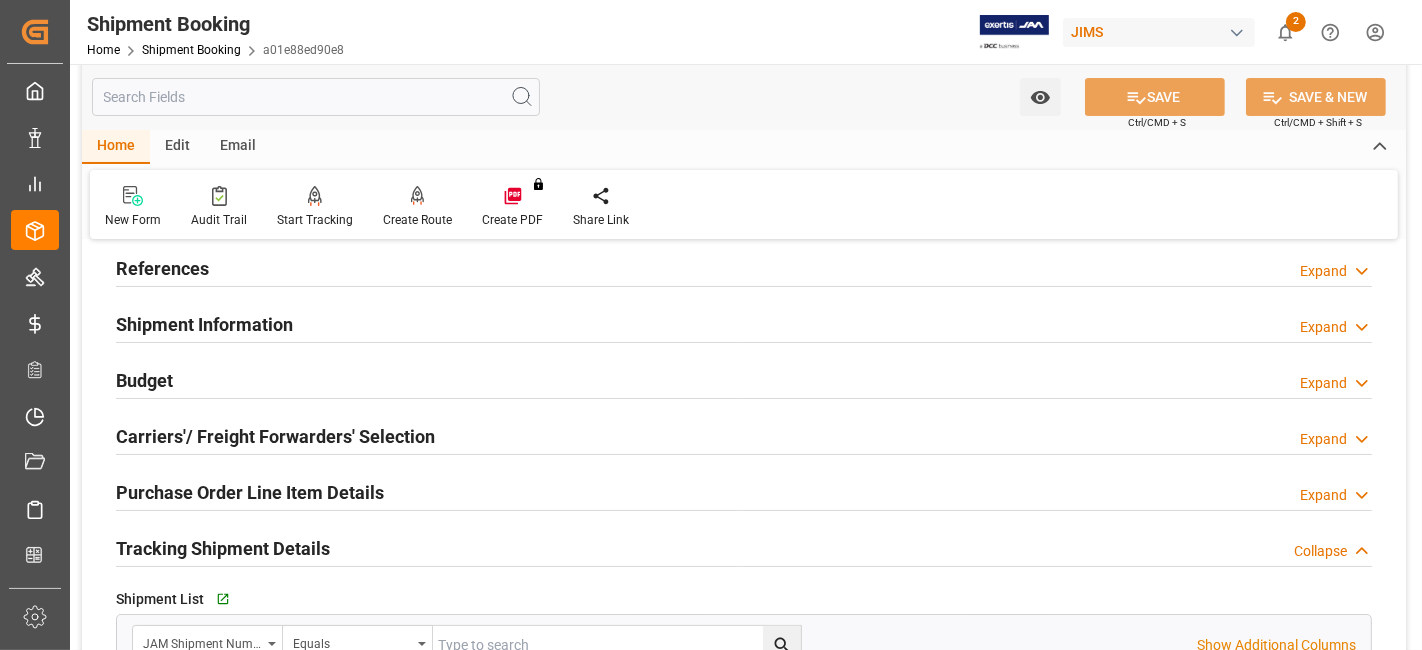 click on "References Expand" at bounding box center [744, 267] 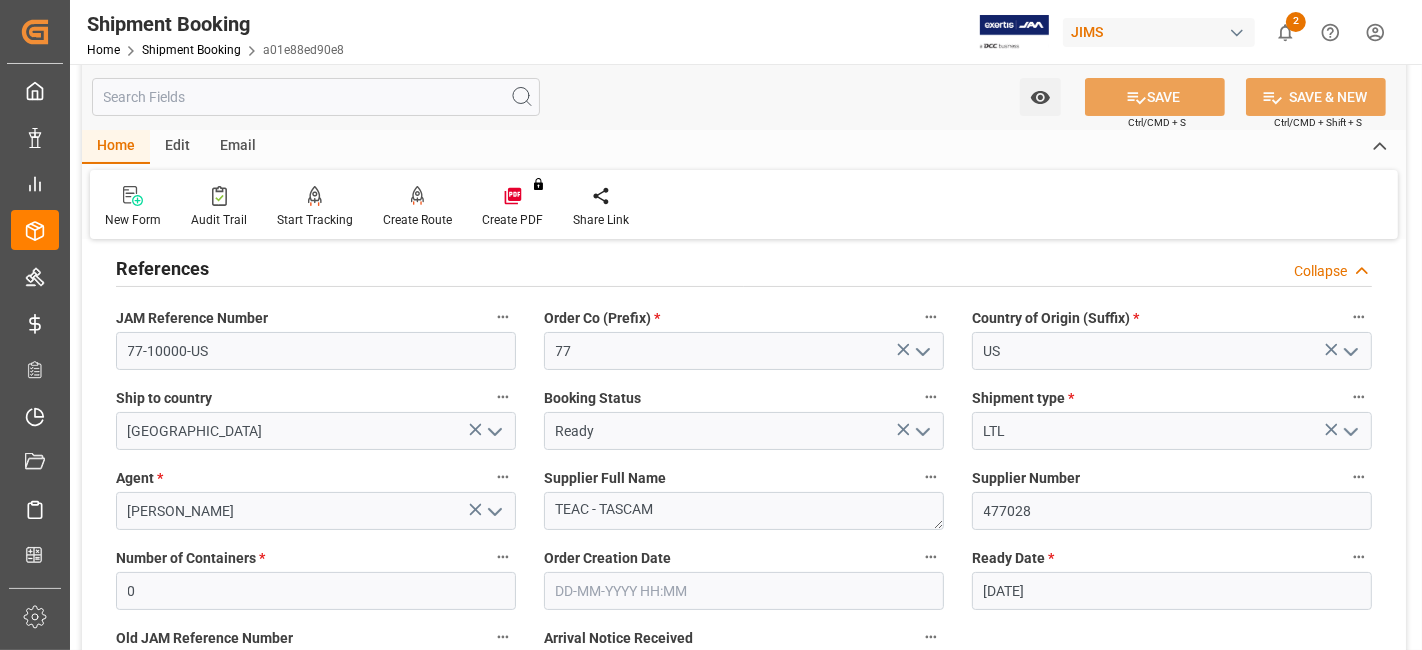 click on "References Collapse" at bounding box center (744, 267) 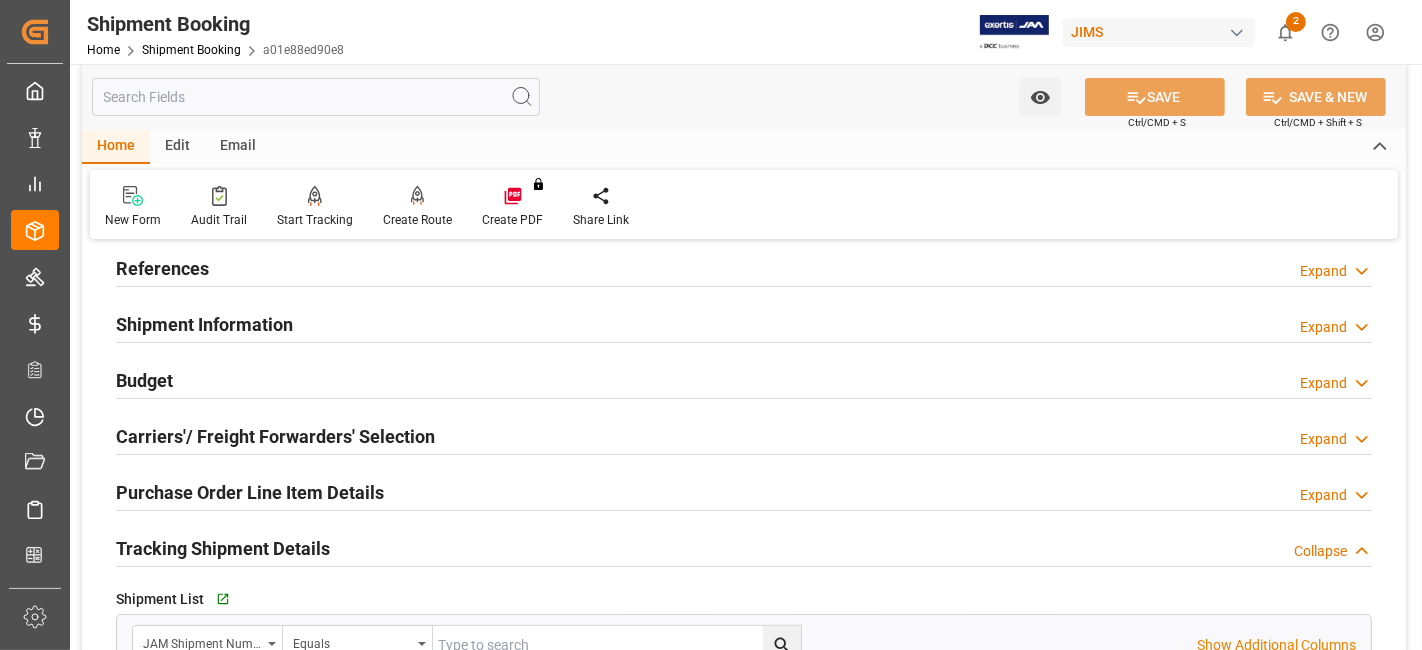 click on "References Expand" at bounding box center [744, 267] 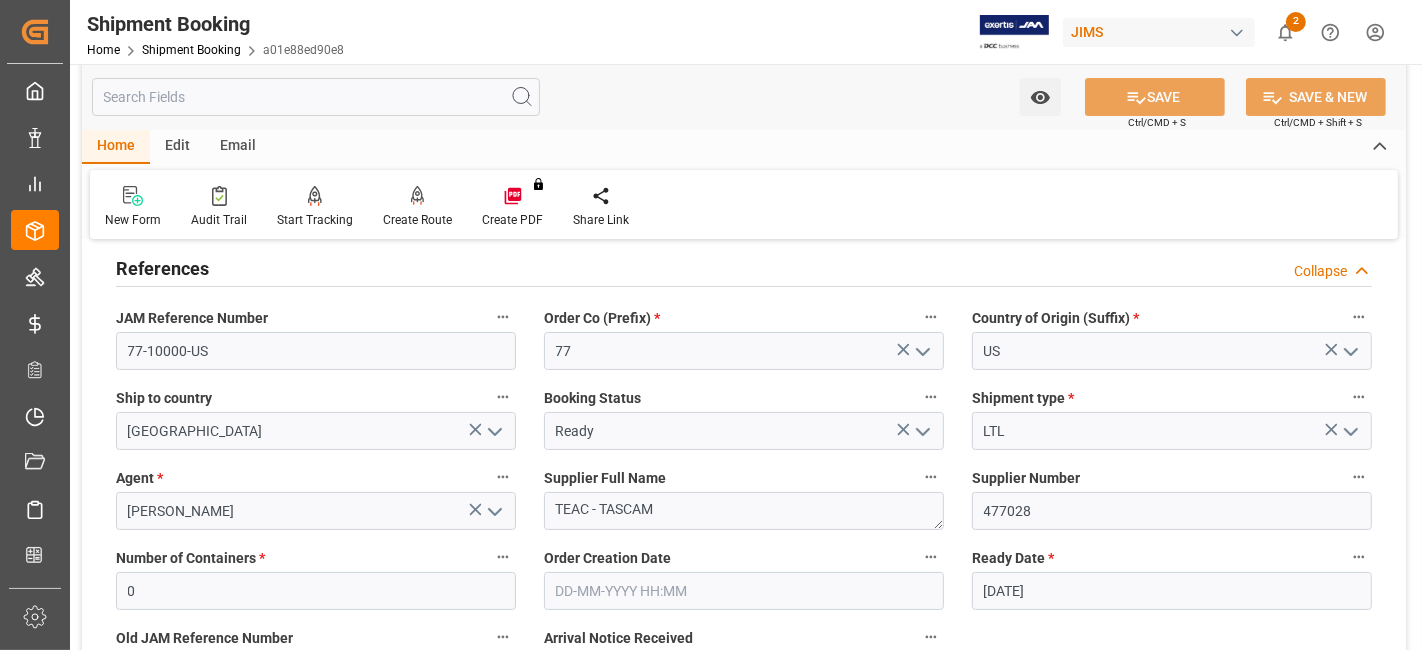 drag, startPoint x: 214, startPoint y: 272, endPoint x: 280, endPoint y: 109, distance: 175.85506 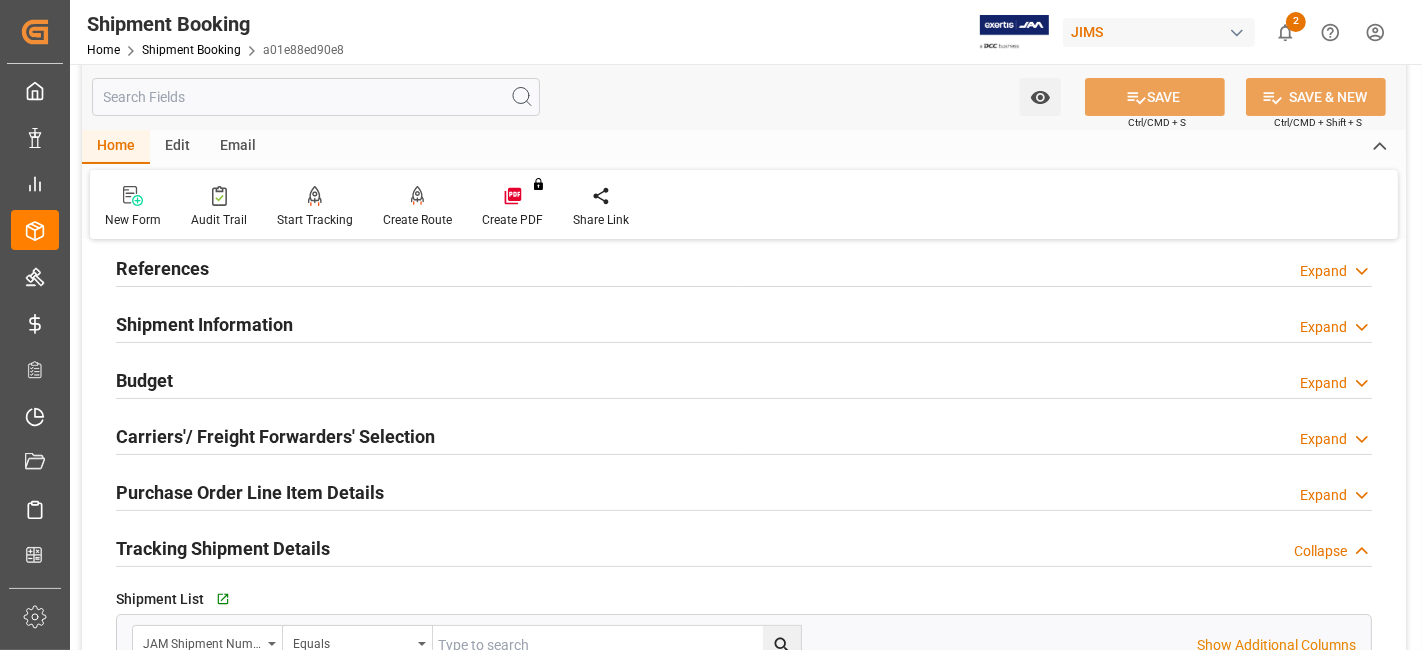 click on "References Expand" at bounding box center [744, 267] 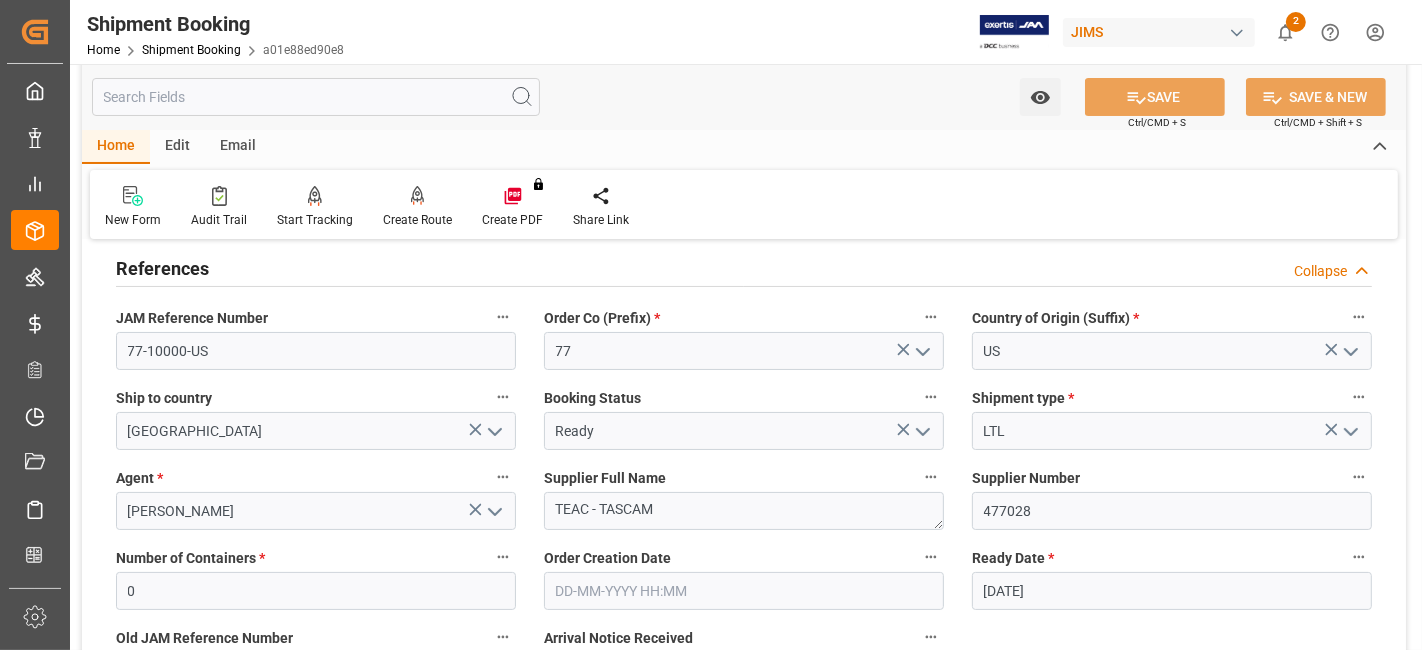 click on "References" at bounding box center (162, 268) 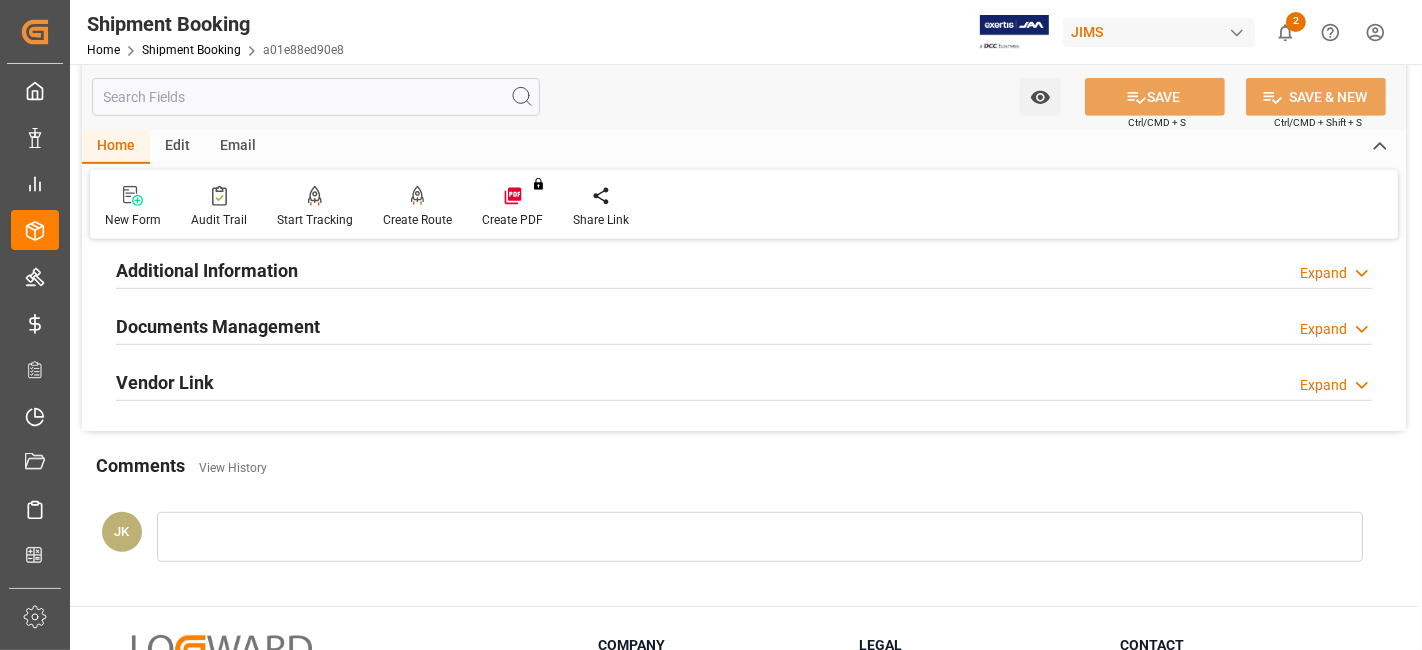 scroll, scrollTop: 888, scrollLeft: 0, axis: vertical 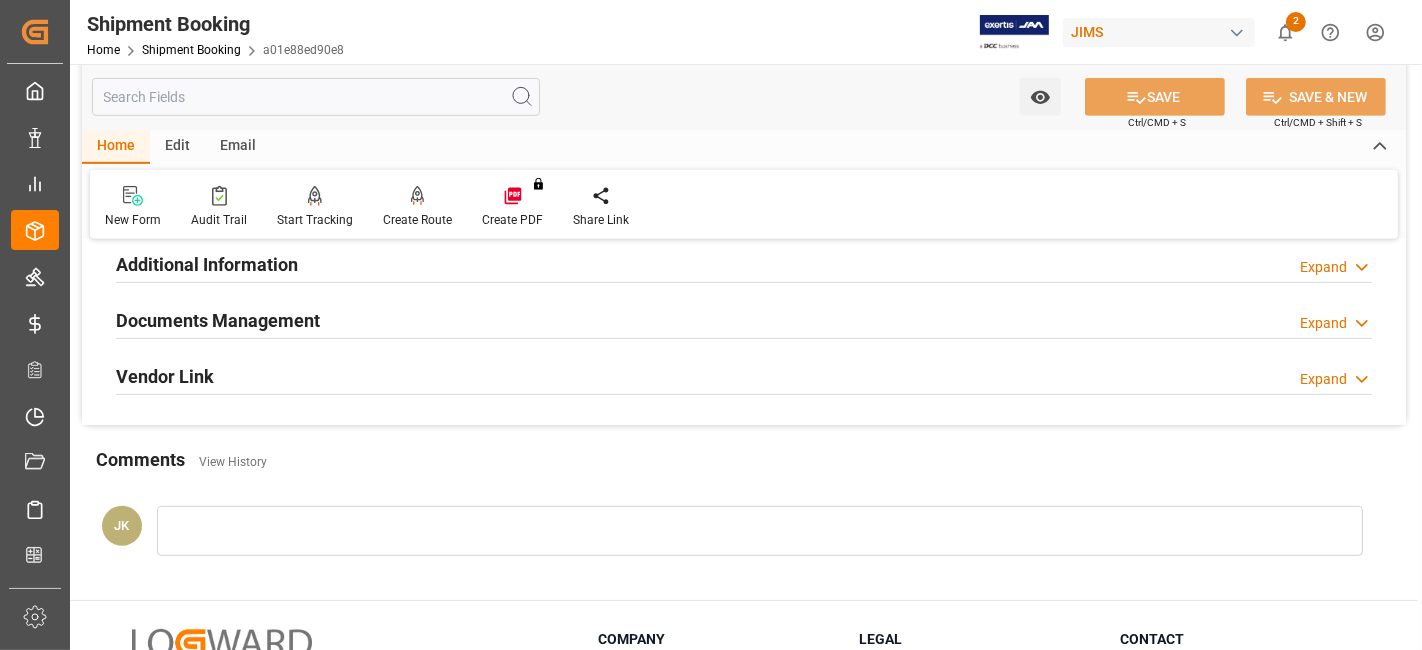 click on "Documents Management" at bounding box center (218, 319) 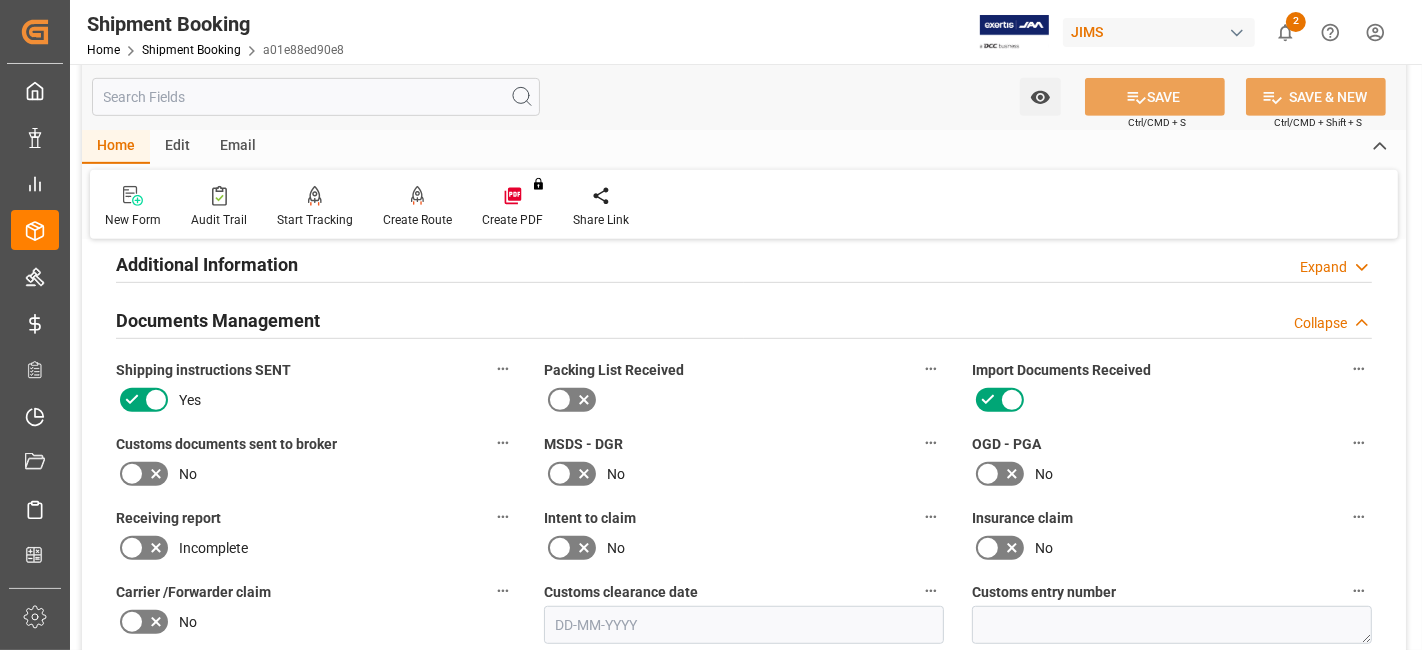 click 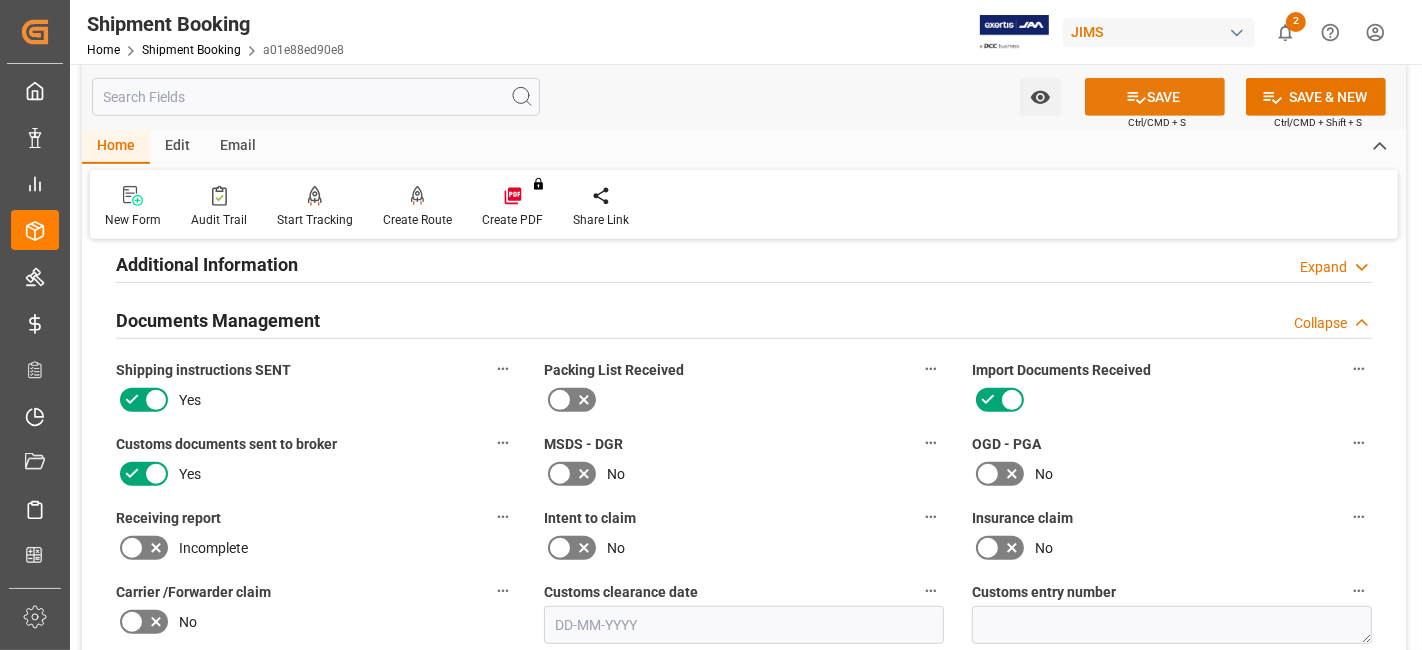 click on "SAVE" at bounding box center (1155, 97) 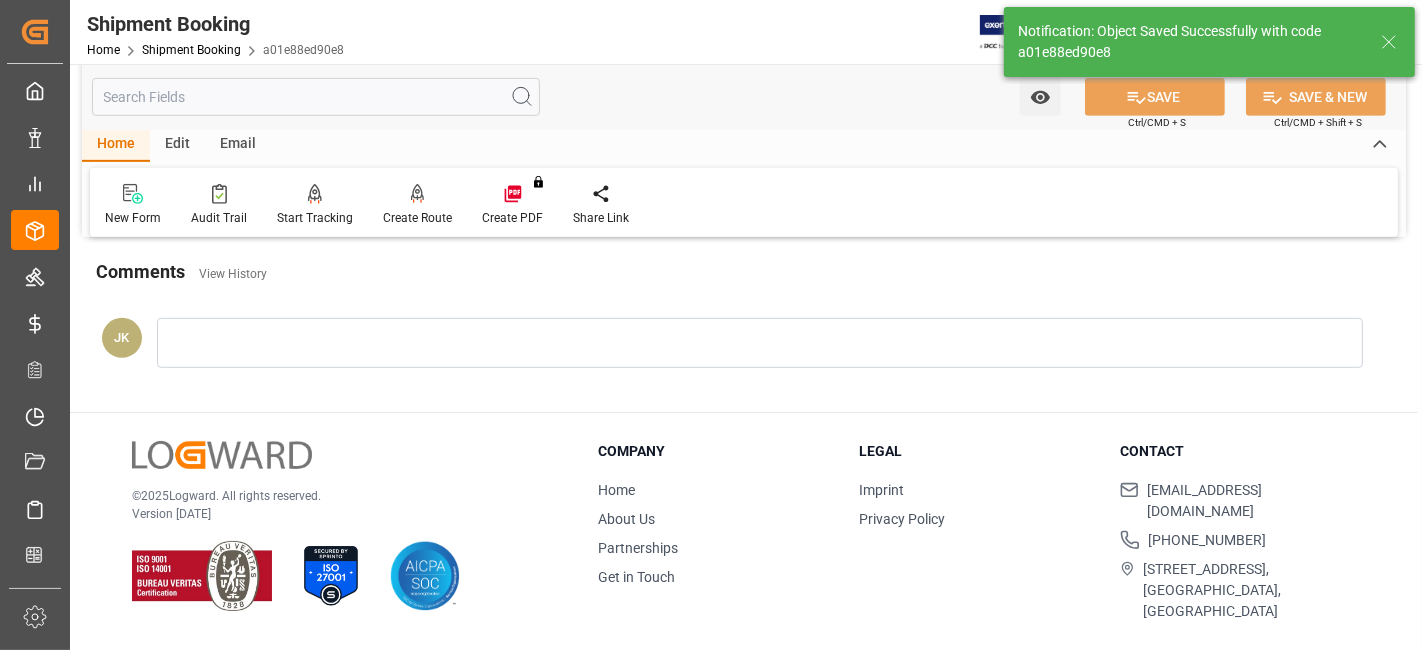scroll, scrollTop: 677, scrollLeft: 0, axis: vertical 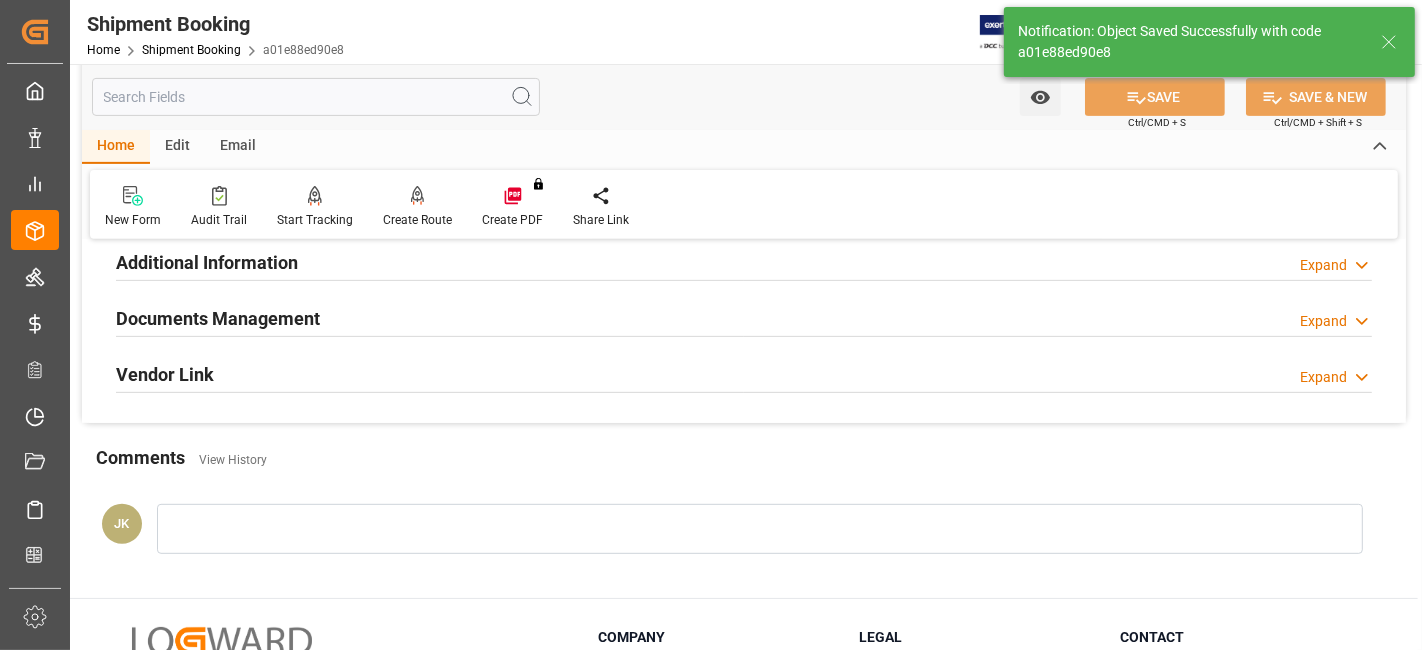 drag, startPoint x: 305, startPoint y: 308, endPoint x: 377, endPoint y: 490, distance: 195.72429 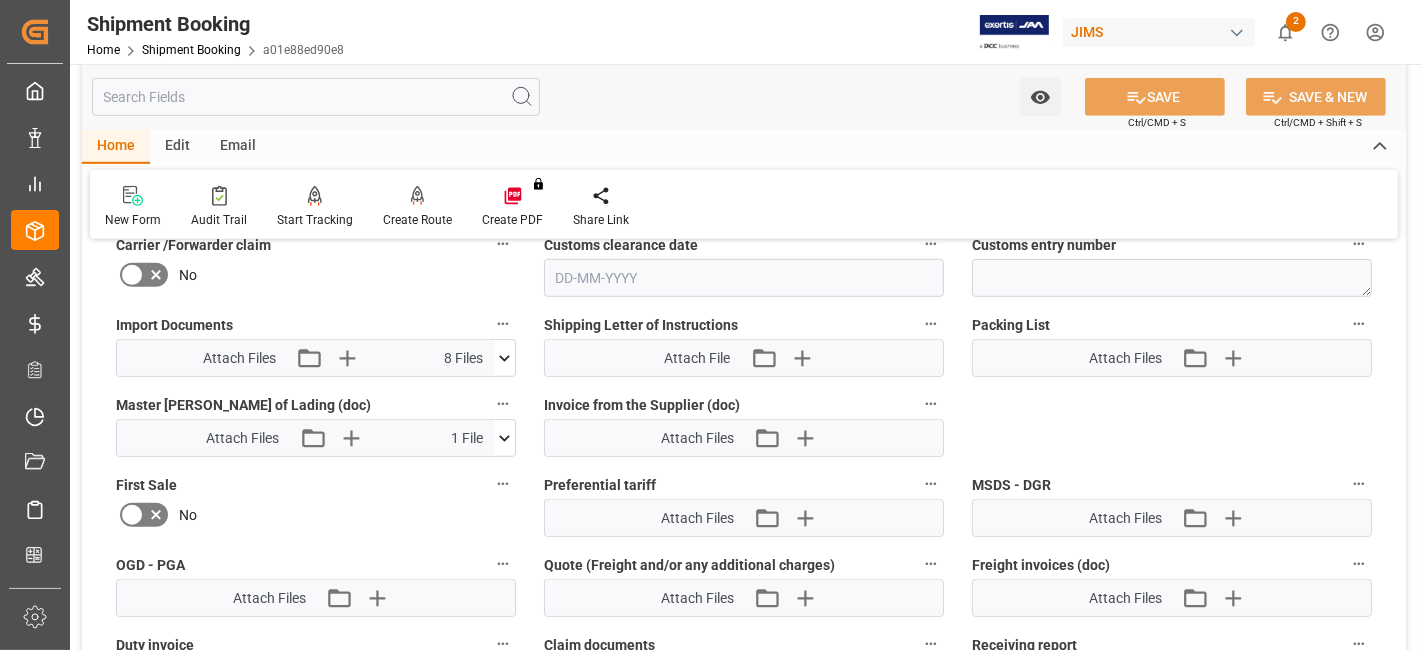 scroll, scrollTop: 1121, scrollLeft: 0, axis: vertical 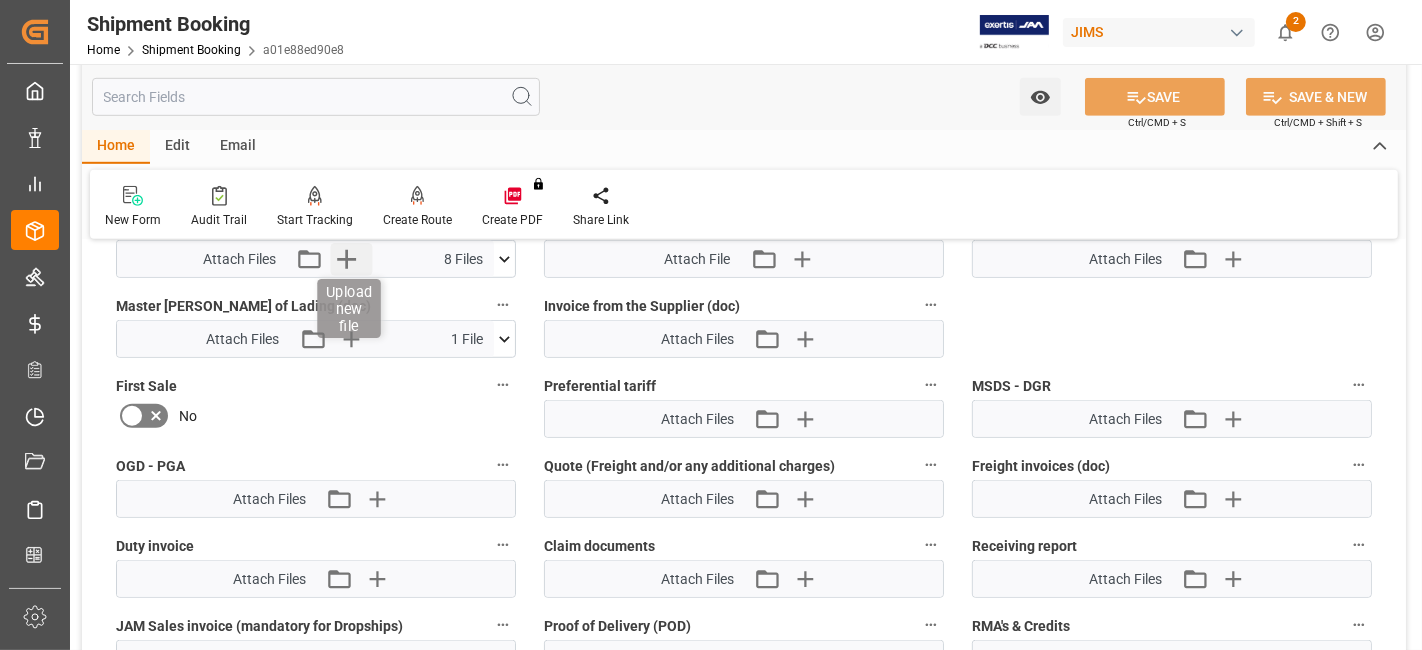 click 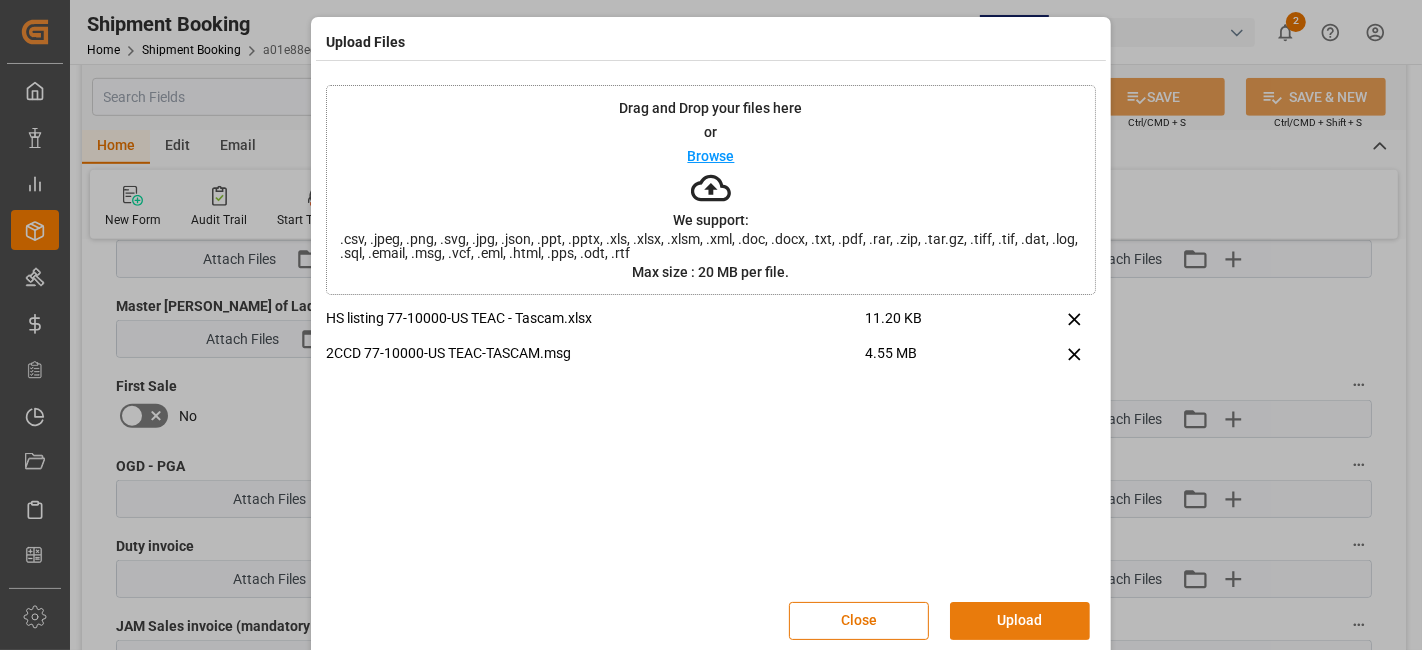 click on "Upload" at bounding box center (1020, 621) 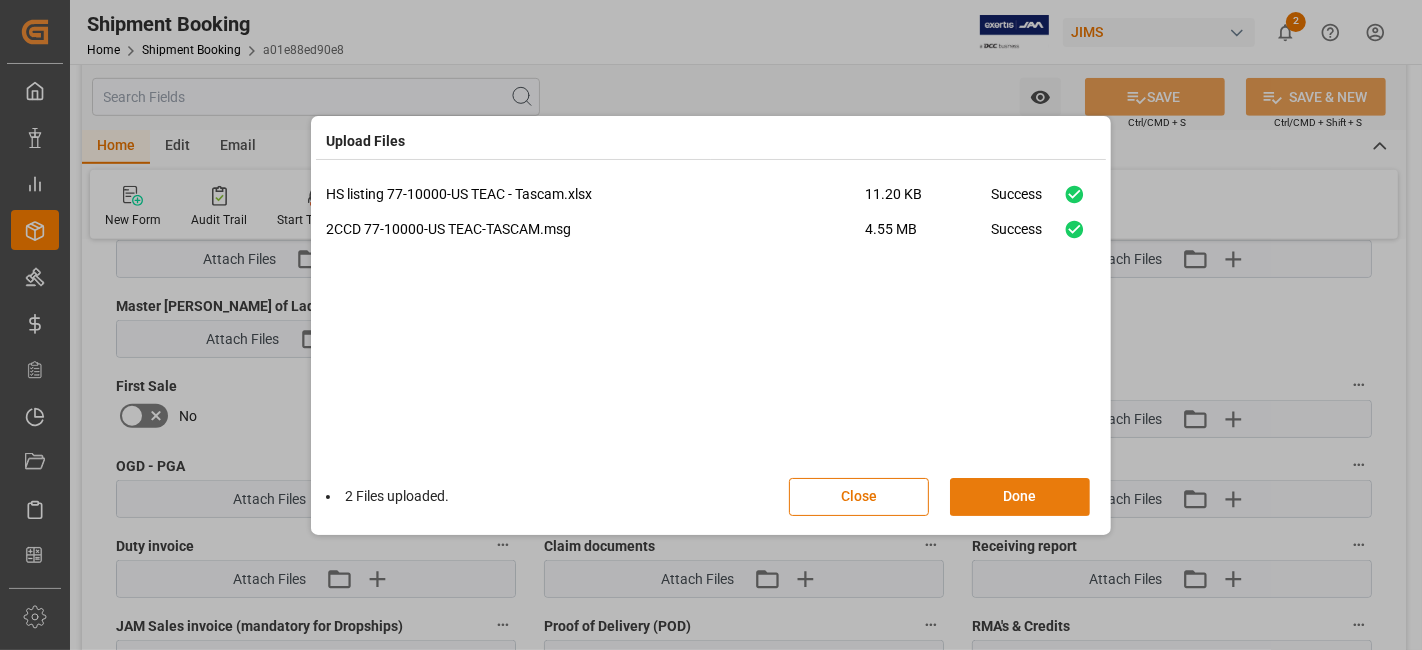 click on "Done" at bounding box center (1020, 497) 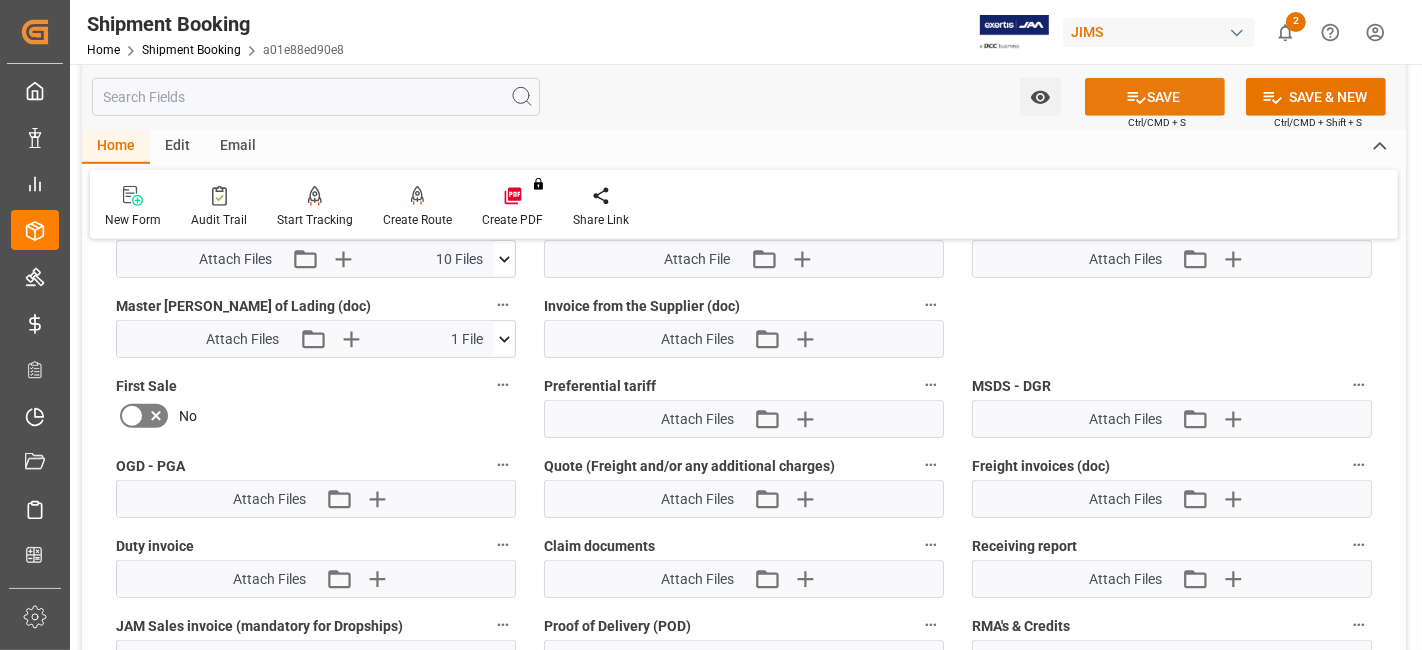 click on "SAVE" at bounding box center [1155, 97] 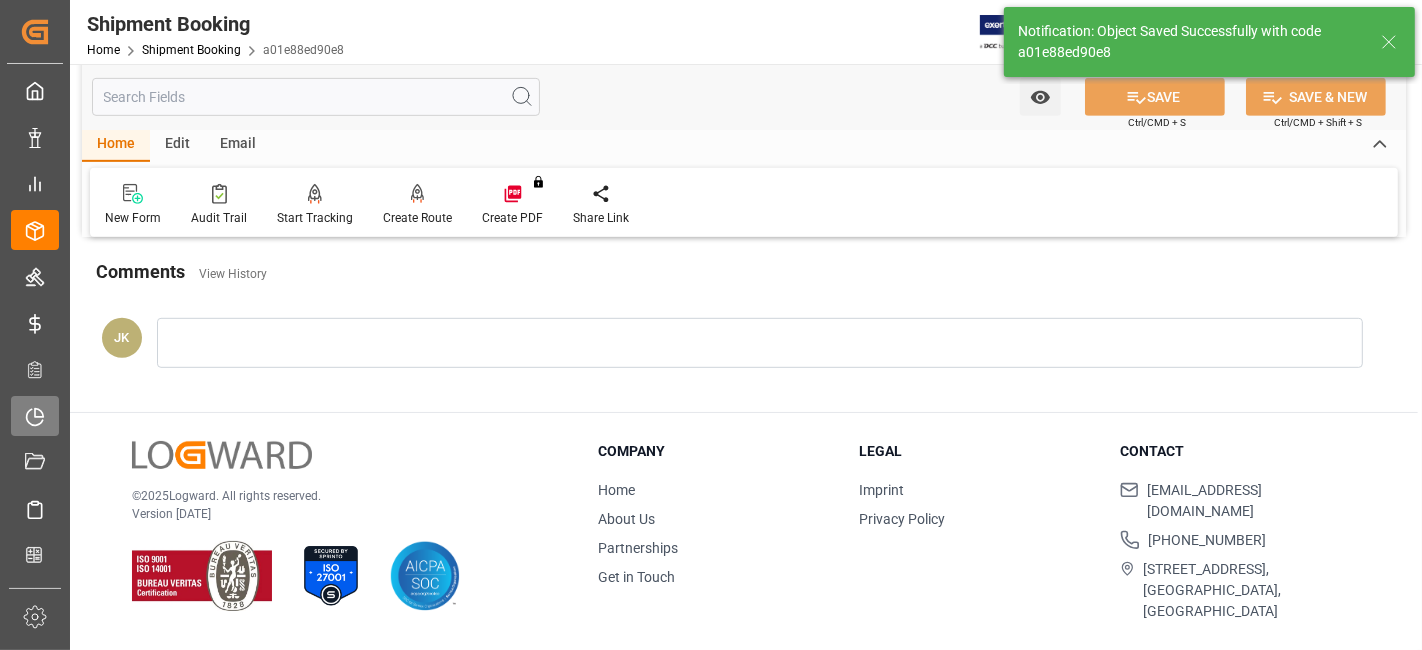 scroll, scrollTop: 846, scrollLeft: 0, axis: vertical 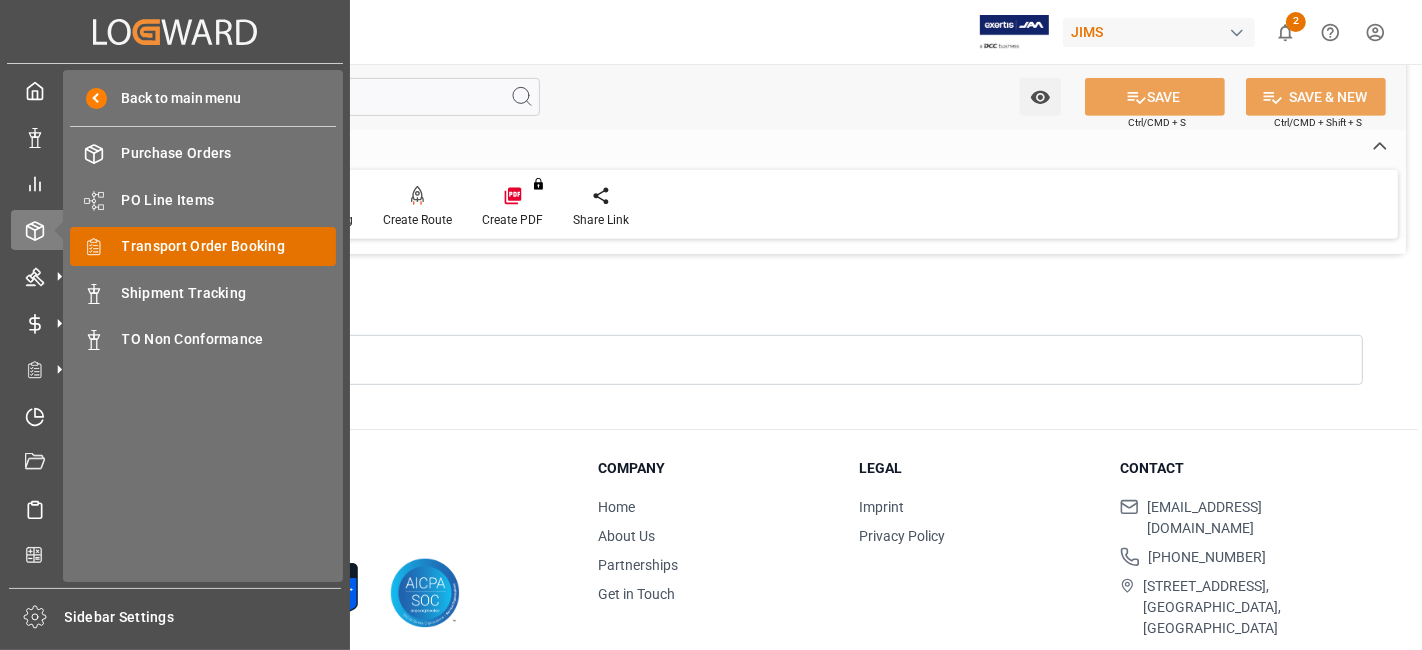 click on "Transport Order Booking" at bounding box center (229, 246) 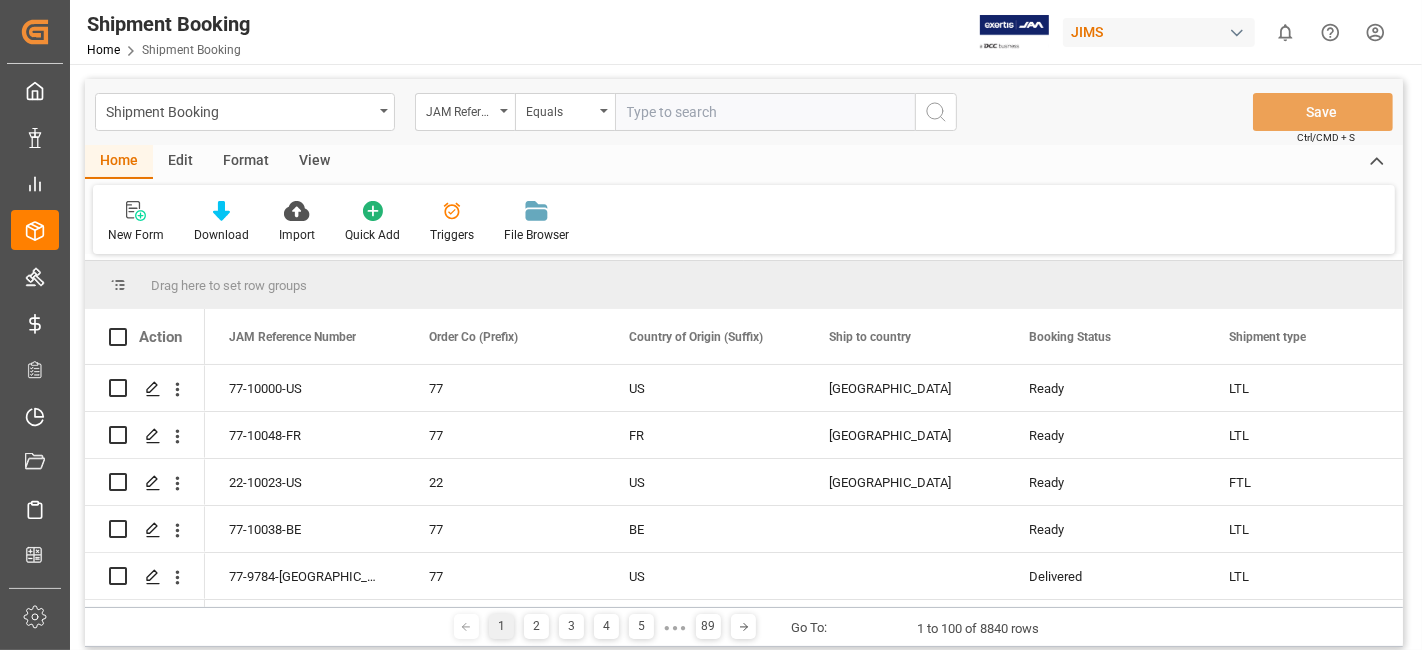 click at bounding box center [765, 112] 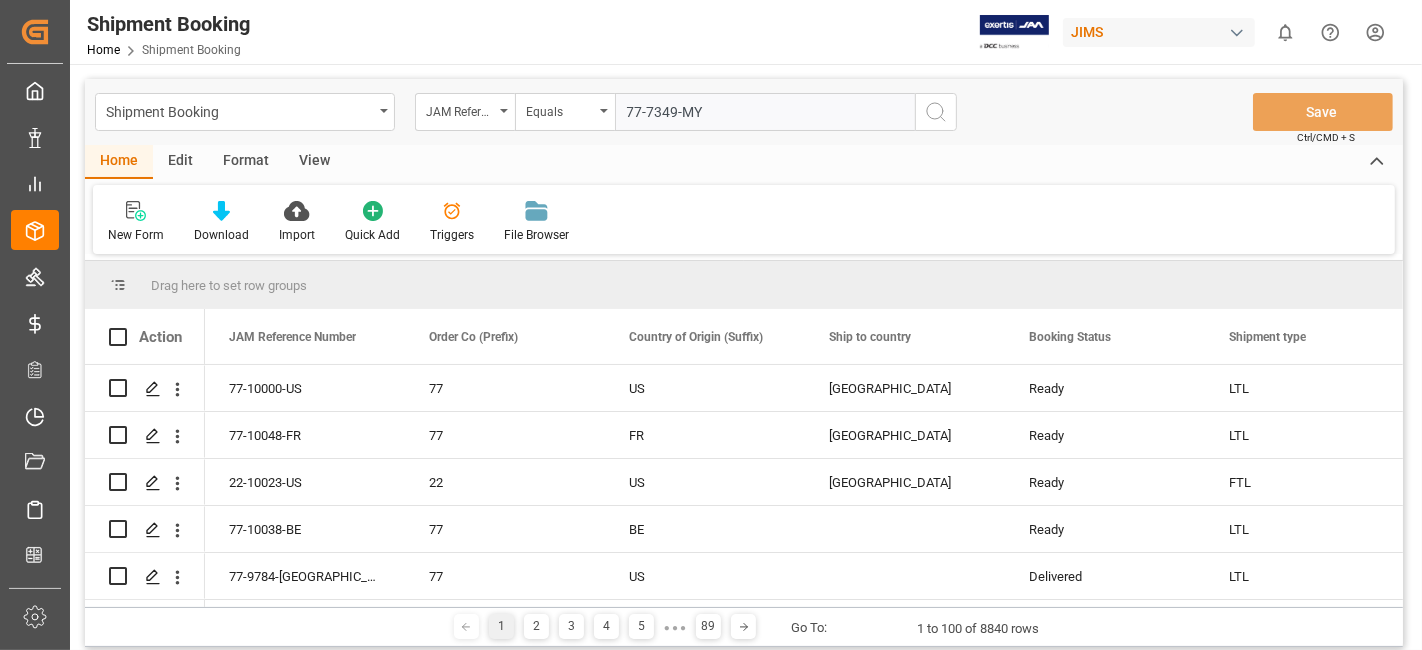 type on "77-7349-MY" 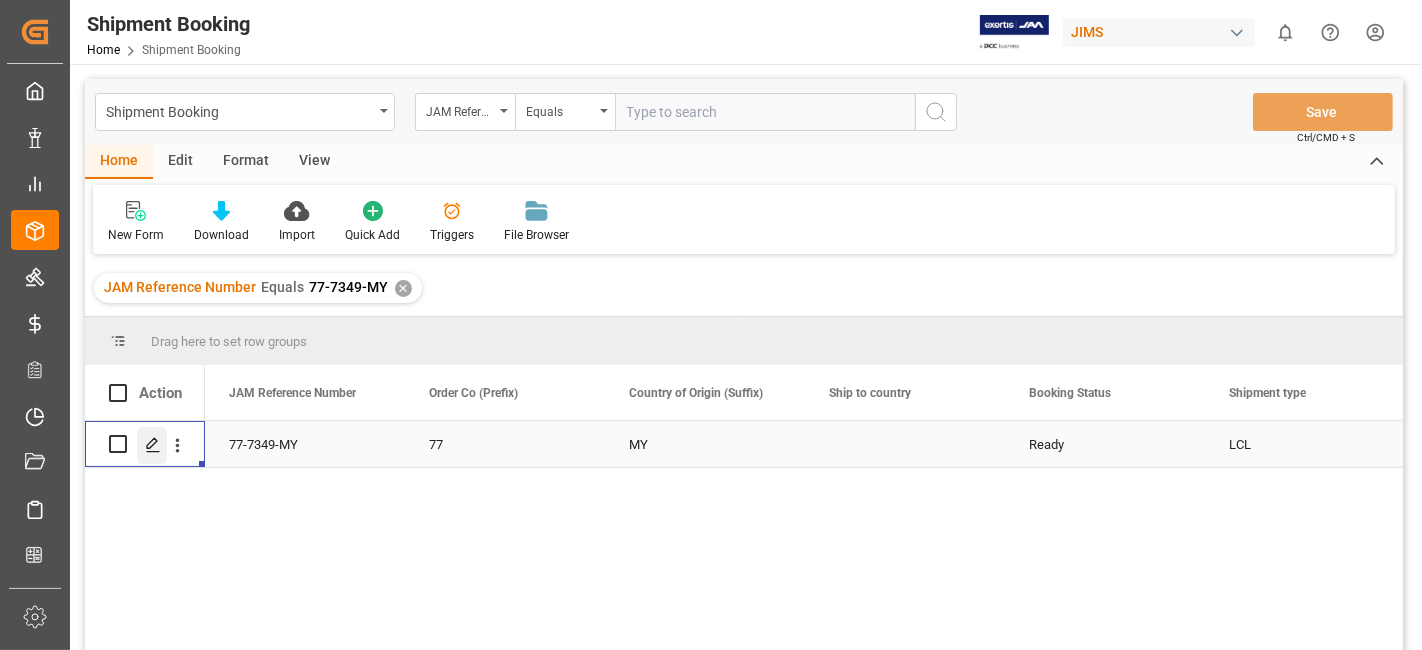 click at bounding box center (152, 445) 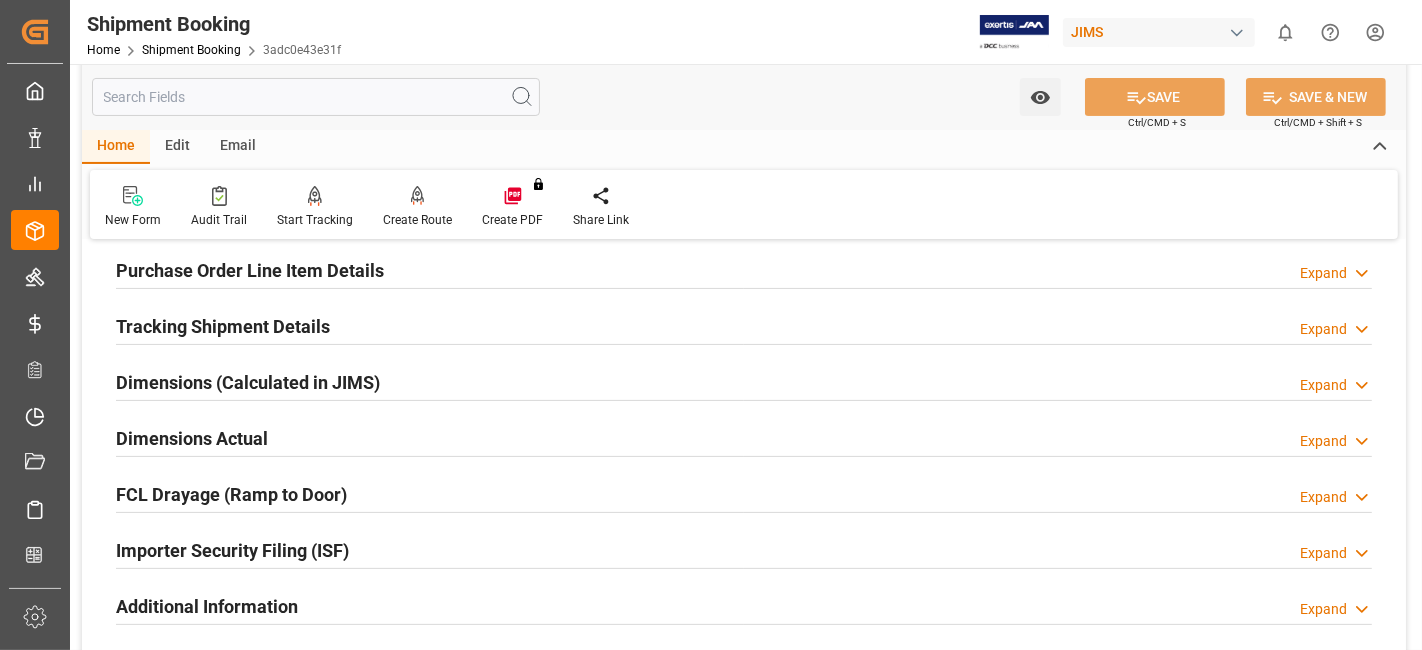 scroll, scrollTop: 666, scrollLeft: 0, axis: vertical 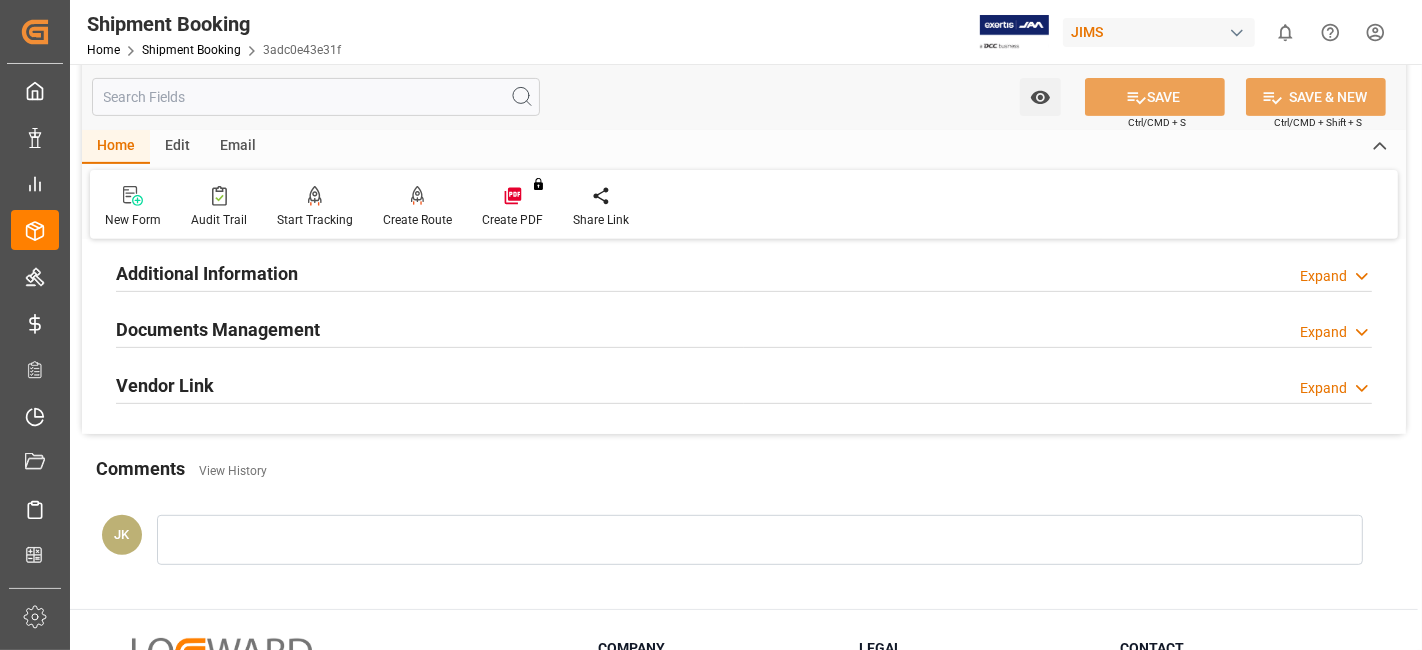 click on "Documents Management" at bounding box center (218, 329) 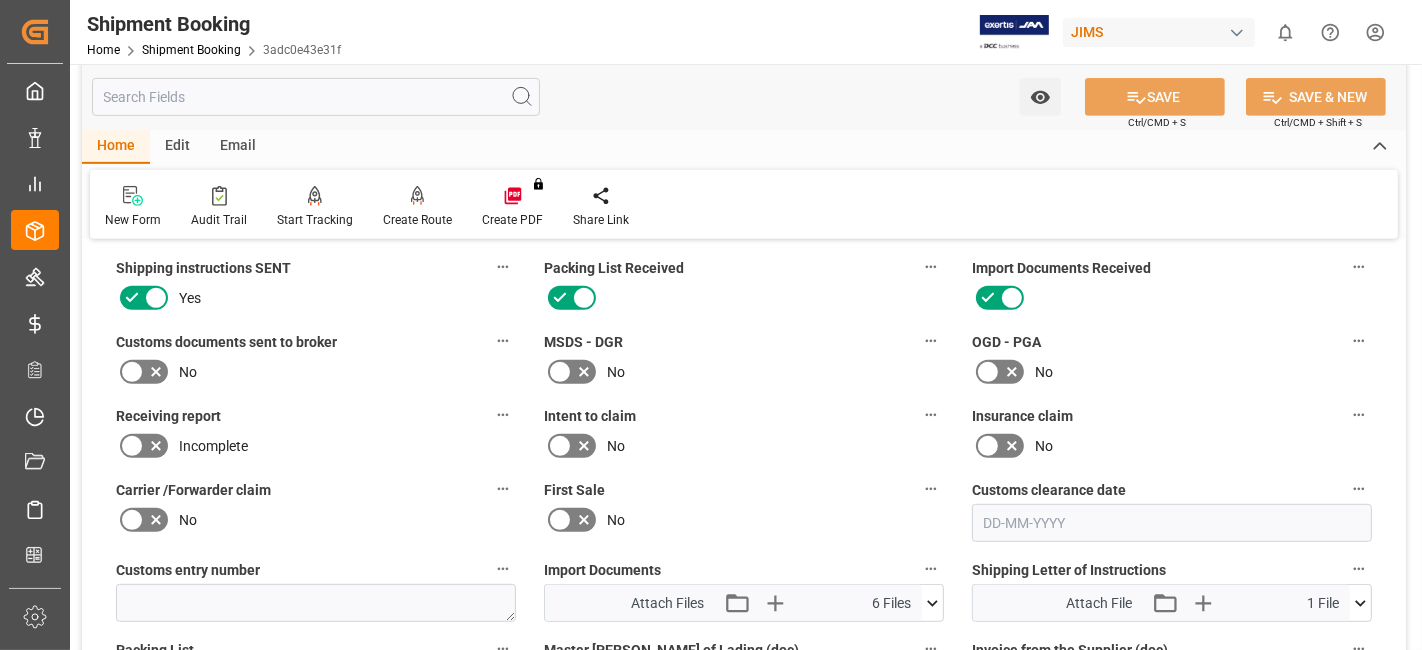 scroll, scrollTop: 1000, scrollLeft: 0, axis: vertical 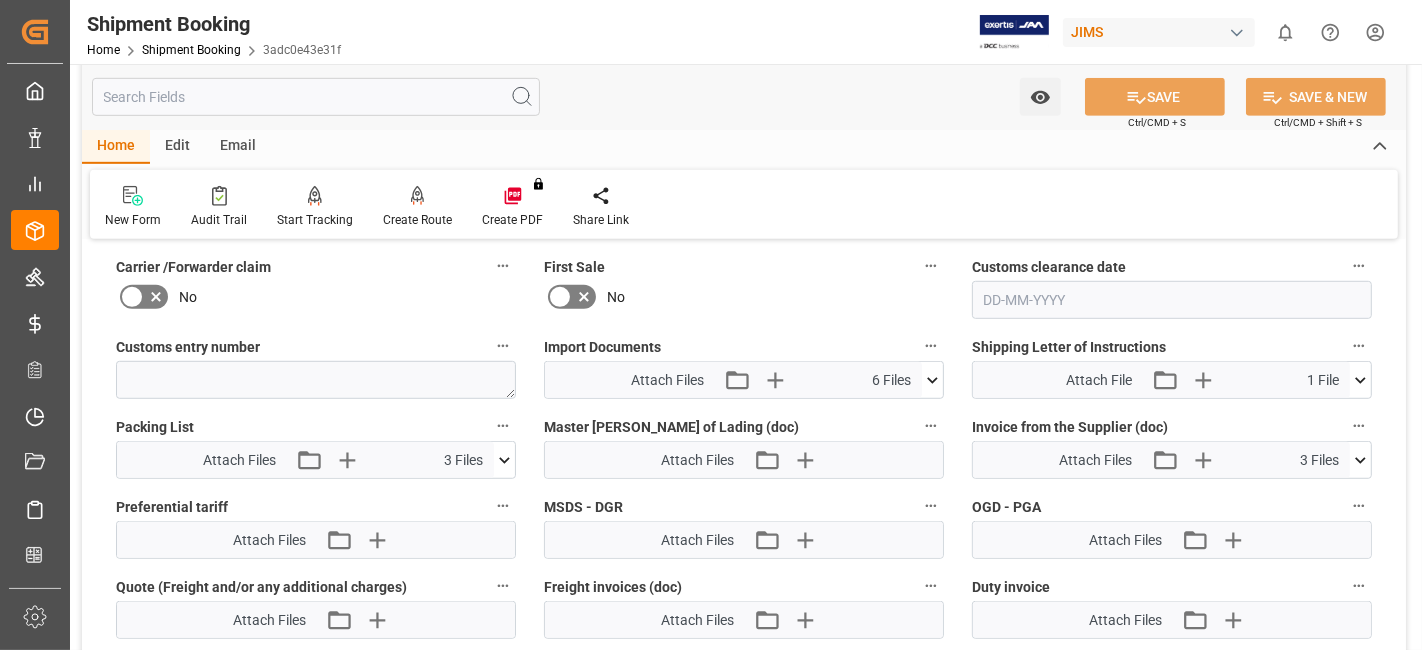 click 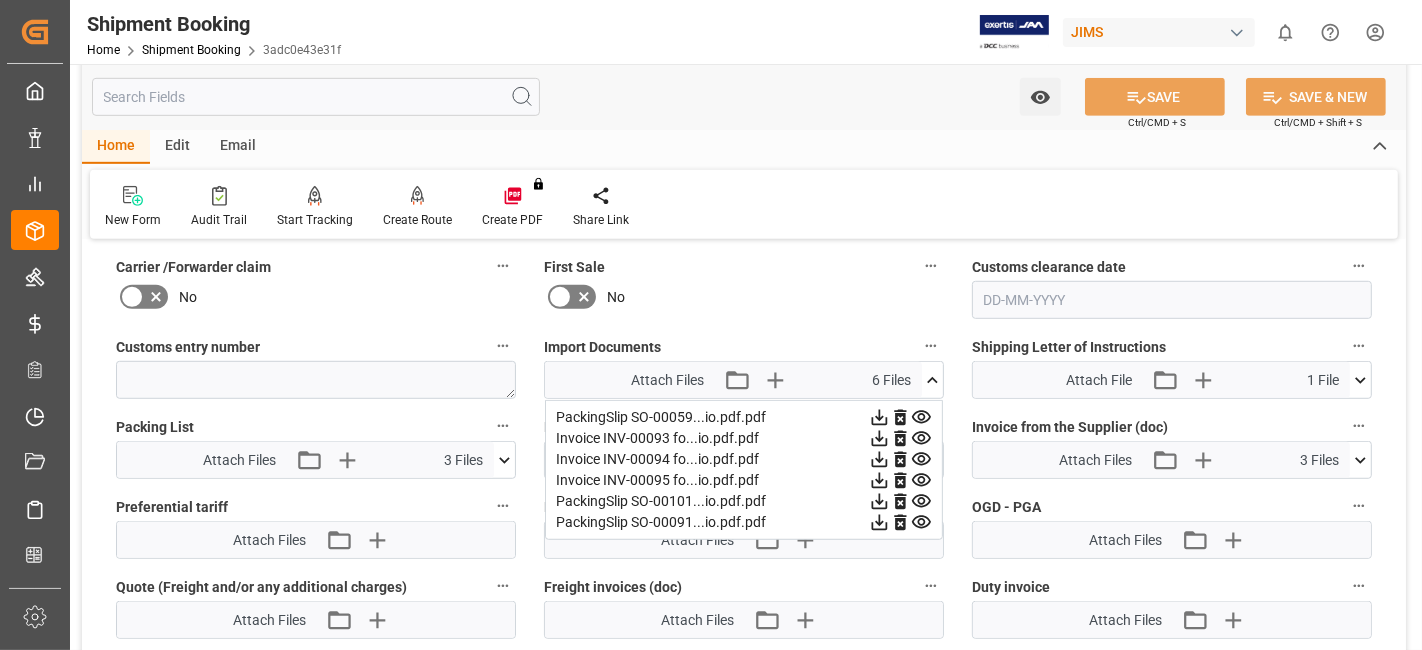 click on "No" at bounding box center (744, 297) 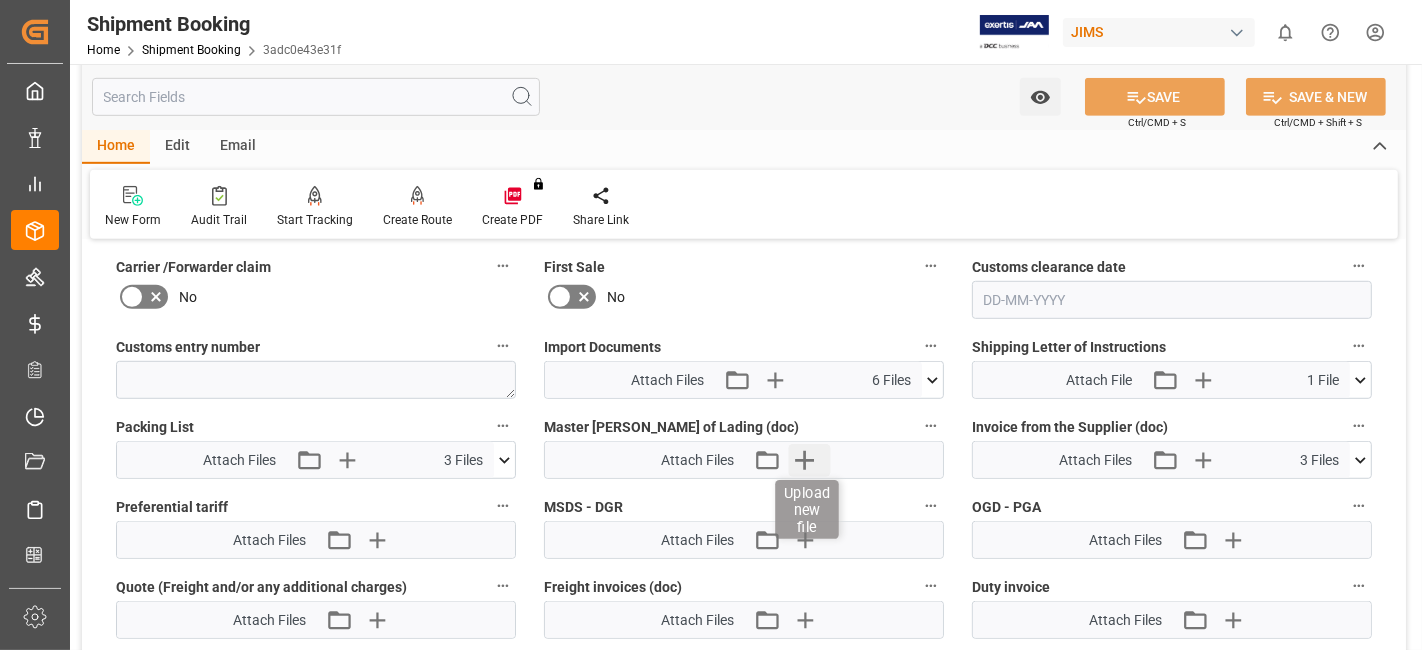 click 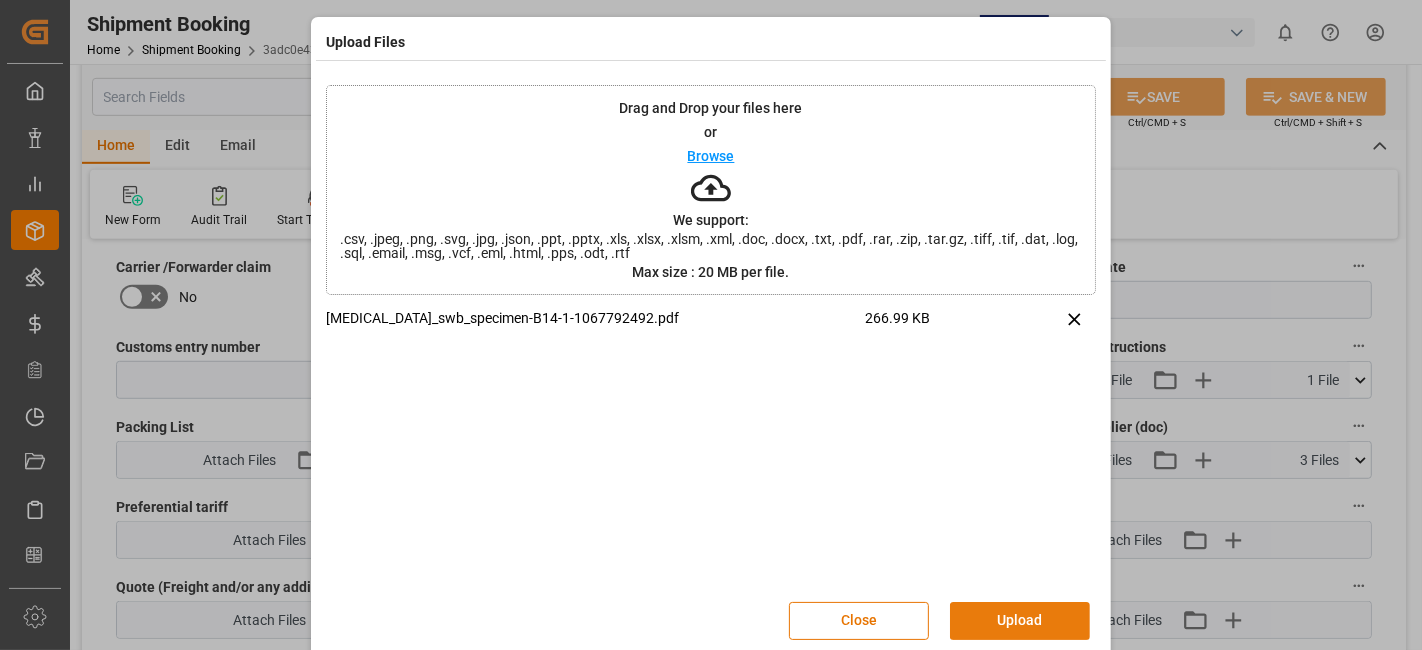 click on "Upload" at bounding box center [1020, 621] 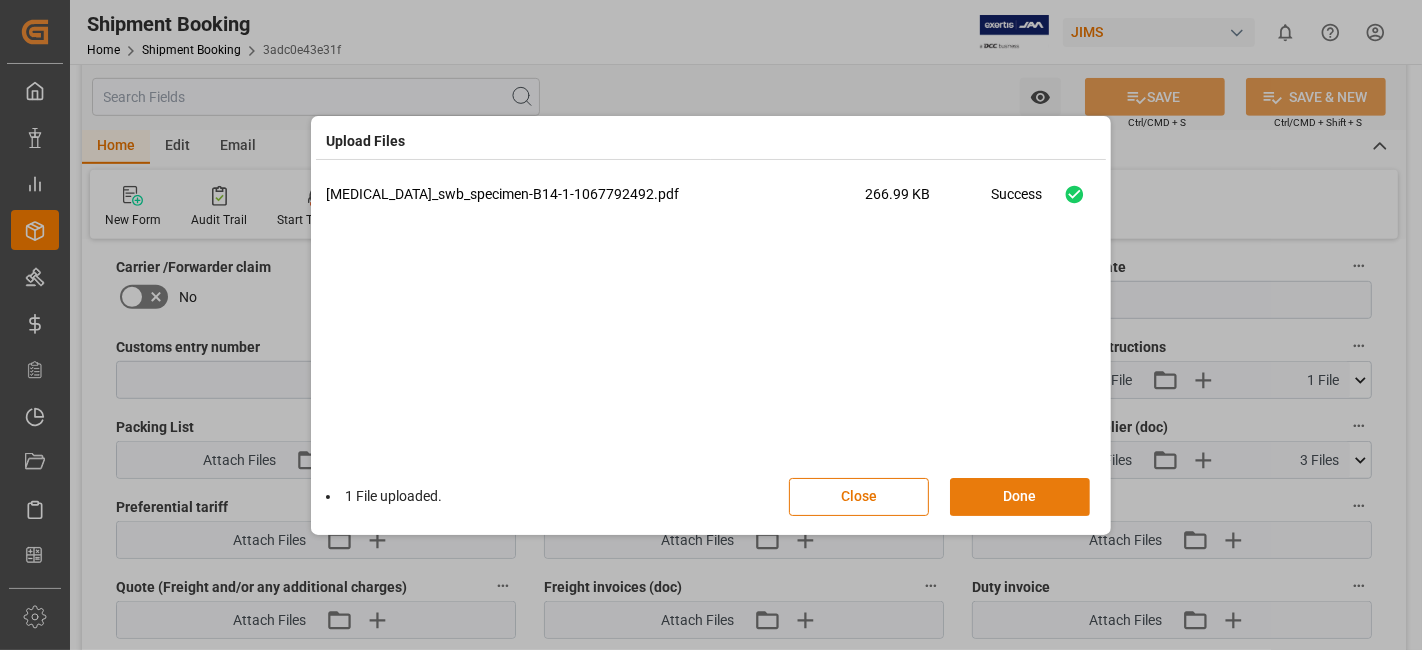 click on "Done" at bounding box center [1020, 497] 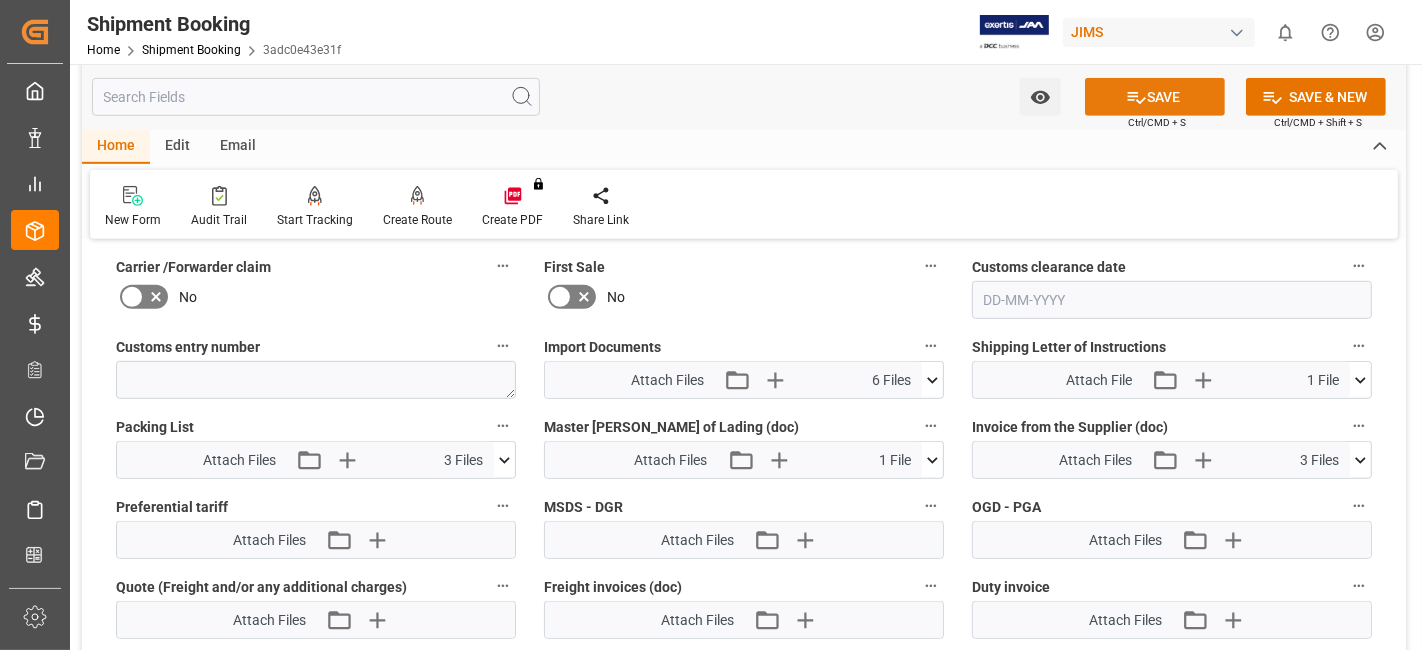 click on "SAVE" at bounding box center [1155, 97] 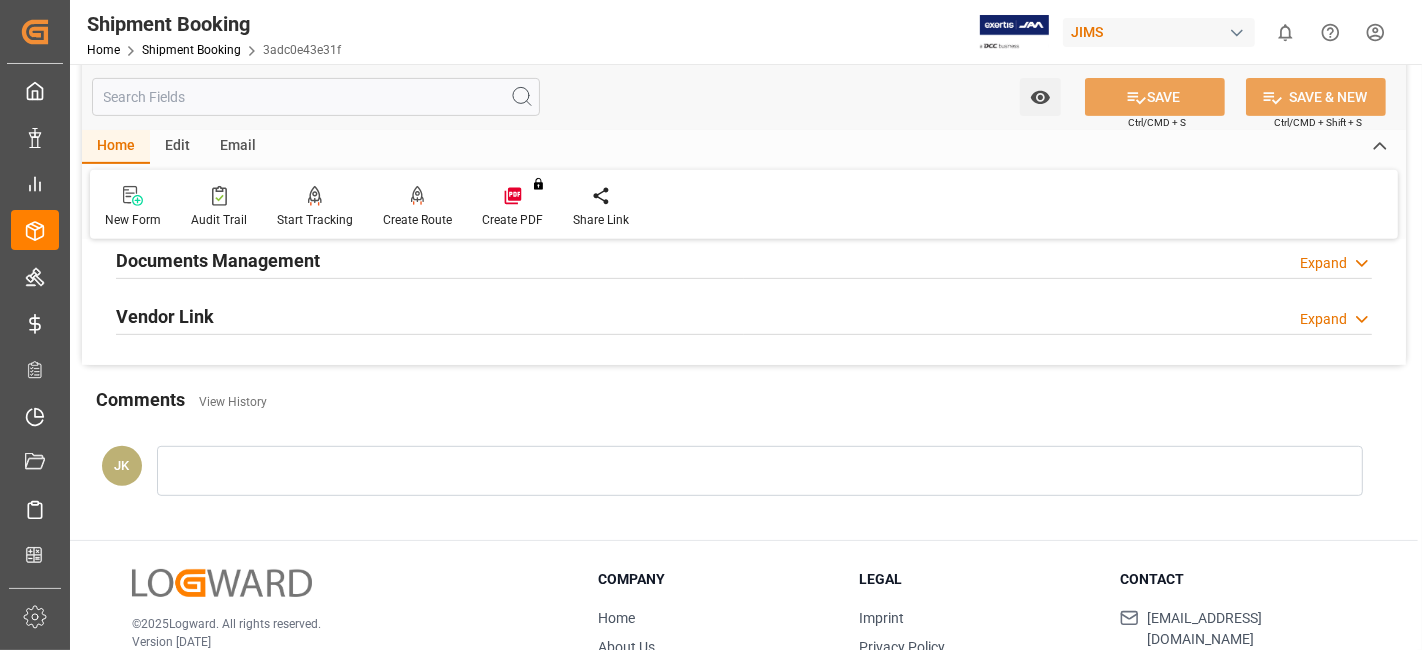scroll, scrollTop: 513, scrollLeft: 0, axis: vertical 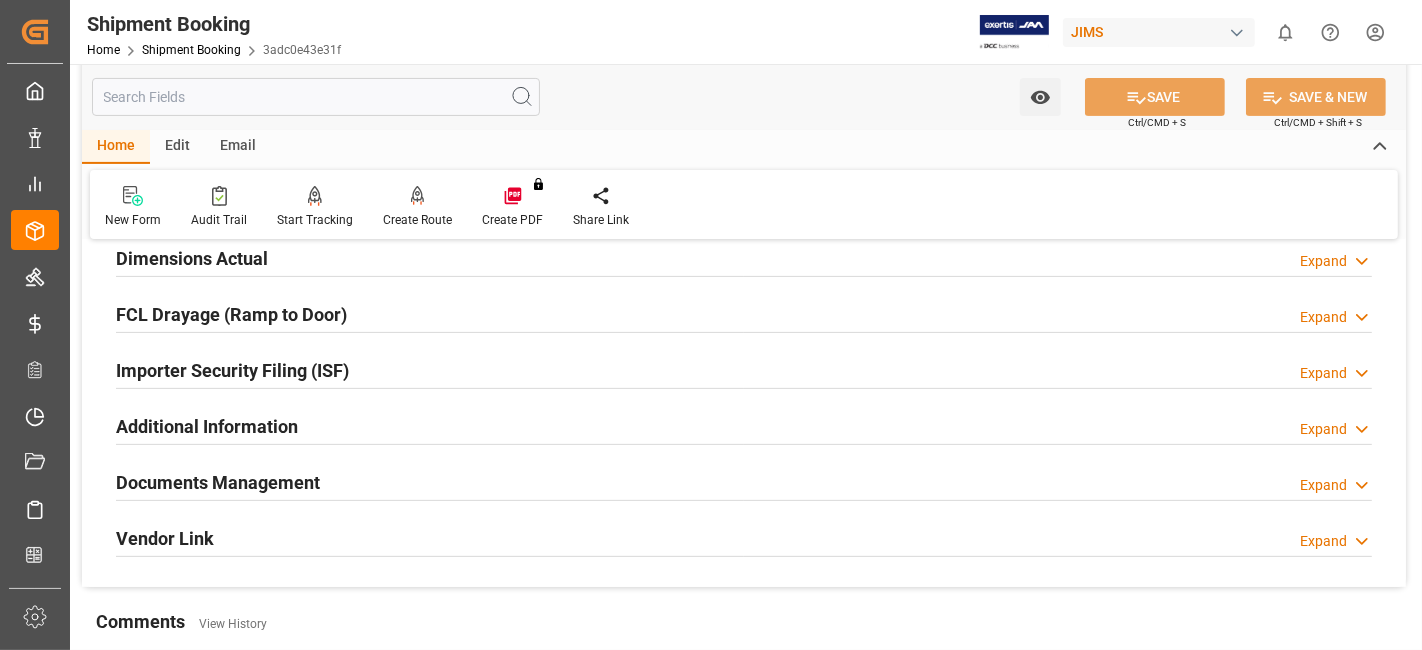 click on "Documents Management" at bounding box center [218, 482] 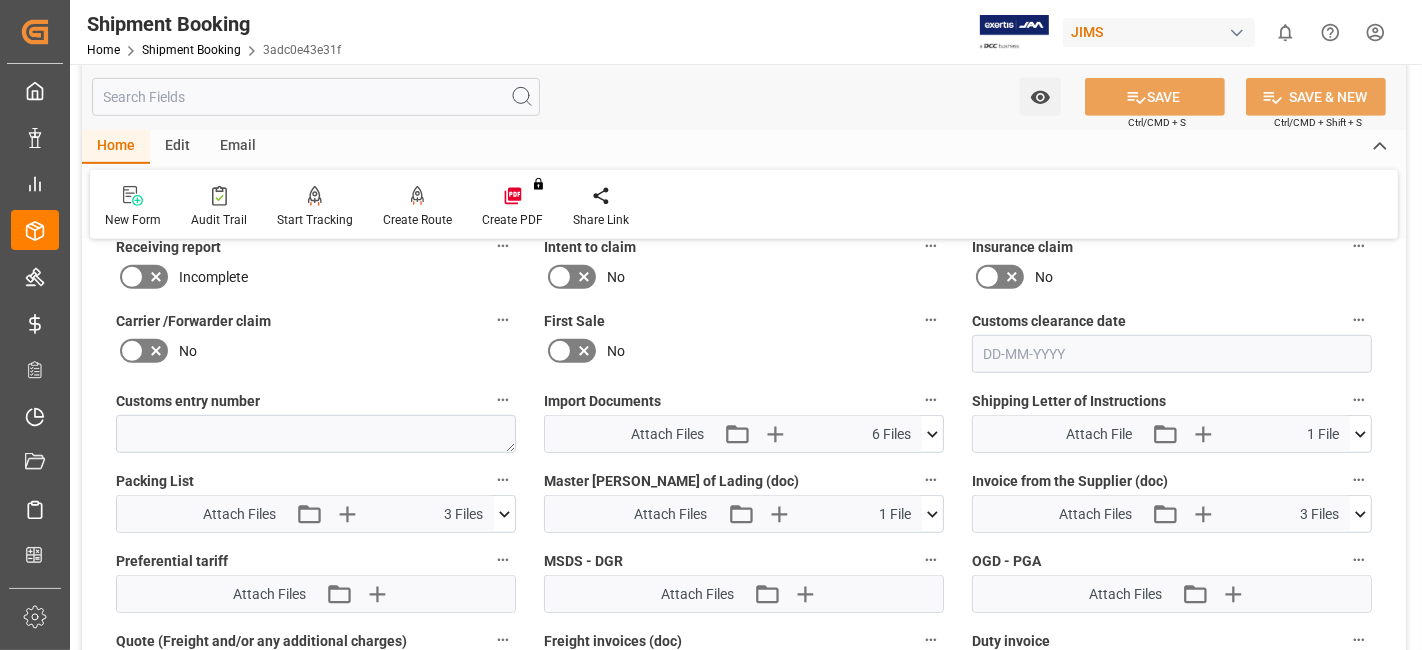 scroll, scrollTop: 957, scrollLeft: 0, axis: vertical 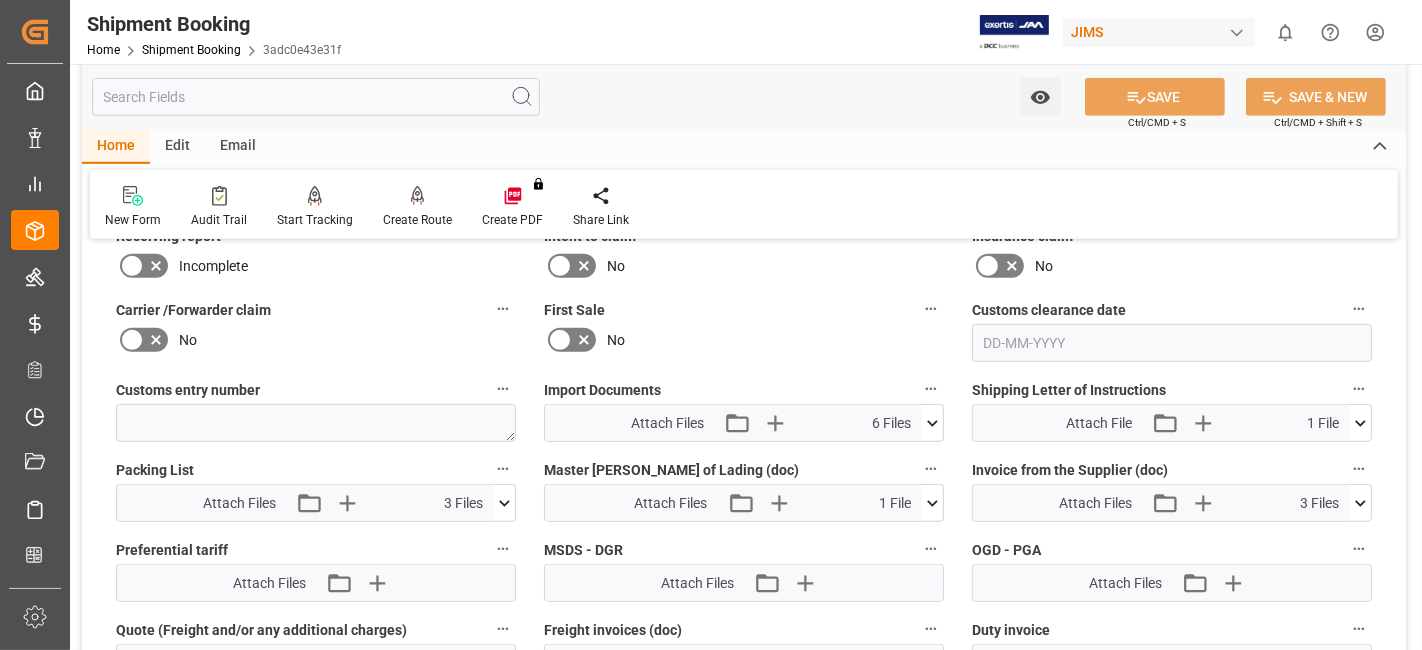 click 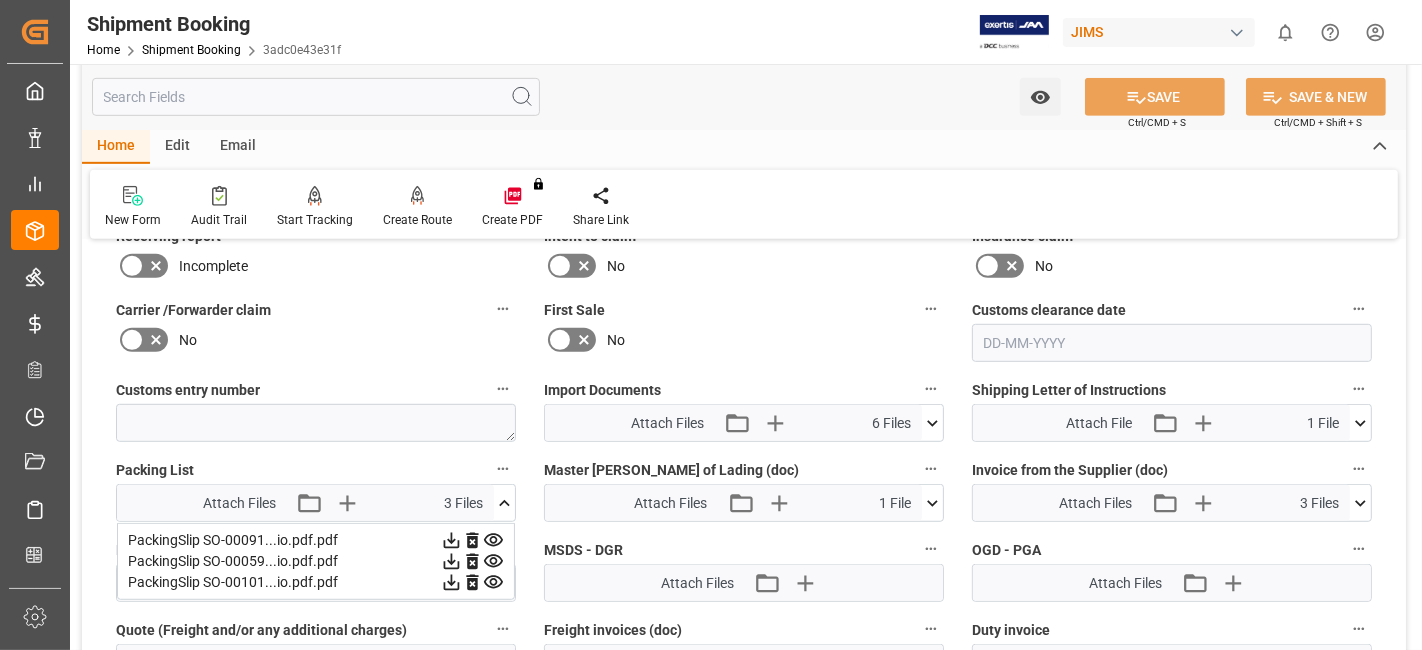 click 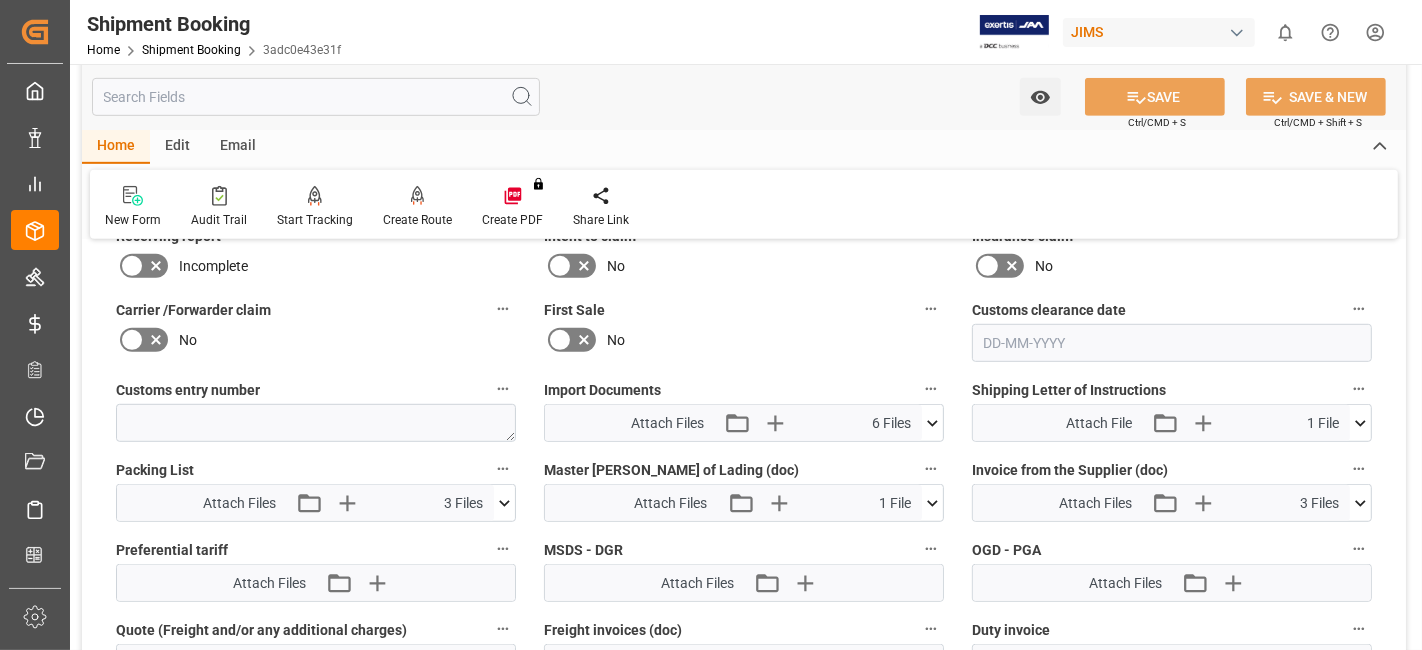 click 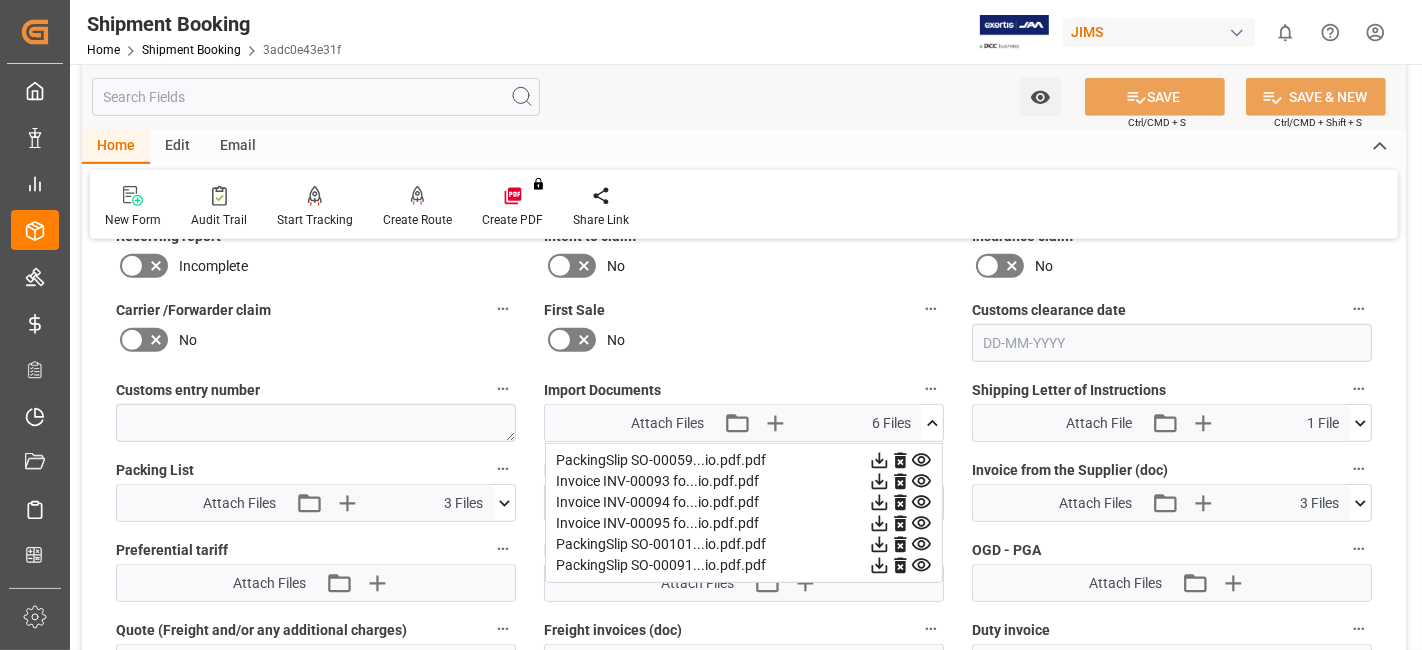 click 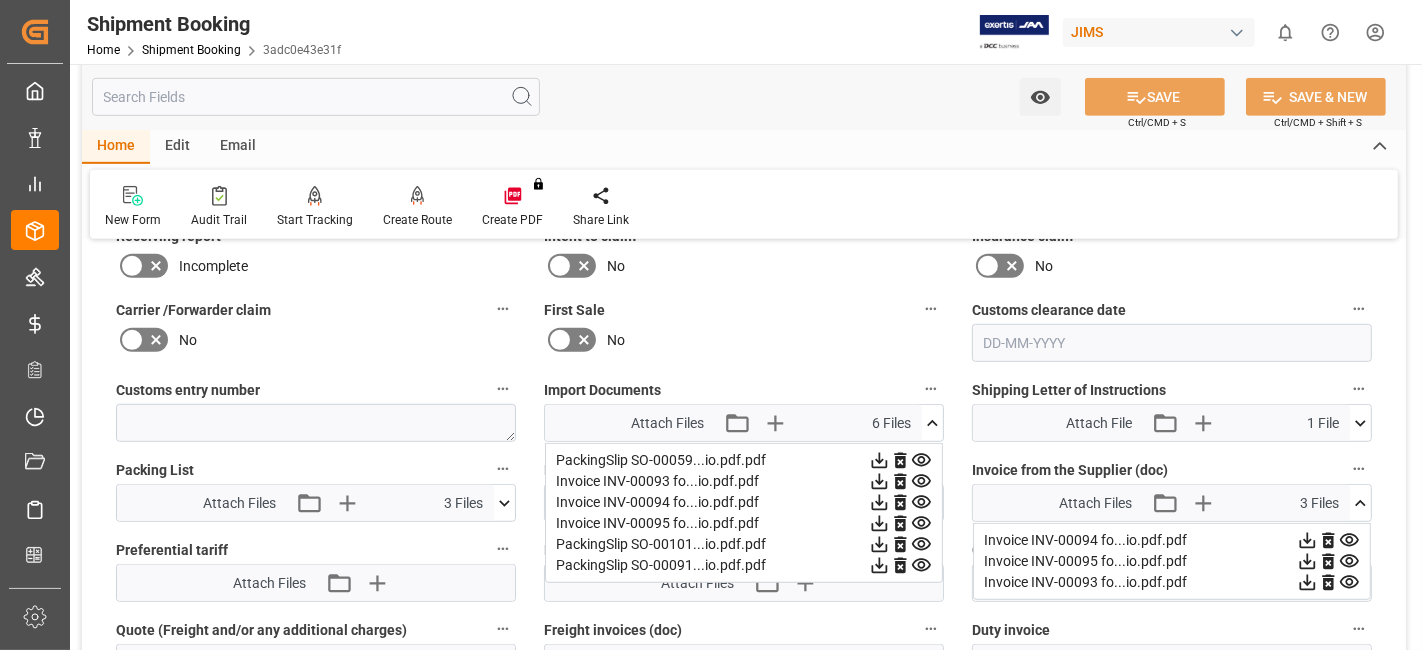 click on "No" at bounding box center [744, 340] 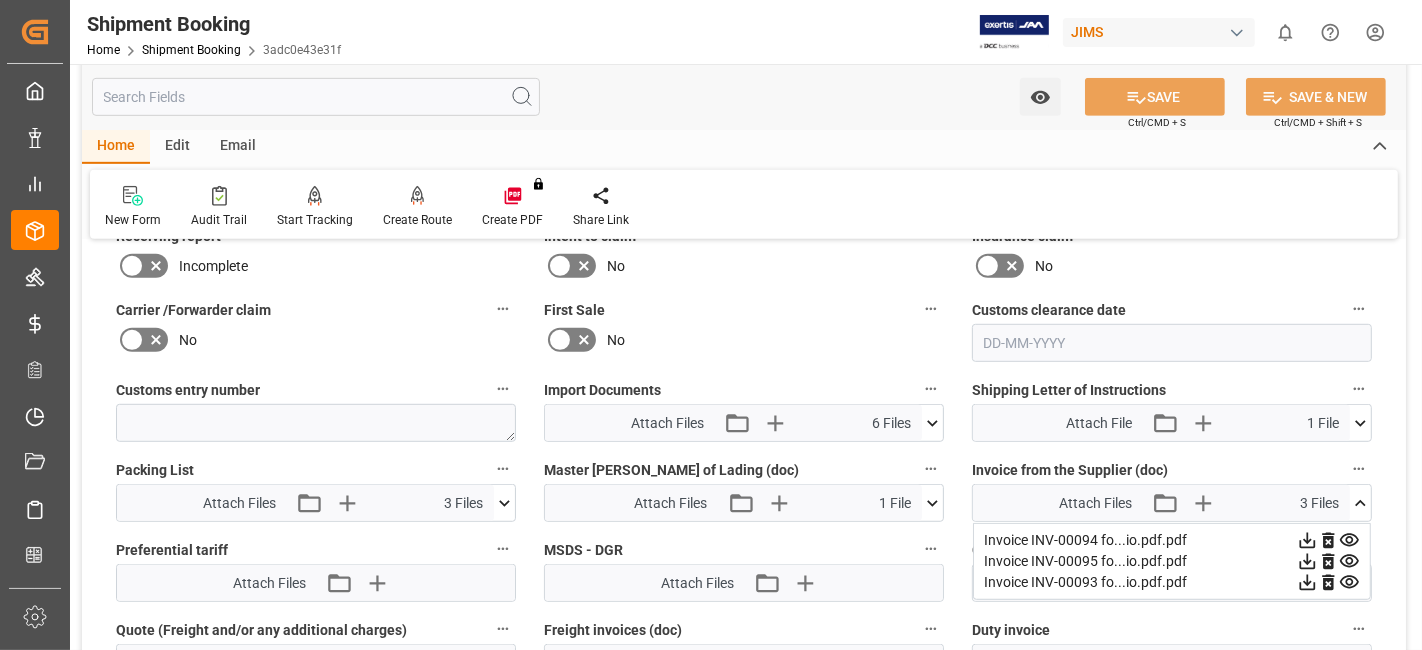 click 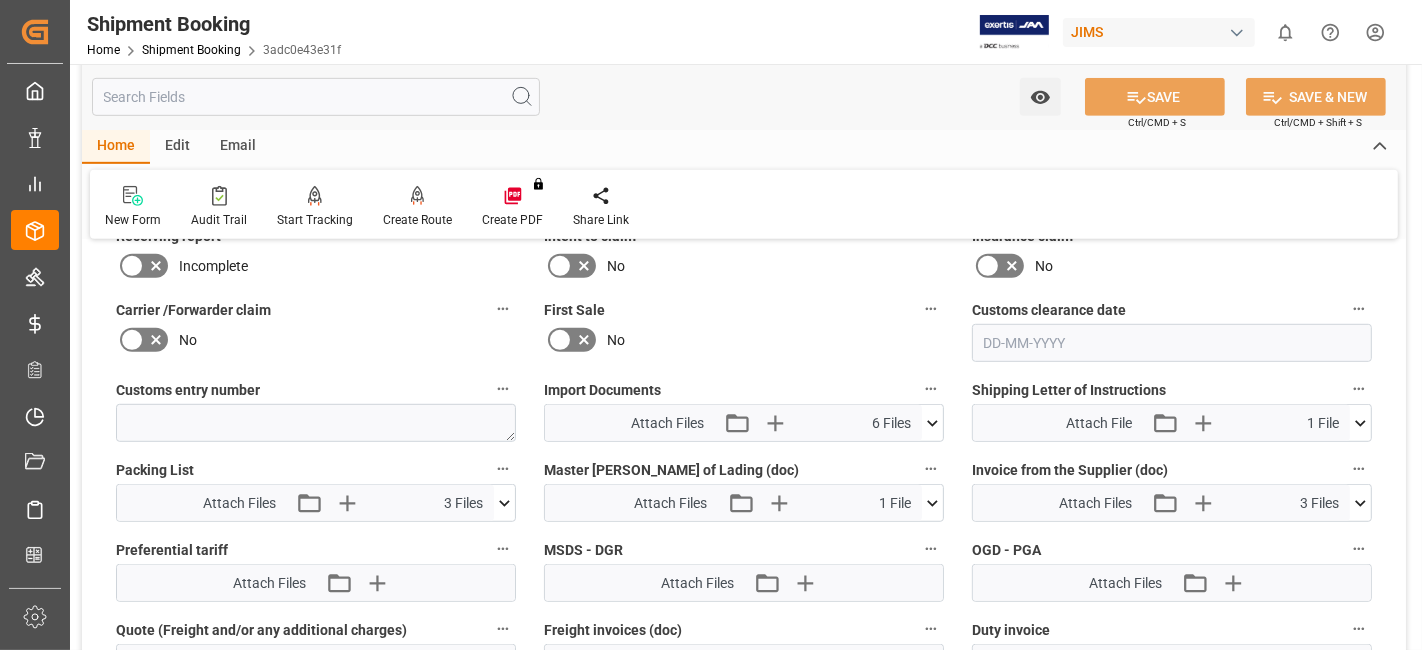 click on "Carrier /Forwarder claim" at bounding box center (316, 310) 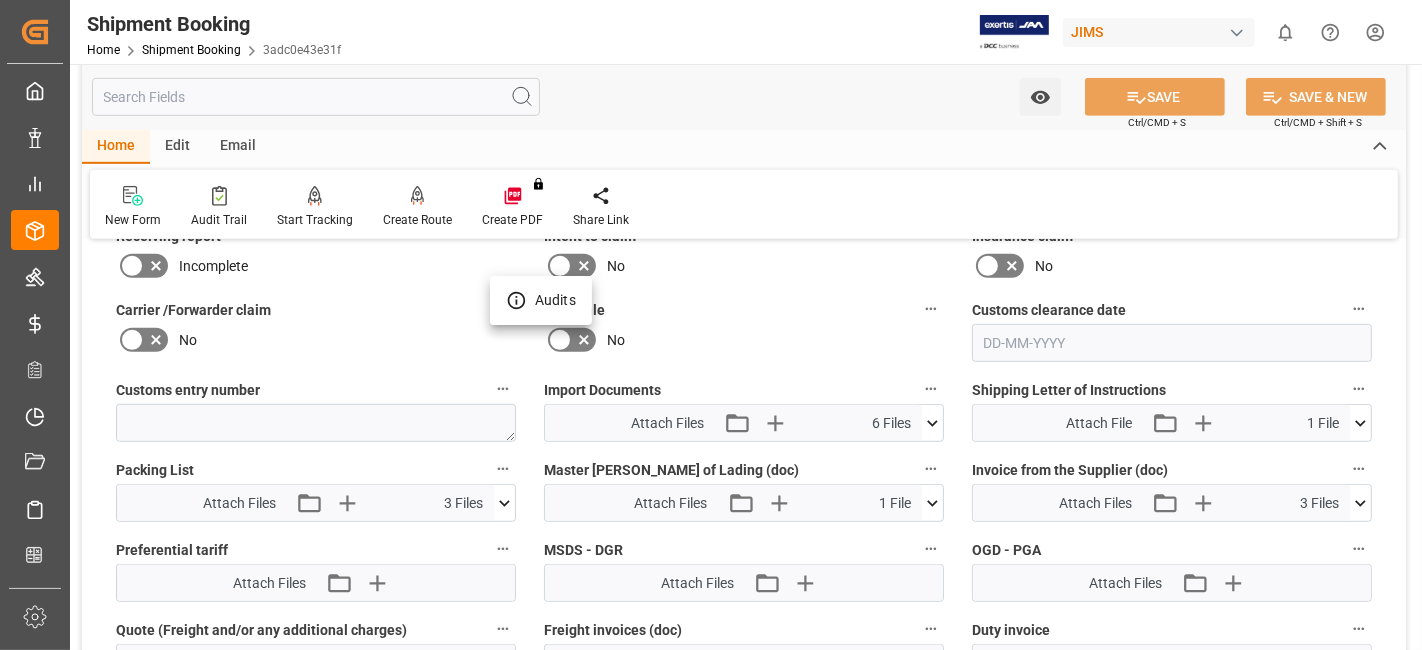 click at bounding box center (711, 325) 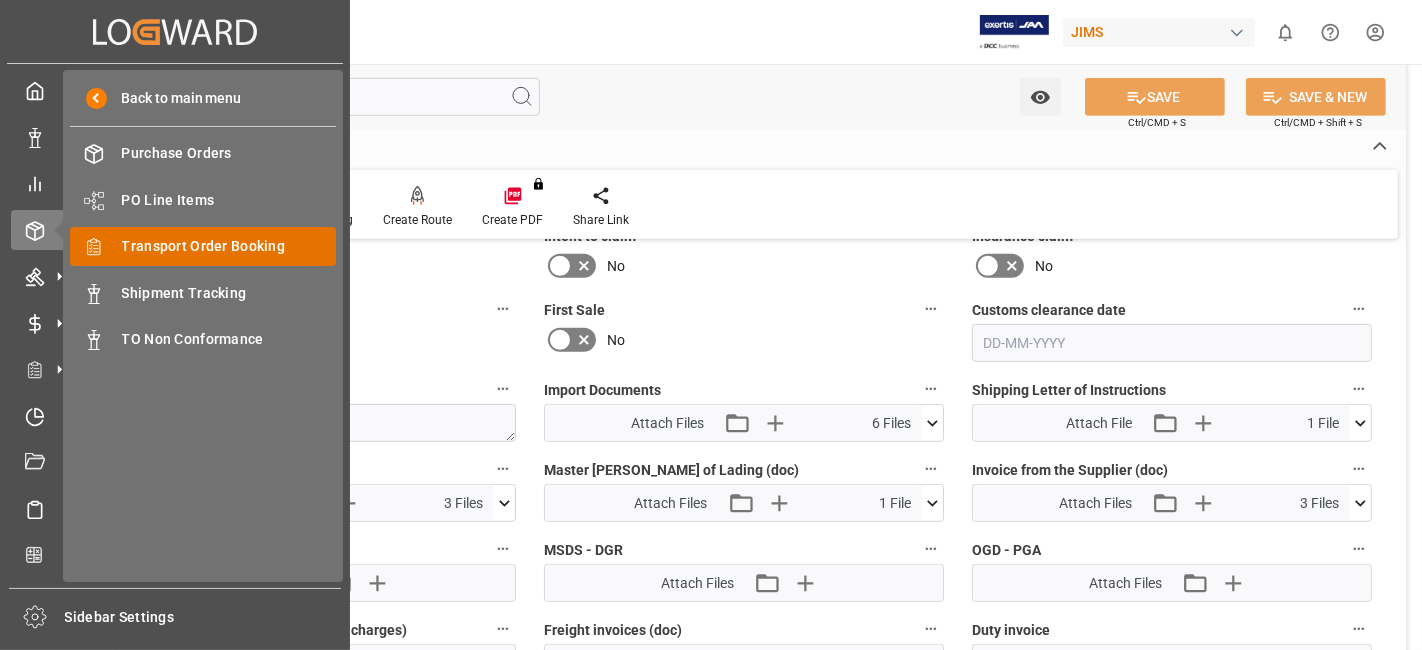 click on "Transport Order Booking" at bounding box center (229, 246) 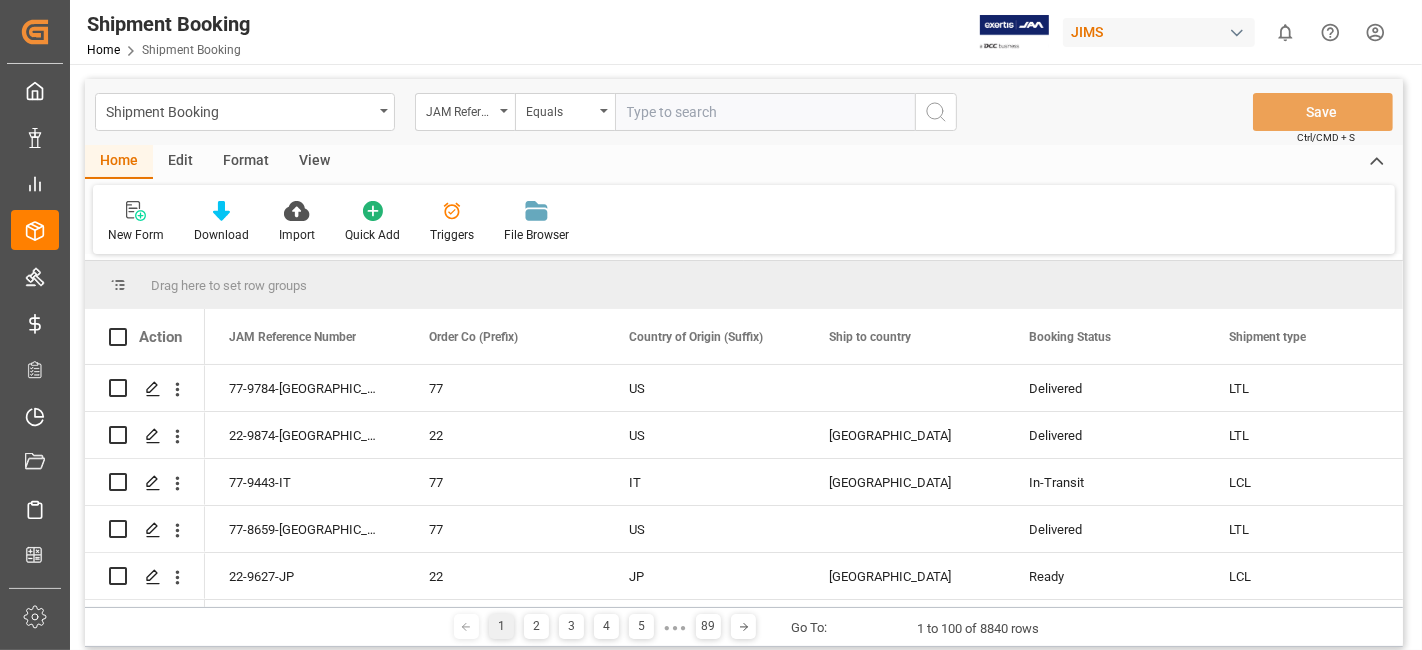 click at bounding box center (765, 112) 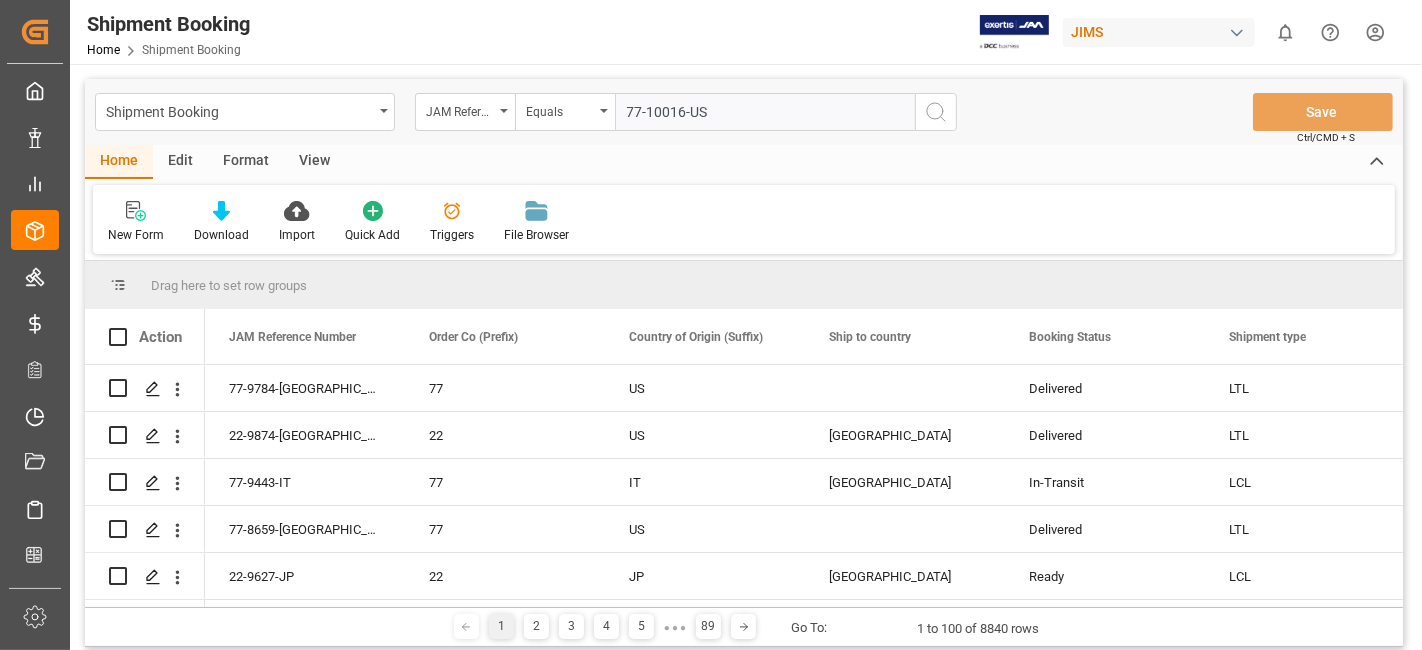 type on "77-10016-US" 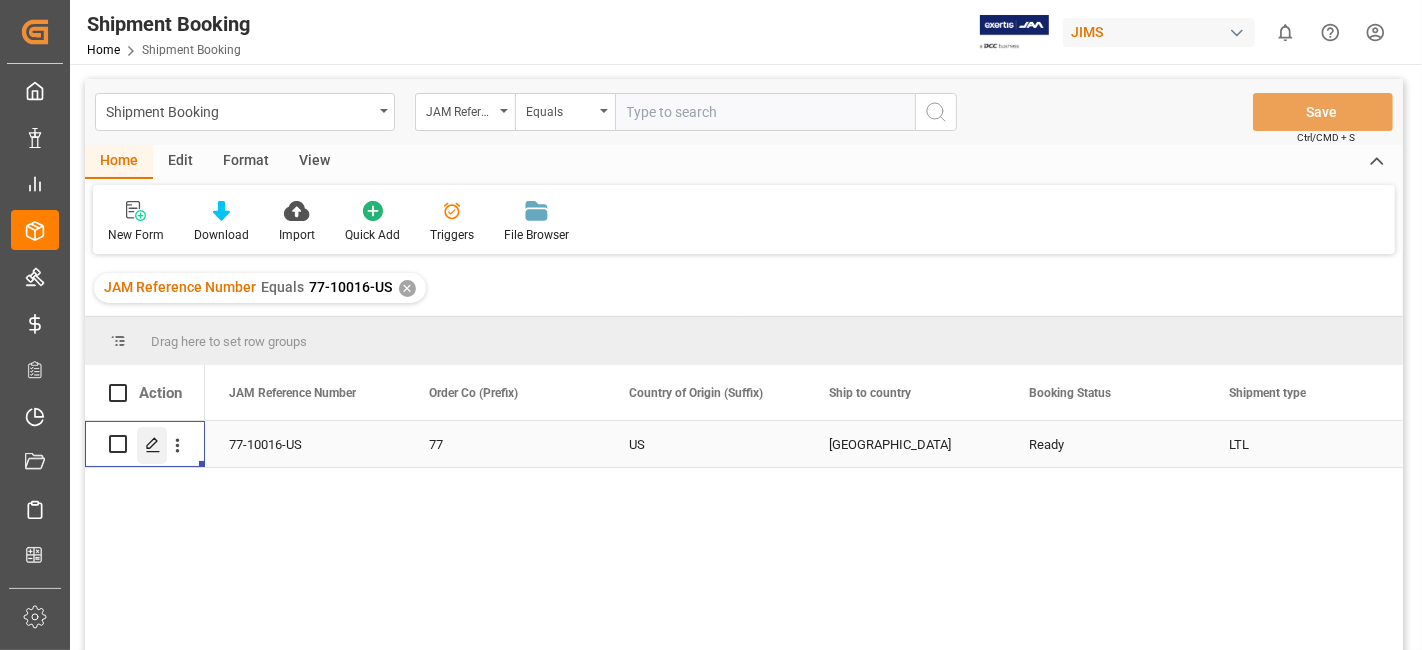 click 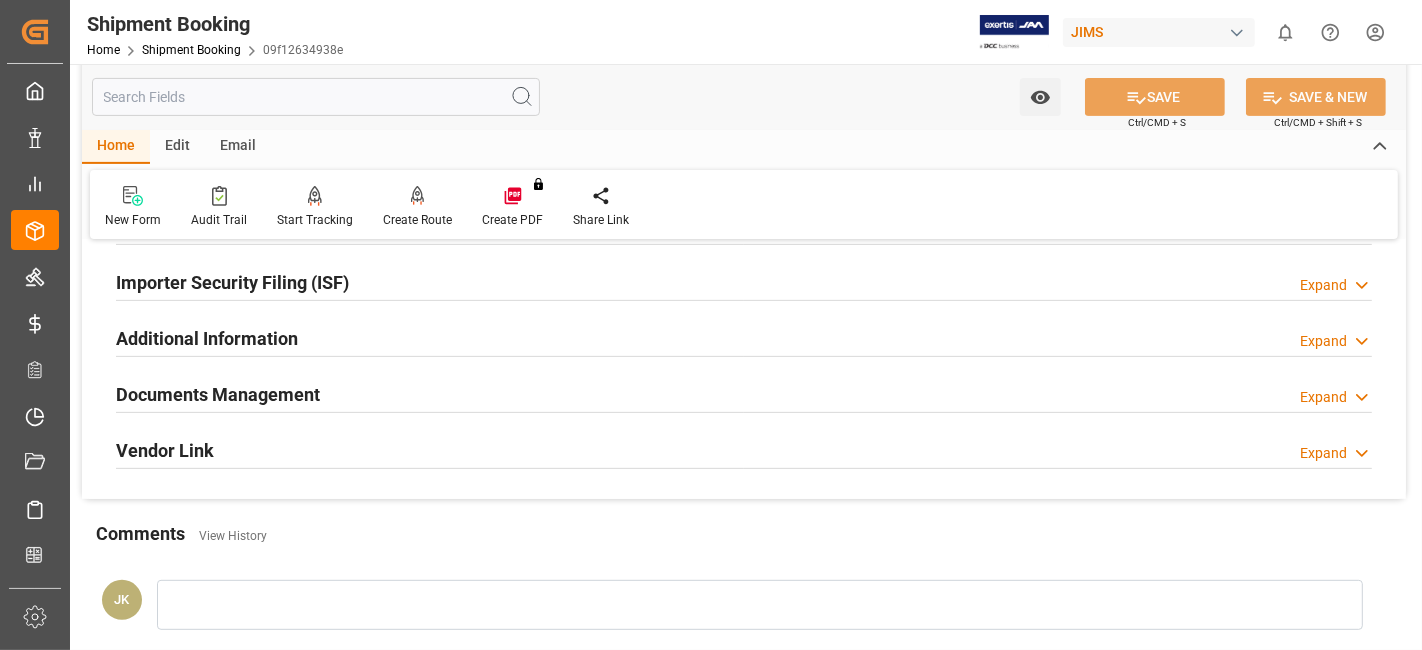 scroll, scrollTop: 636, scrollLeft: 0, axis: vertical 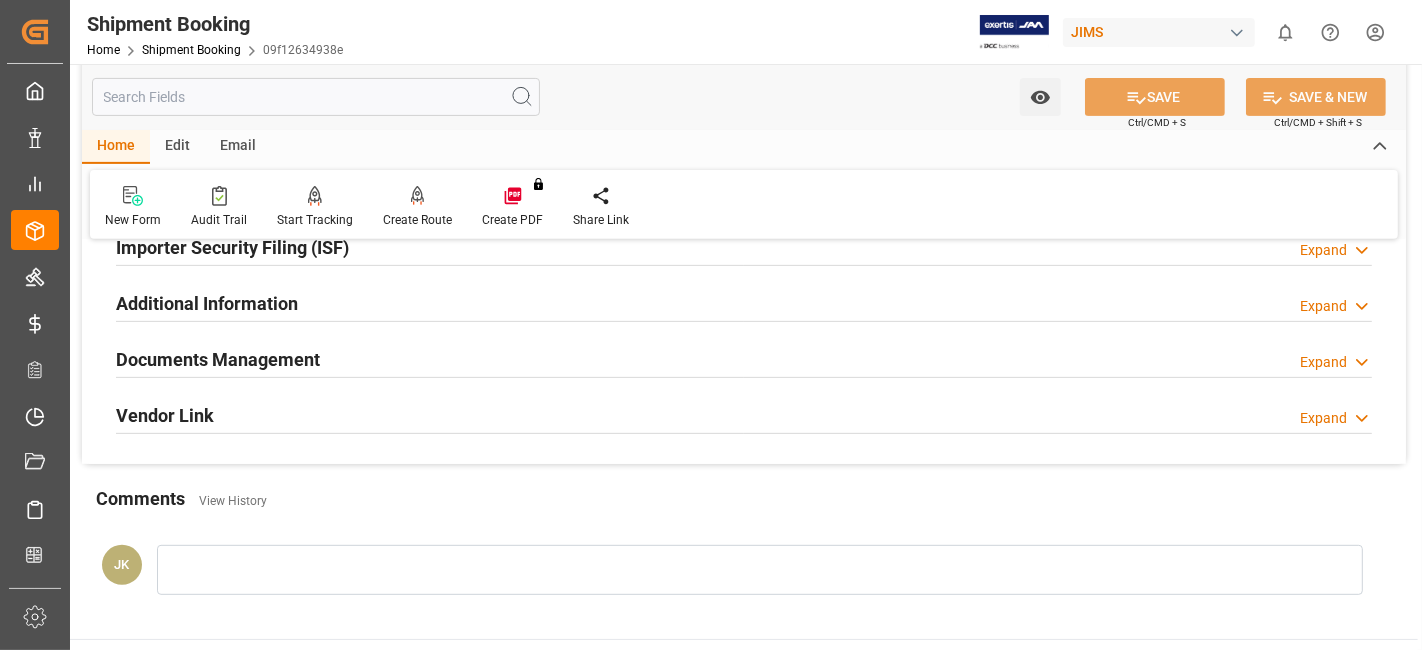 click on "Documents Management" at bounding box center [218, 359] 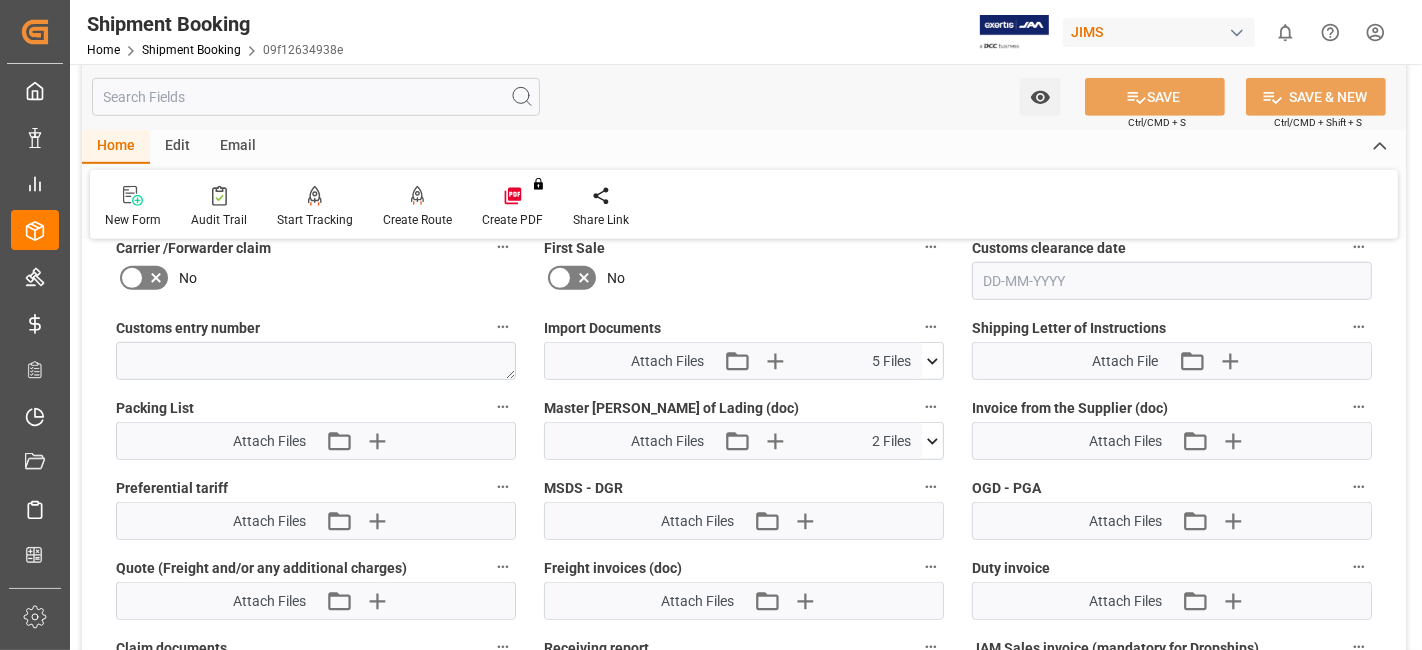 scroll, scrollTop: 969, scrollLeft: 0, axis: vertical 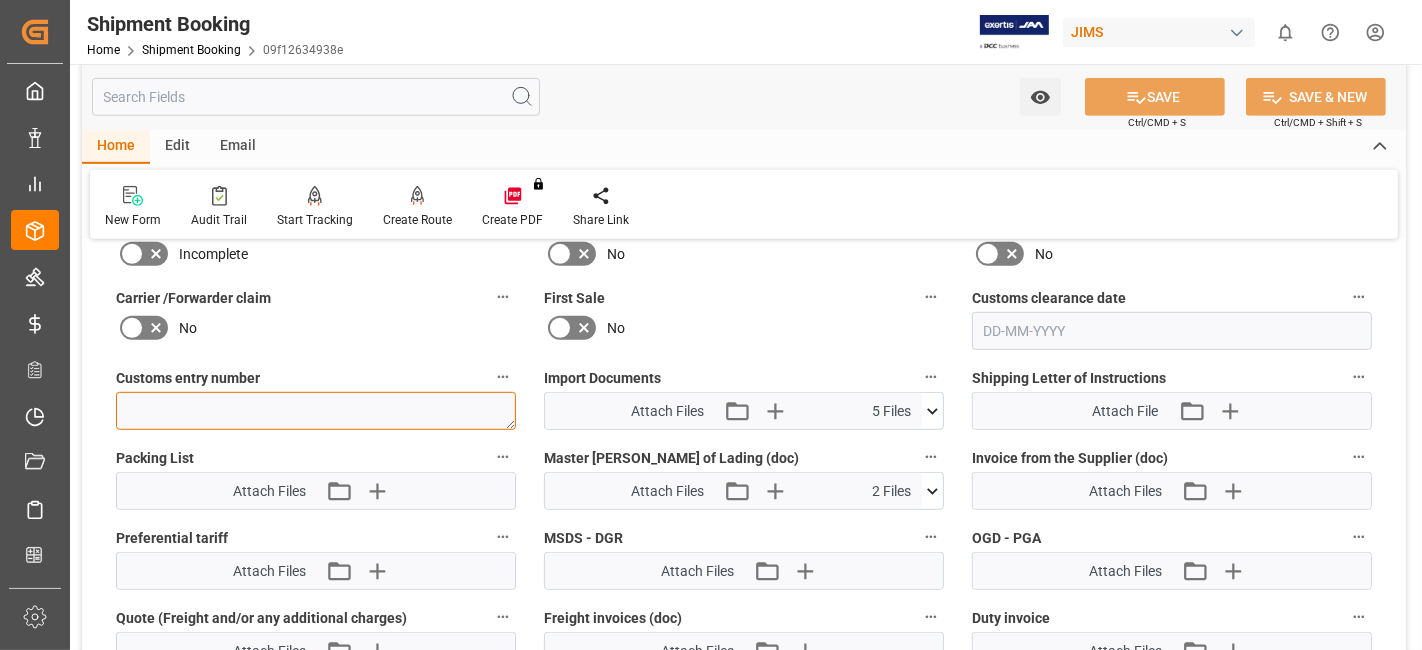 click at bounding box center [316, 411] 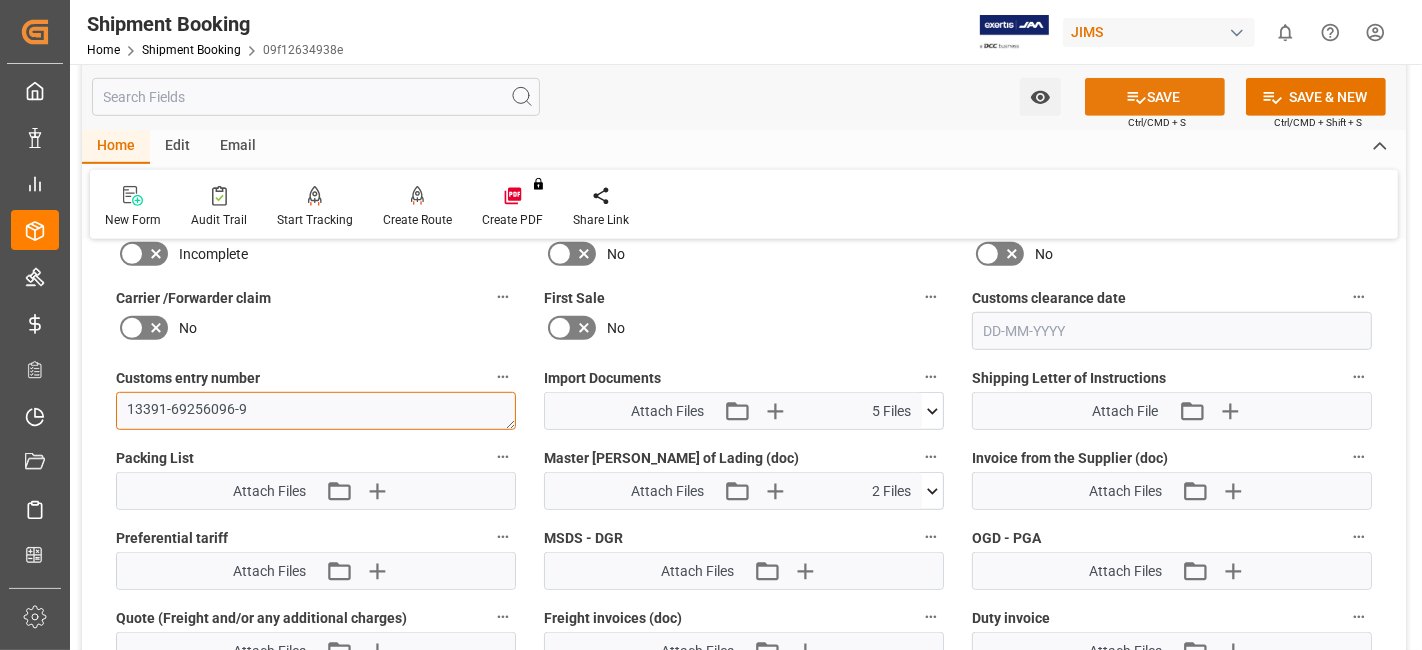 type on "13391-69256096-9" 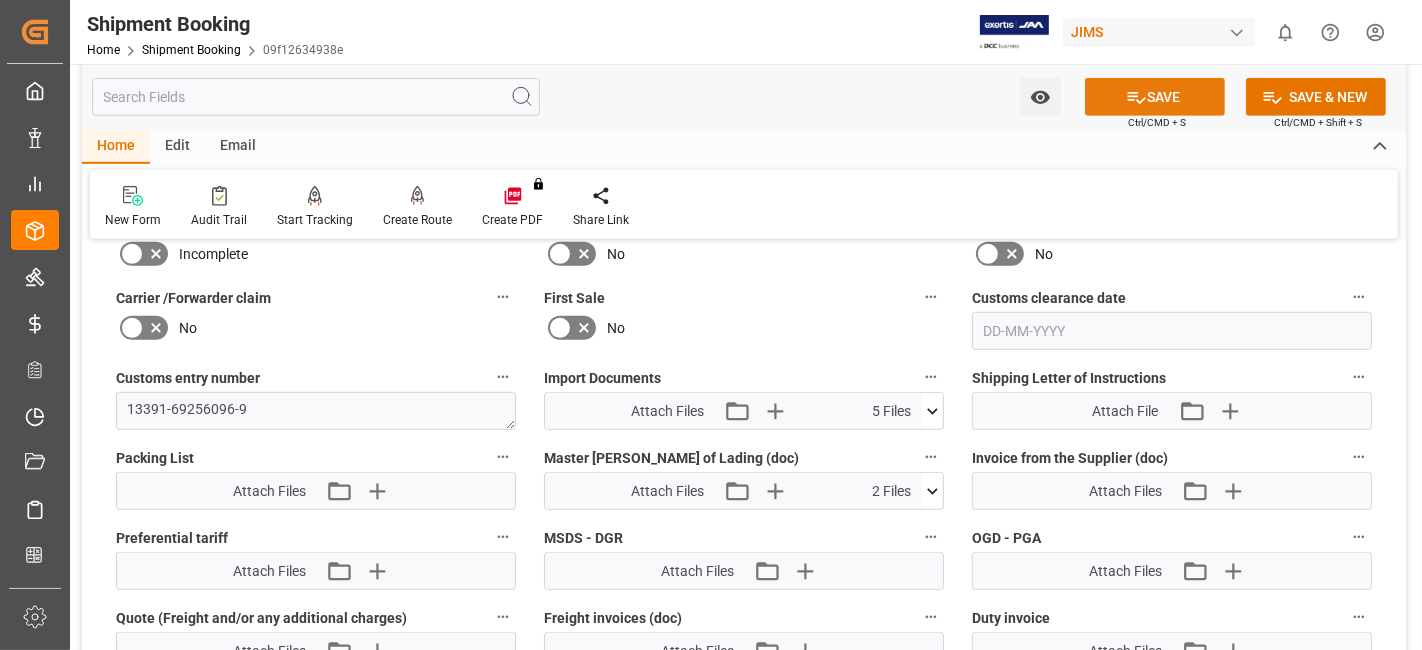 click on "SAVE" at bounding box center (1155, 97) 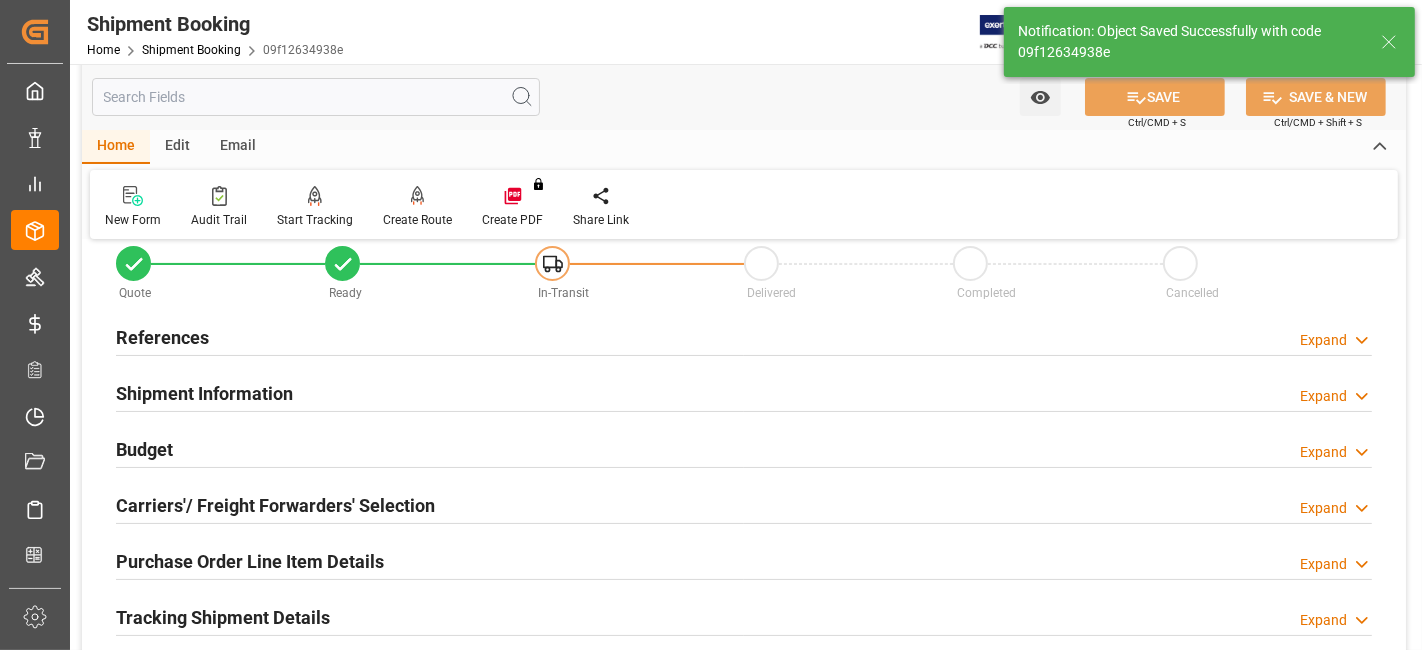 scroll, scrollTop: 0, scrollLeft: 0, axis: both 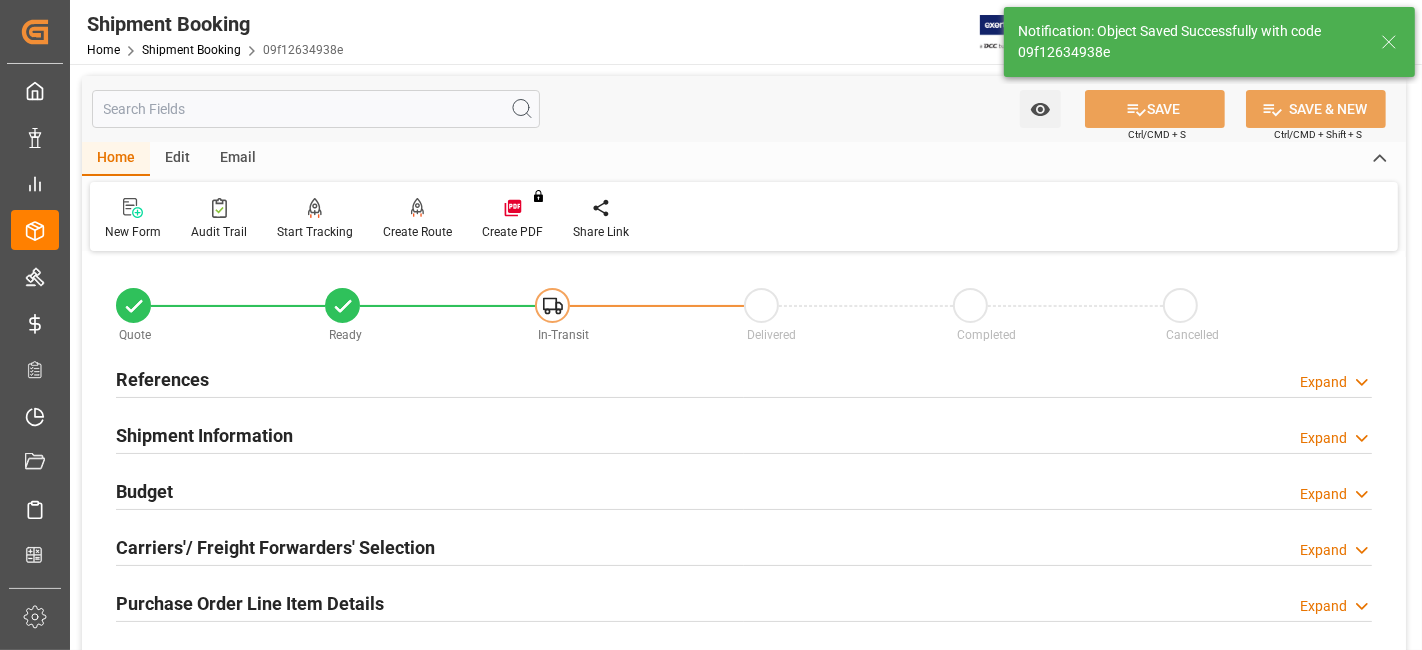 drag, startPoint x: 344, startPoint y: 434, endPoint x: 751, endPoint y: 432, distance: 407.0049 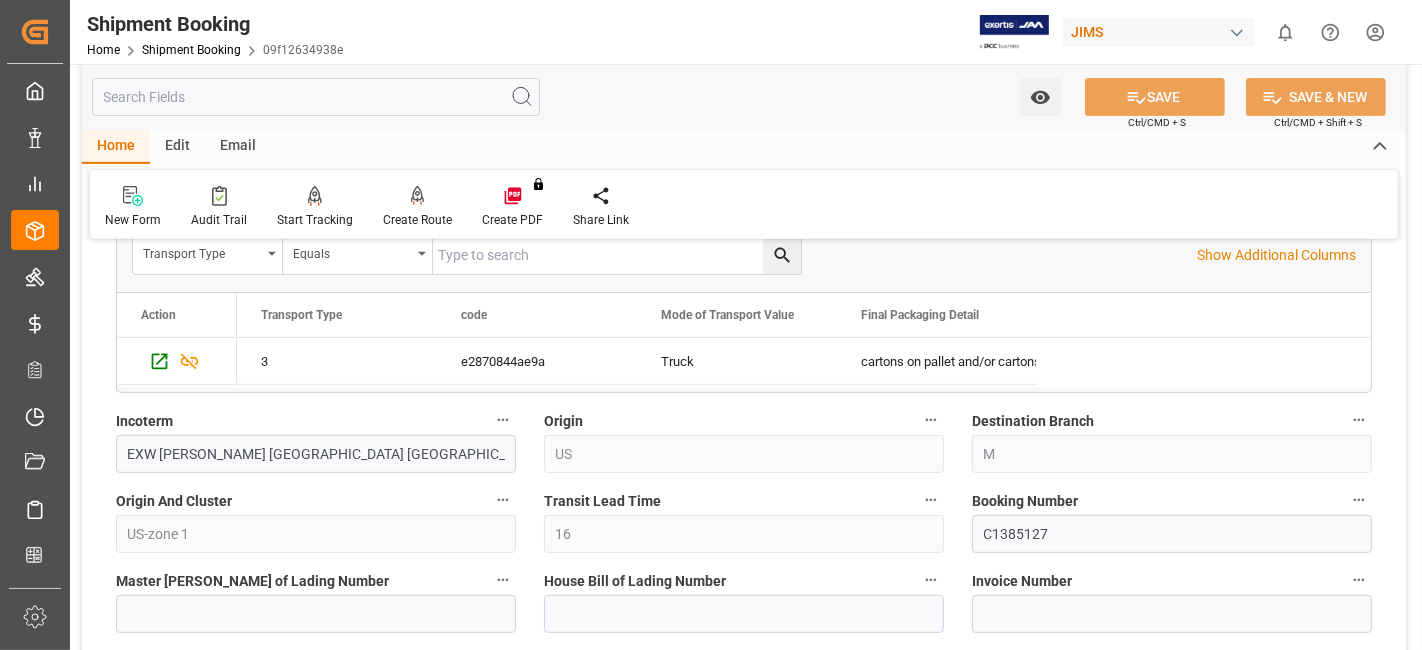 scroll, scrollTop: 666, scrollLeft: 0, axis: vertical 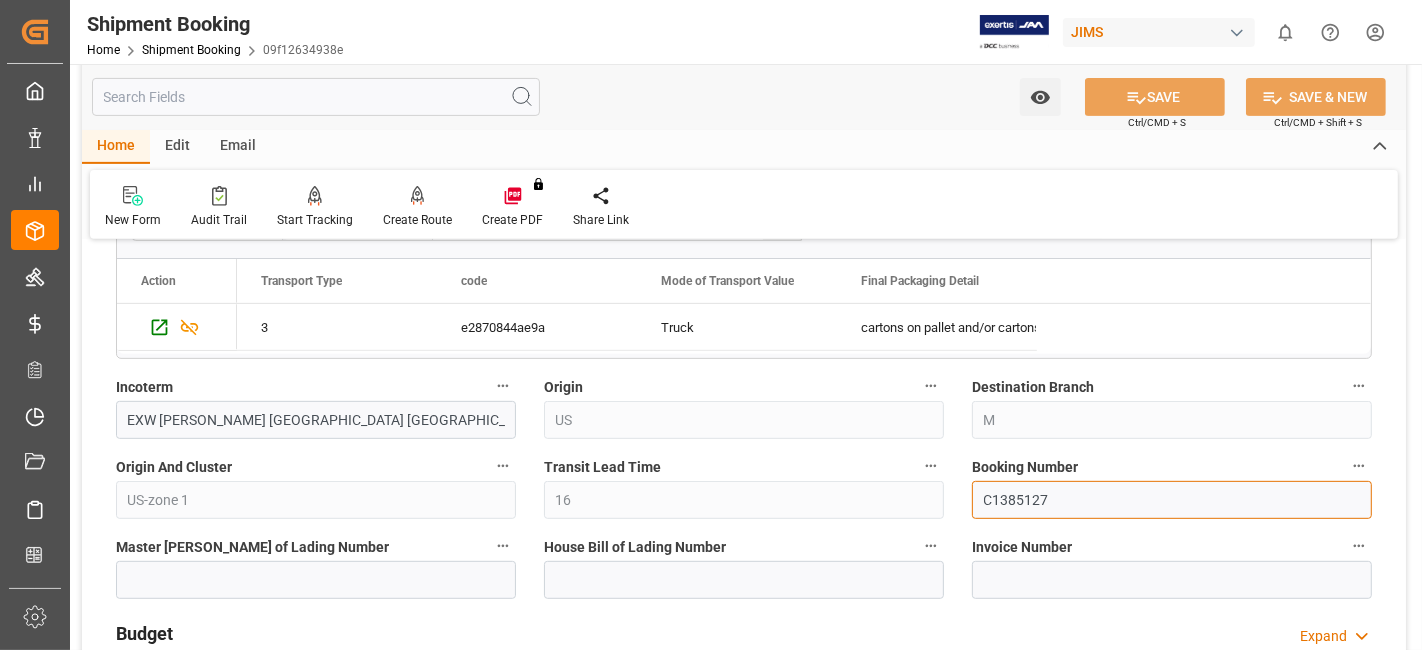click on "C1385127" at bounding box center [1172, 500] 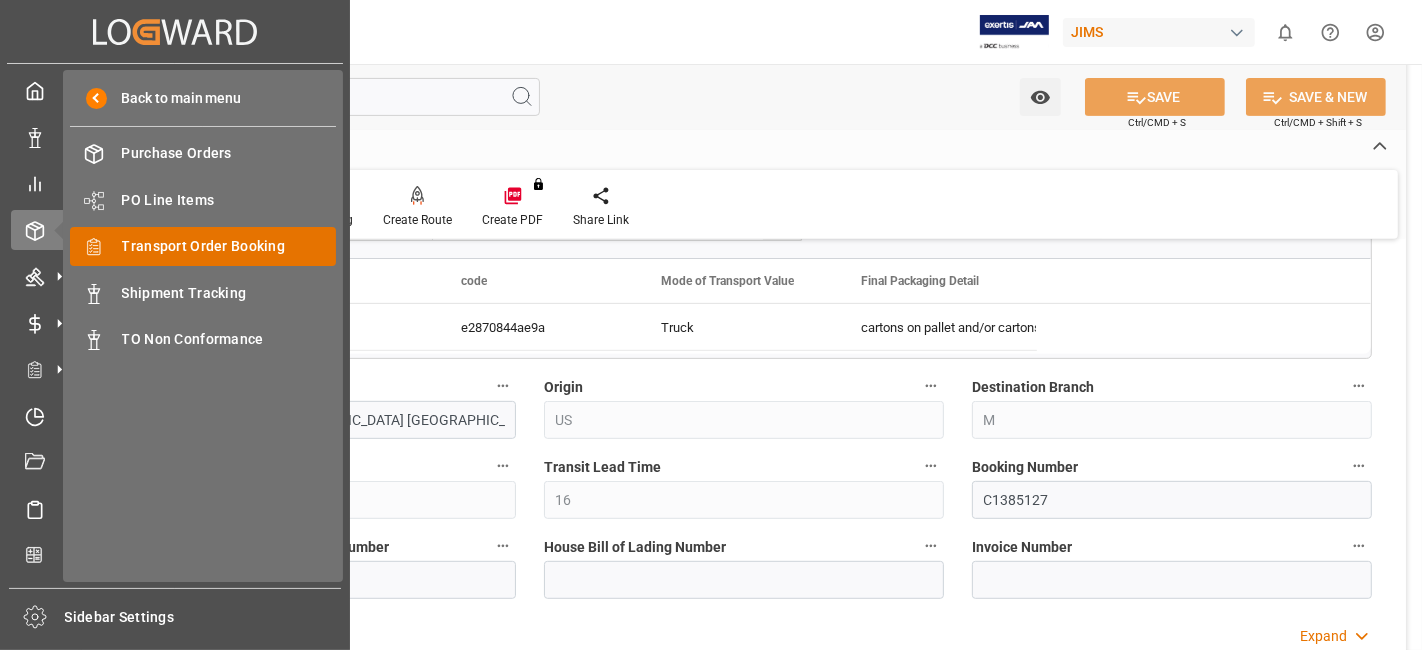 click on "Transport Order Booking" at bounding box center [229, 246] 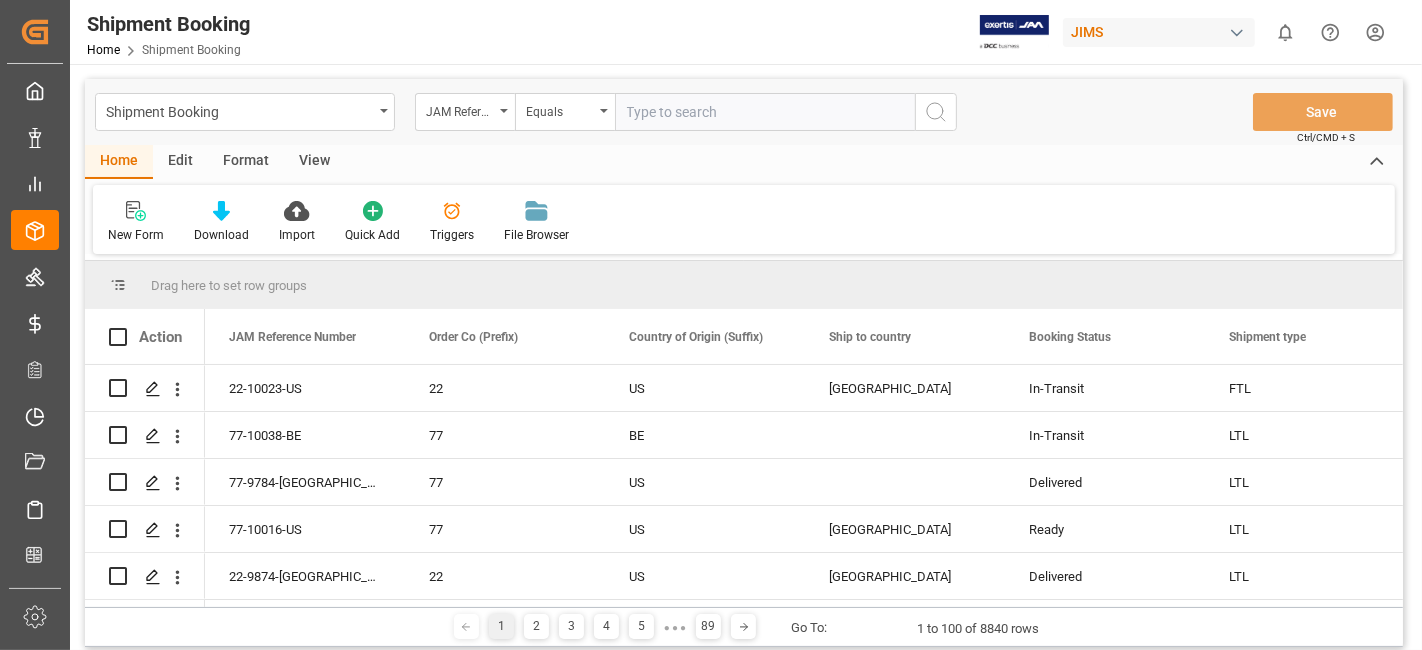 click at bounding box center [765, 112] 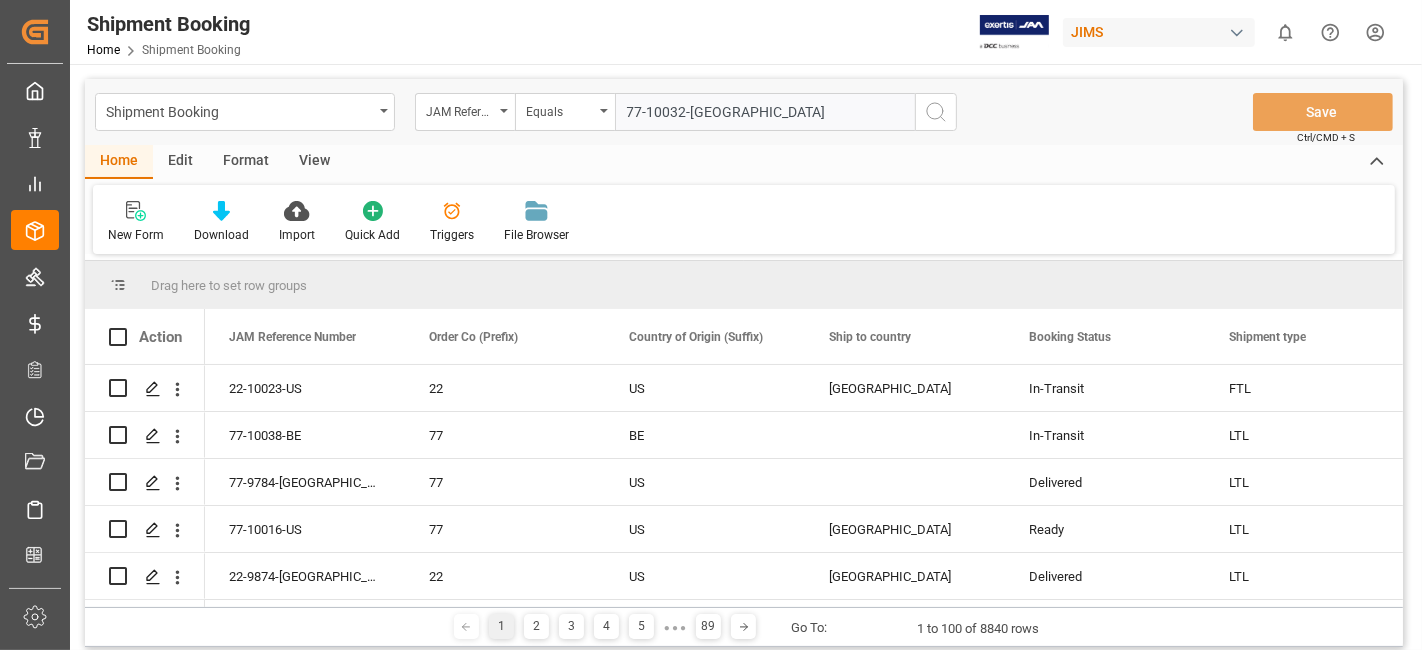 type on "77-10032-US" 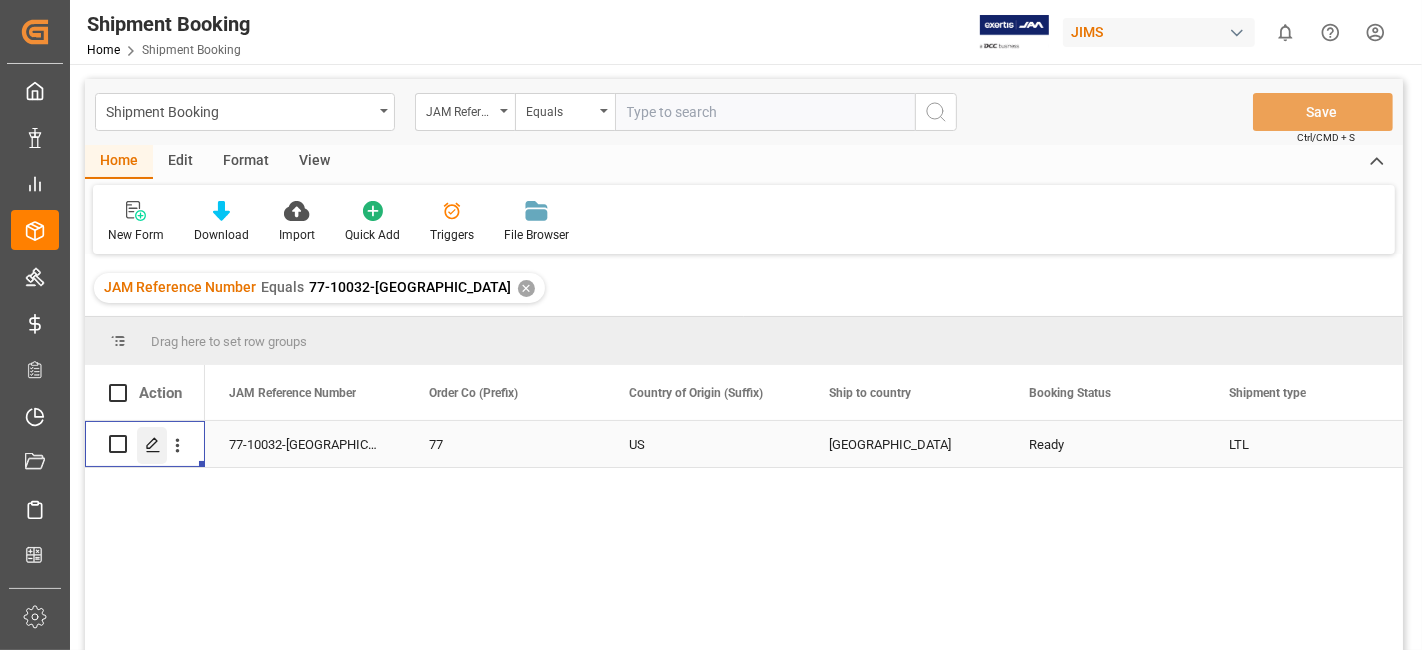 click 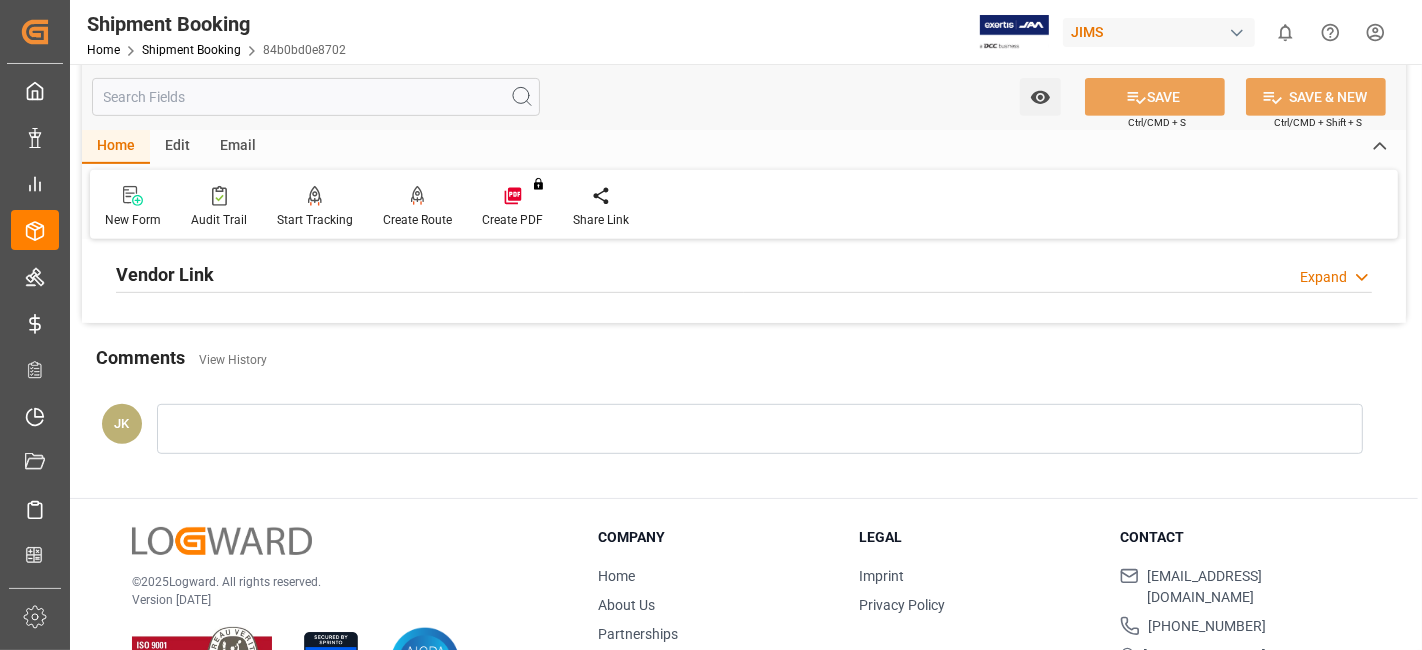 scroll, scrollTop: 666, scrollLeft: 0, axis: vertical 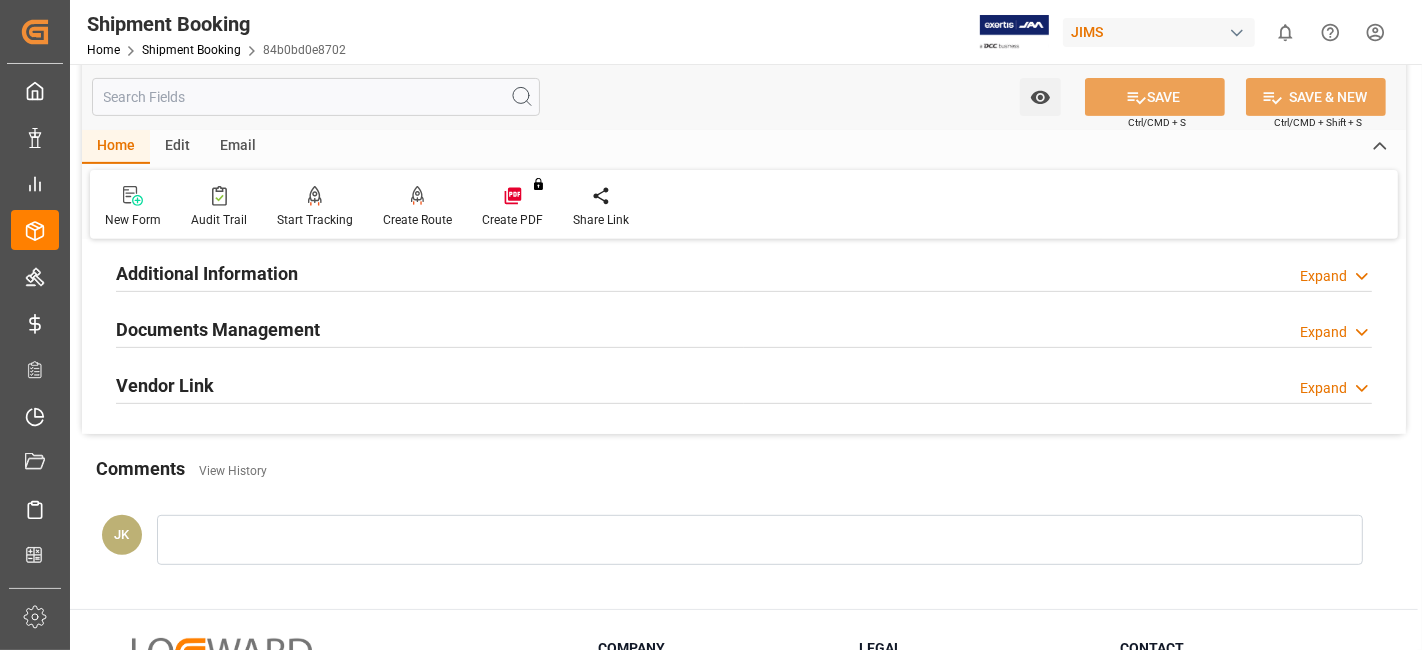 click on "Documents Management" at bounding box center (218, 329) 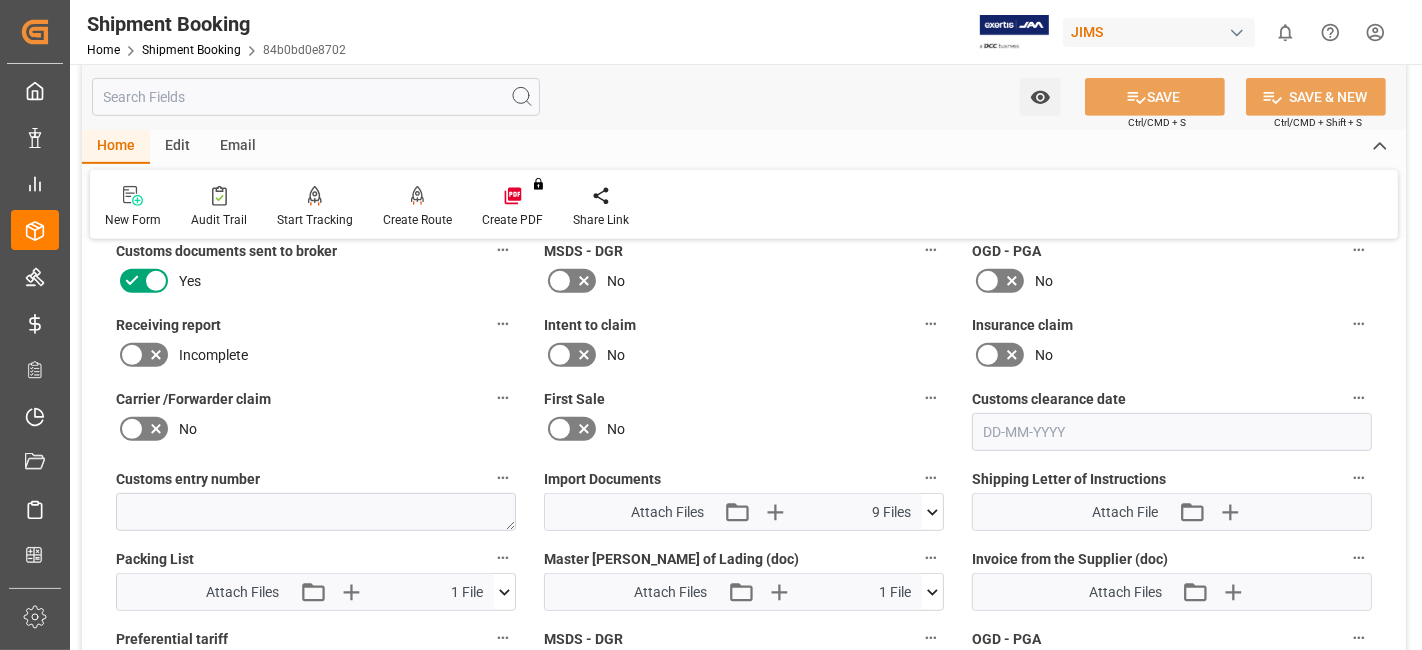 scroll, scrollTop: 888, scrollLeft: 0, axis: vertical 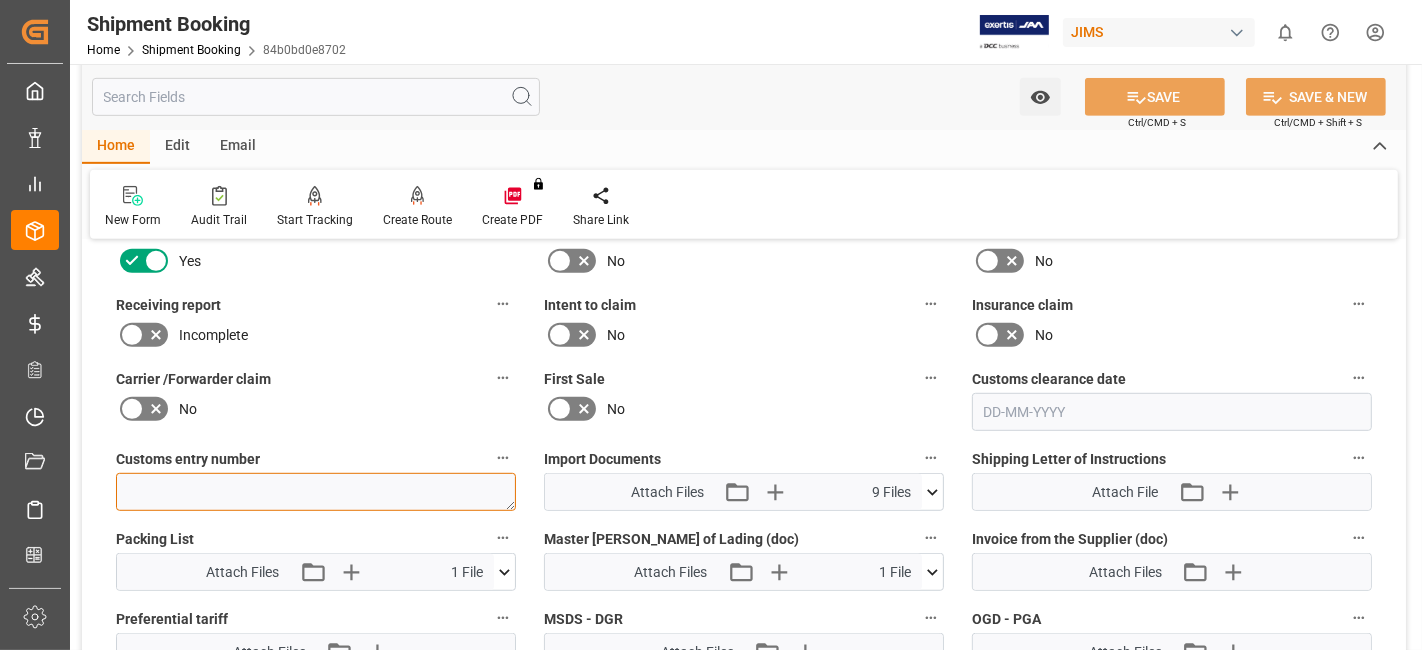 click at bounding box center (316, 492) 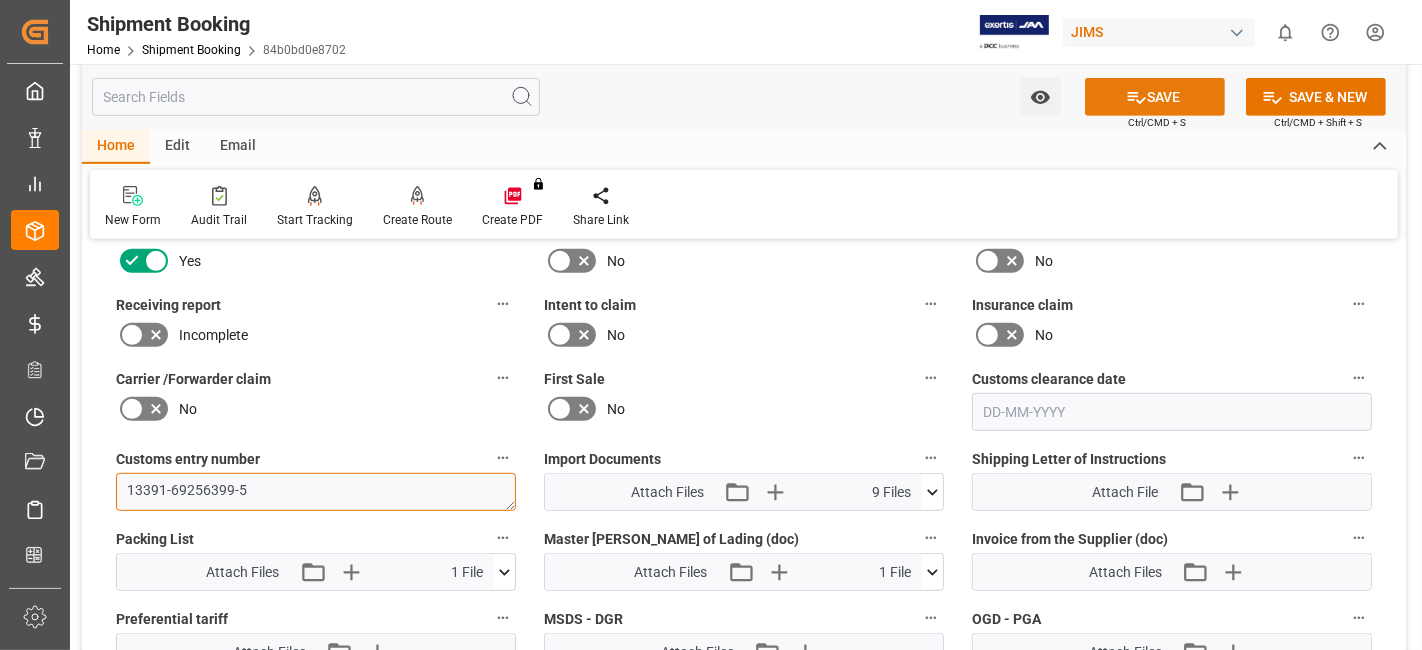 type on "13391-69256399-5" 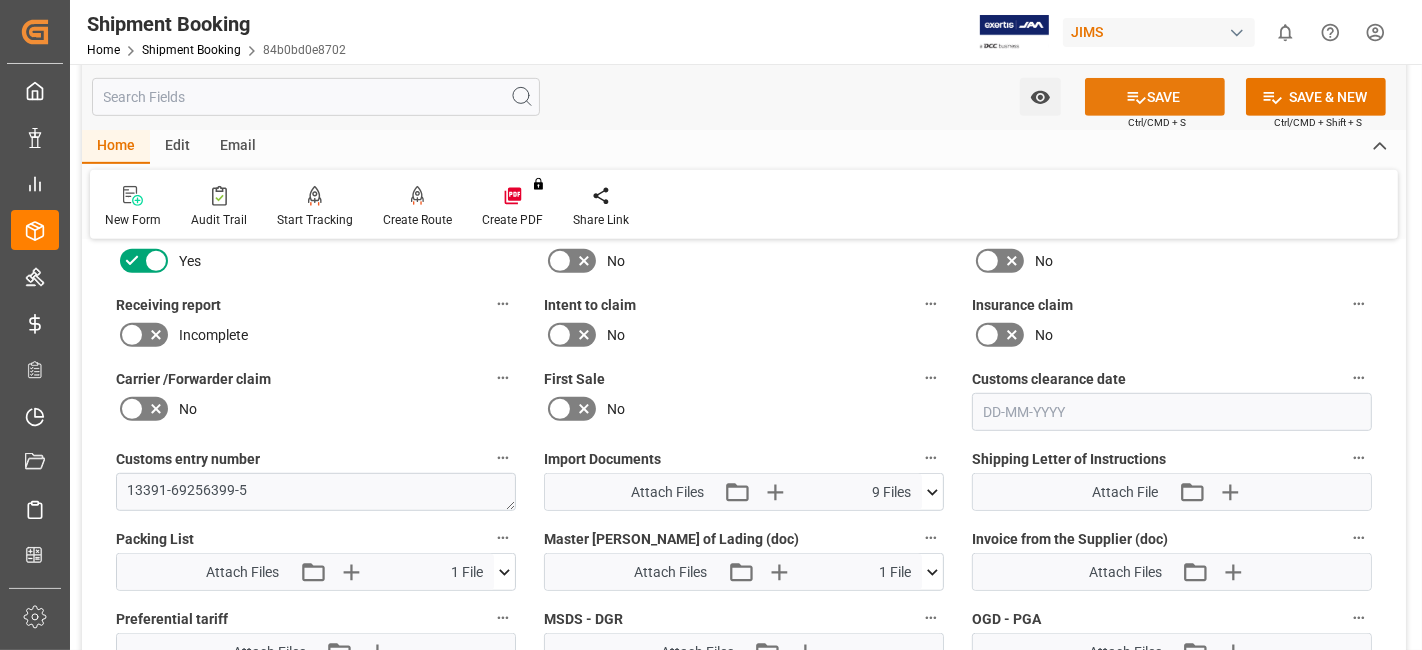 click 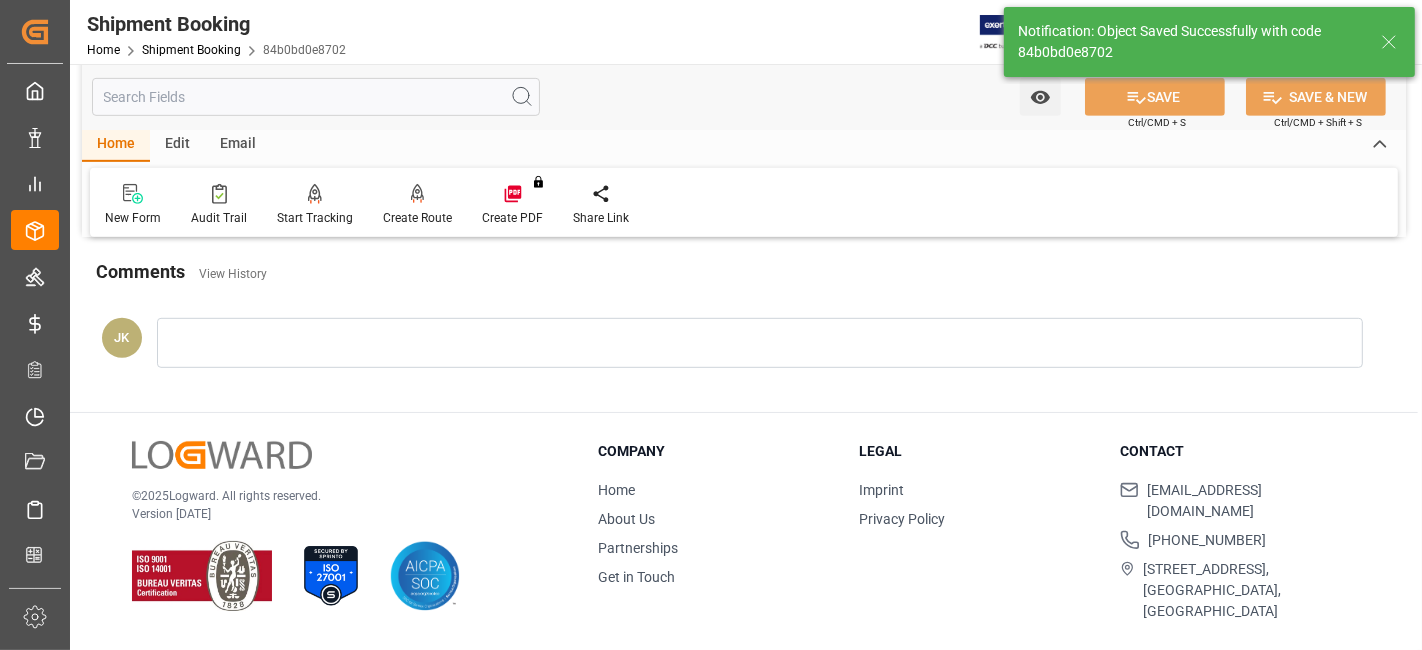 scroll, scrollTop: 846, scrollLeft: 0, axis: vertical 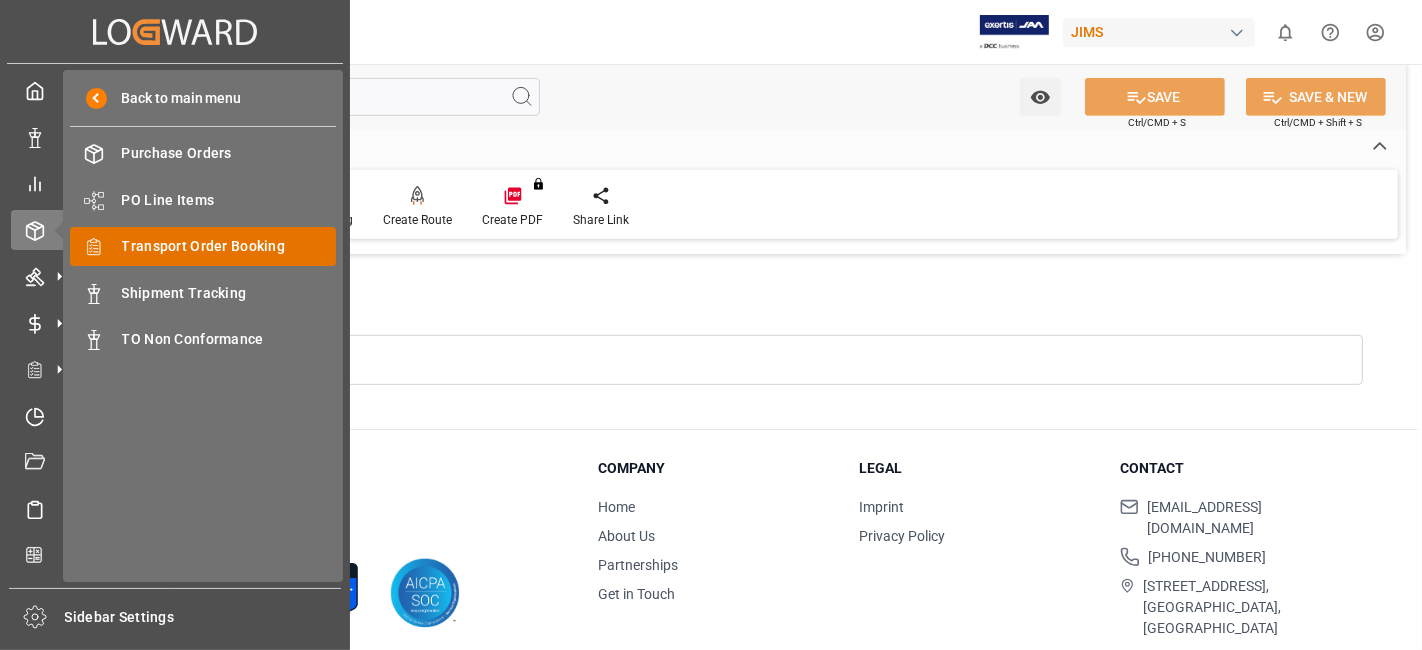 click on "Transport Order Booking" at bounding box center [229, 246] 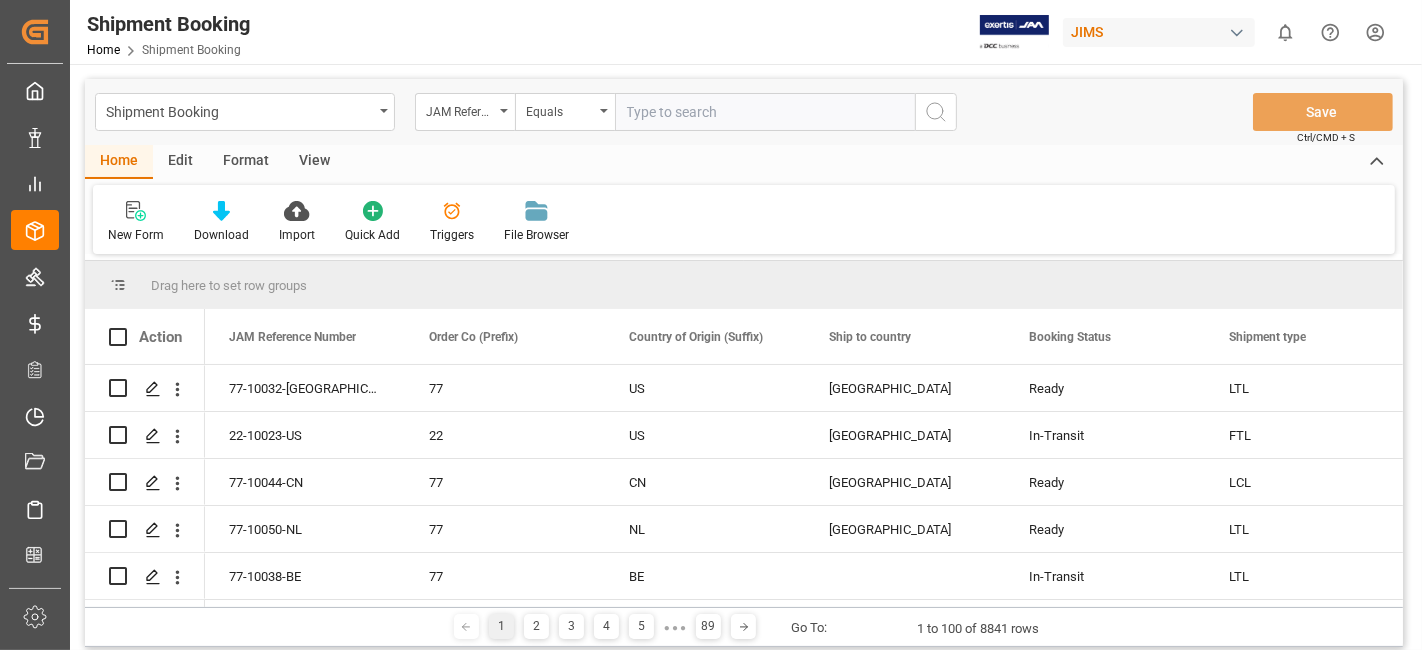 click at bounding box center (765, 112) 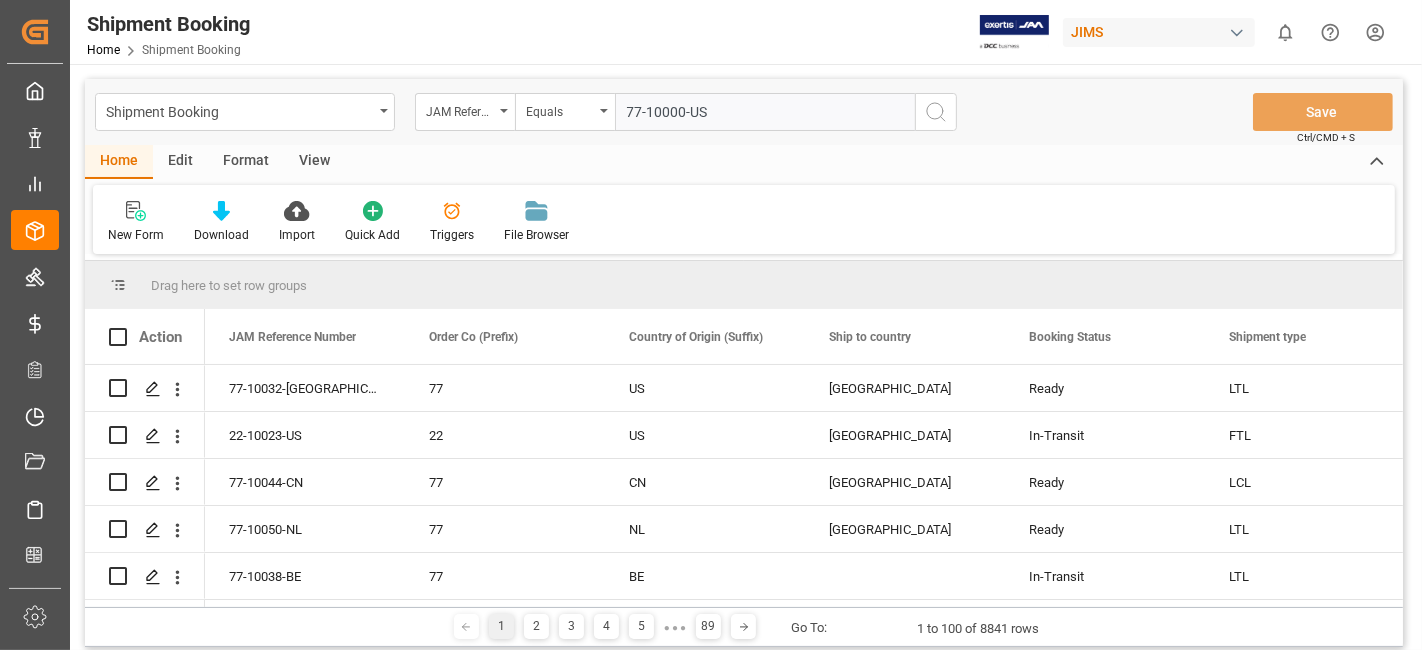 type on "77-10000-US" 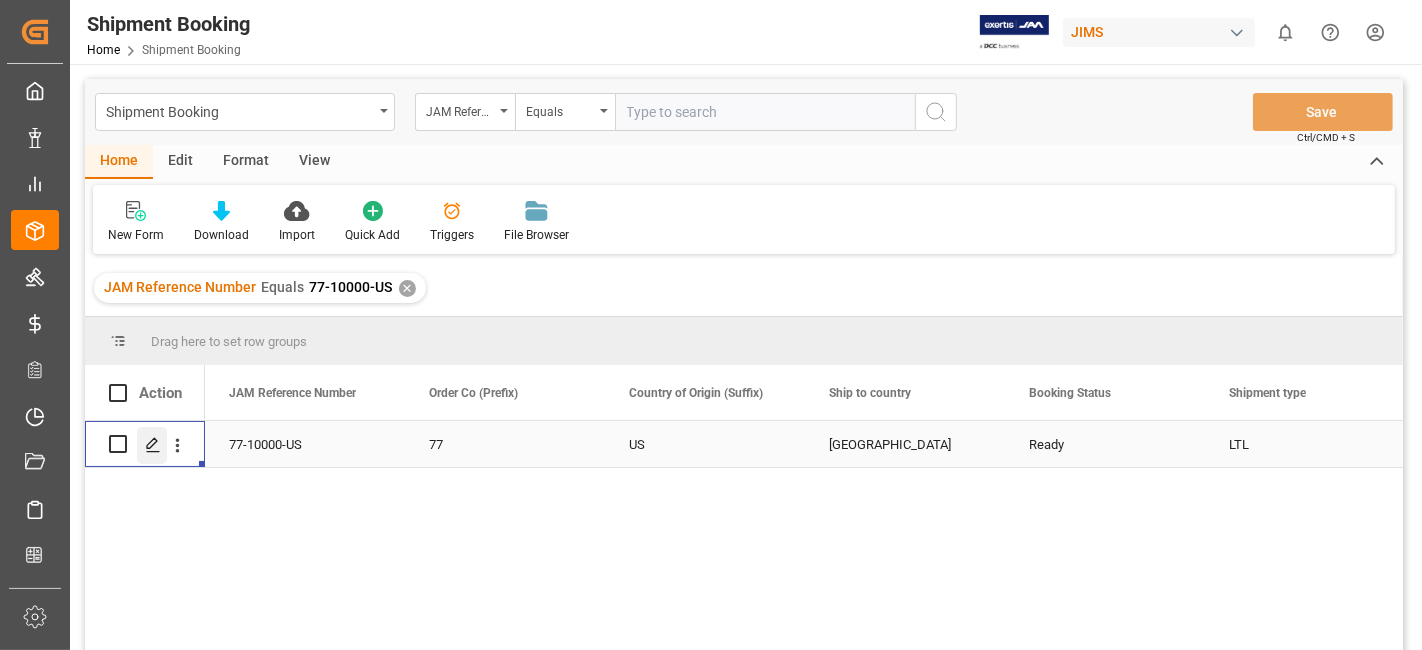 click 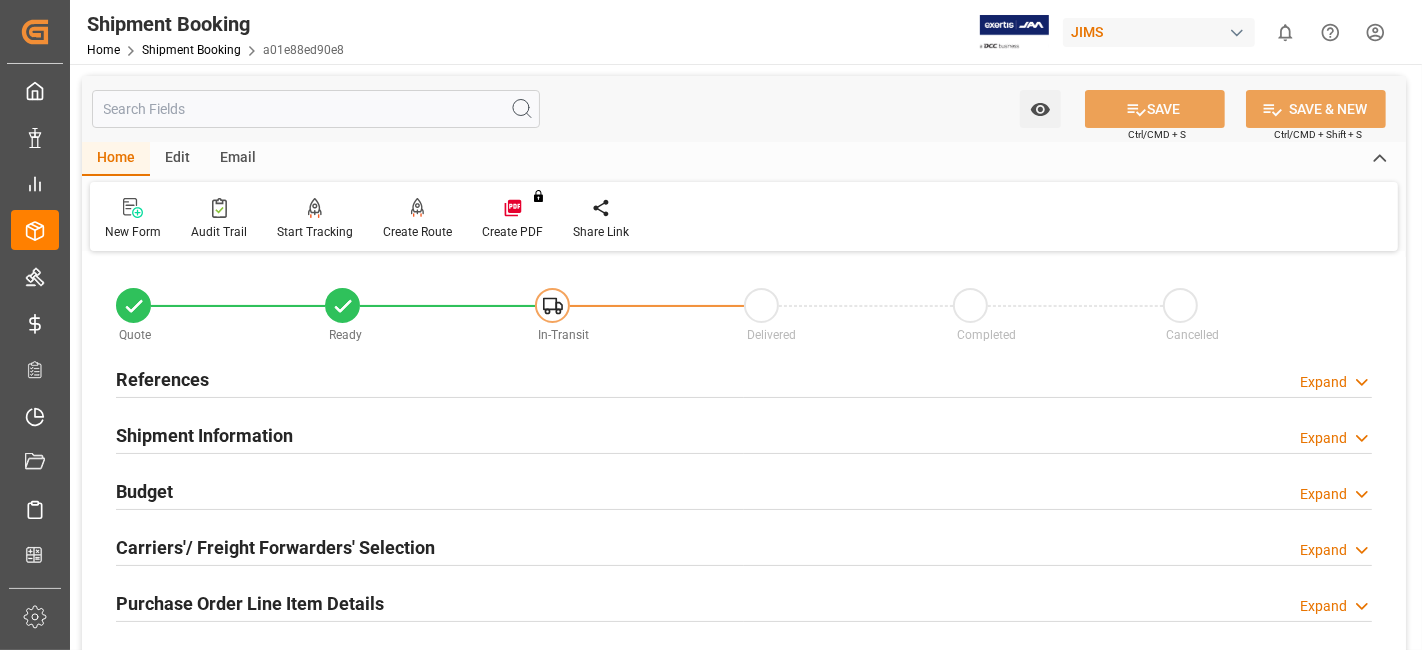 click on "References Expand" at bounding box center [744, 378] 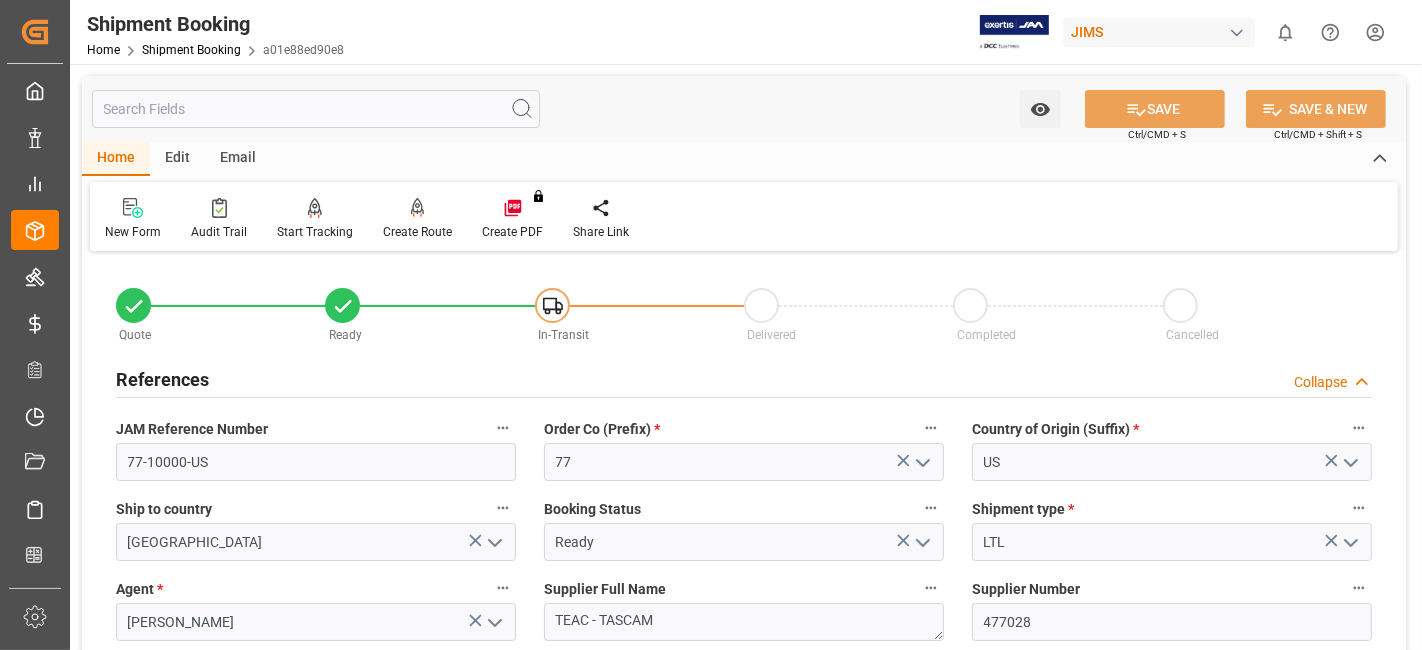 click on "References Collapse" at bounding box center (744, 378) 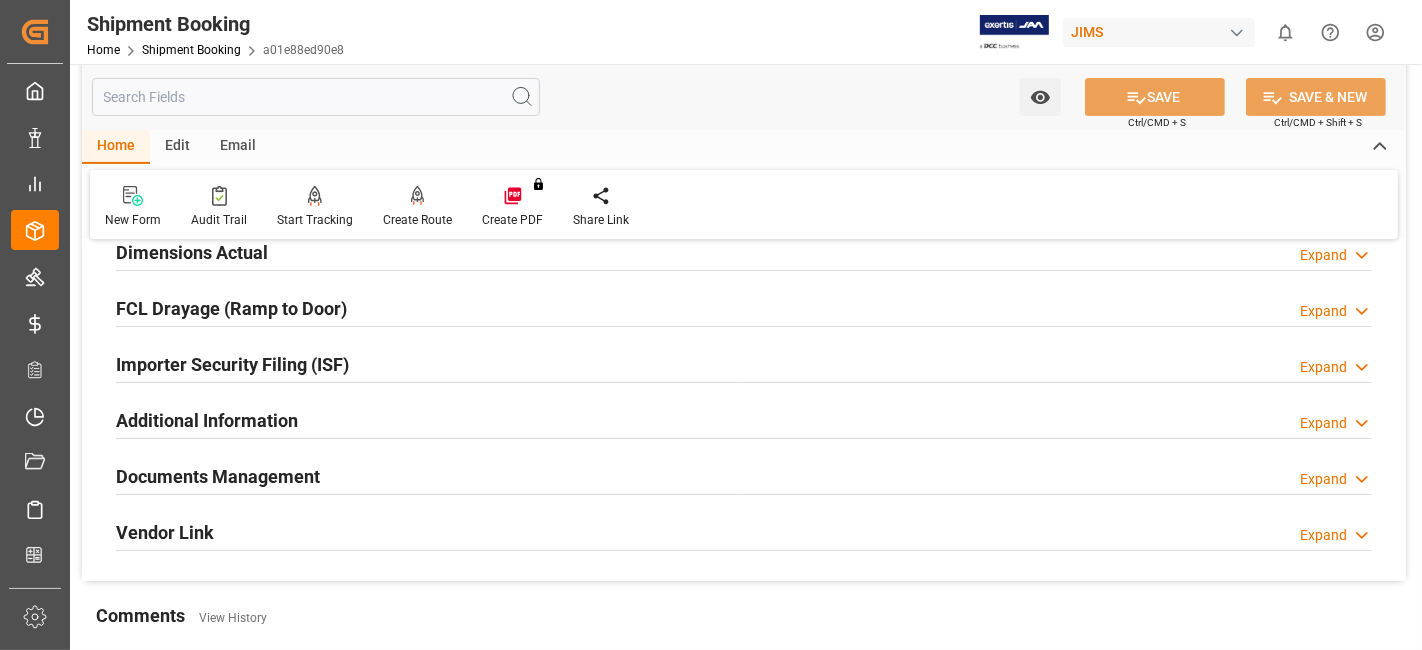 scroll, scrollTop: 555, scrollLeft: 0, axis: vertical 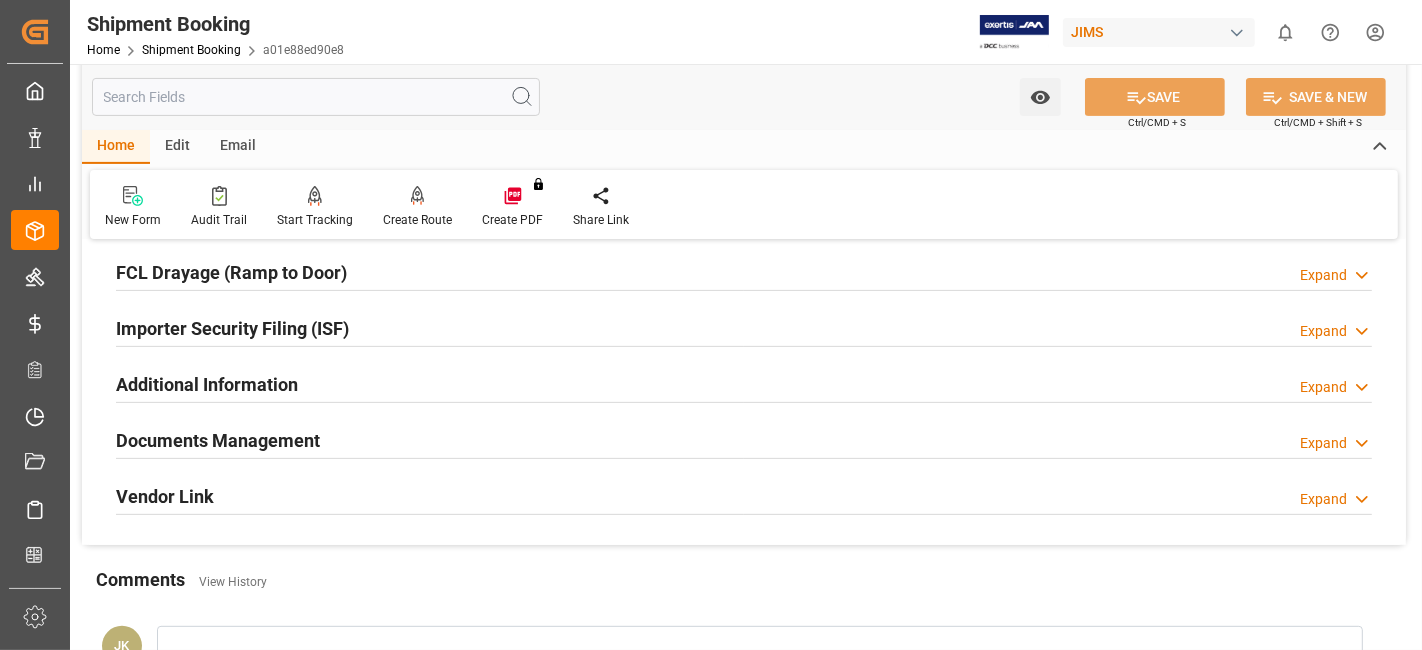 click on "Documents Management" at bounding box center [218, 440] 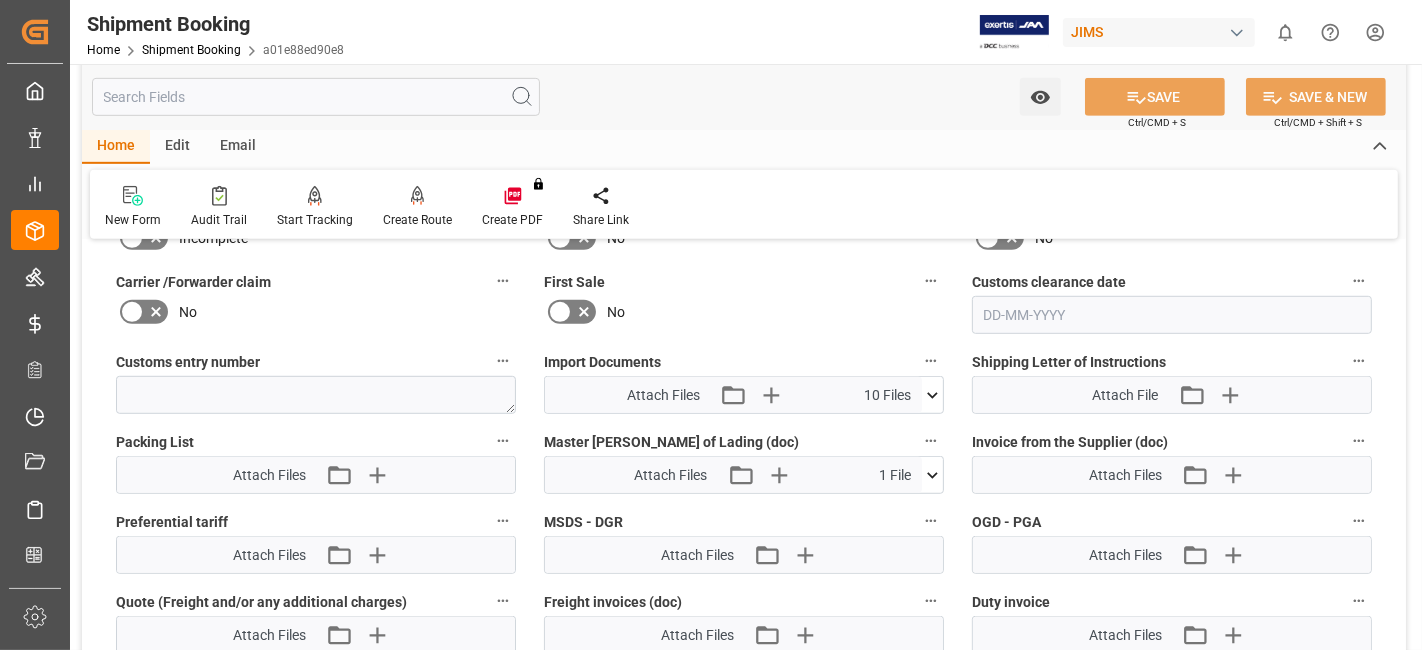 scroll, scrollTop: 1000, scrollLeft: 0, axis: vertical 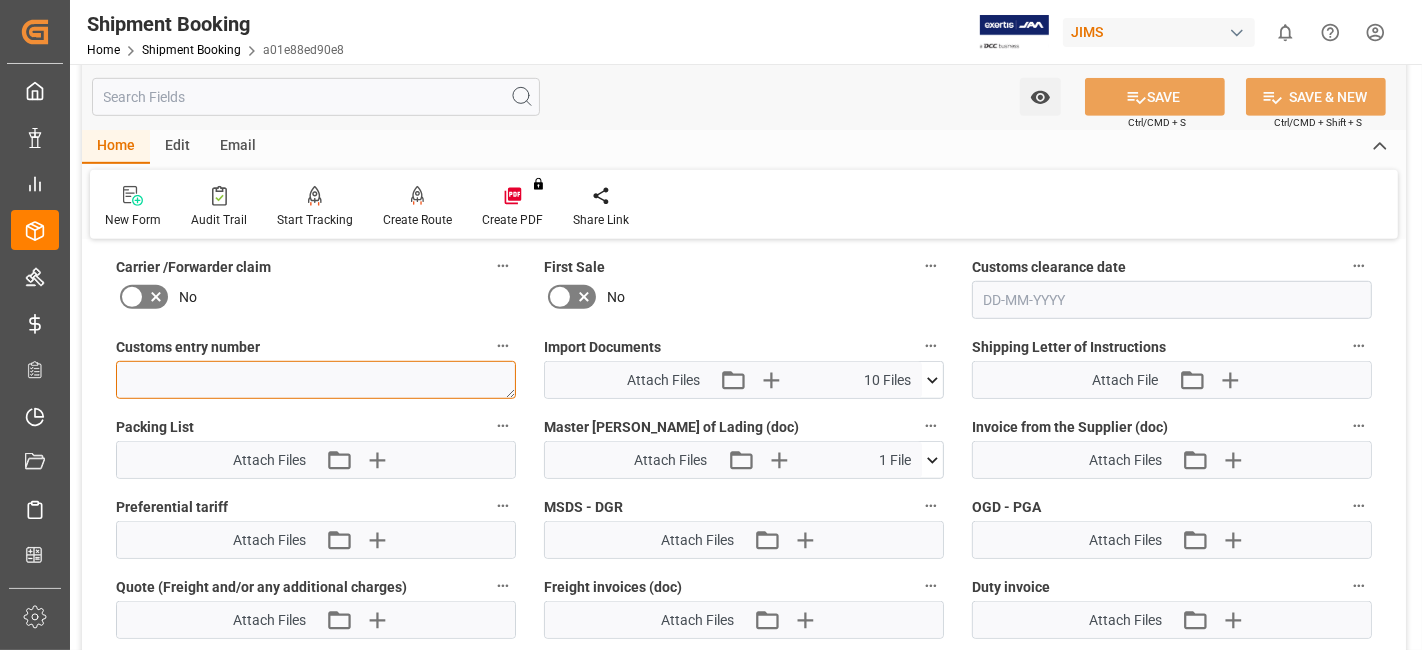 click at bounding box center (316, 380) 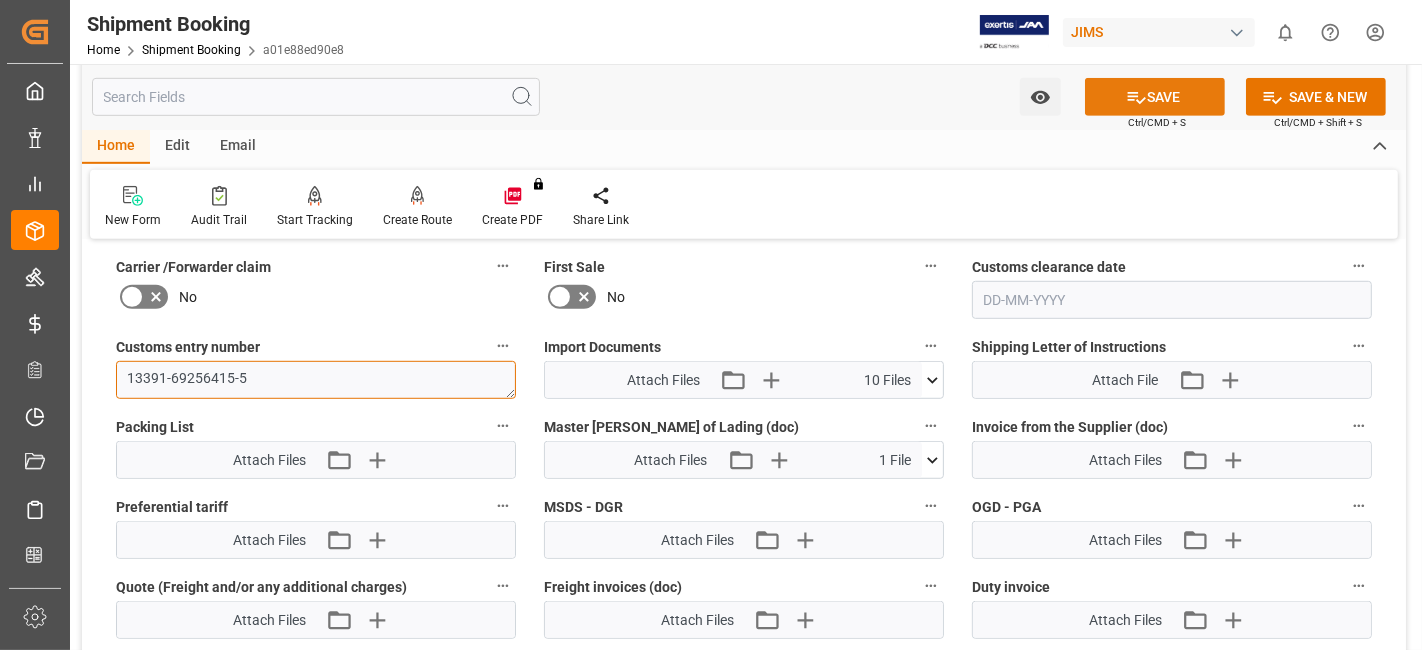 type on "13391-69256415-5" 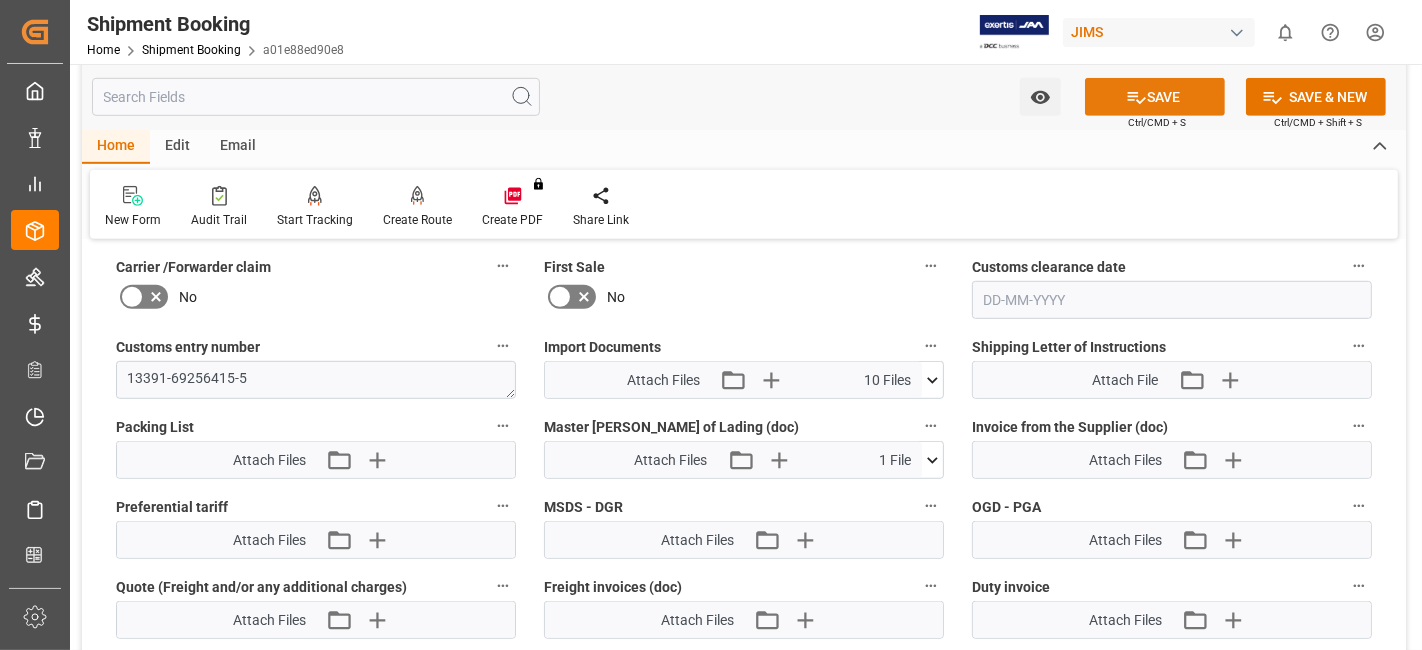 click on "SAVE" at bounding box center [1155, 97] 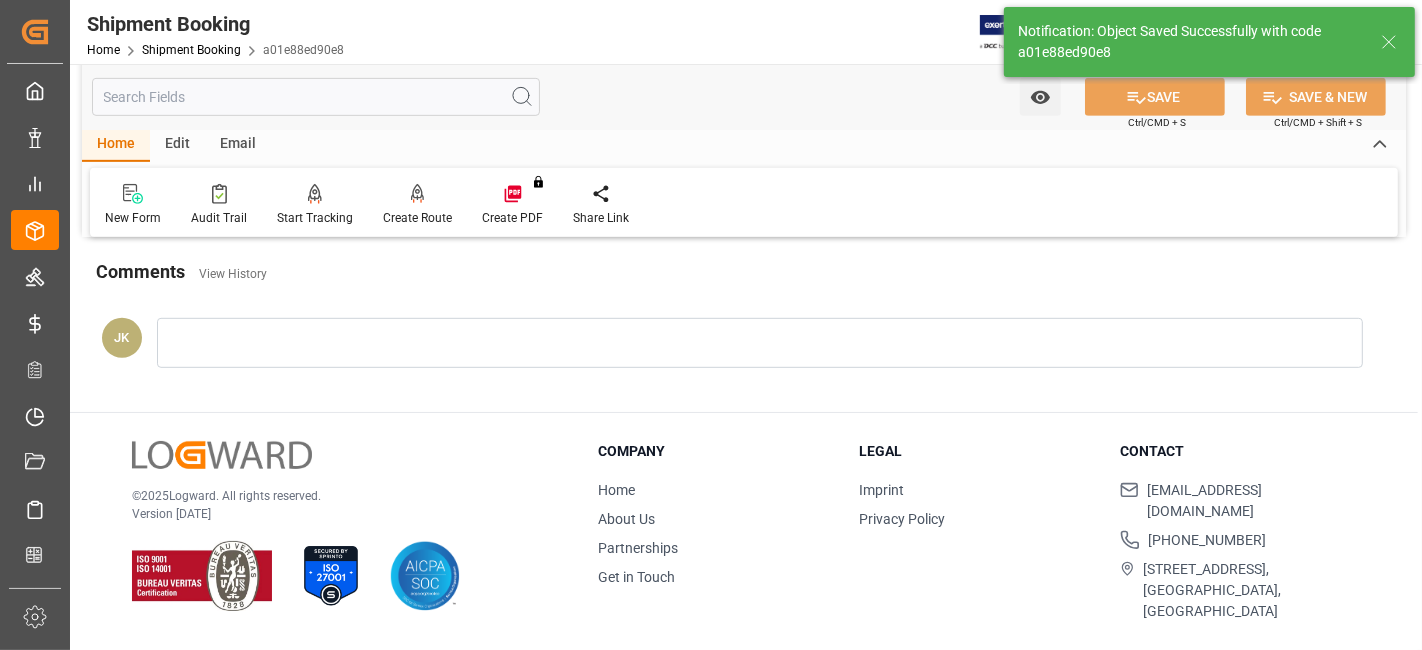 scroll, scrollTop: 846, scrollLeft: 0, axis: vertical 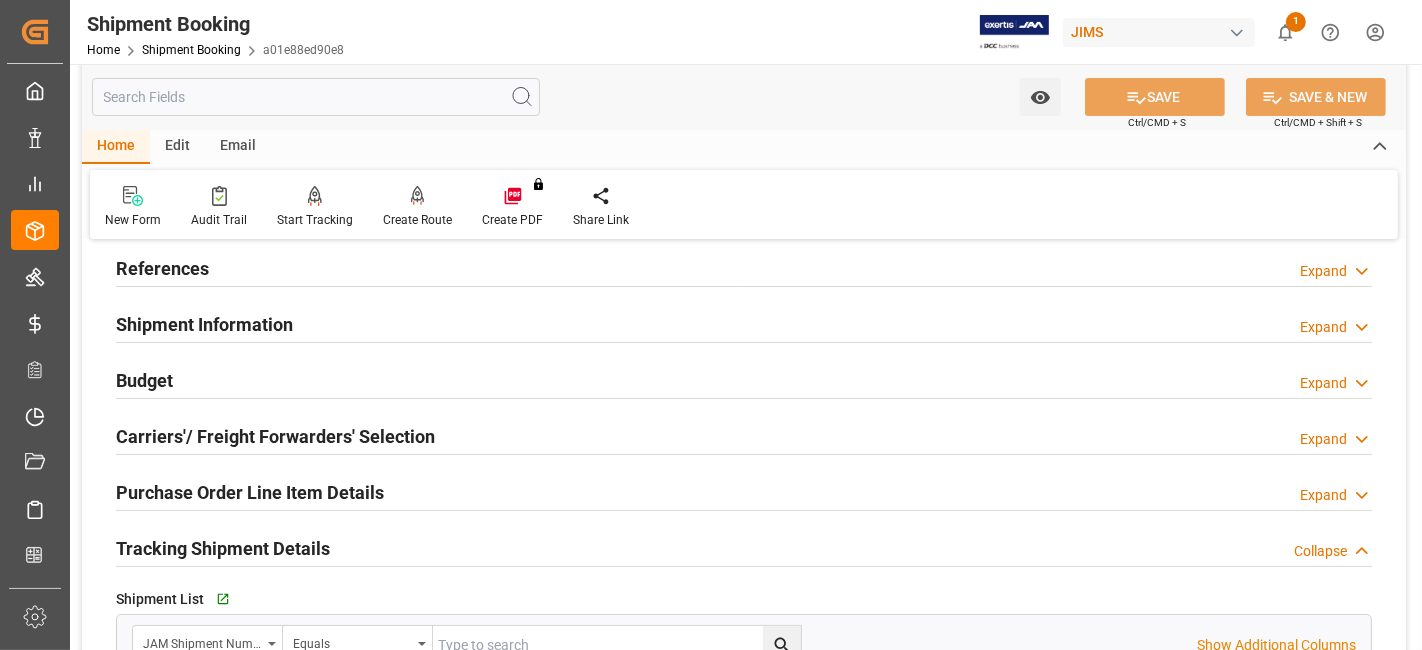 click on "References" at bounding box center [162, 267] 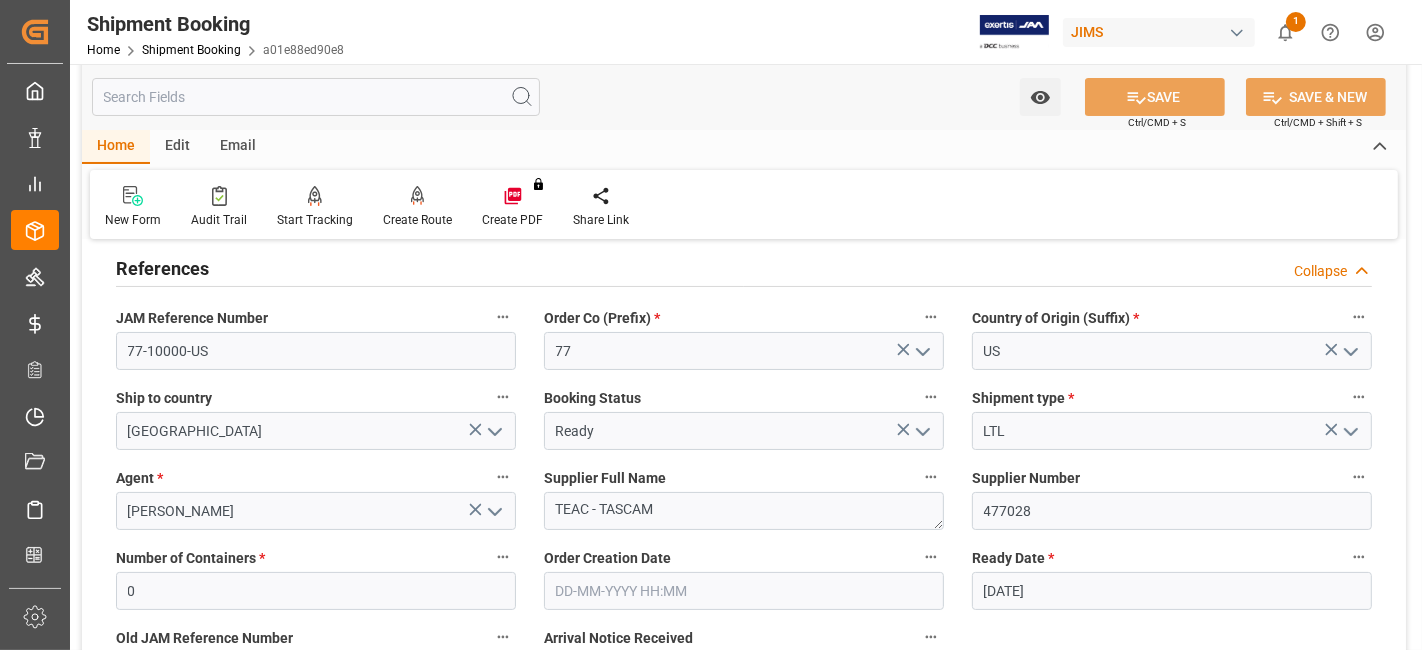 click on "References" at bounding box center [162, 267] 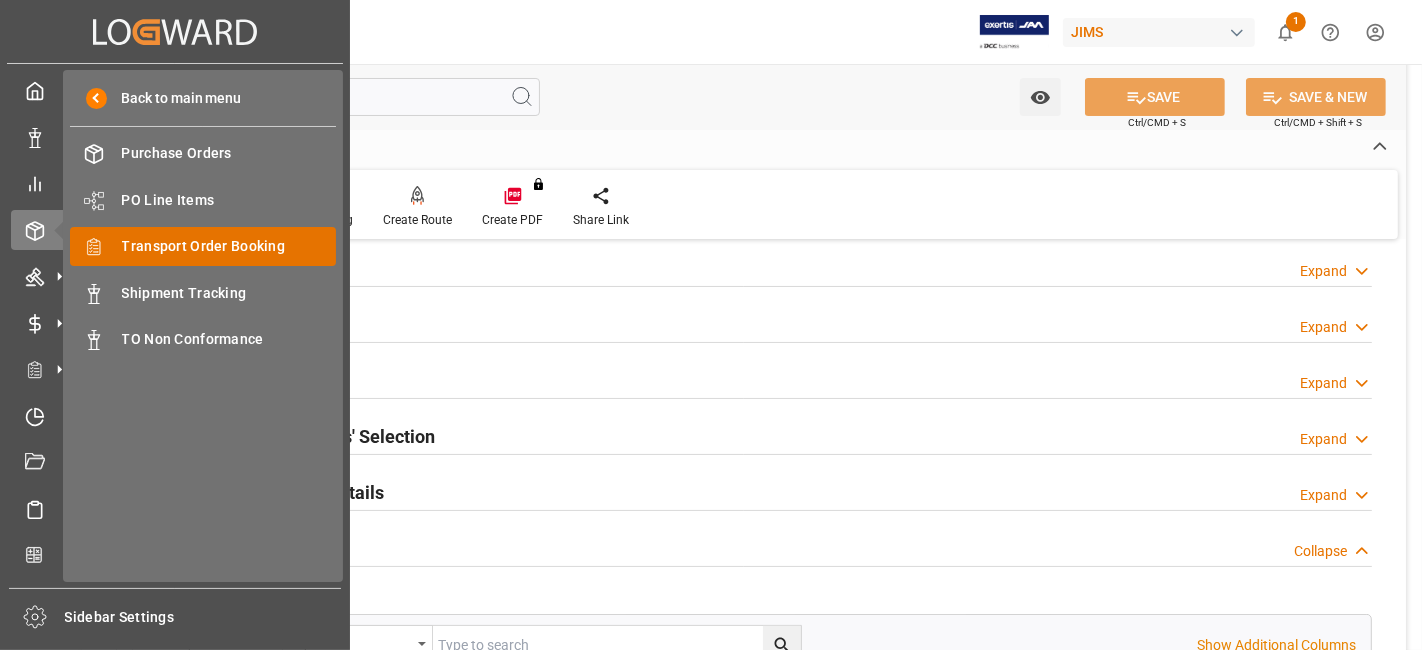 click on "Transport Order Booking" at bounding box center (229, 246) 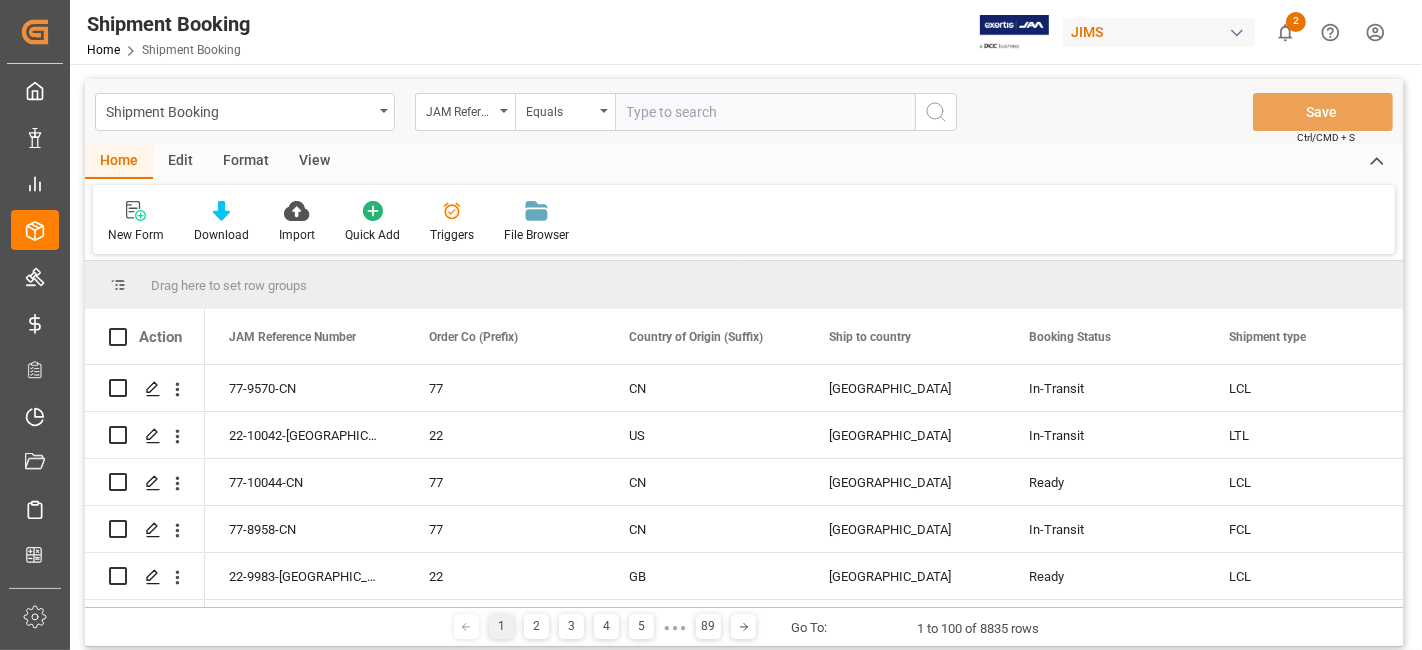 click at bounding box center (765, 112) 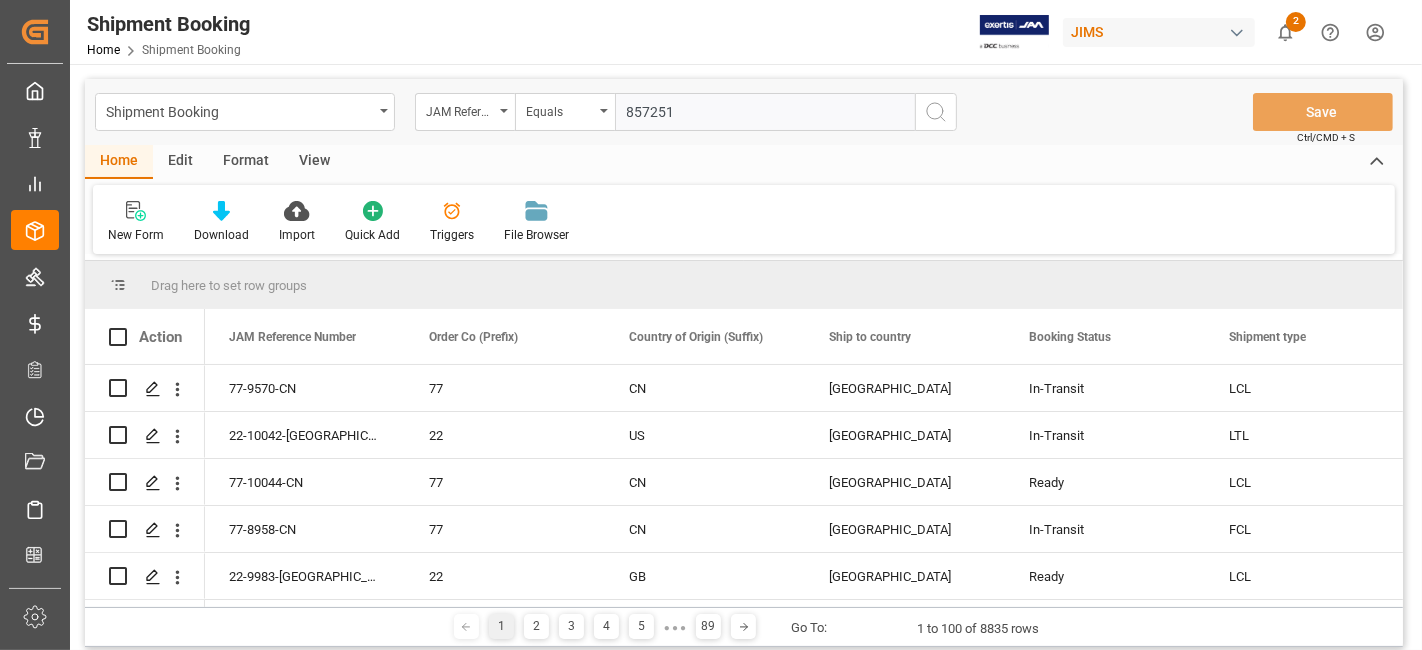 type on "857251" 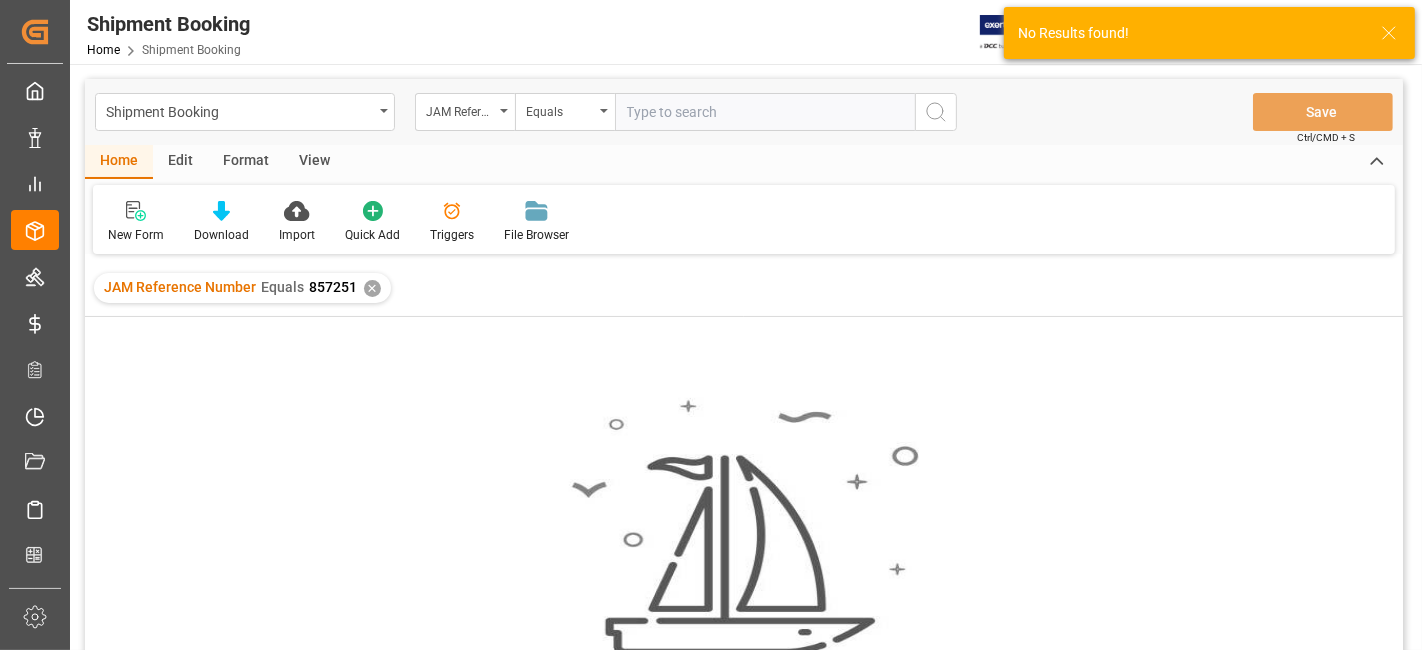 click on "✕" at bounding box center [372, 288] 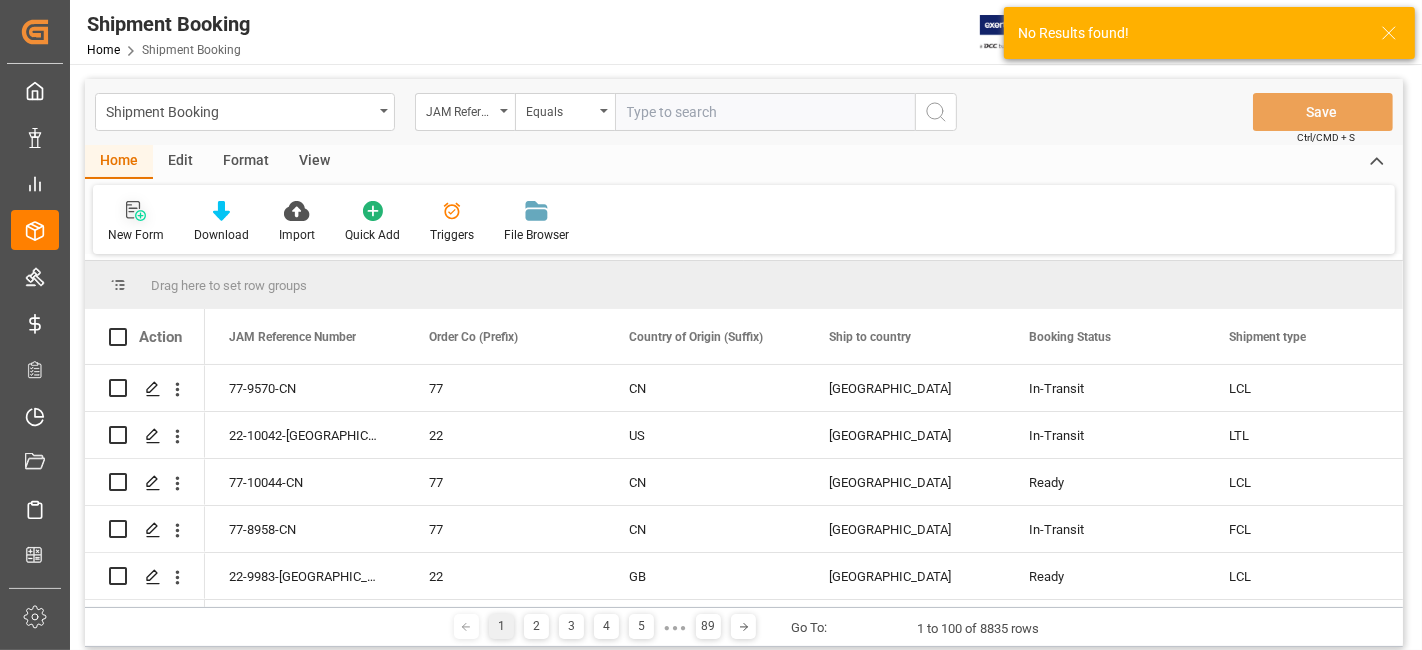 click on "New Form" at bounding box center (136, 235) 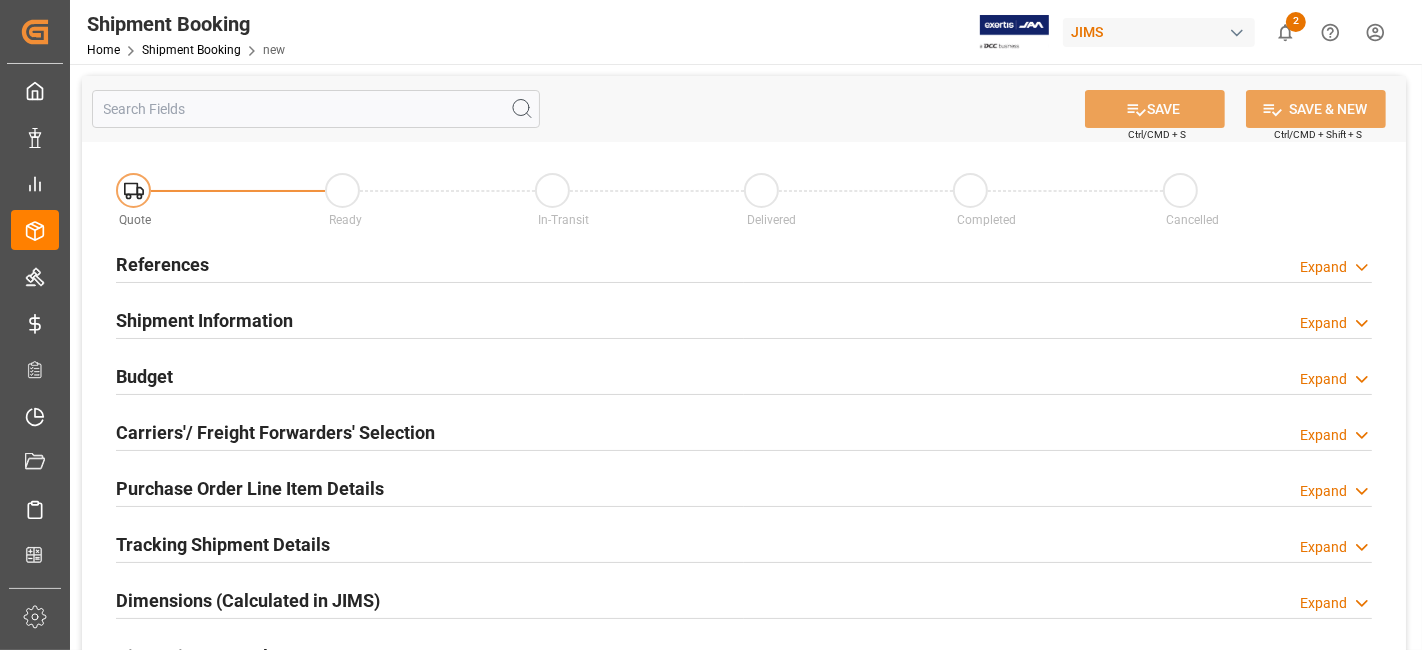 click on "References Expand" at bounding box center [744, 263] 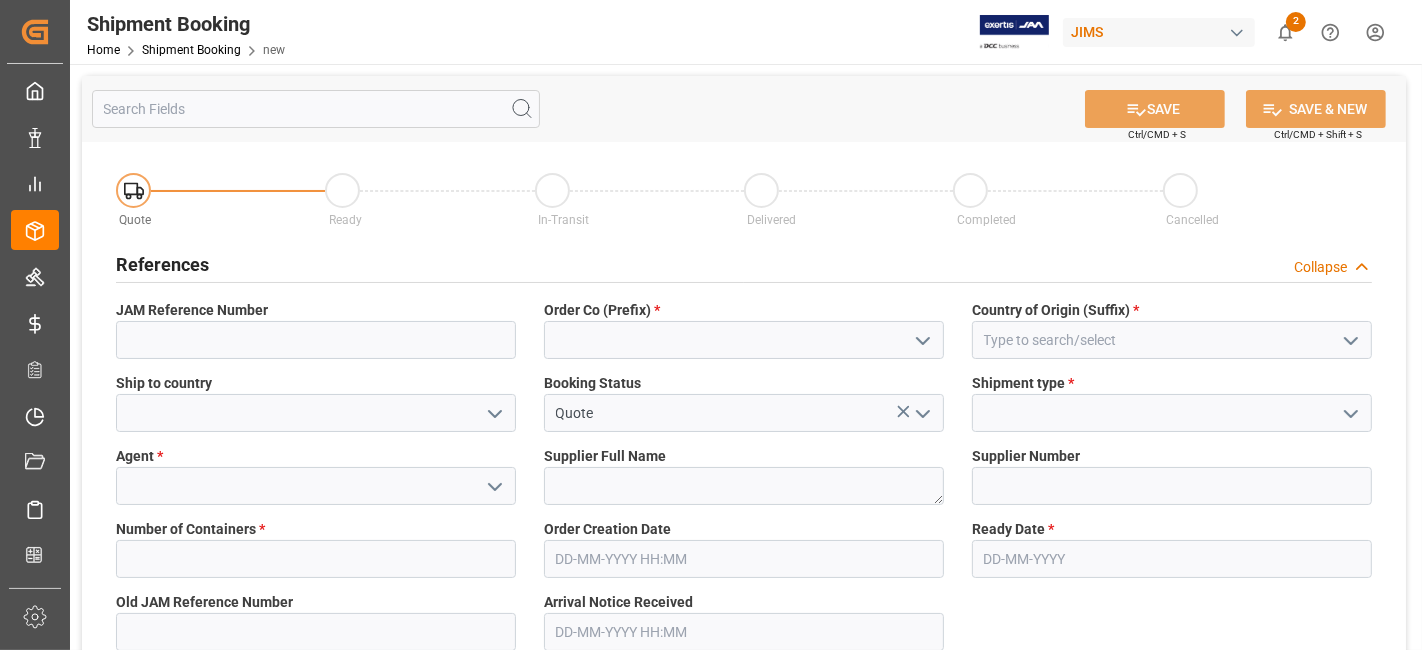 click 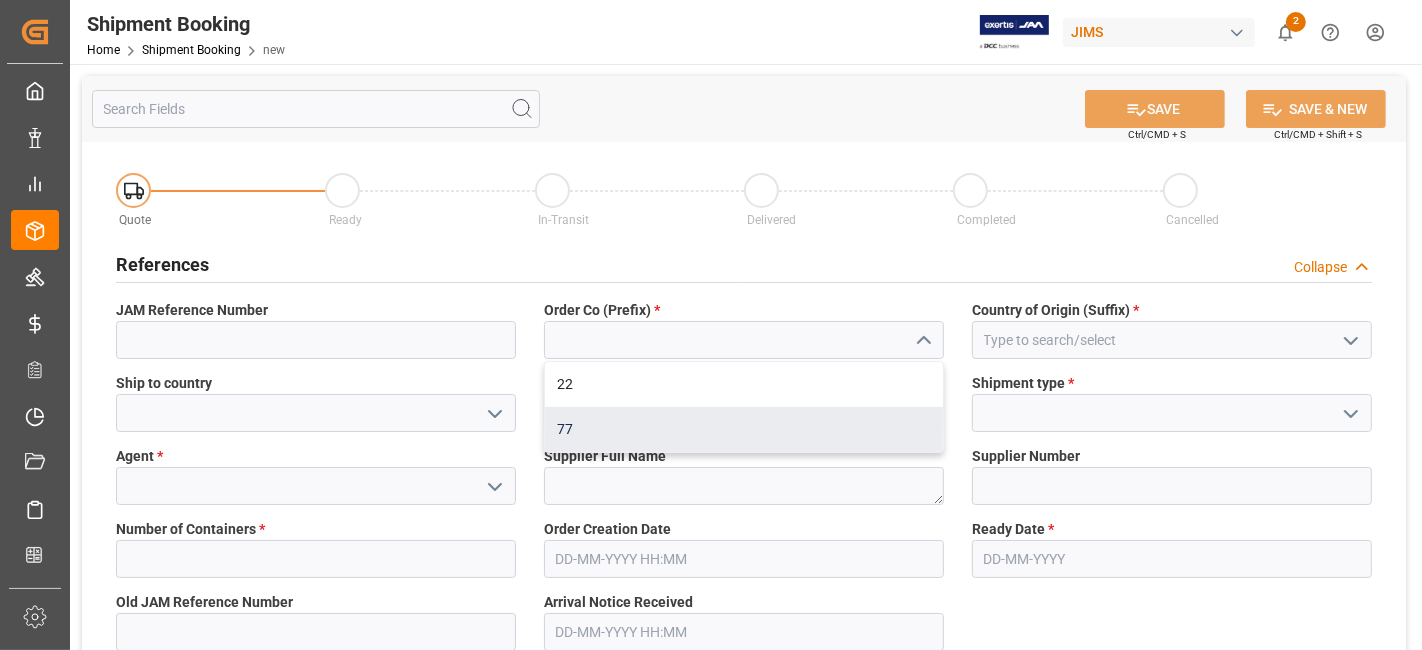 click on "77" at bounding box center [744, 429] 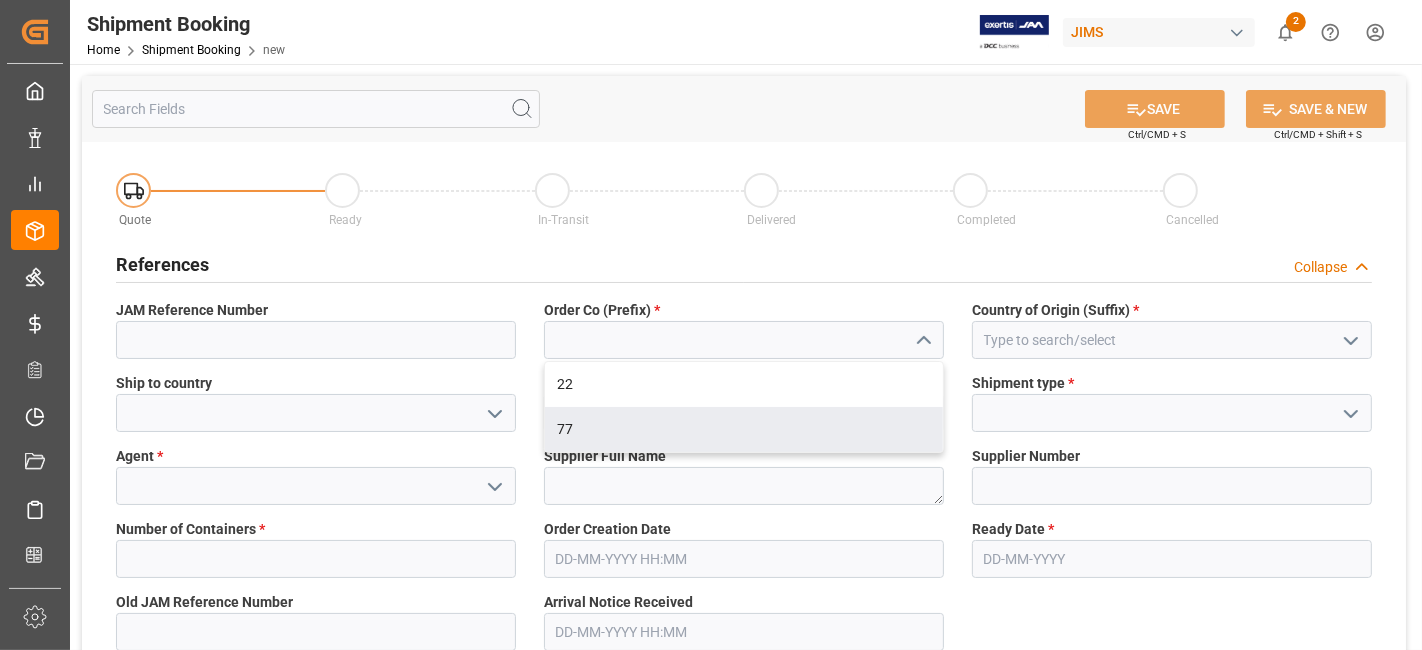 type on "77" 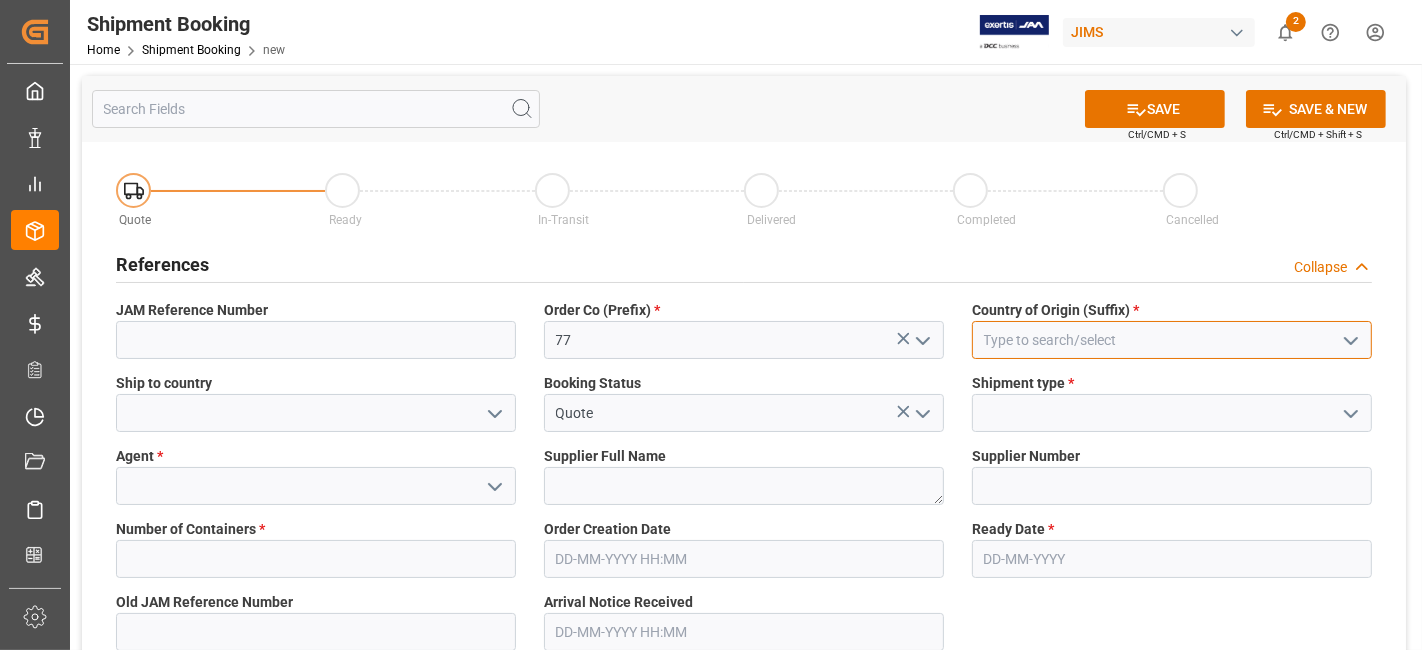 click at bounding box center (1172, 340) 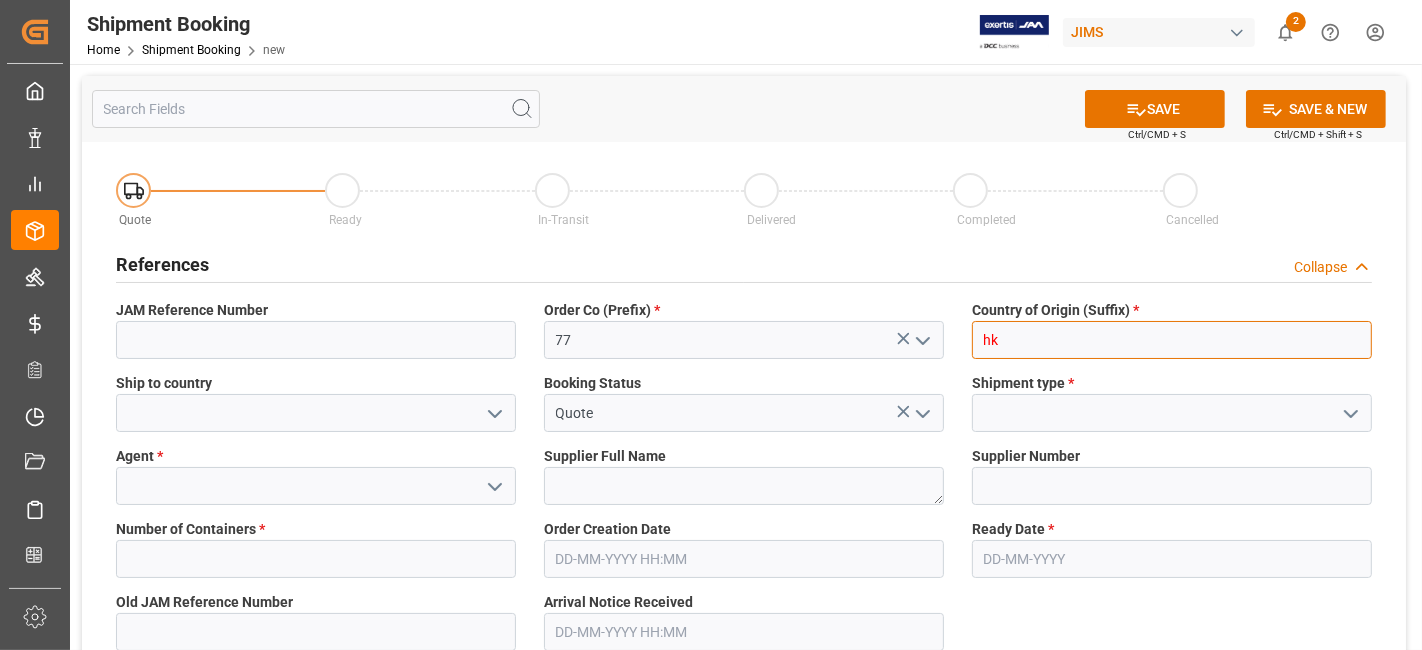 type on "h" 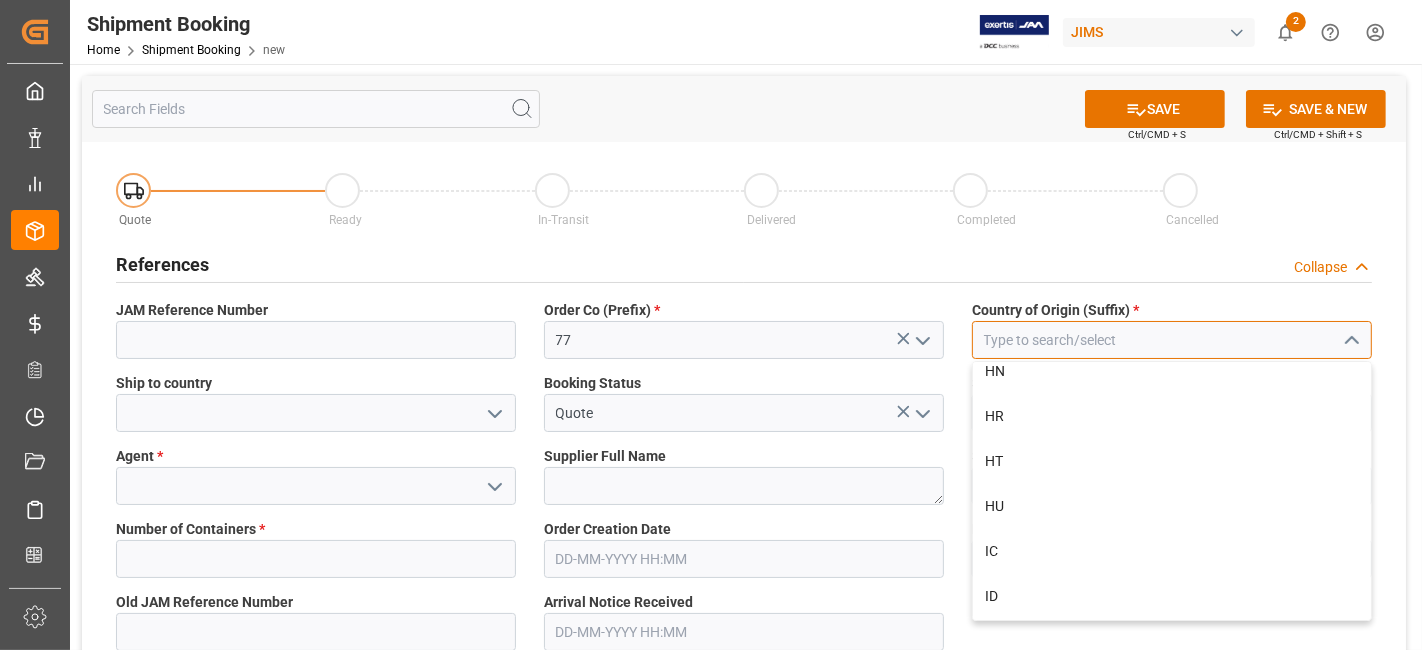 scroll, scrollTop: 4364, scrollLeft: 0, axis: vertical 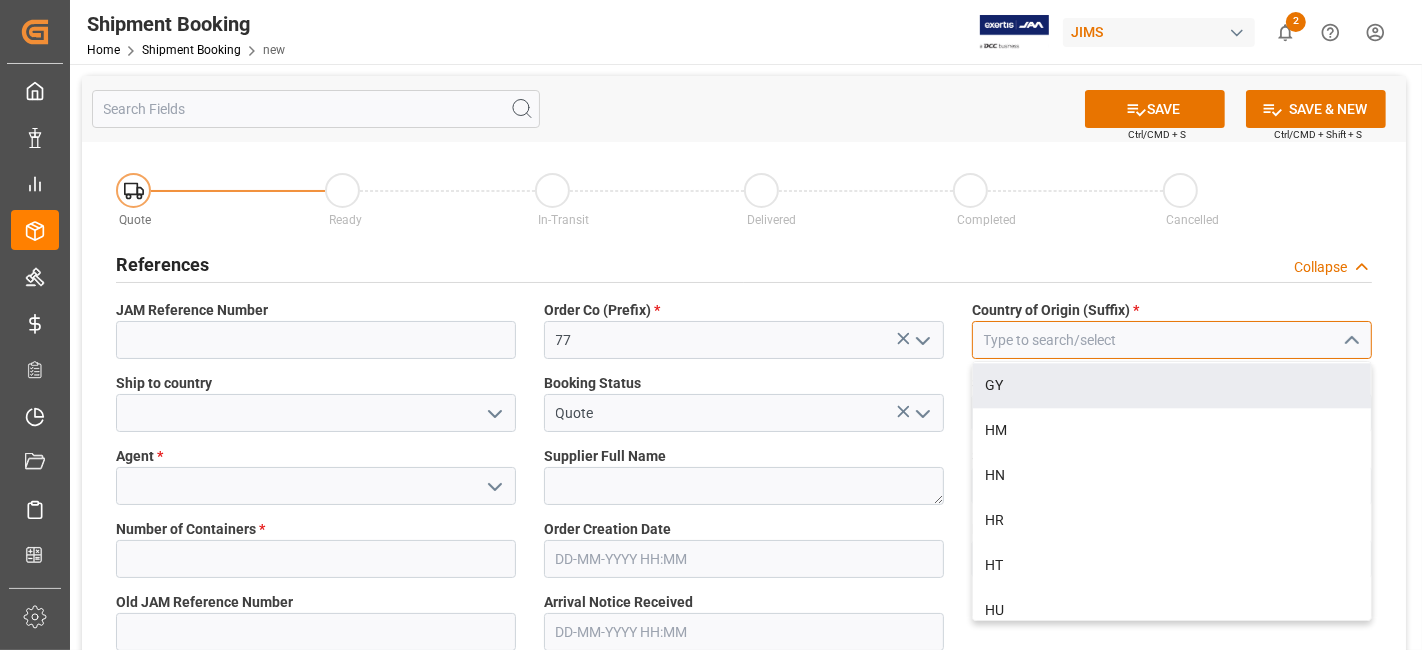 click at bounding box center (1172, 340) 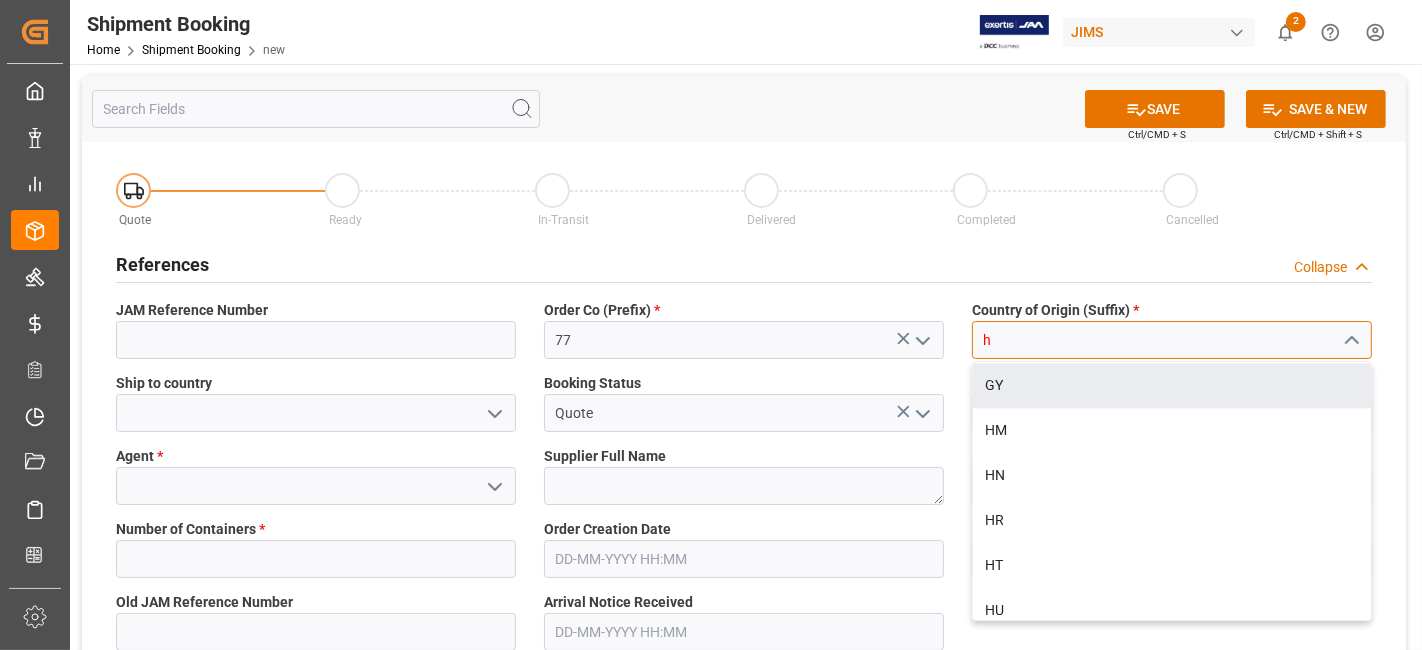scroll, scrollTop: 371, scrollLeft: 0, axis: vertical 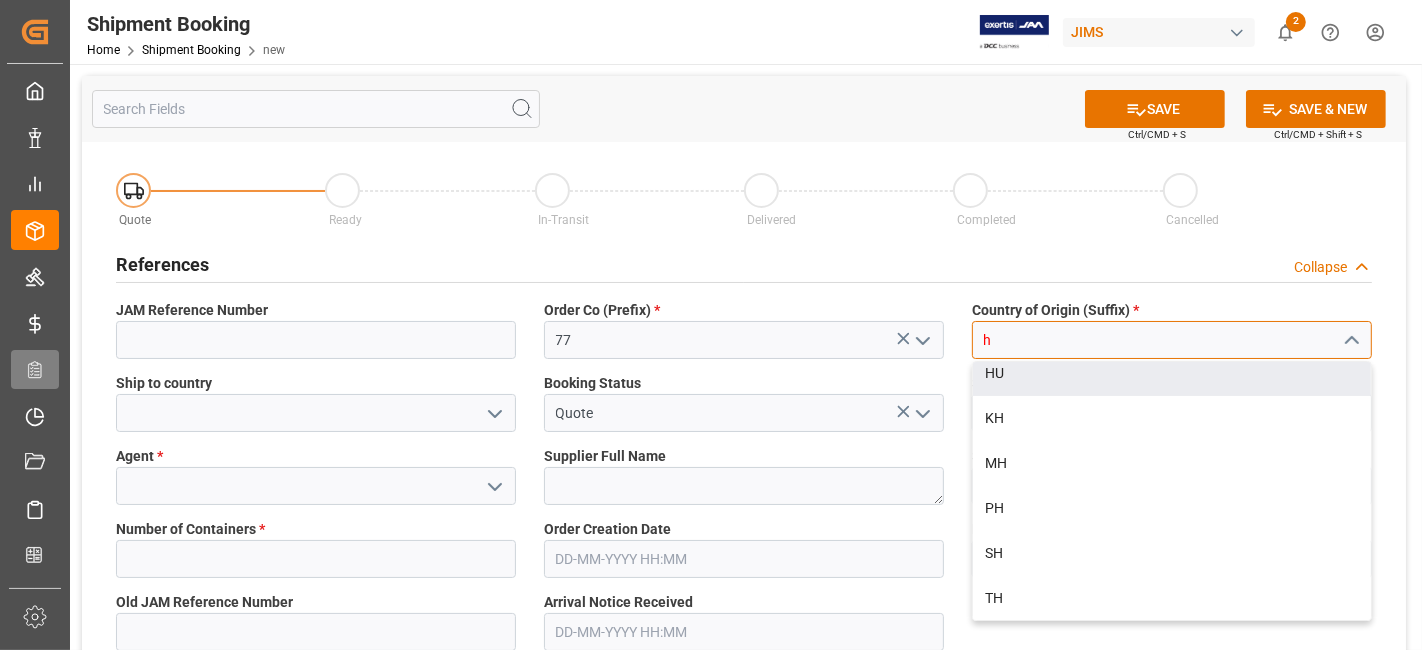 type on "h" 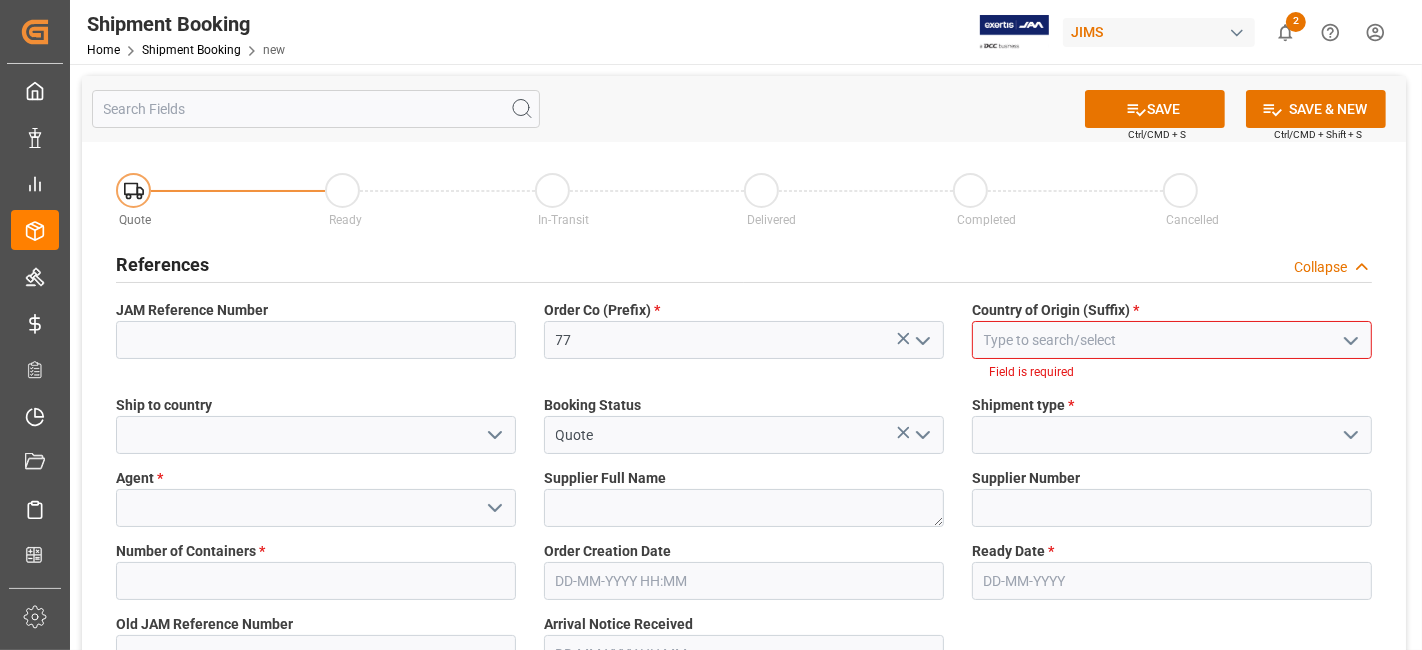 click at bounding box center [1172, 340] 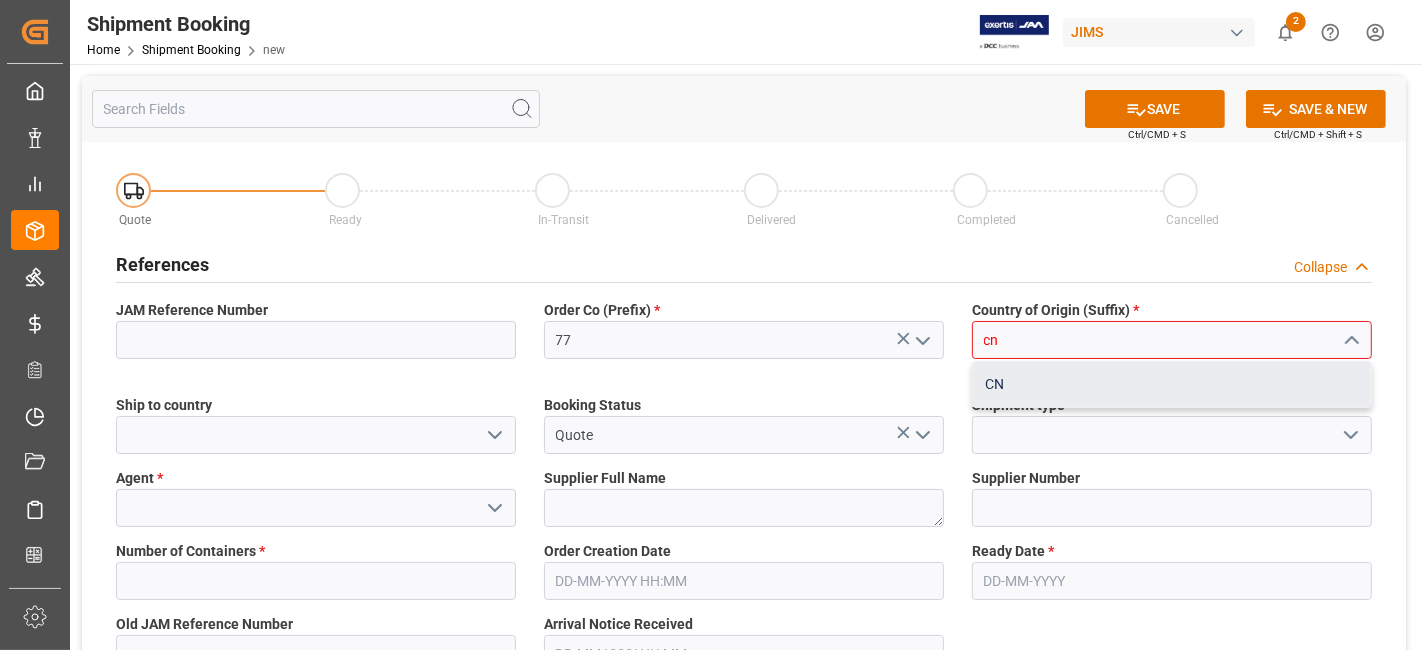click on "CN" at bounding box center (1172, 384) 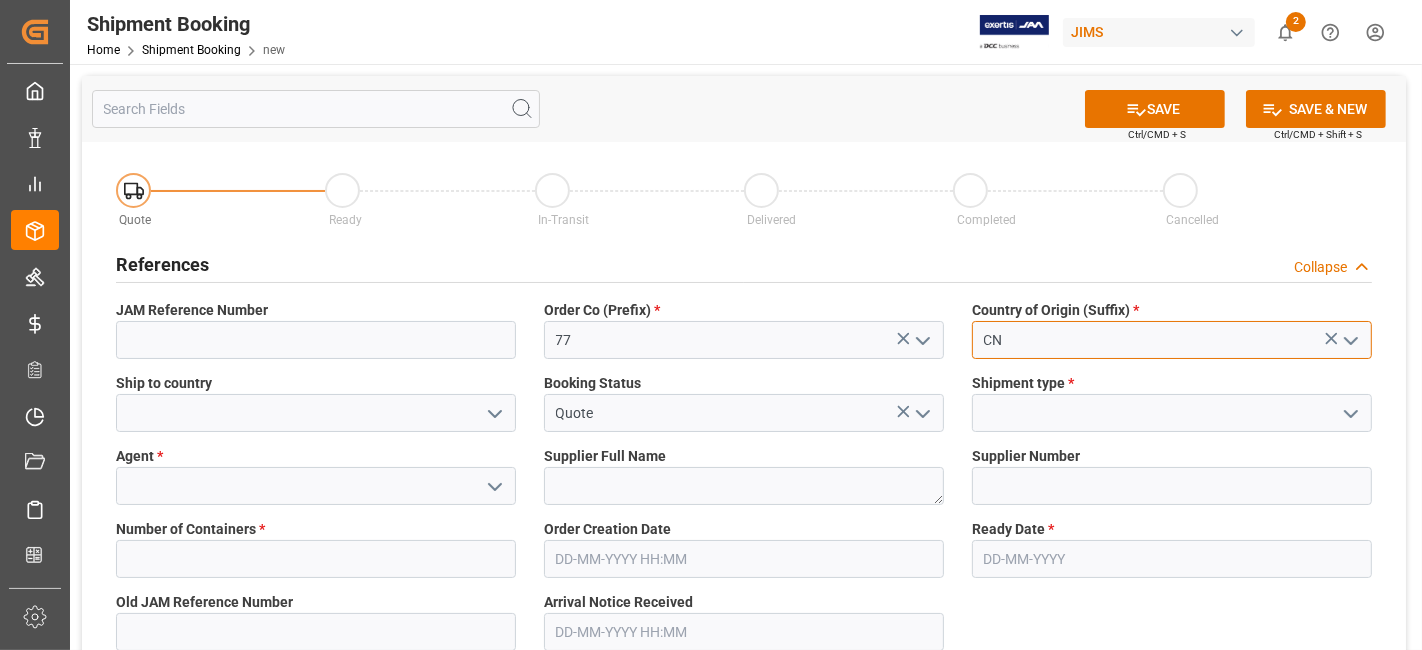 type on "CN" 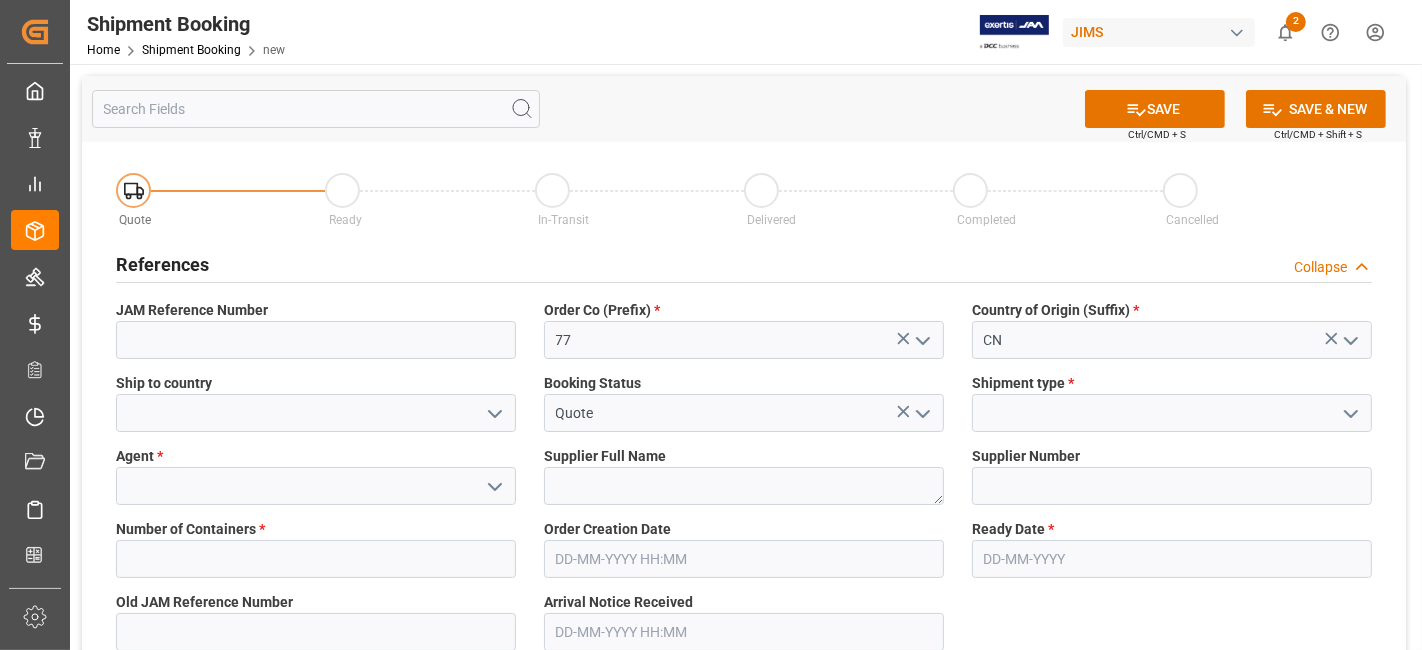 click 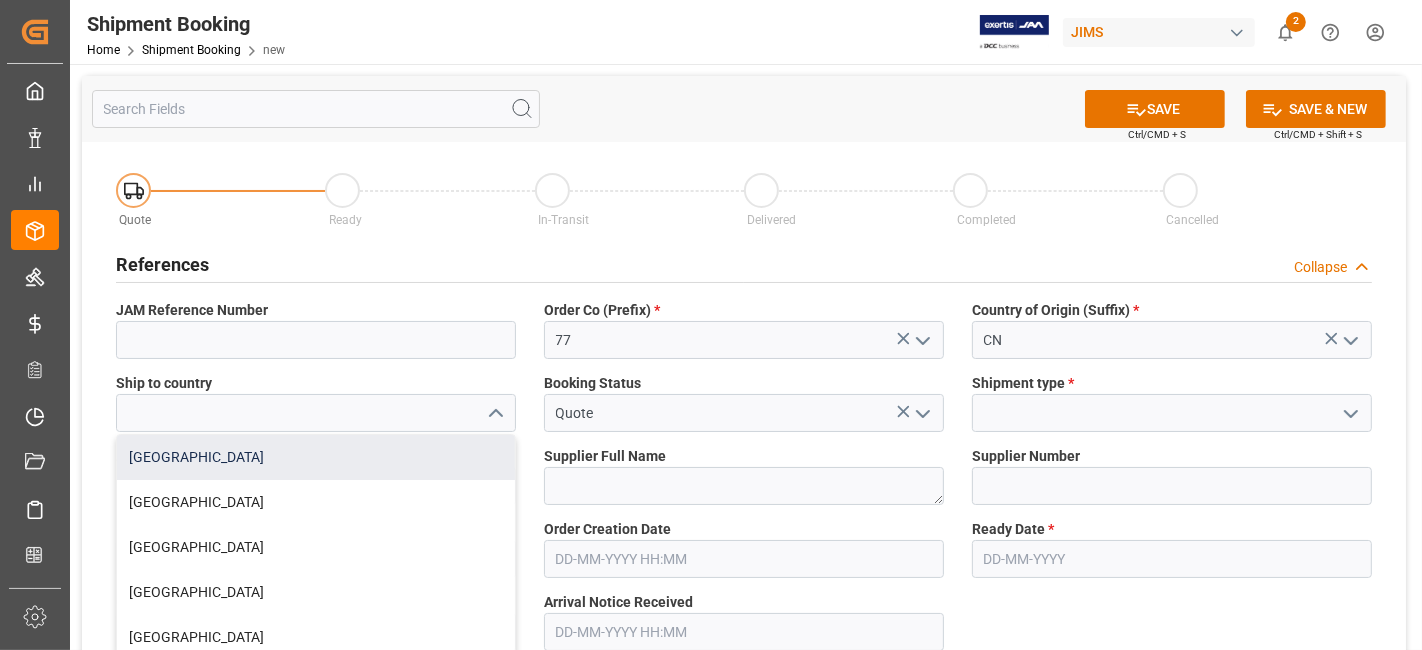 click on "[GEOGRAPHIC_DATA]" at bounding box center [316, 457] 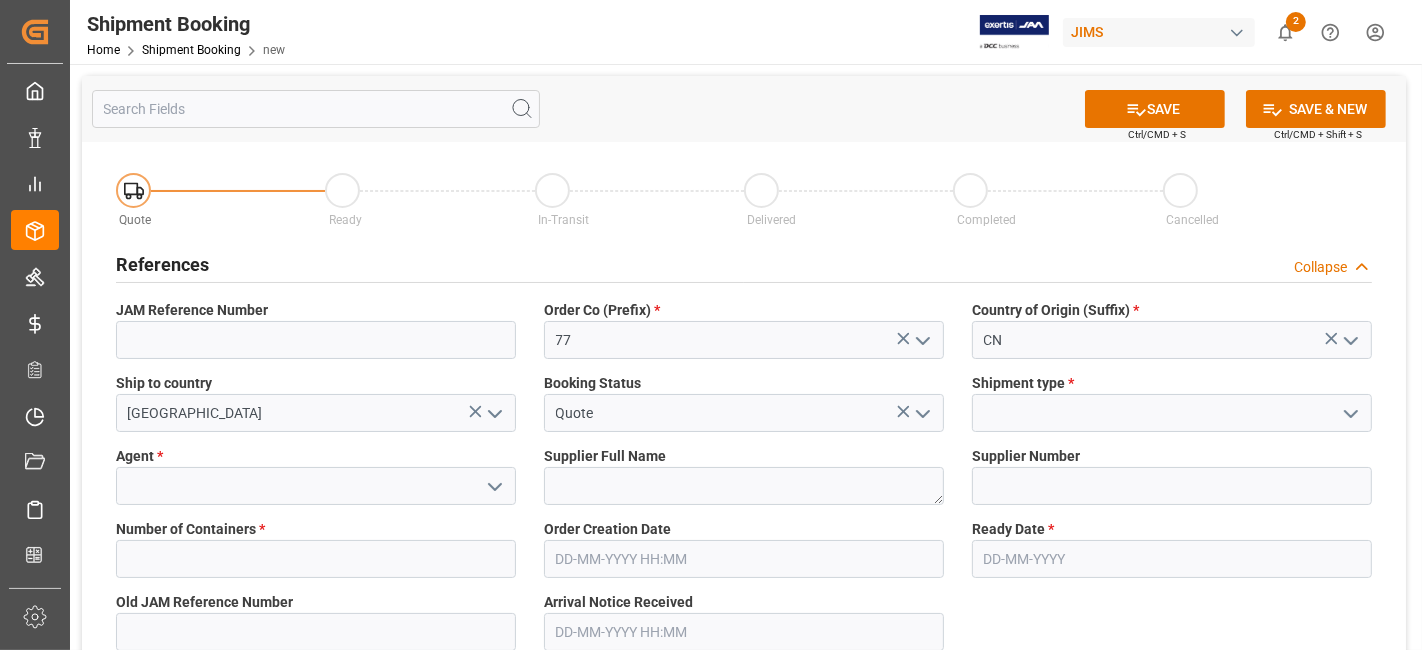 click 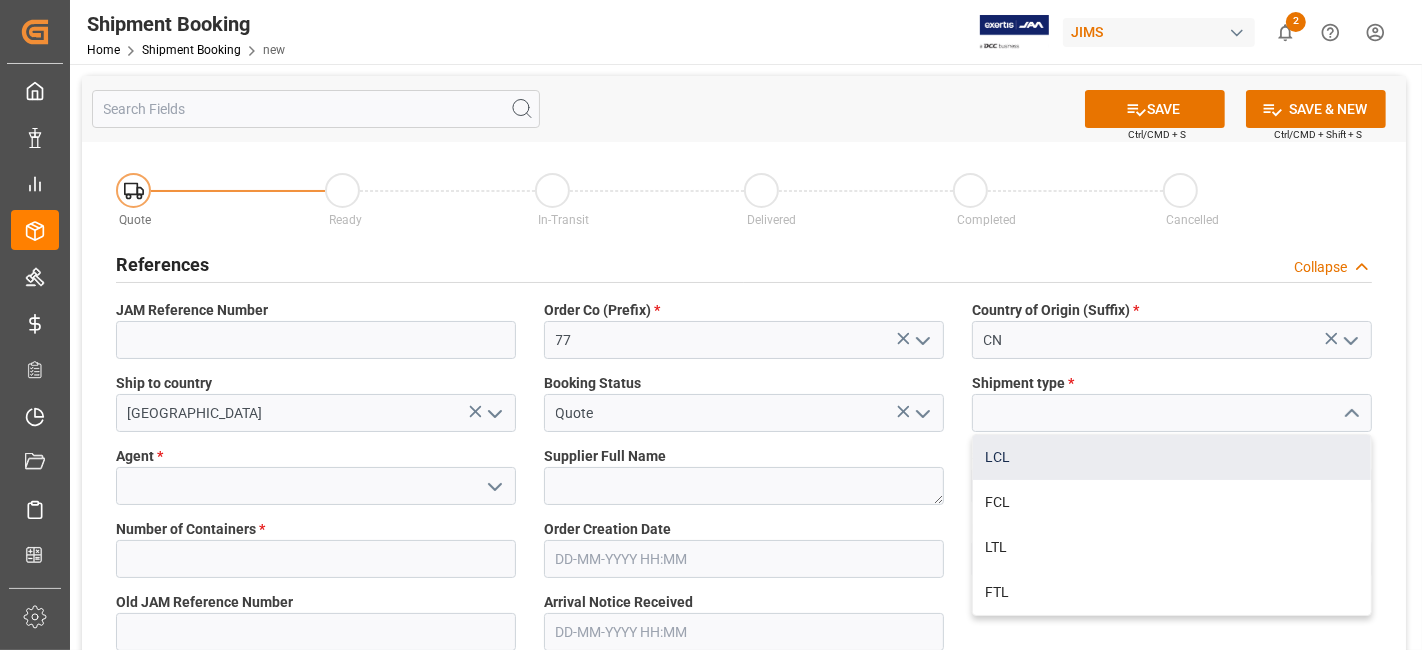click on "LCL" at bounding box center (1172, 457) 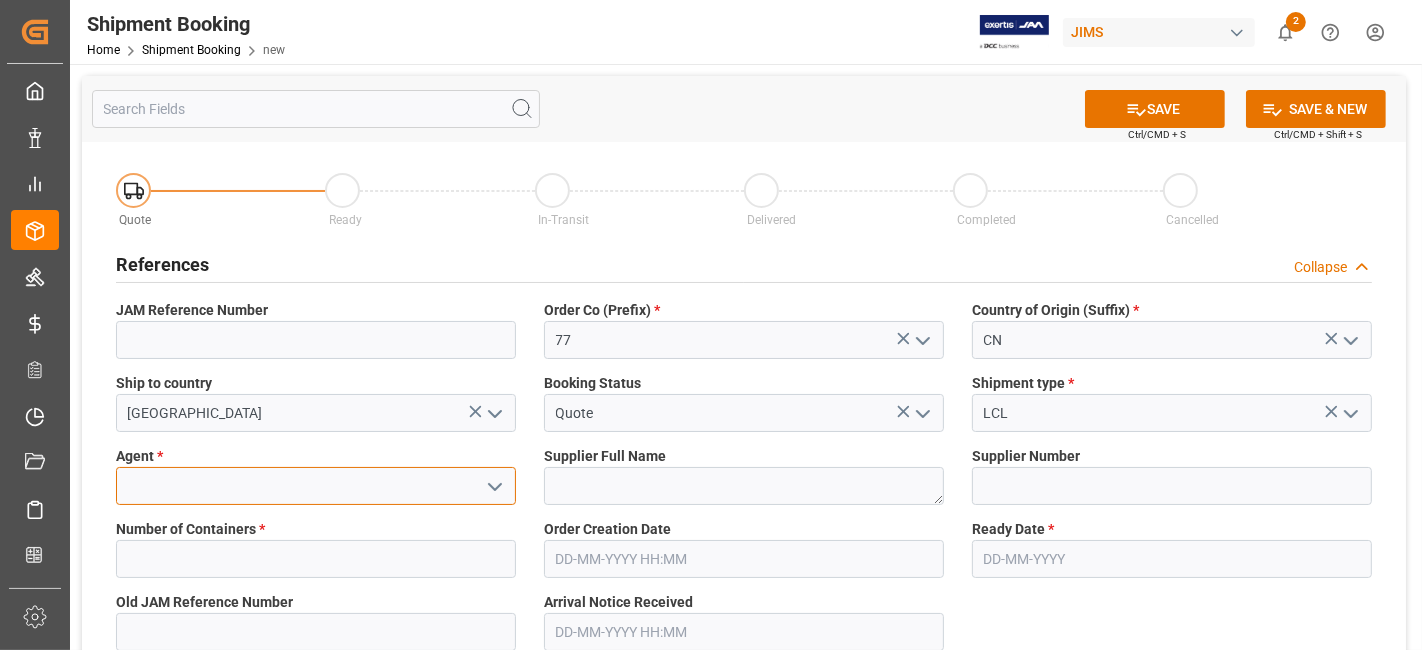 click at bounding box center [316, 486] 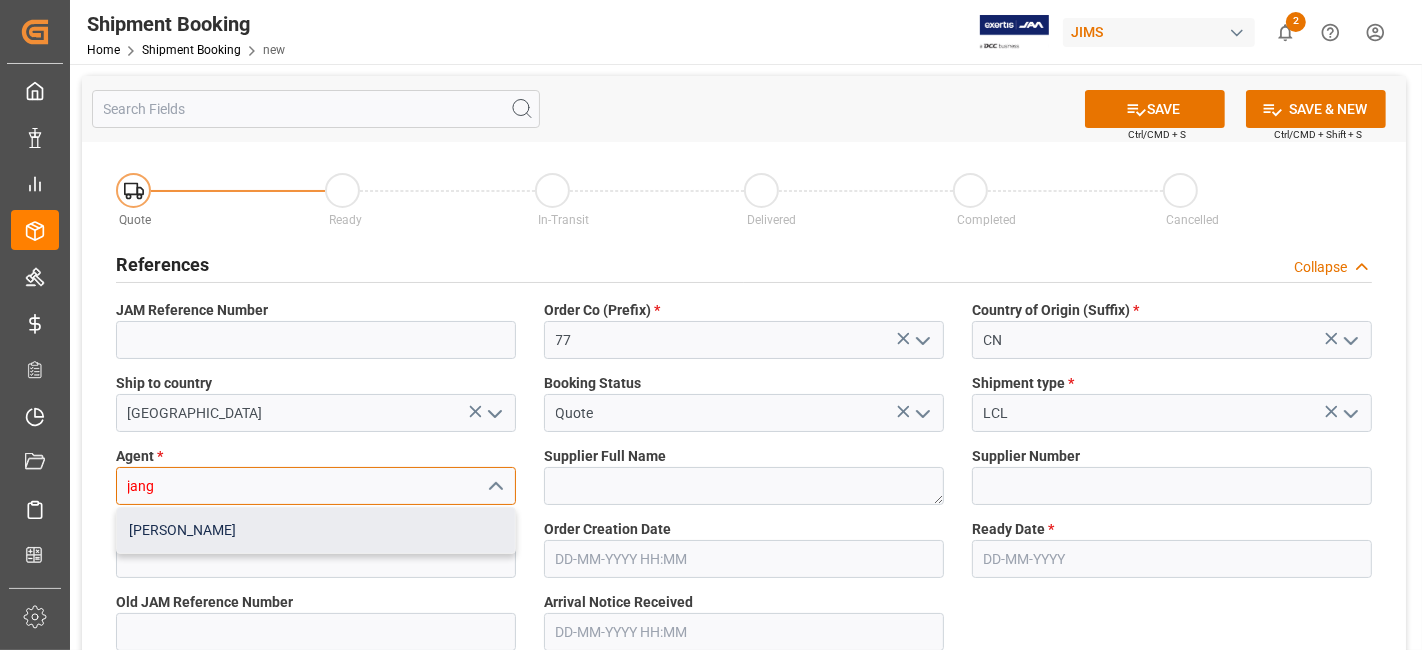click on "[PERSON_NAME]" at bounding box center [316, 530] 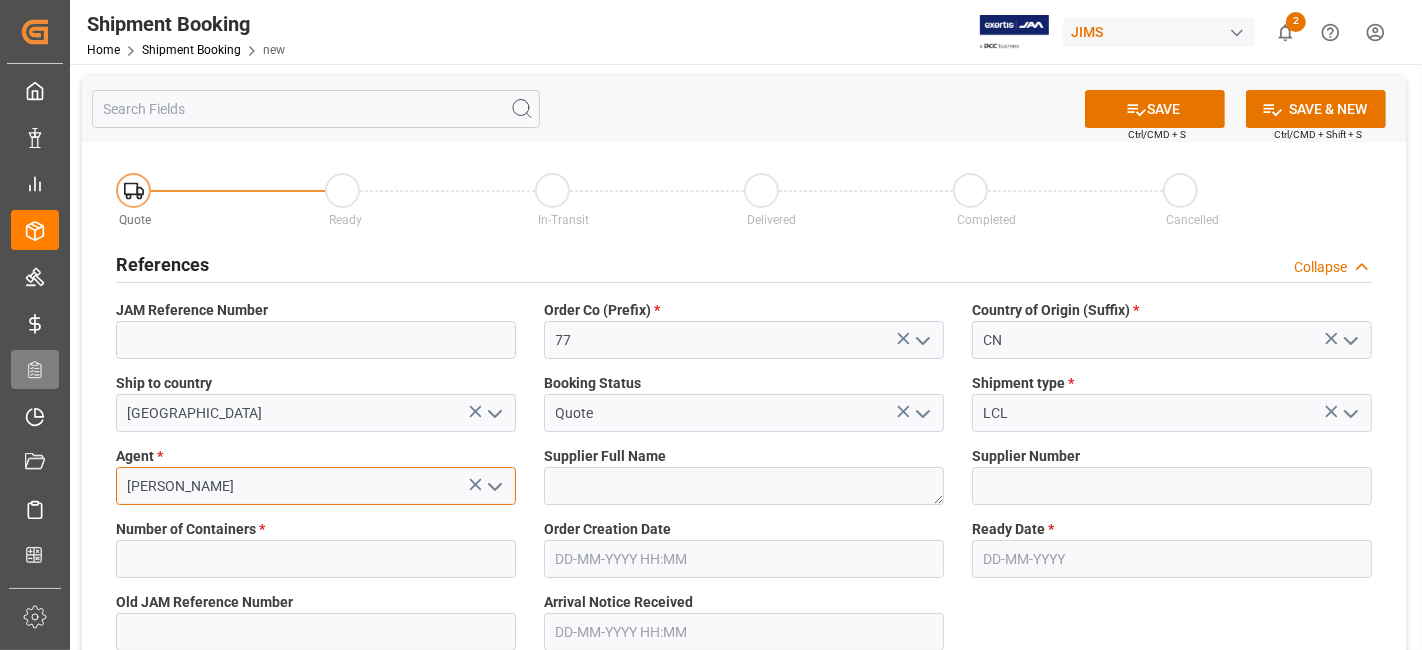 type on "[PERSON_NAME]" 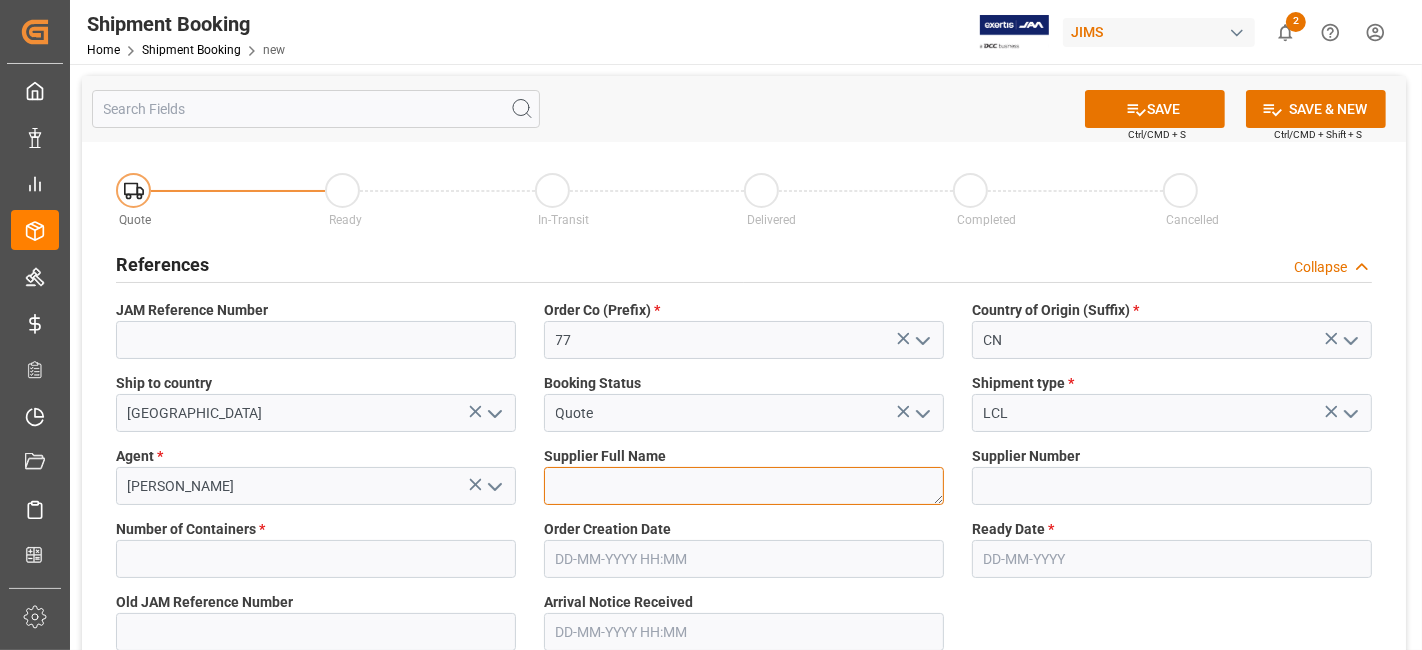 click at bounding box center (744, 486) 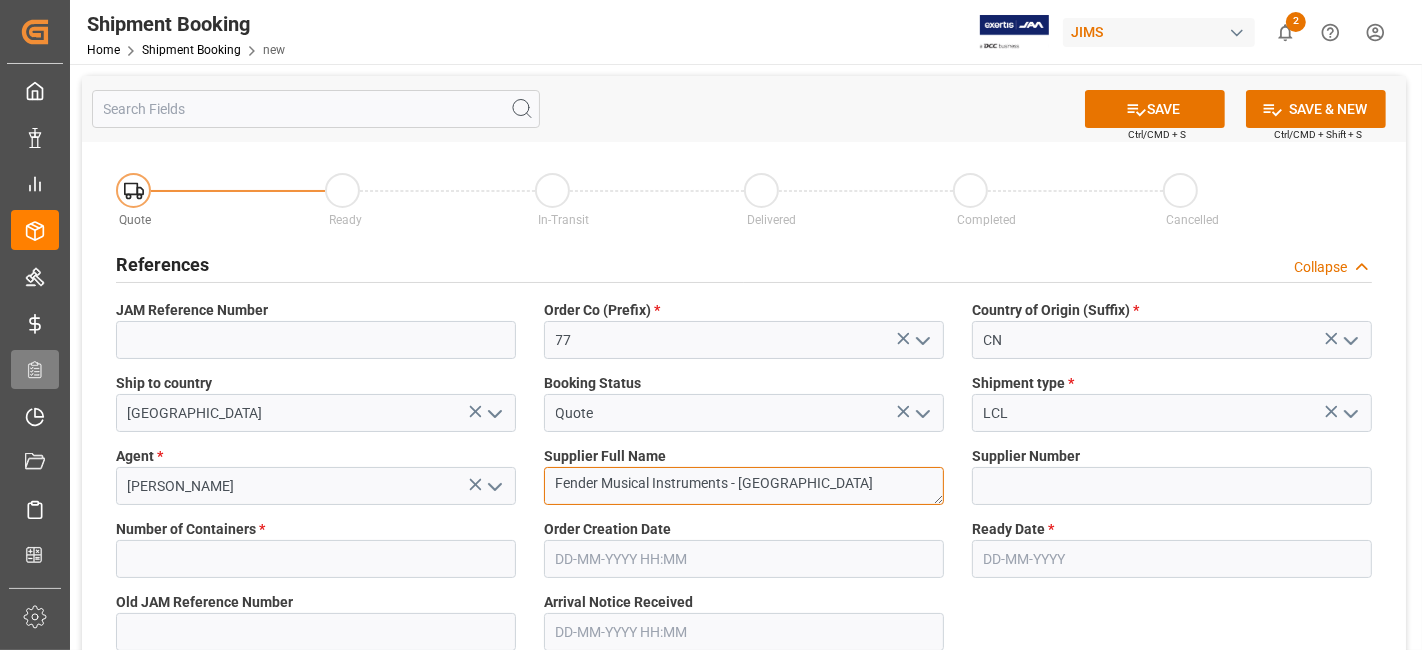 type on "Fender Musical Instruments - [GEOGRAPHIC_DATA]" 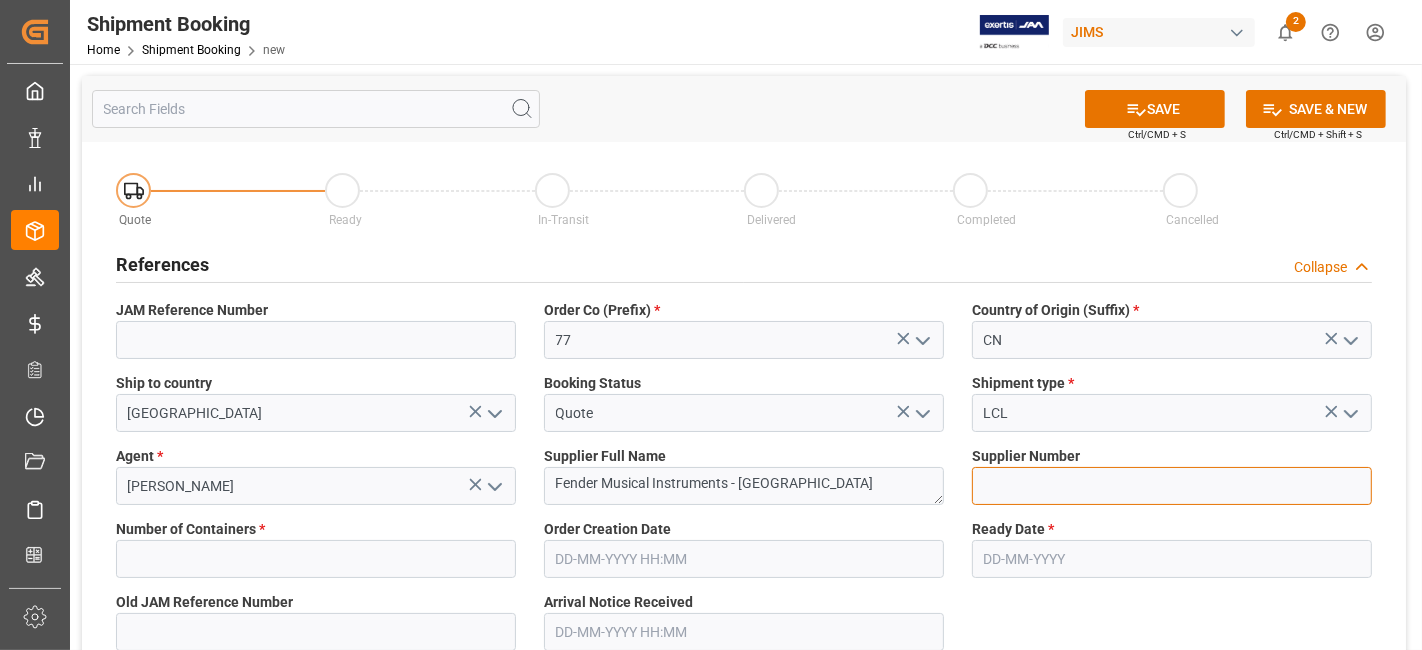 click at bounding box center [1172, 486] 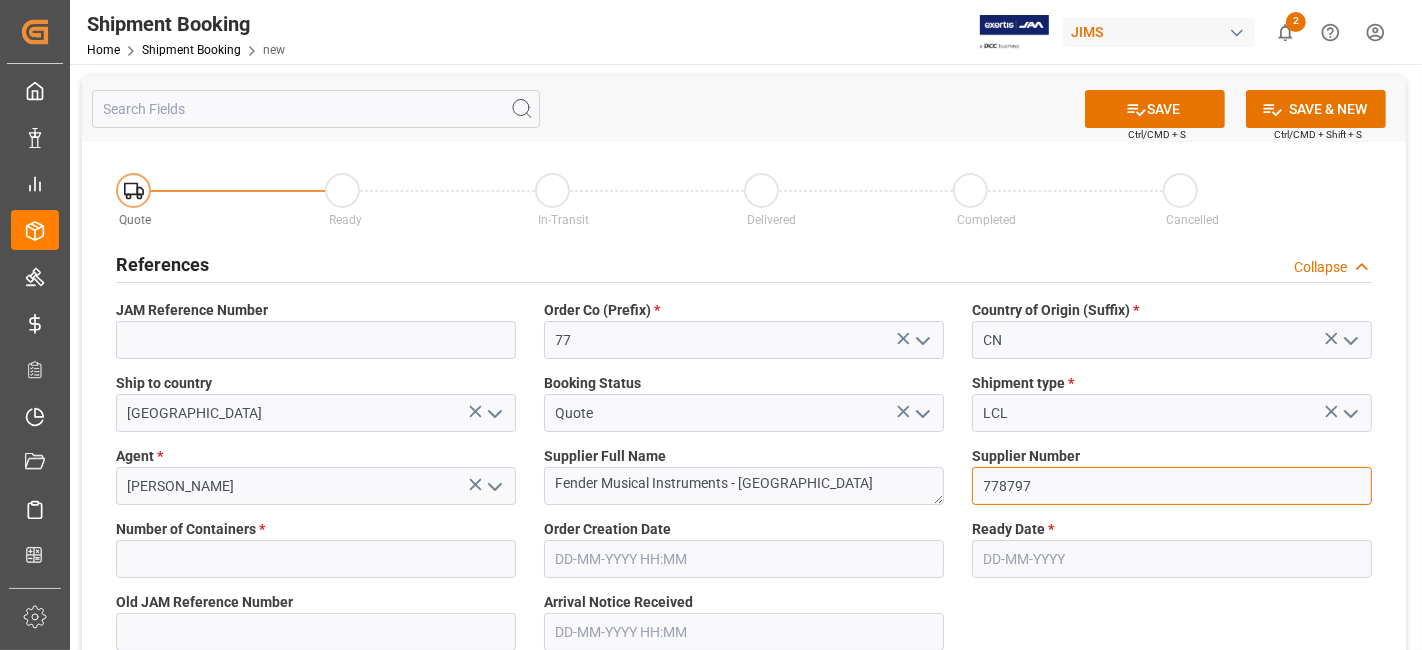 type on "778797" 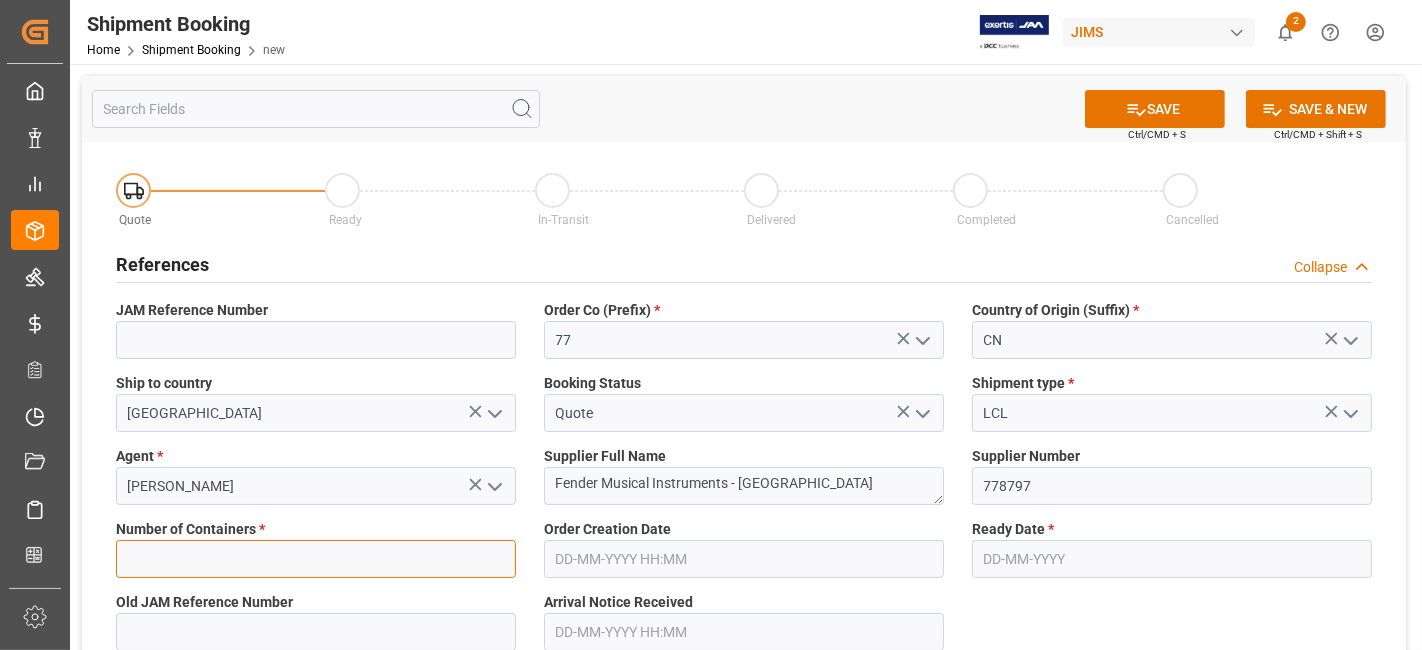 click at bounding box center (316, 559) 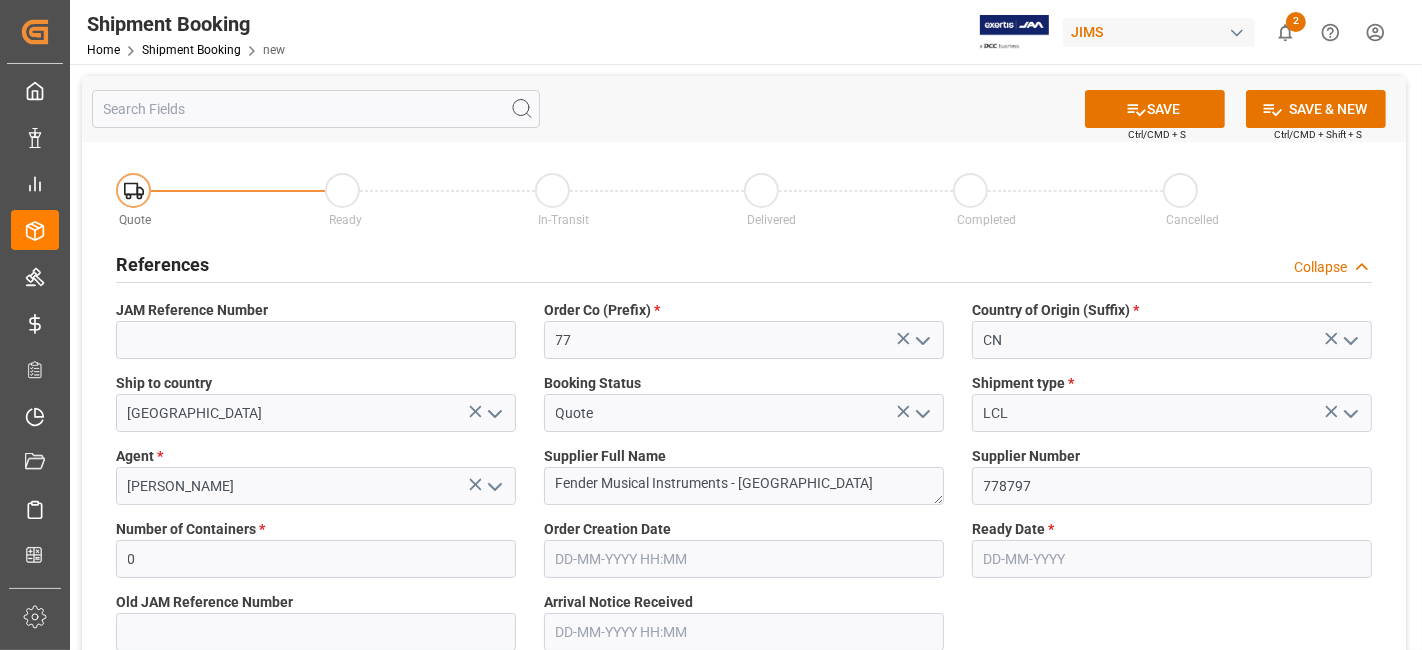 click at bounding box center (1172, 559) 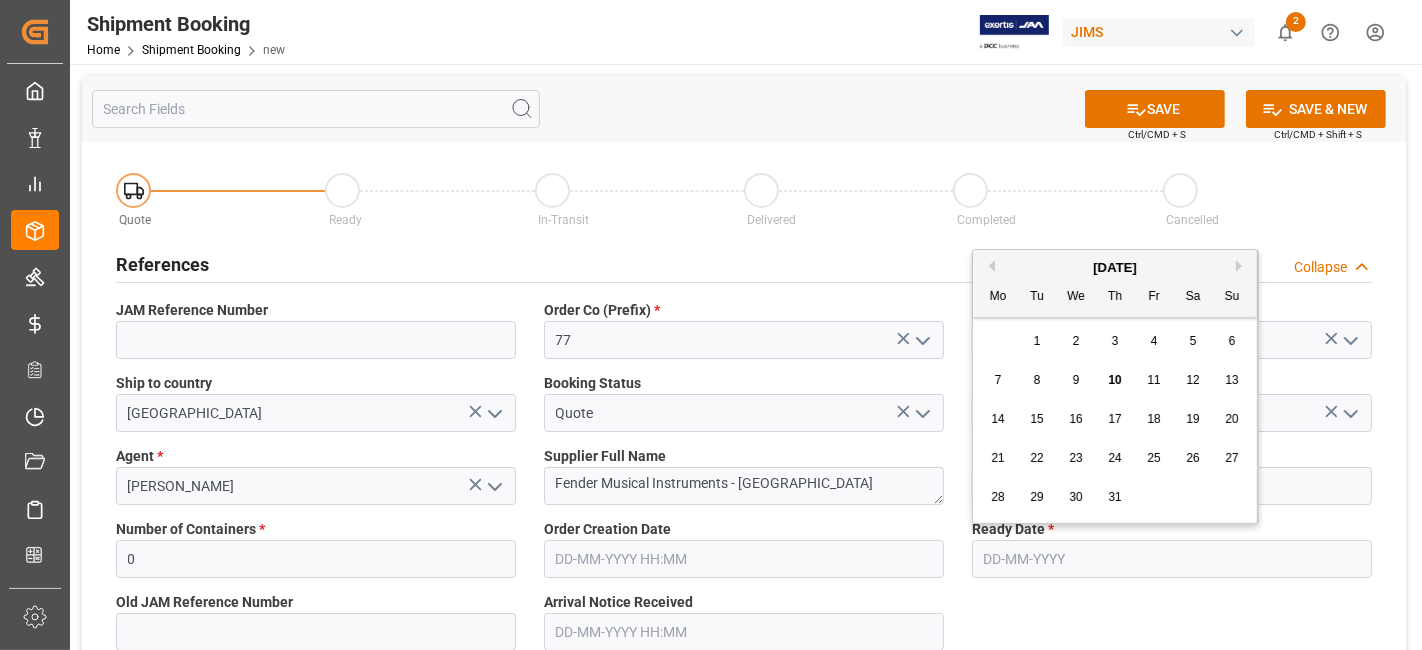 click on "30 1 2 3 4 5 6" at bounding box center (1115, 341) 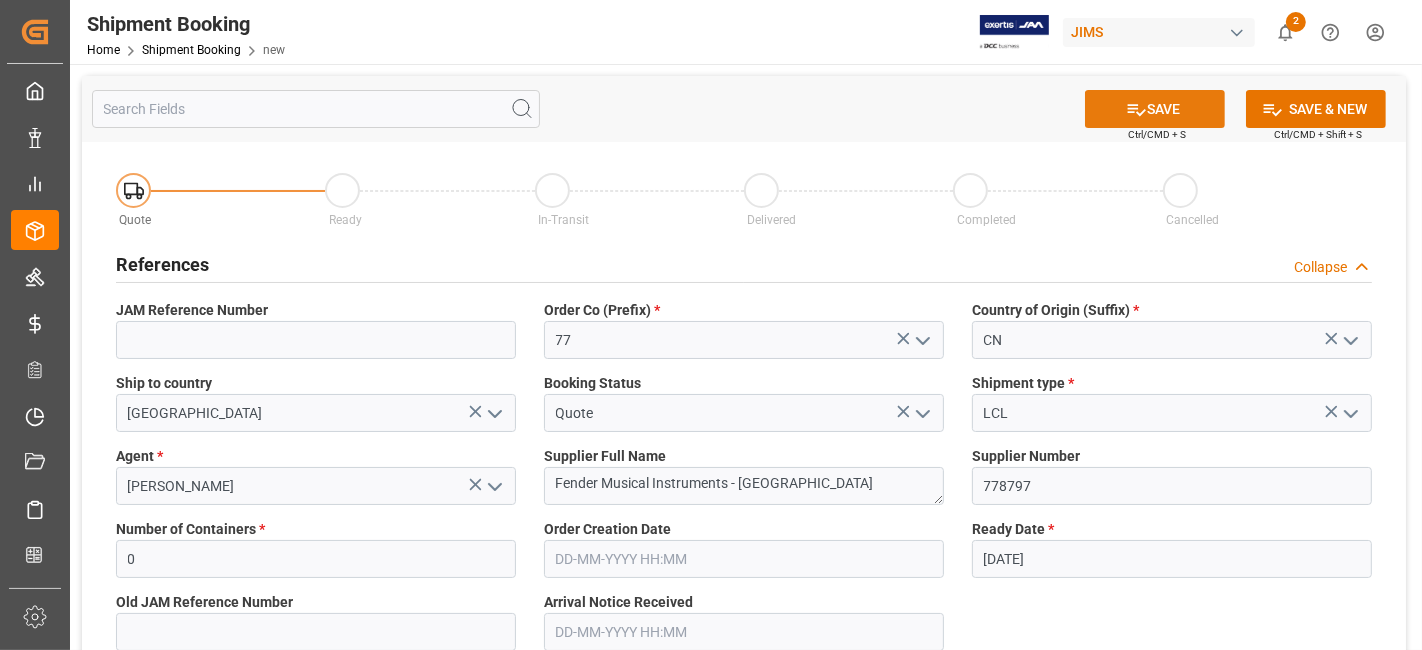 click 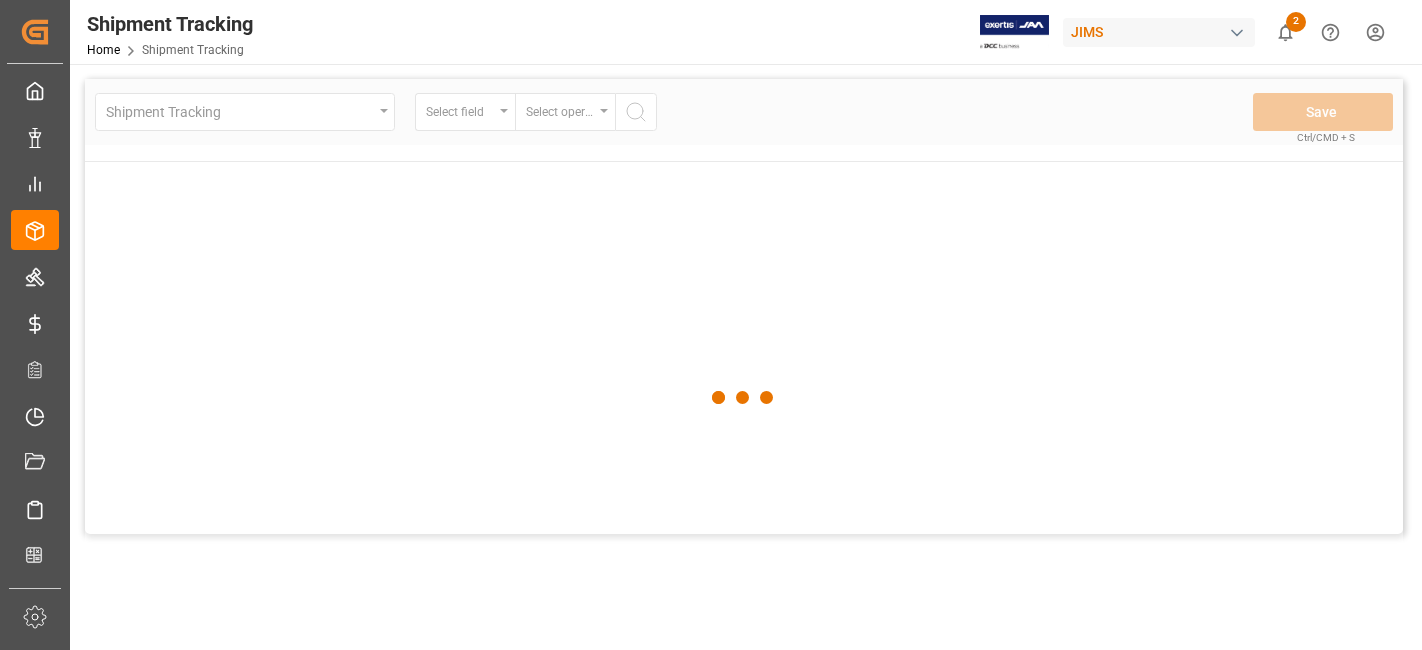 scroll, scrollTop: 0, scrollLeft: 0, axis: both 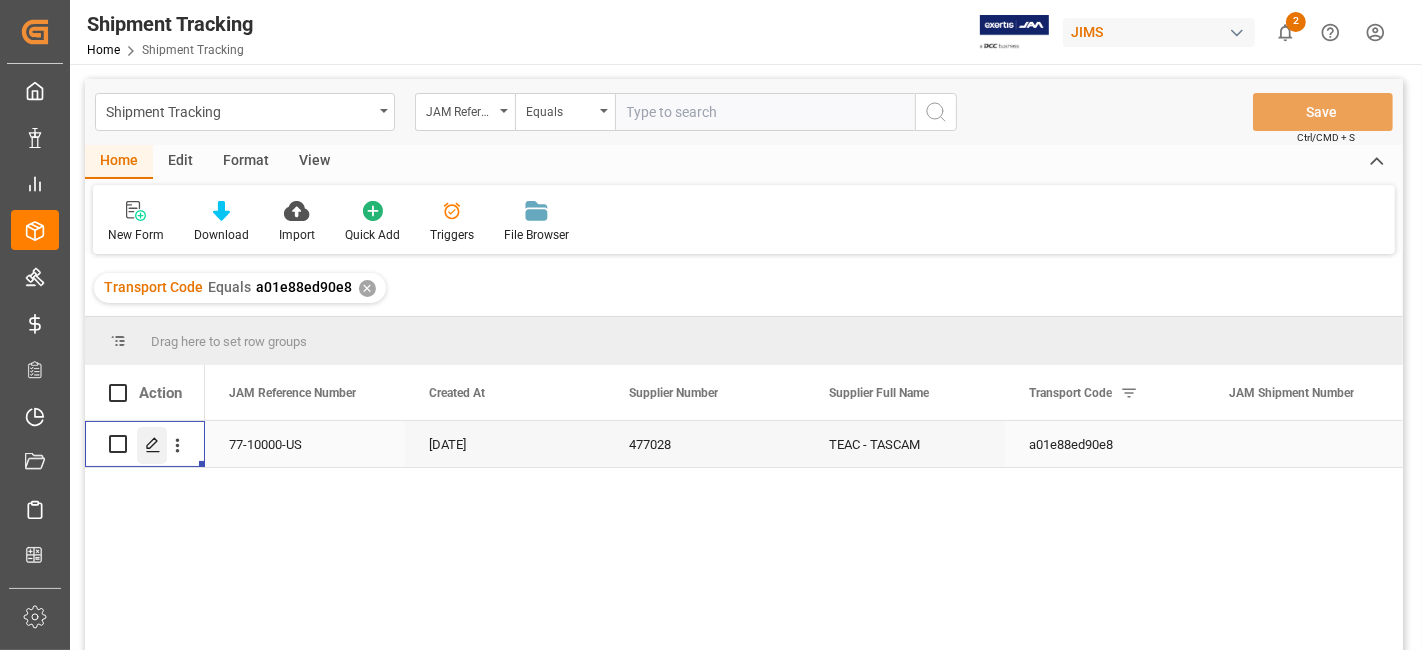 click 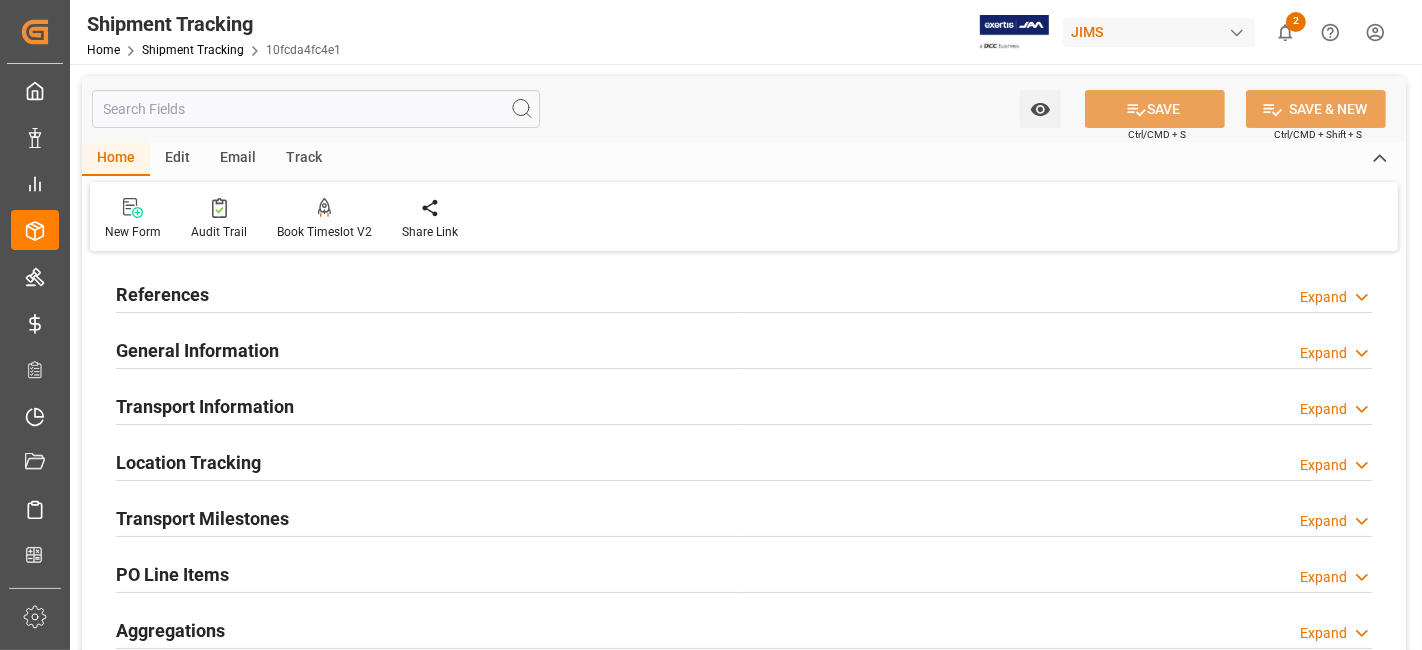 type on "08-07-2025" 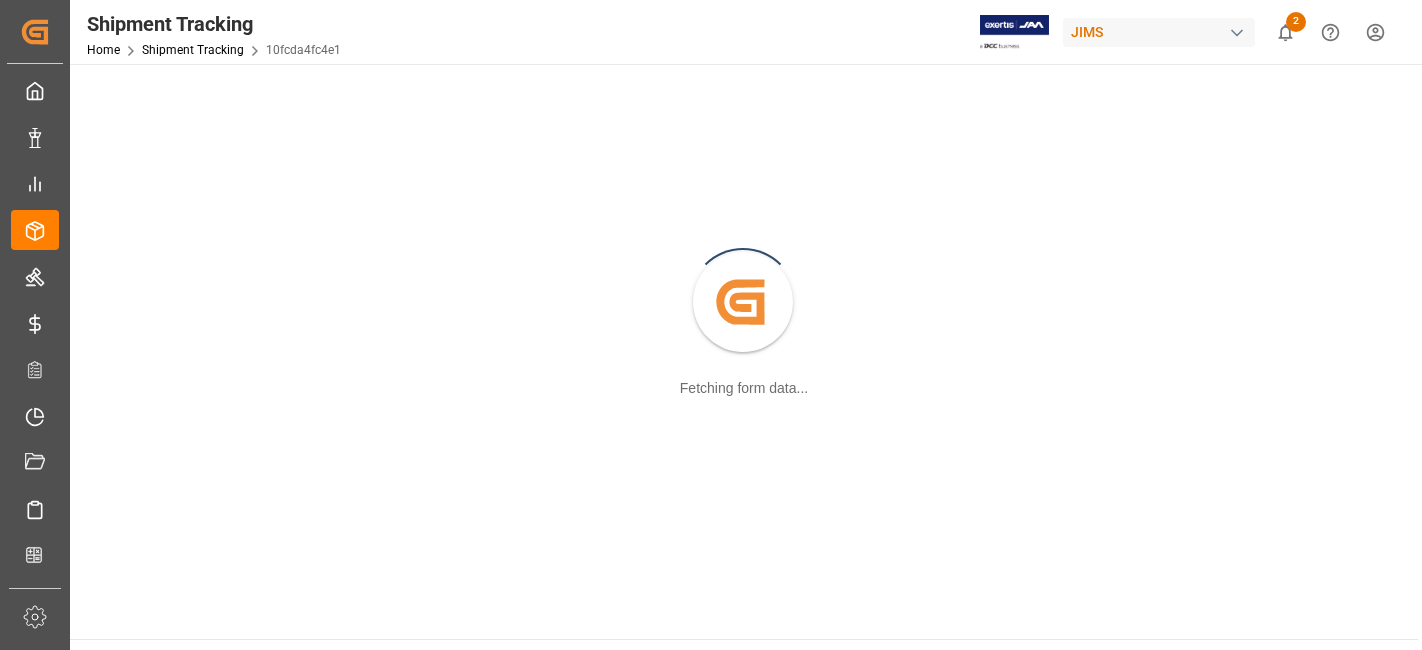 scroll, scrollTop: 0, scrollLeft: 0, axis: both 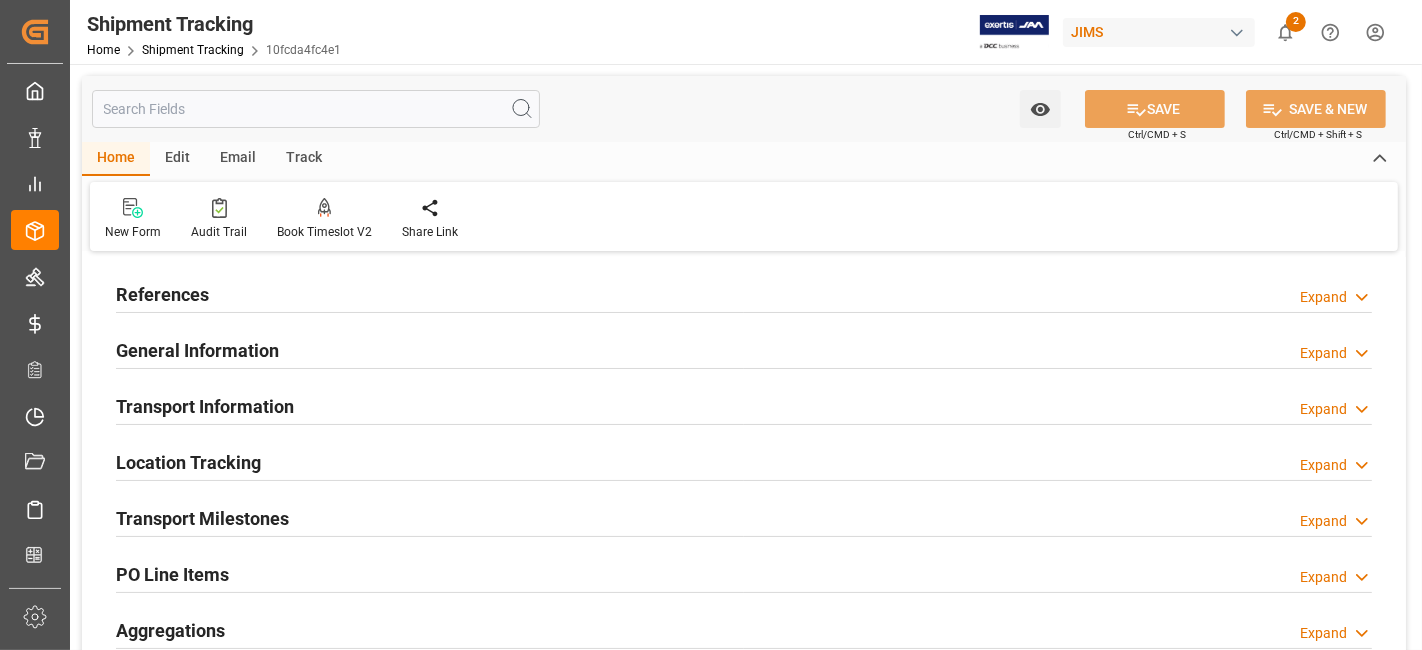 click on "References Expand" at bounding box center [744, 293] 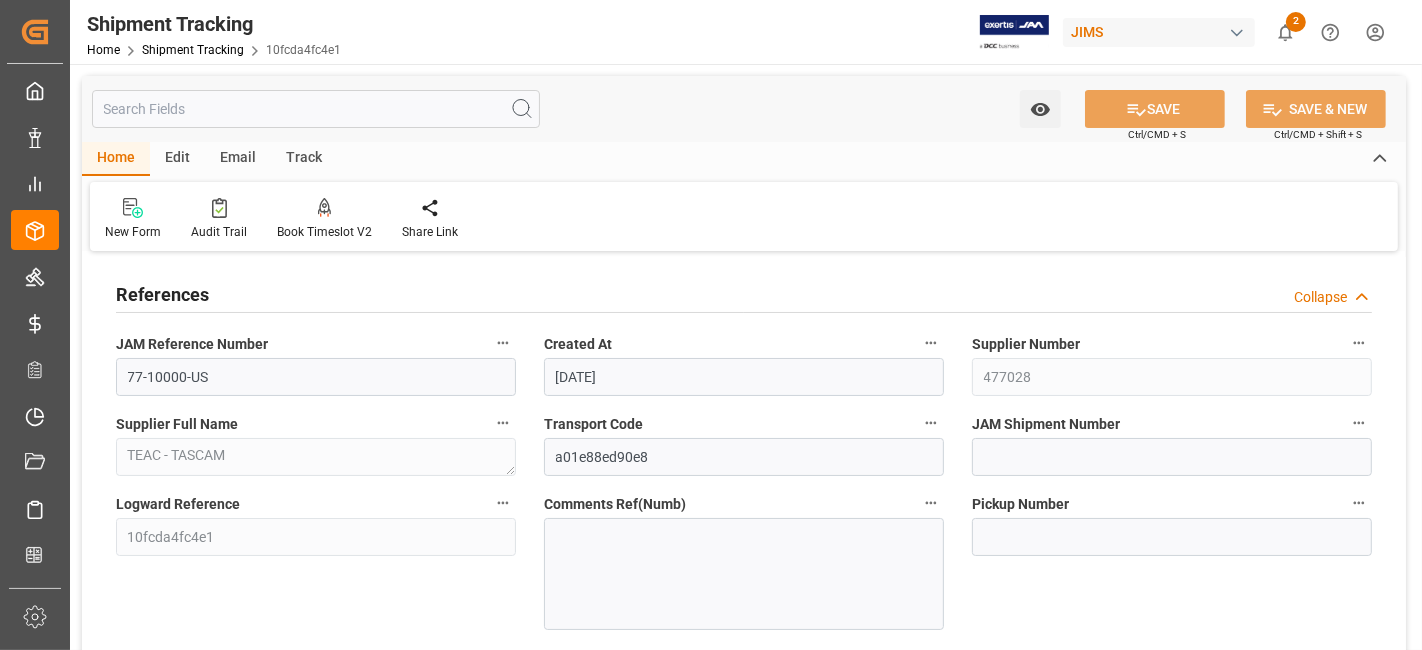 click on "References Collapse" at bounding box center (744, 293) 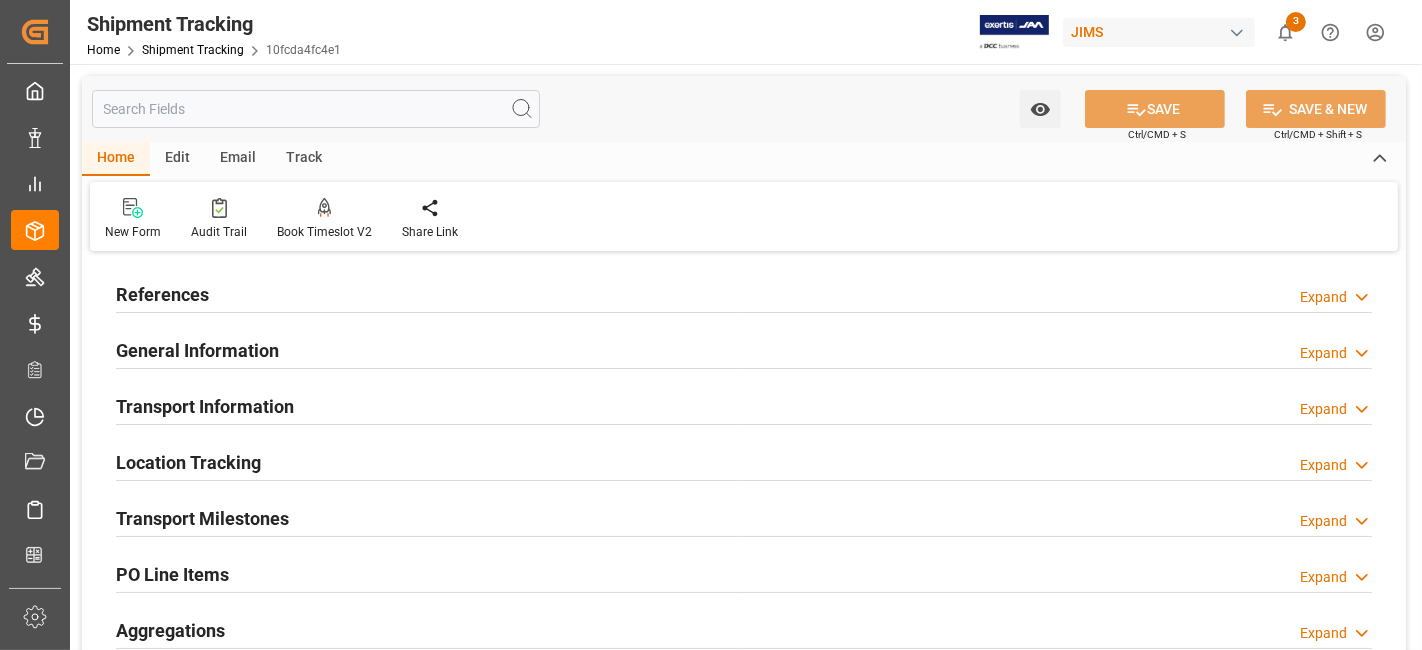 click on "References" at bounding box center [162, 294] 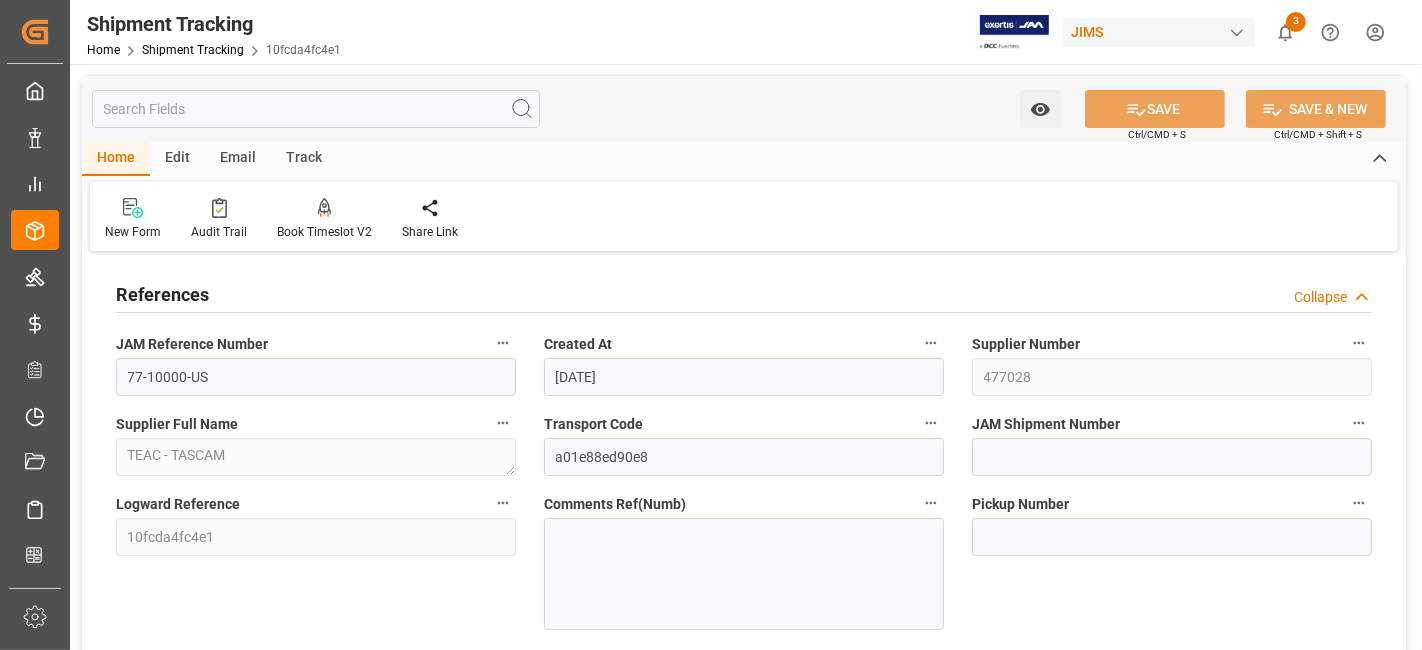 click on "References" at bounding box center (162, 294) 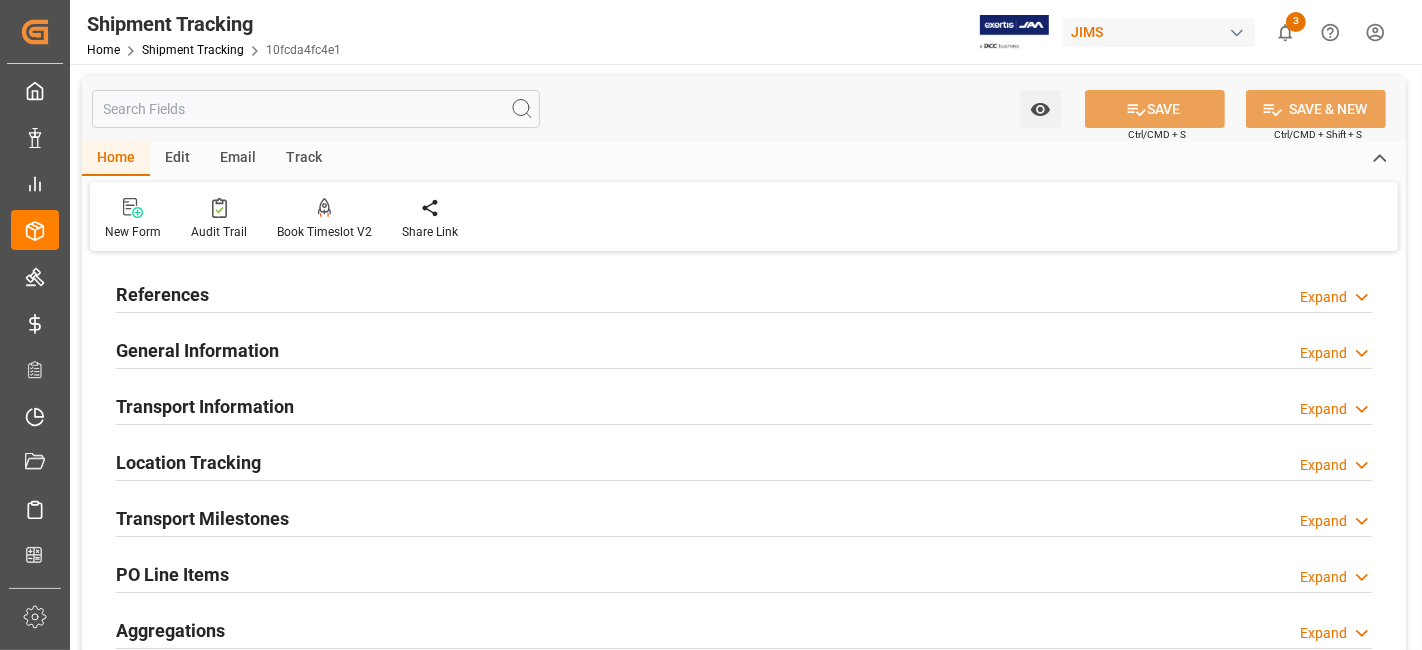 click on "References" at bounding box center [162, 293] 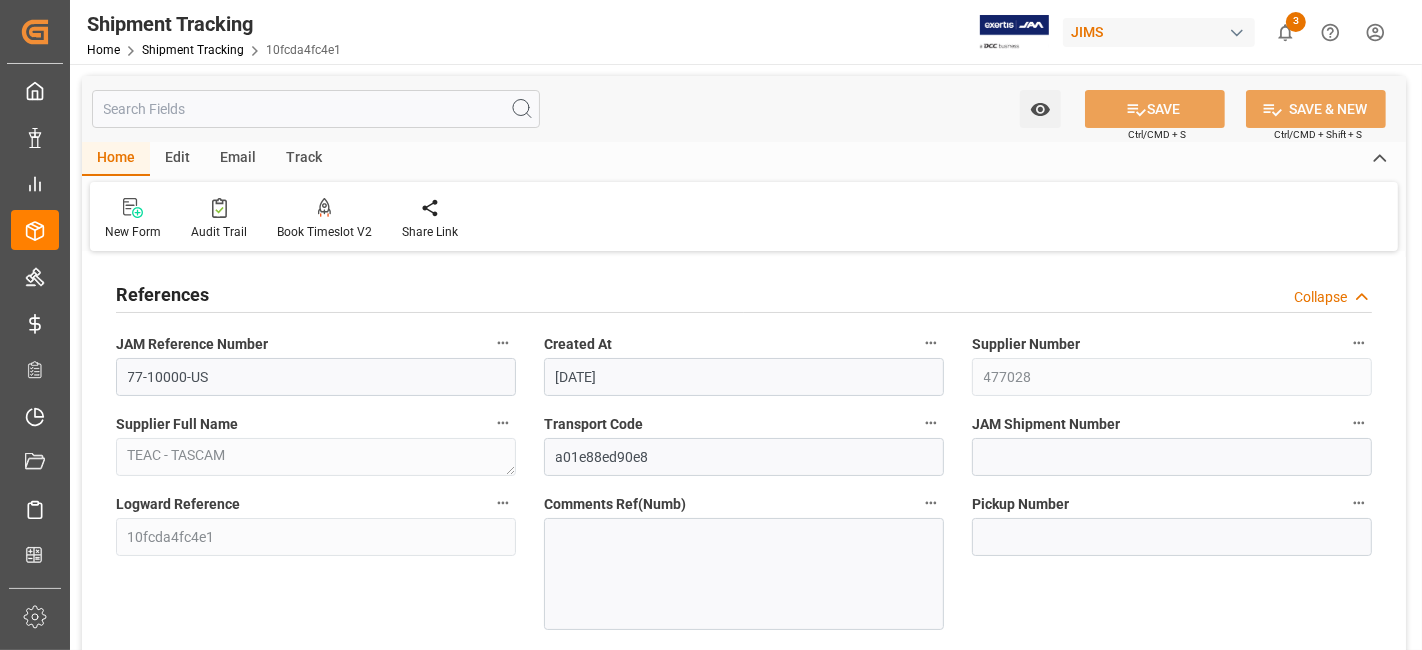 click on "References" at bounding box center (162, 293) 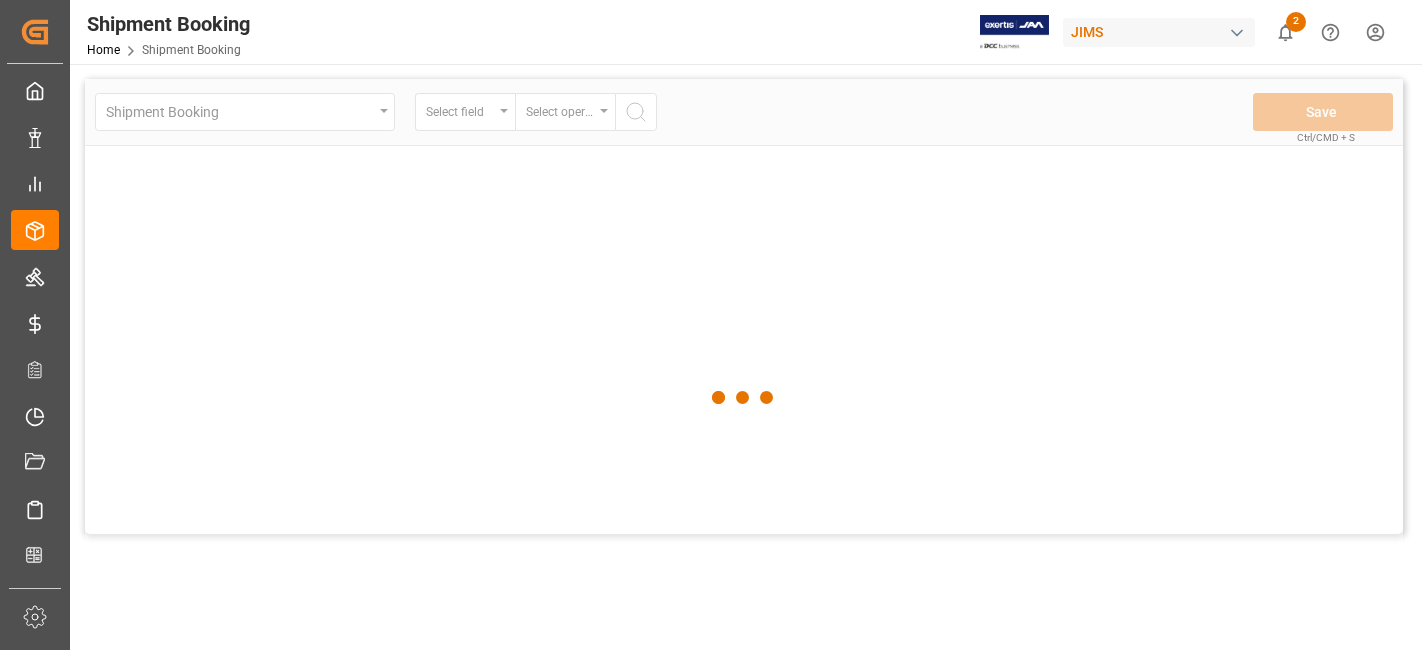 scroll, scrollTop: 0, scrollLeft: 0, axis: both 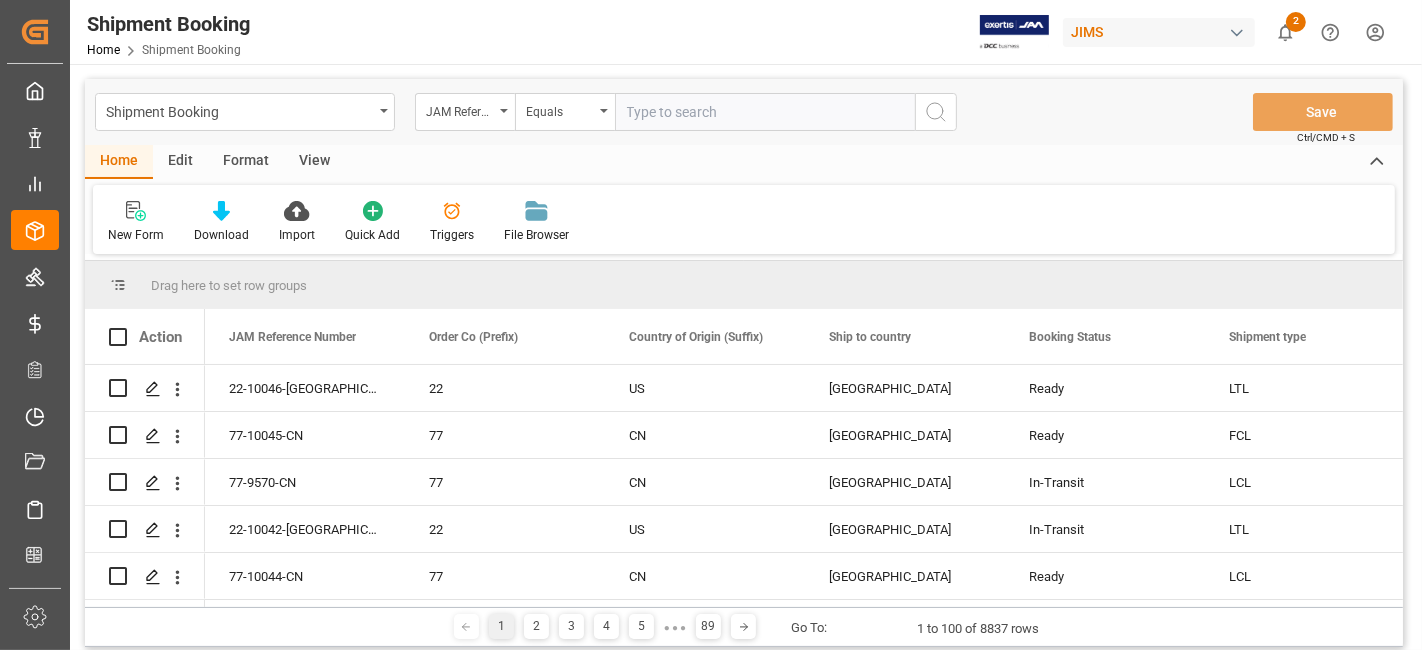 click at bounding box center [765, 112] 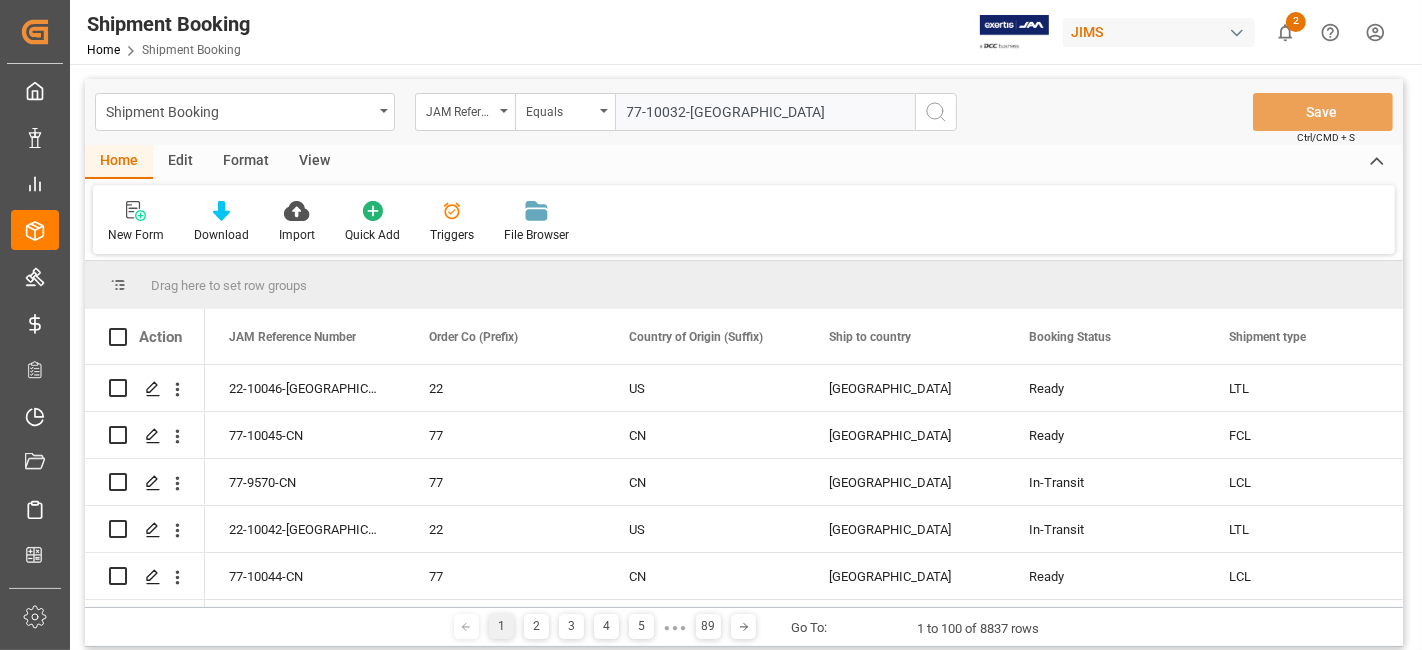 type on "77-10032-[GEOGRAPHIC_DATA]" 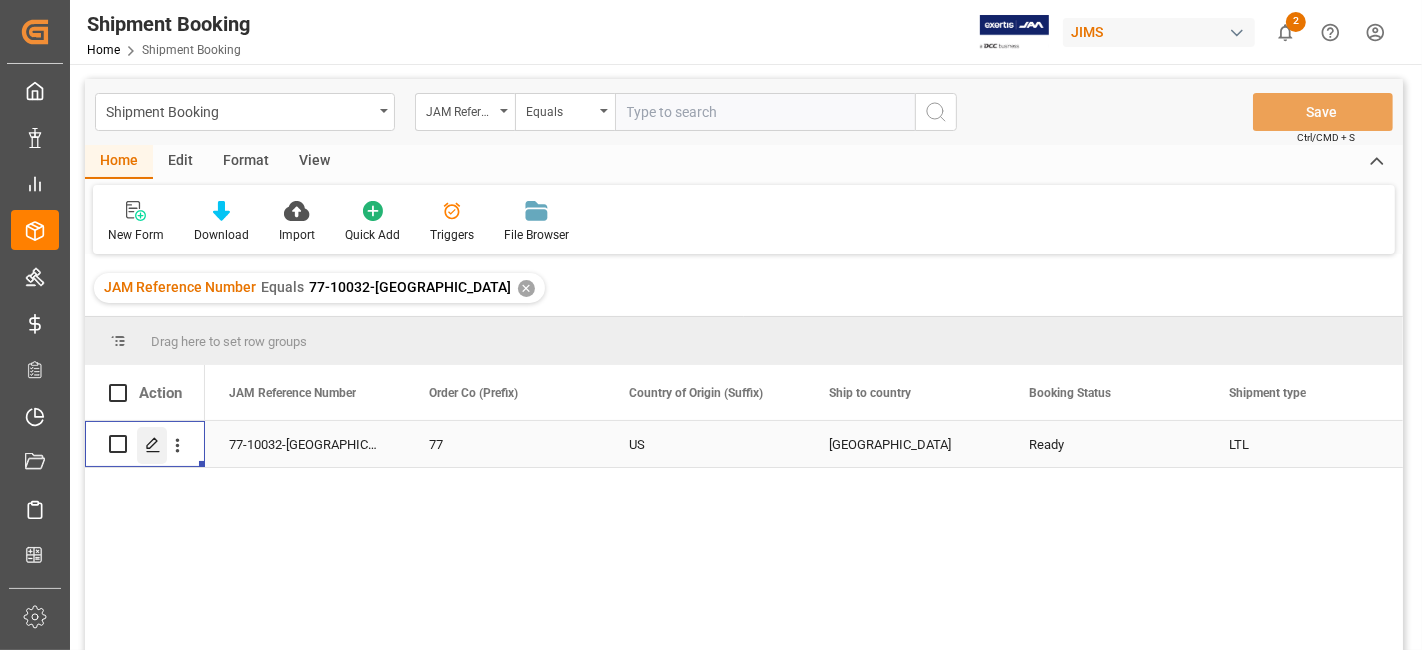 click 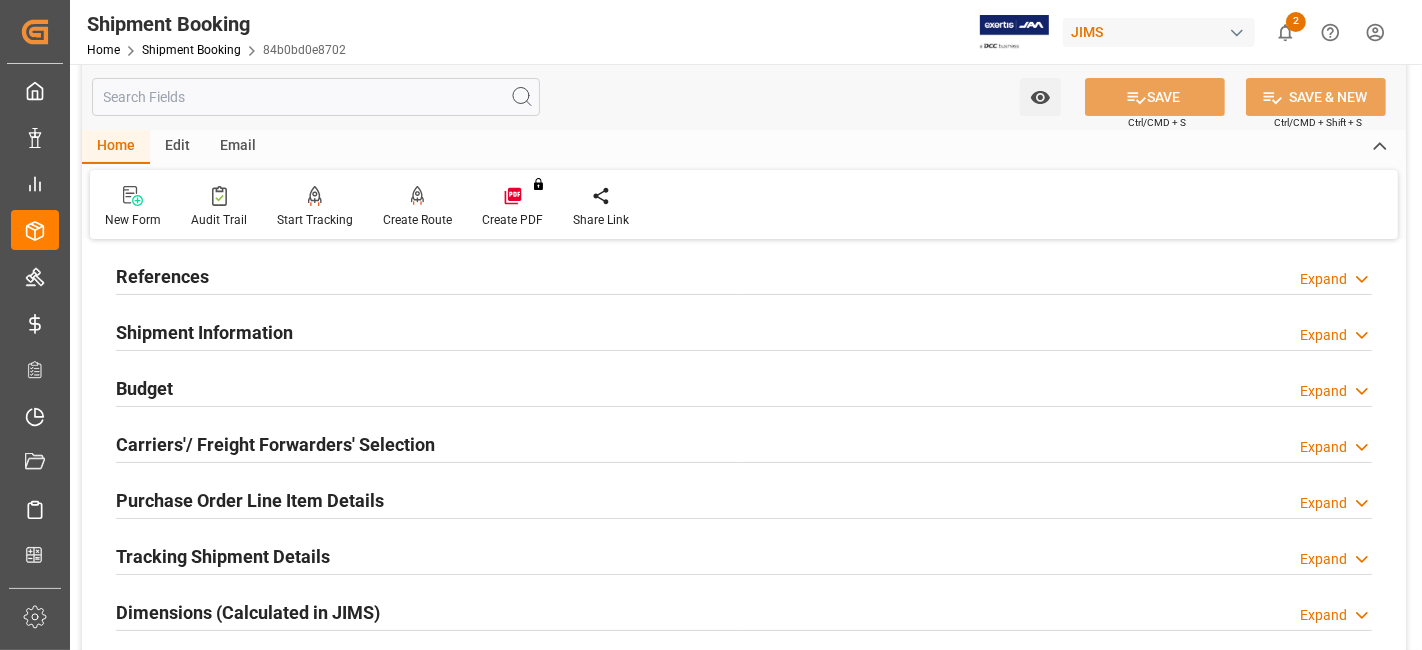 scroll, scrollTop: 222, scrollLeft: 0, axis: vertical 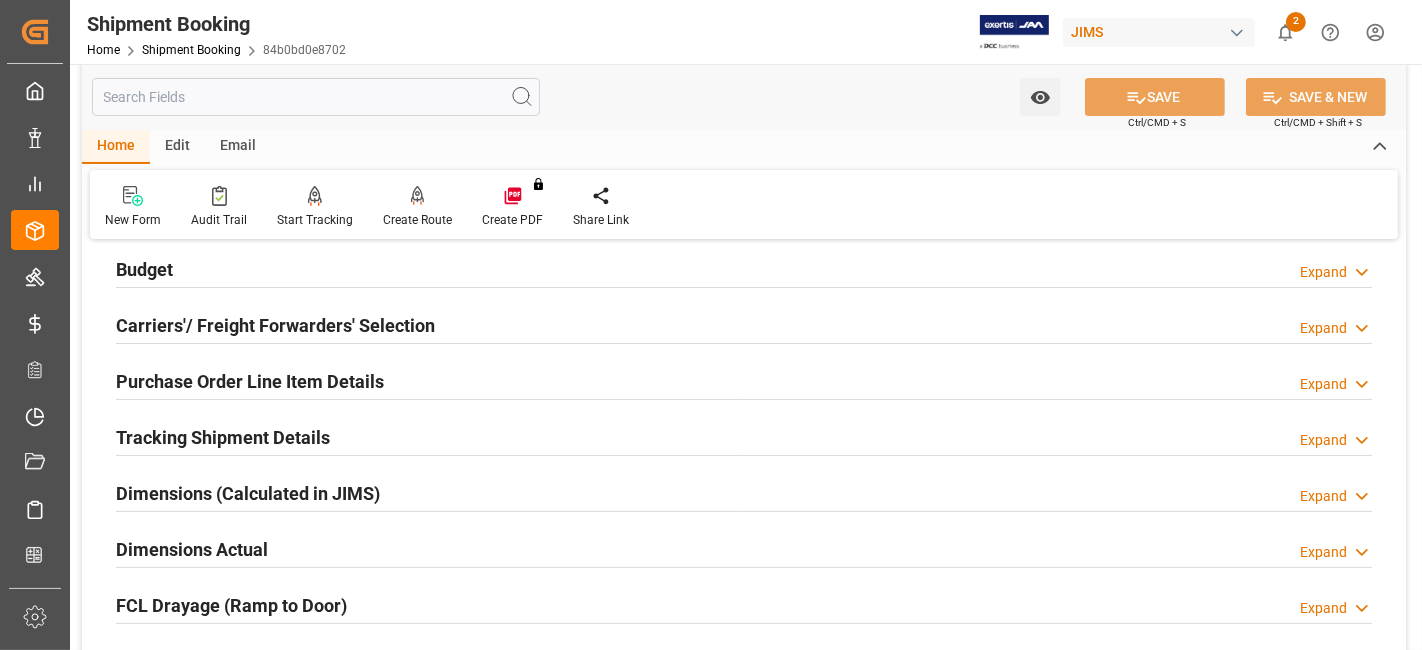 click on "Tracking Shipment Details" at bounding box center [223, 437] 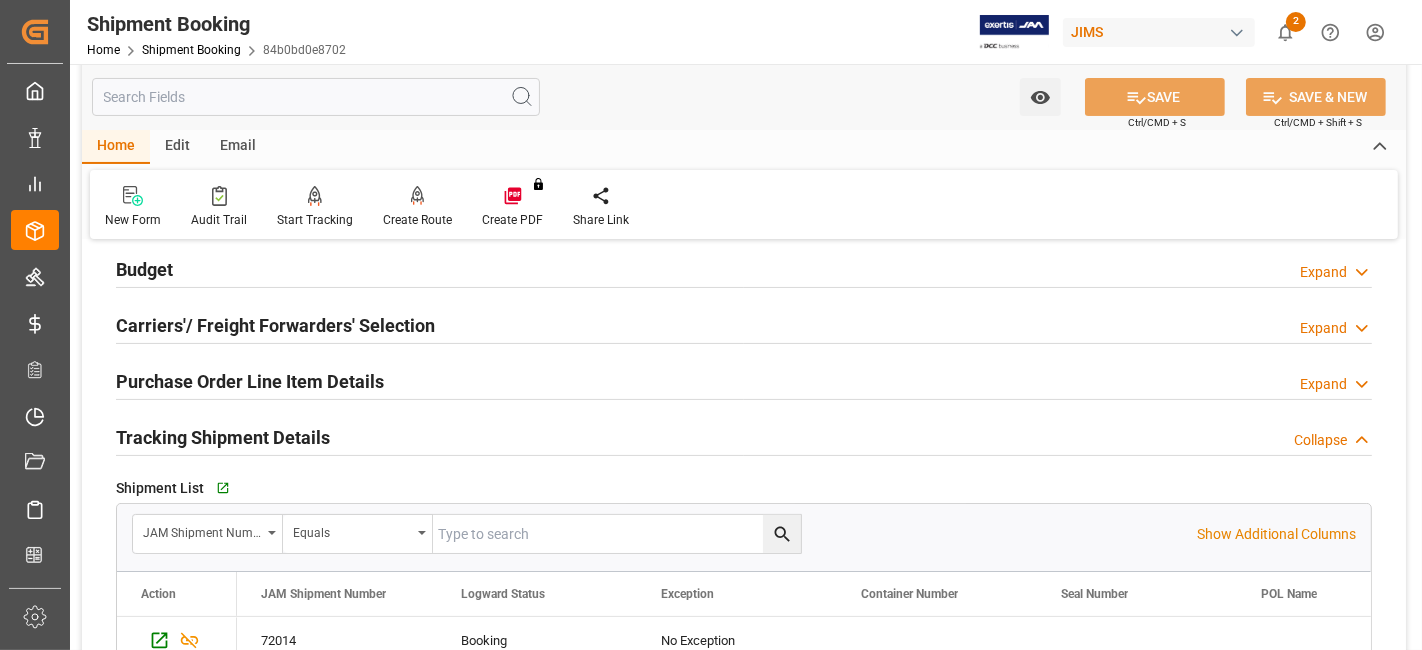 click on "Go to Shipment Tracking Grid" at bounding box center (428, 488) 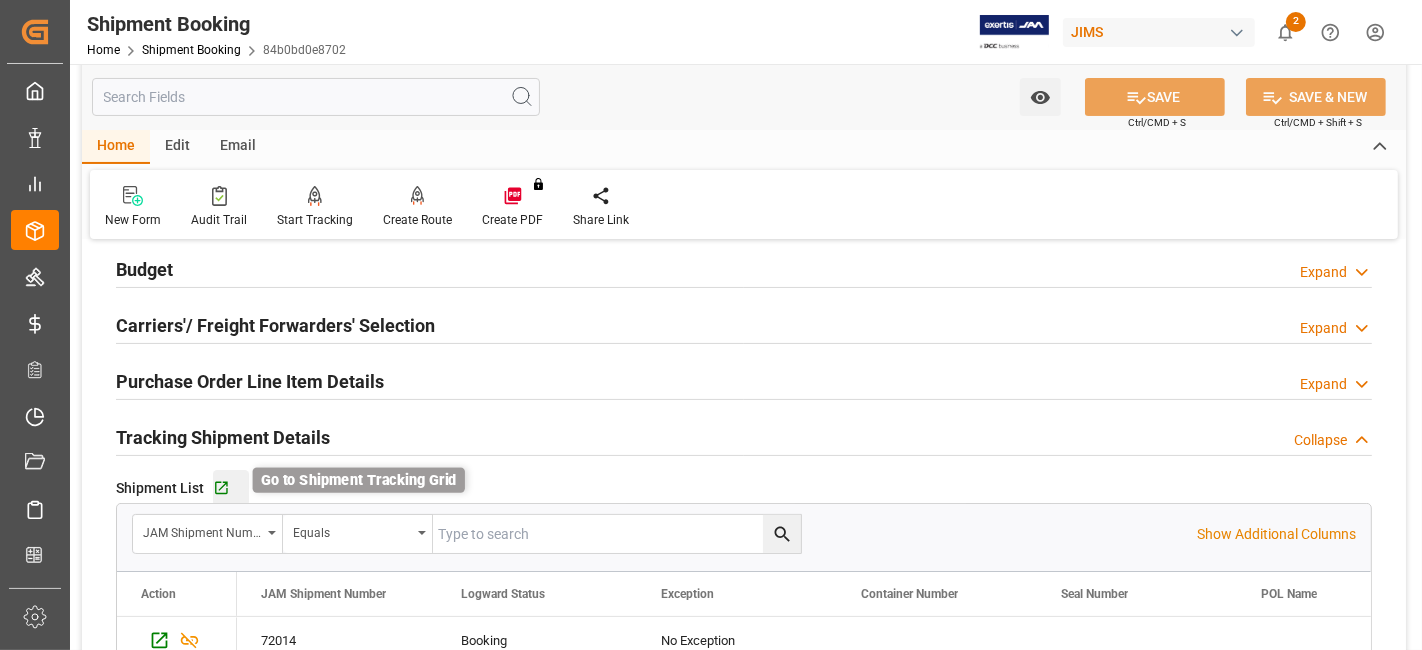click 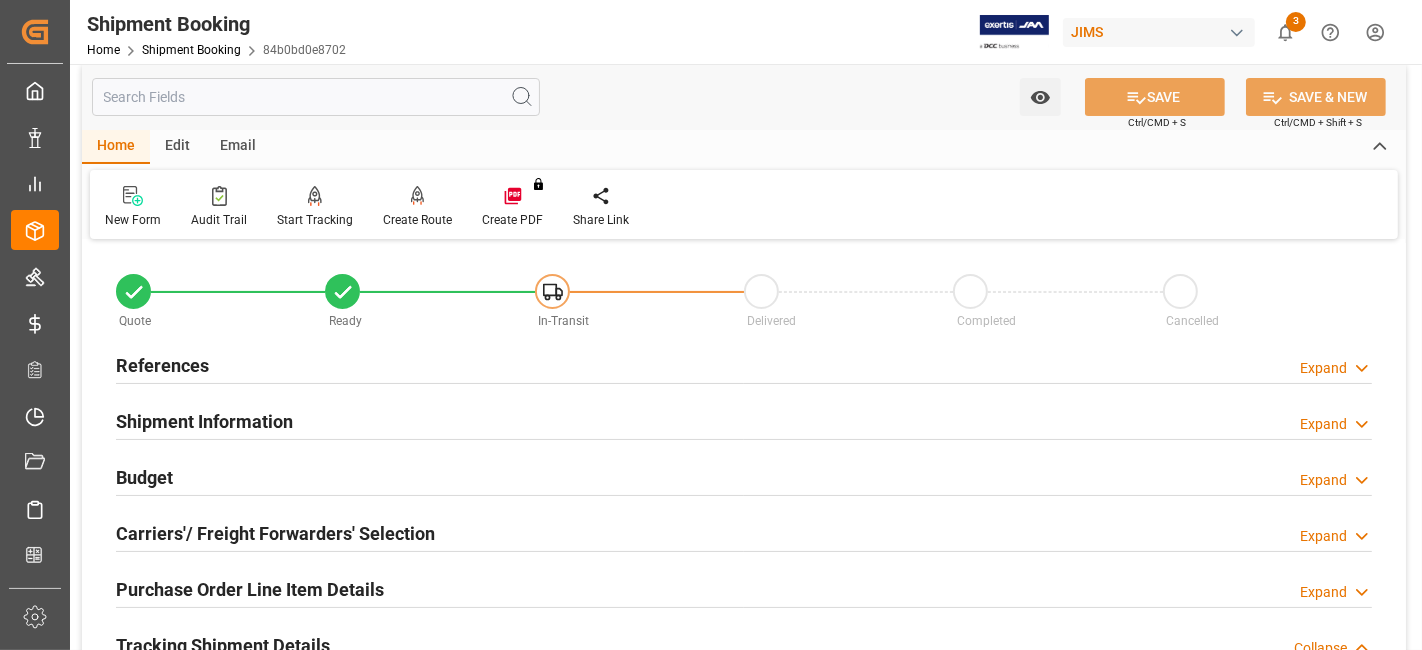 scroll, scrollTop: 0, scrollLeft: 0, axis: both 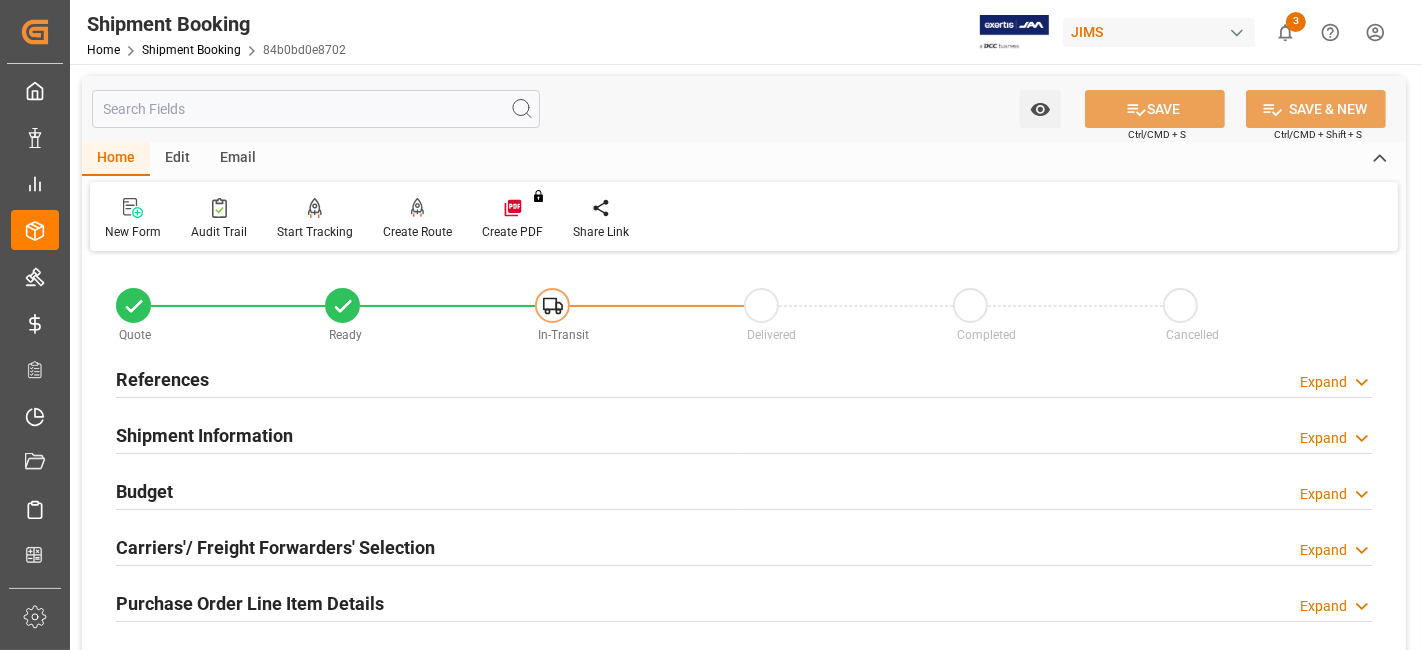 click on "References Expand" at bounding box center [744, 378] 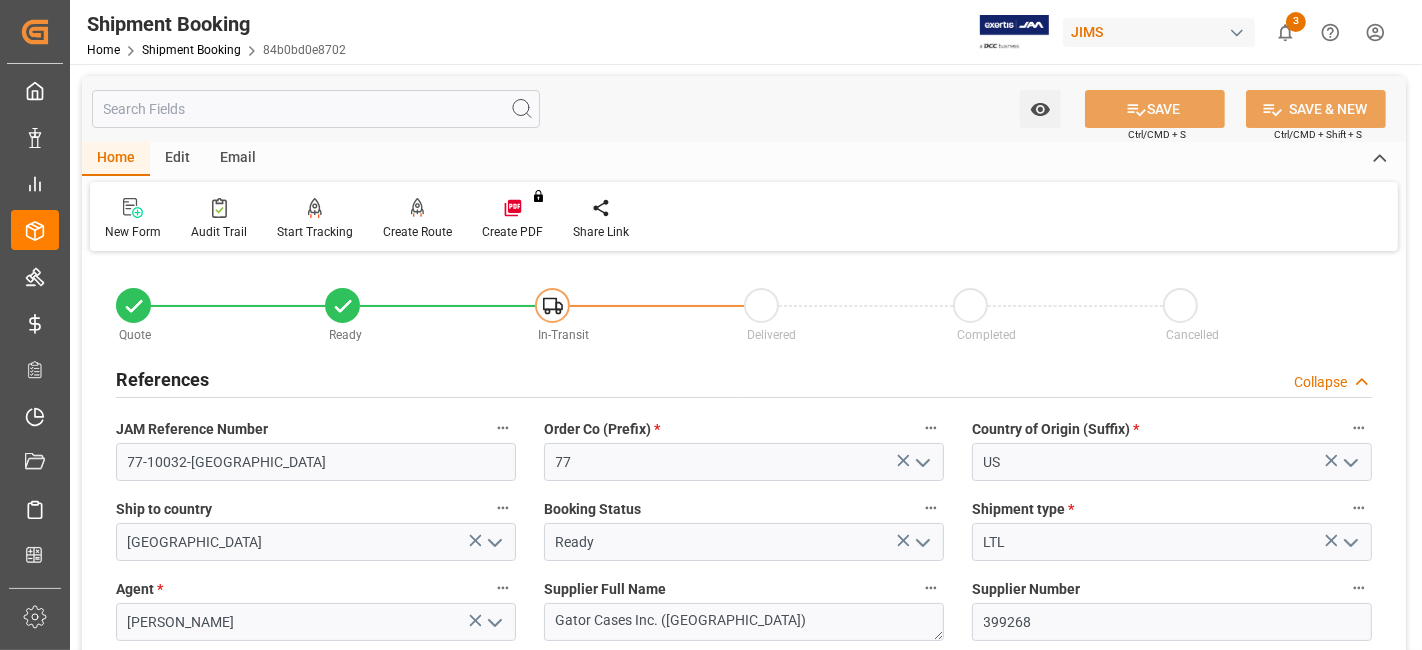 click on "References Collapse" at bounding box center [744, 378] 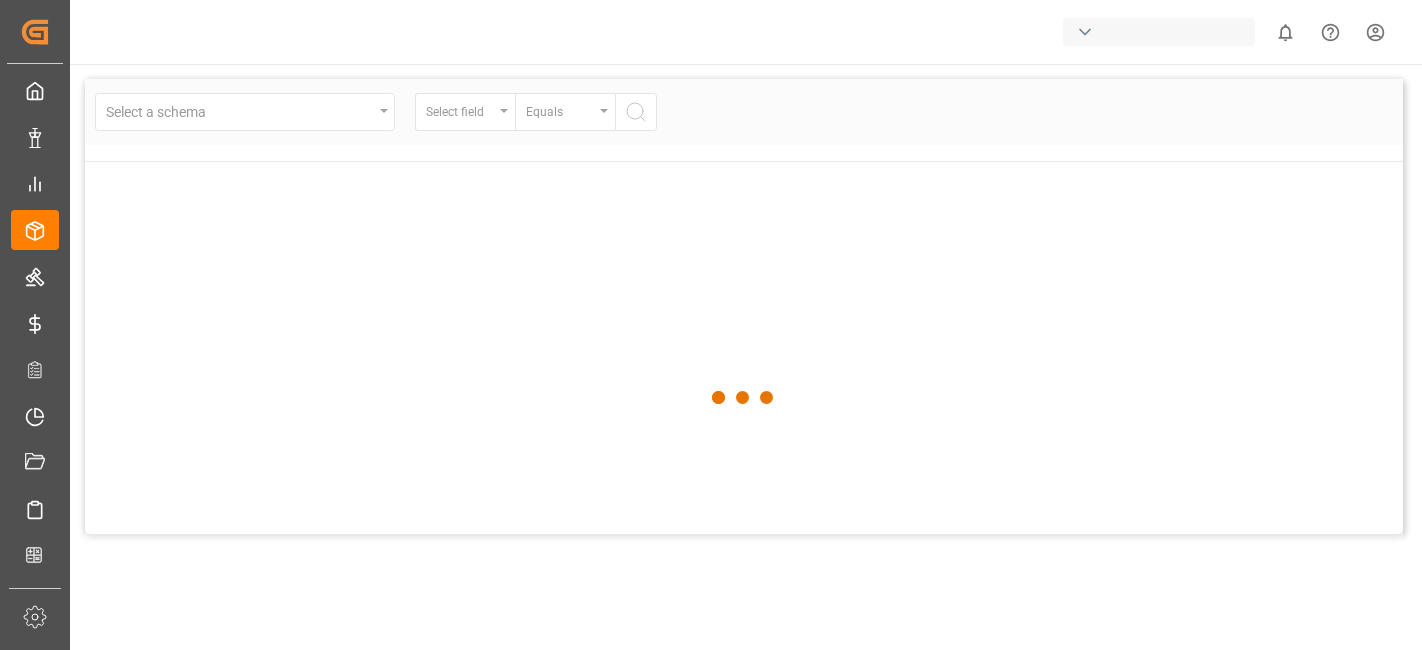 scroll, scrollTop: 0, scrollLeft: 0, axis: both 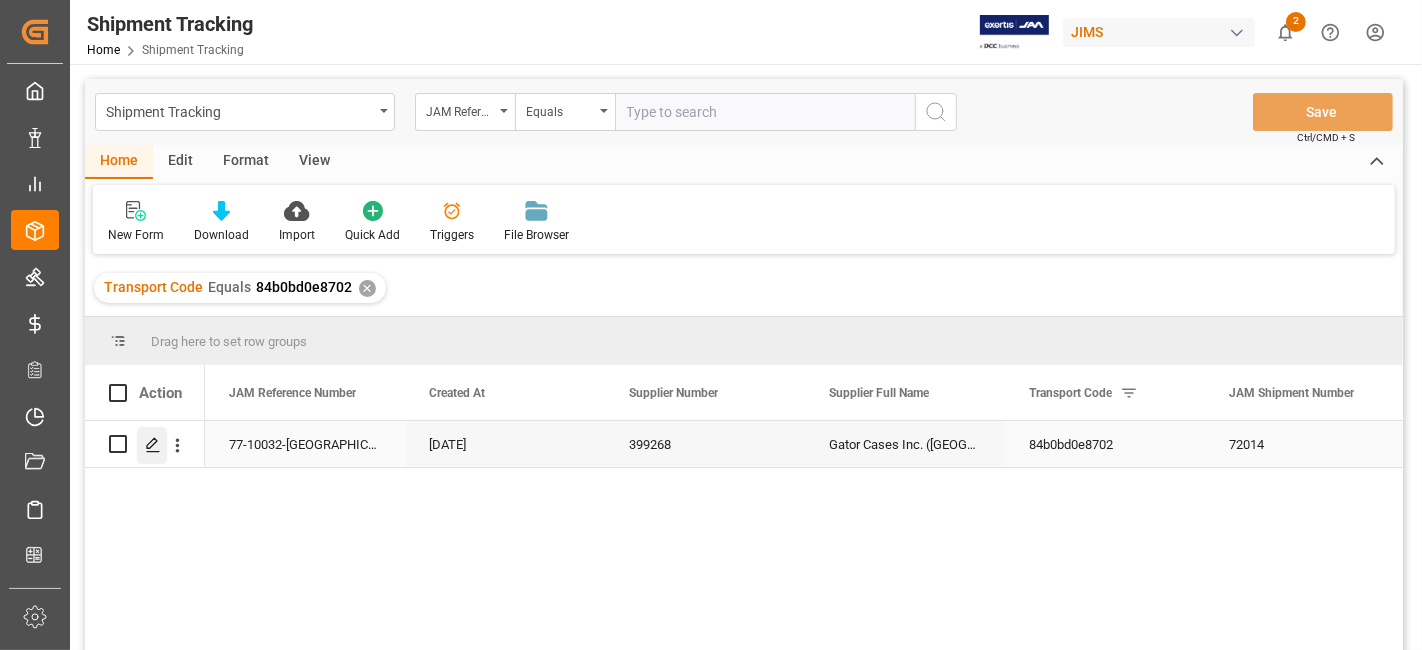 click 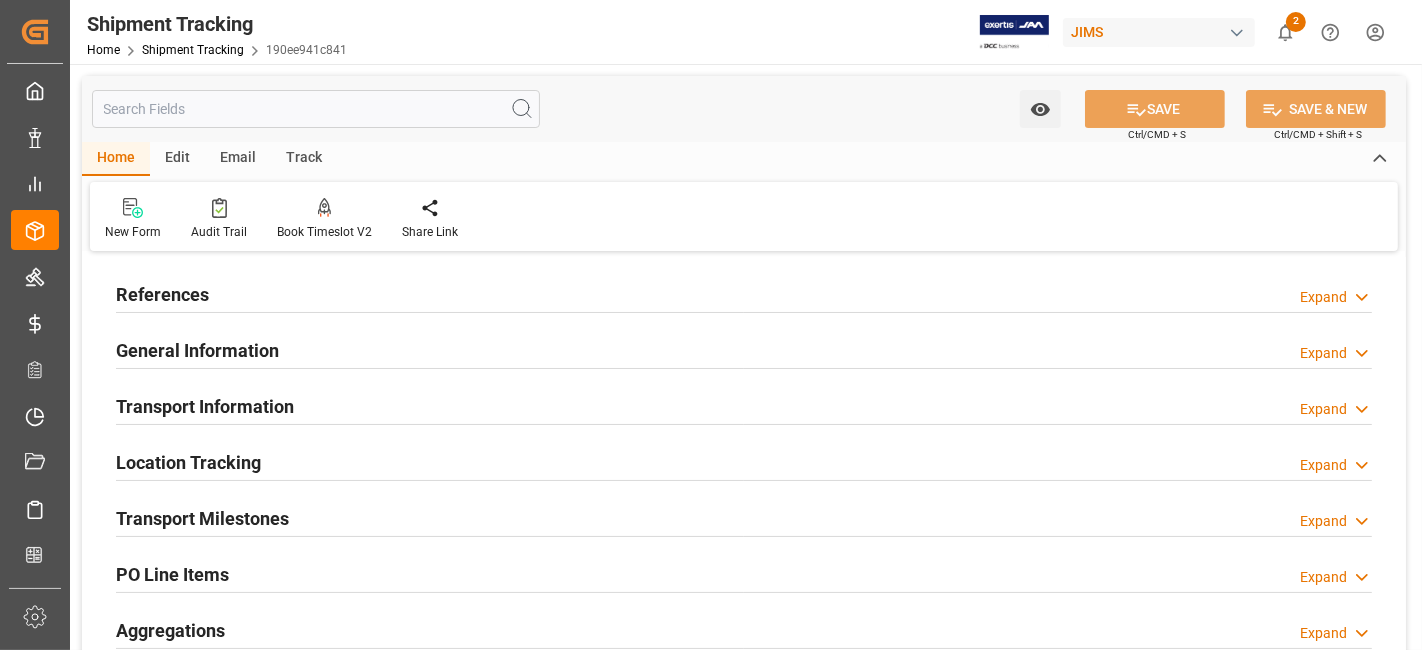 click on "References Expand" at bounding box center [744, 293] 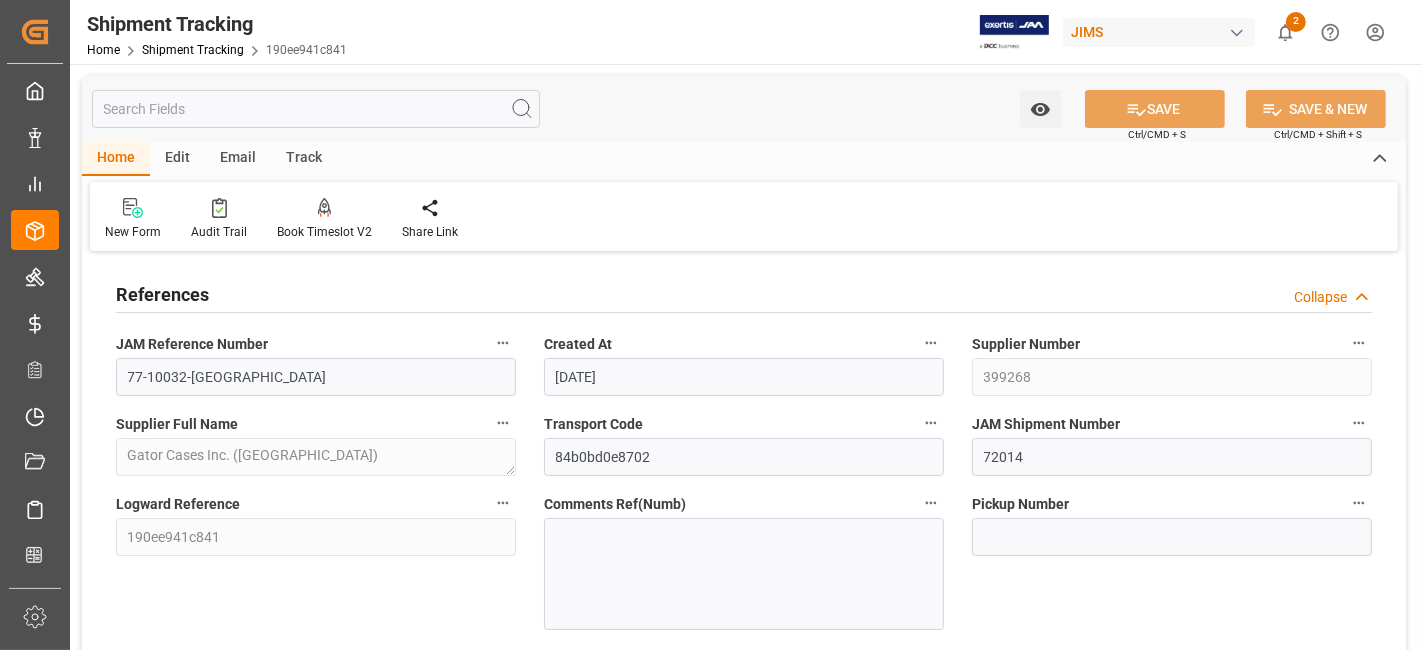 click on "References Collapse" at bounding box center [744, 293] 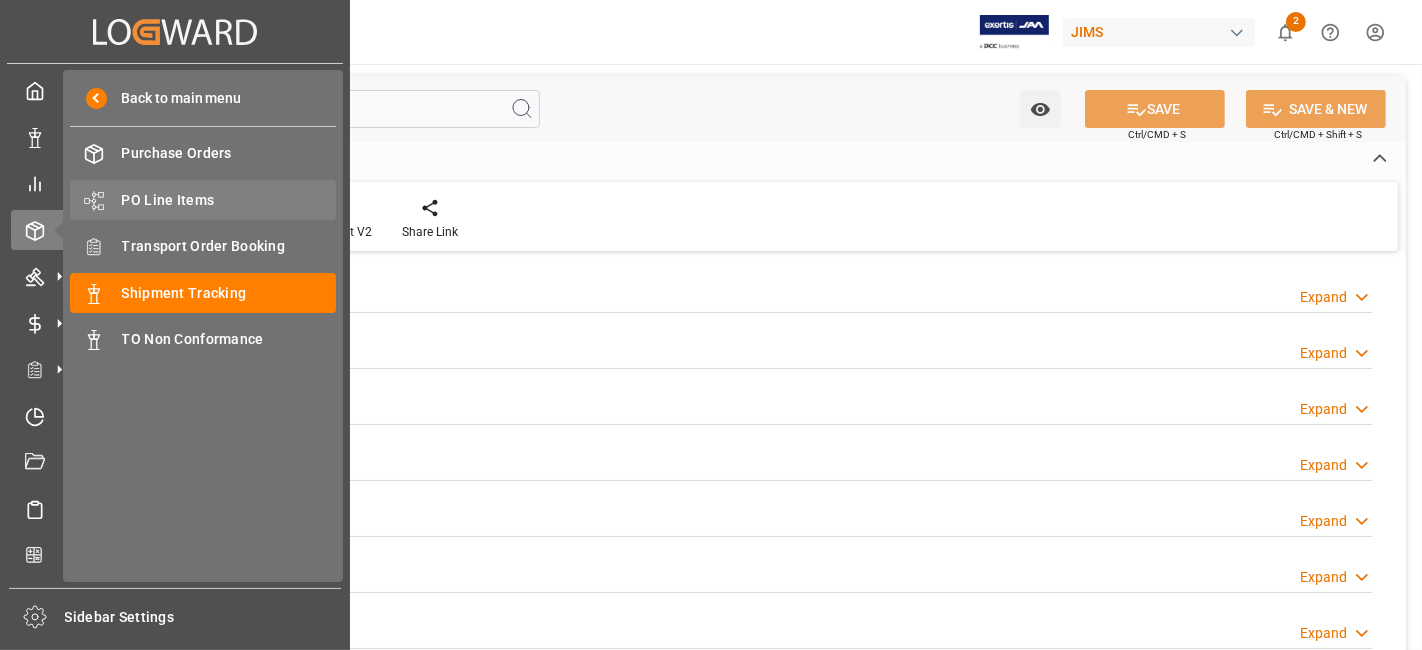 click on "PO Line Items" at bounding box center [229, 200] 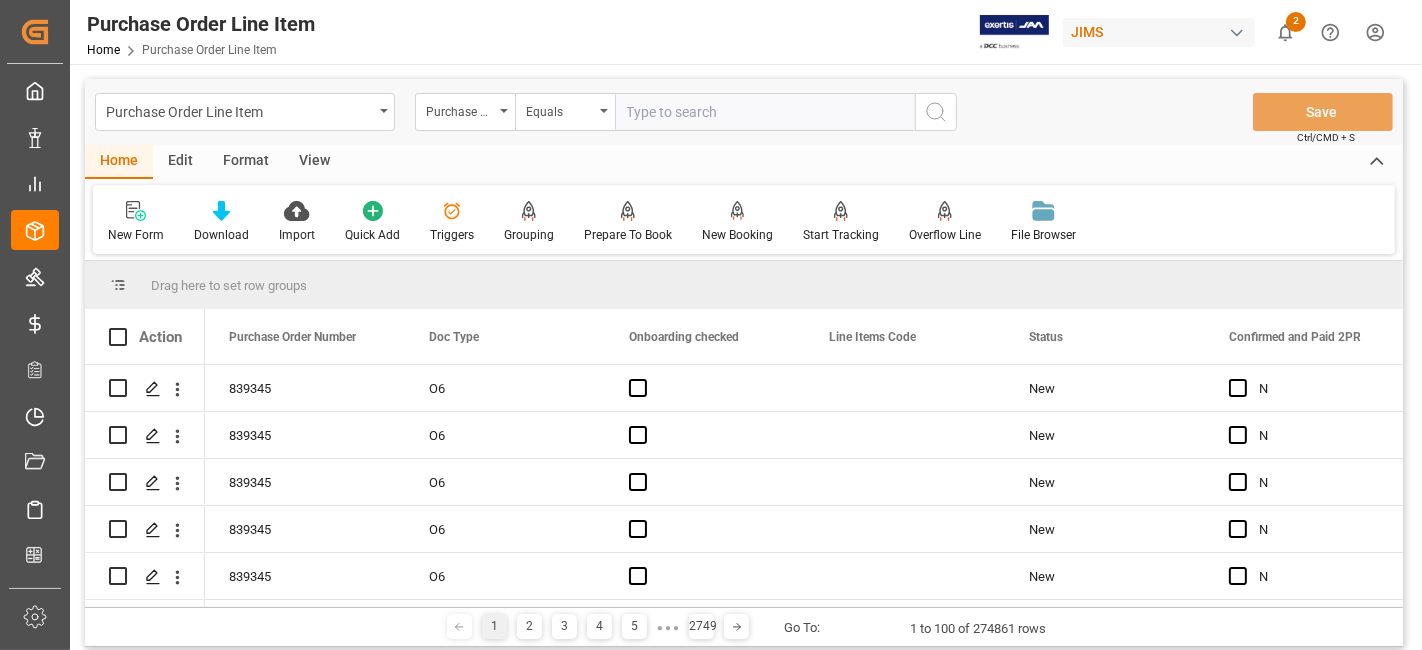 click at bounding box center (765, 112) 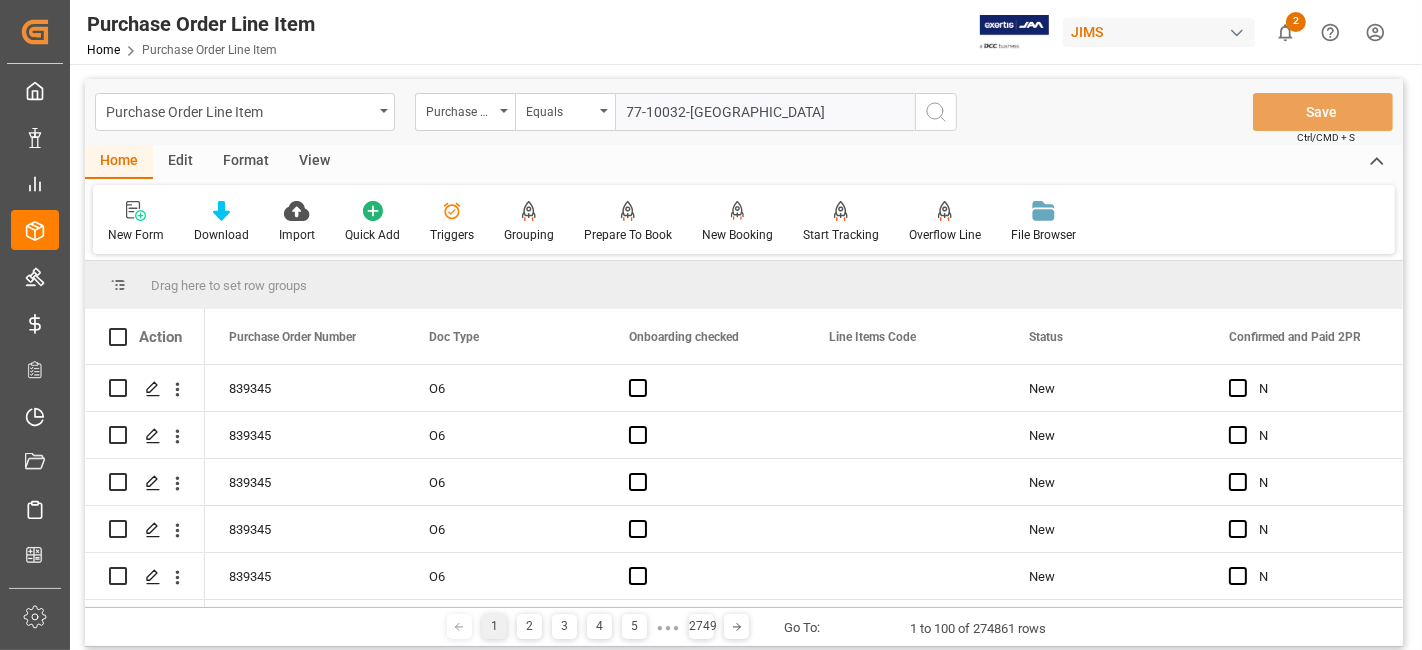 type on "77-10032-US" 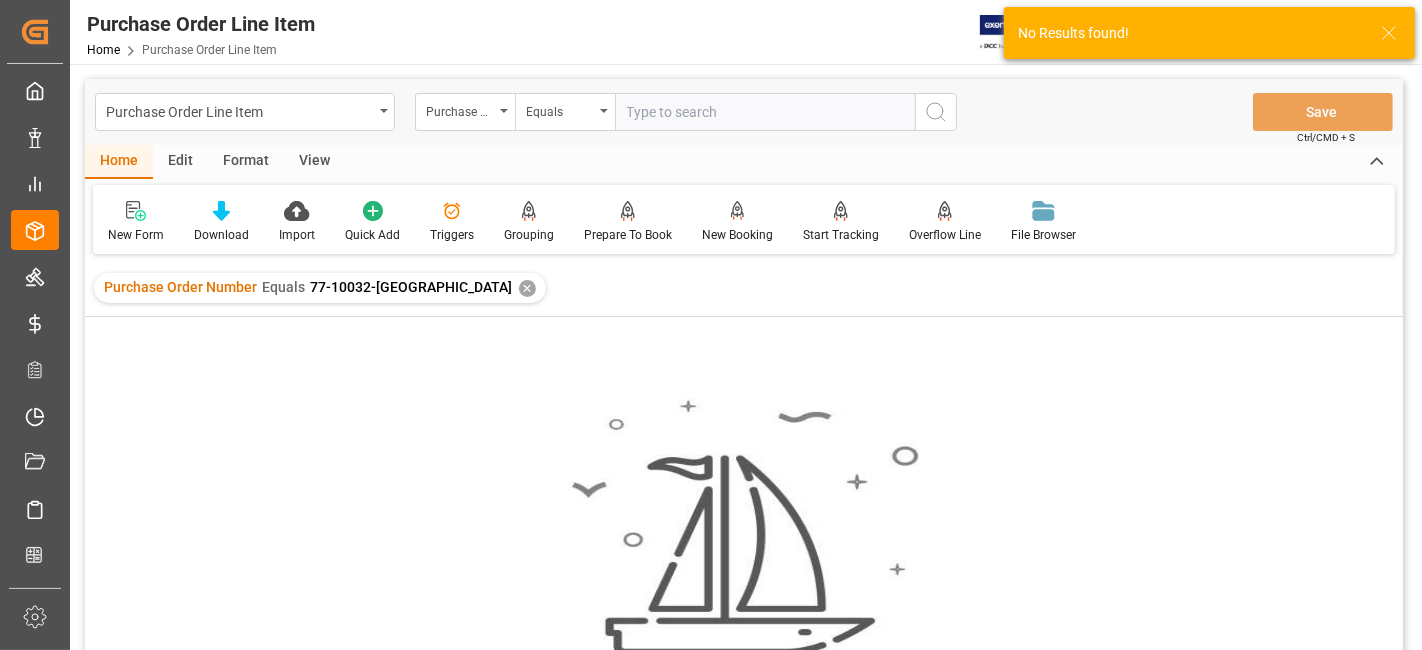 click on "✕" at bounding box center (527, 288) 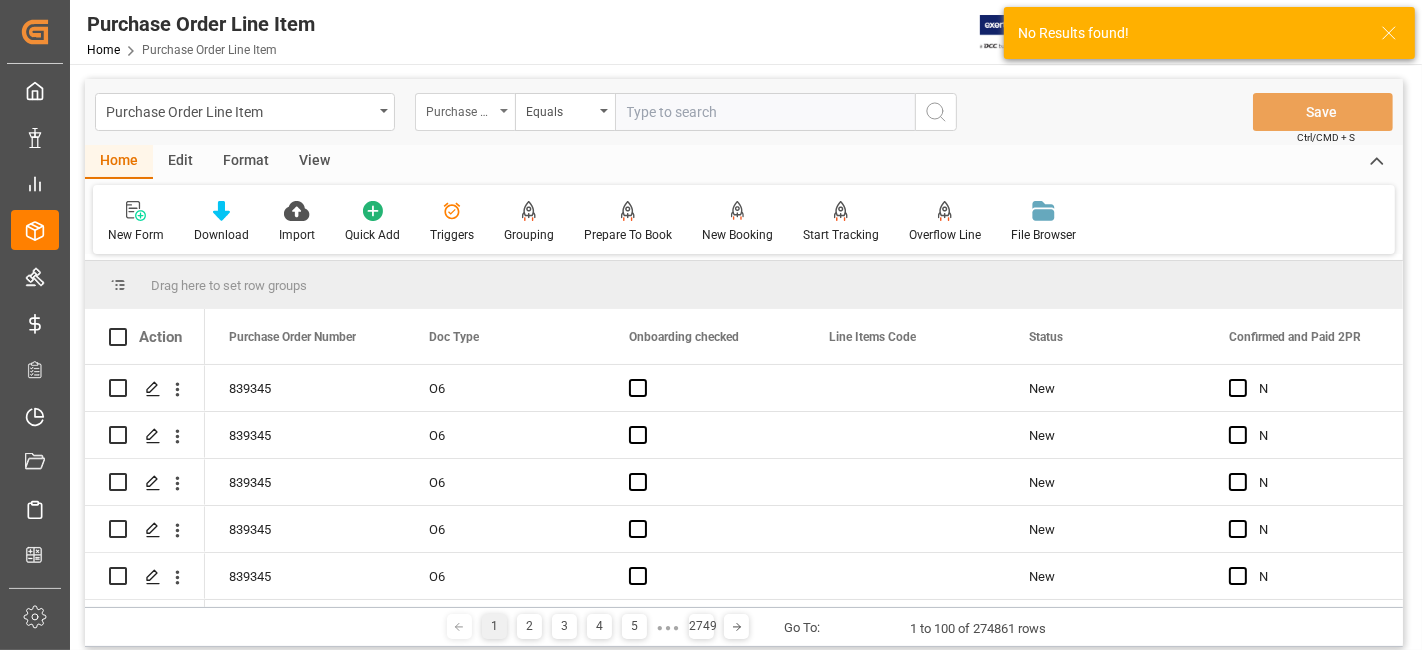 click on "Purchase Order Number" at bounding box center [465, 112] 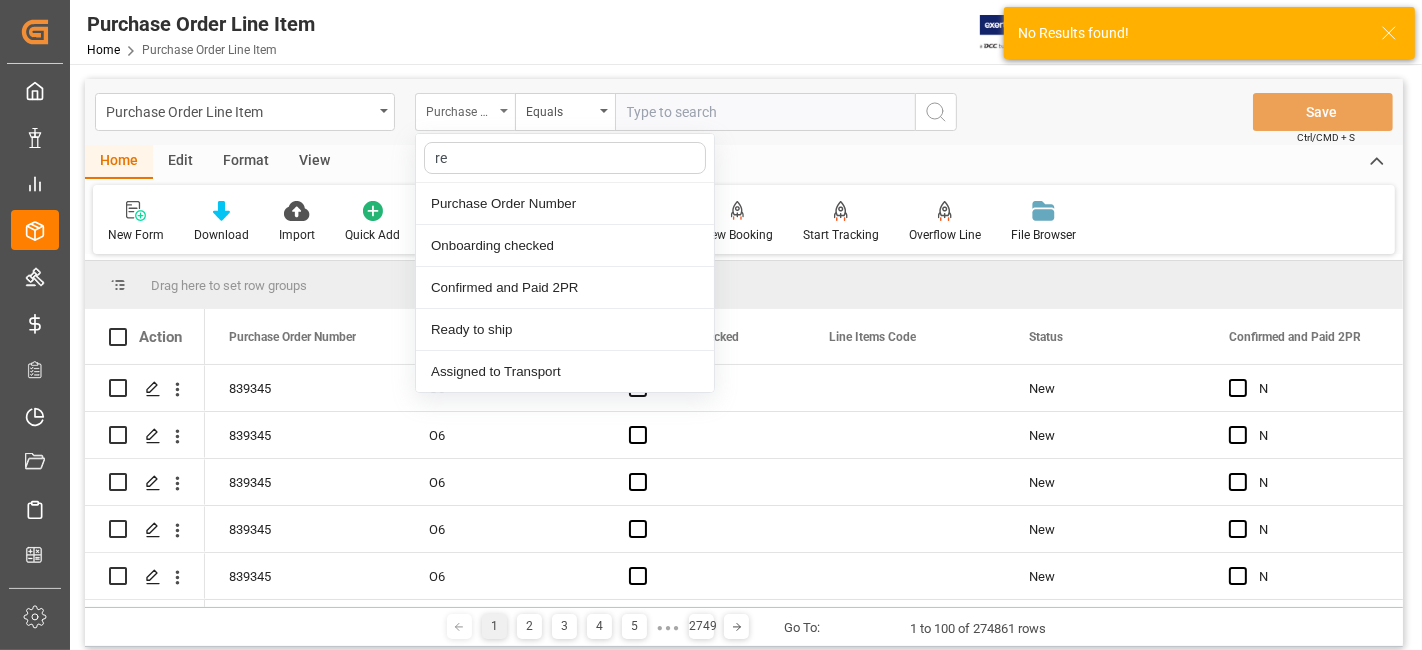 type on "ref" 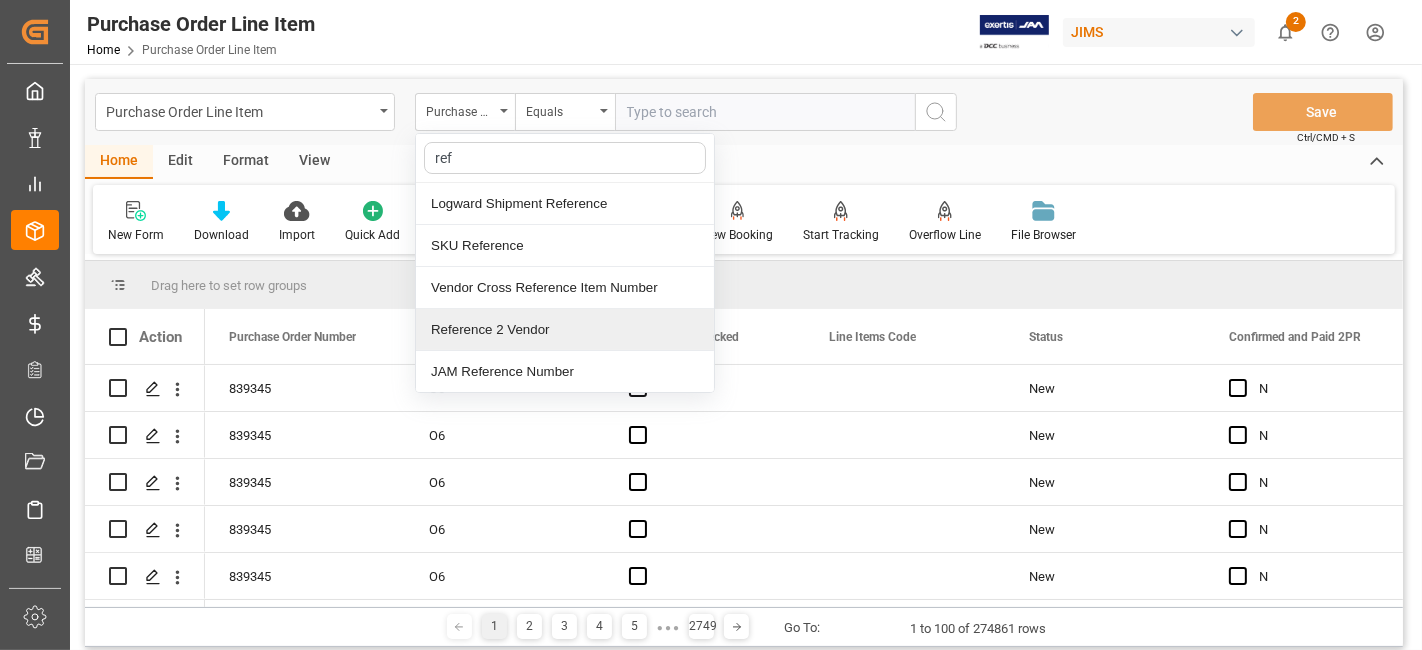 click on "Reference 2 Vendor" at bounding box center [565, 330] 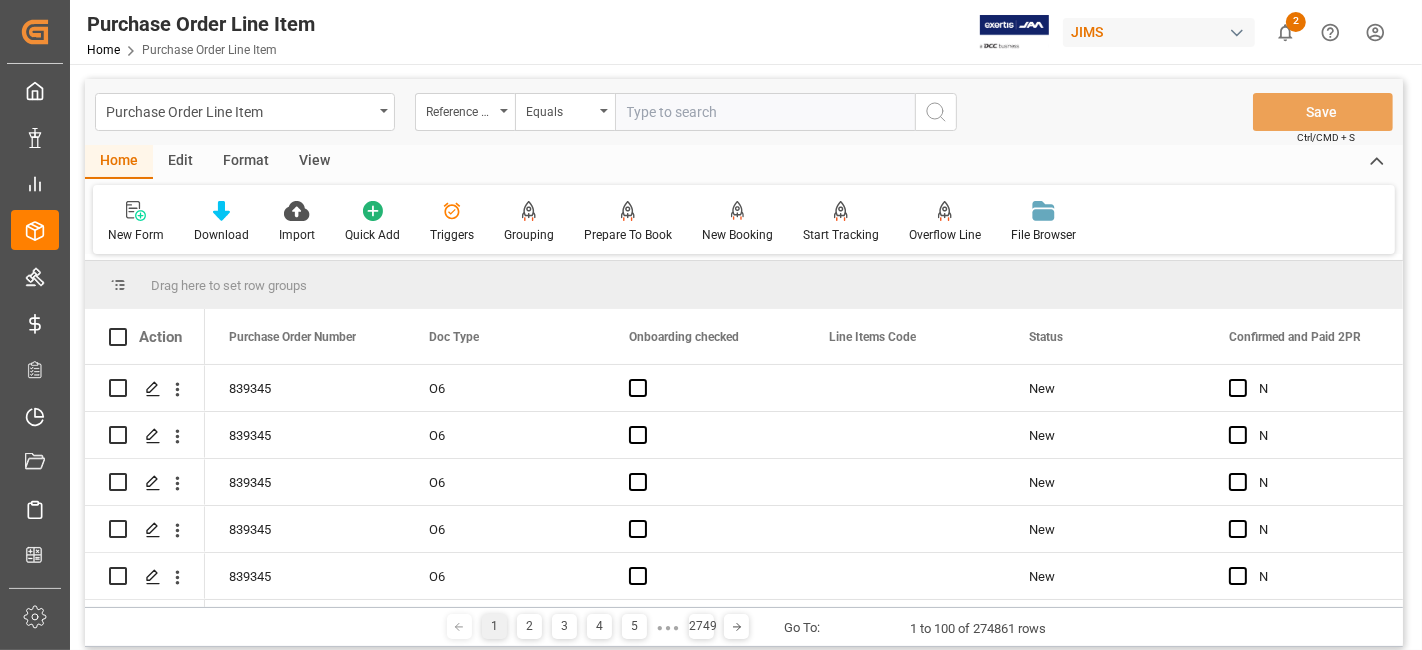 click at bounding box center (765, 112) 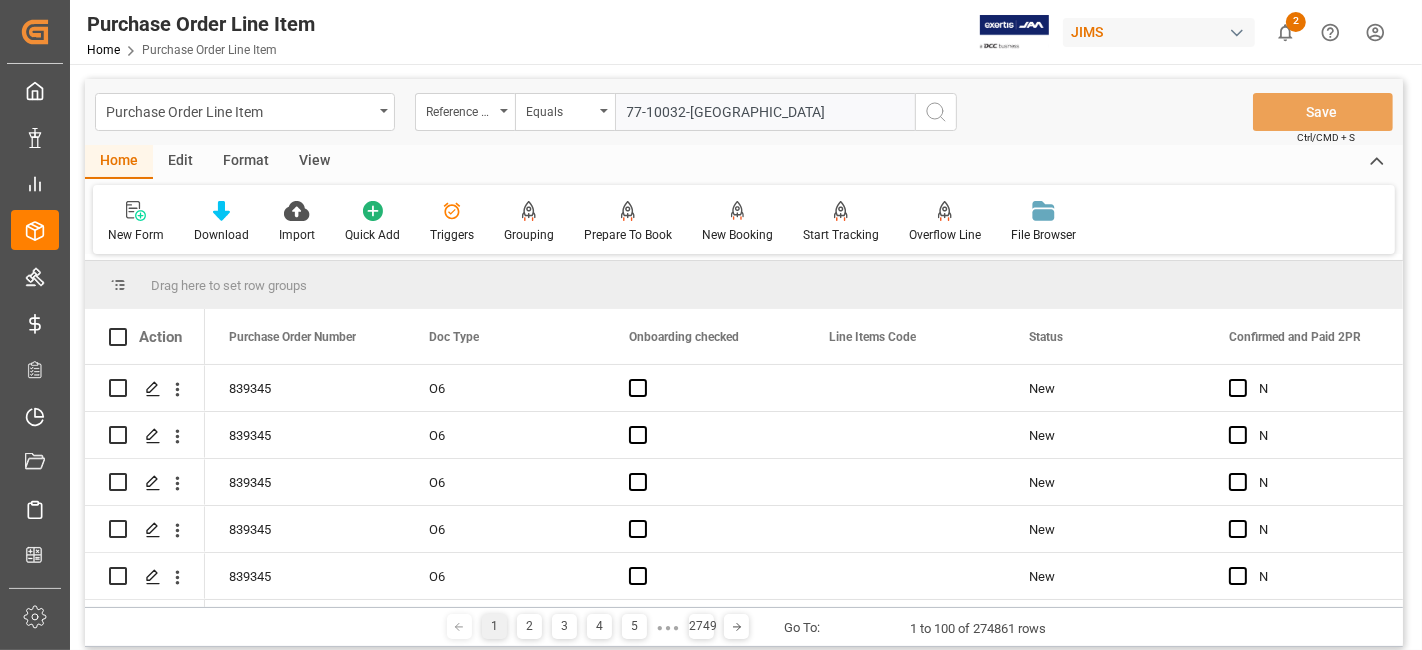 type on "77-10032-[GEOGRAPHIC_DATA]" 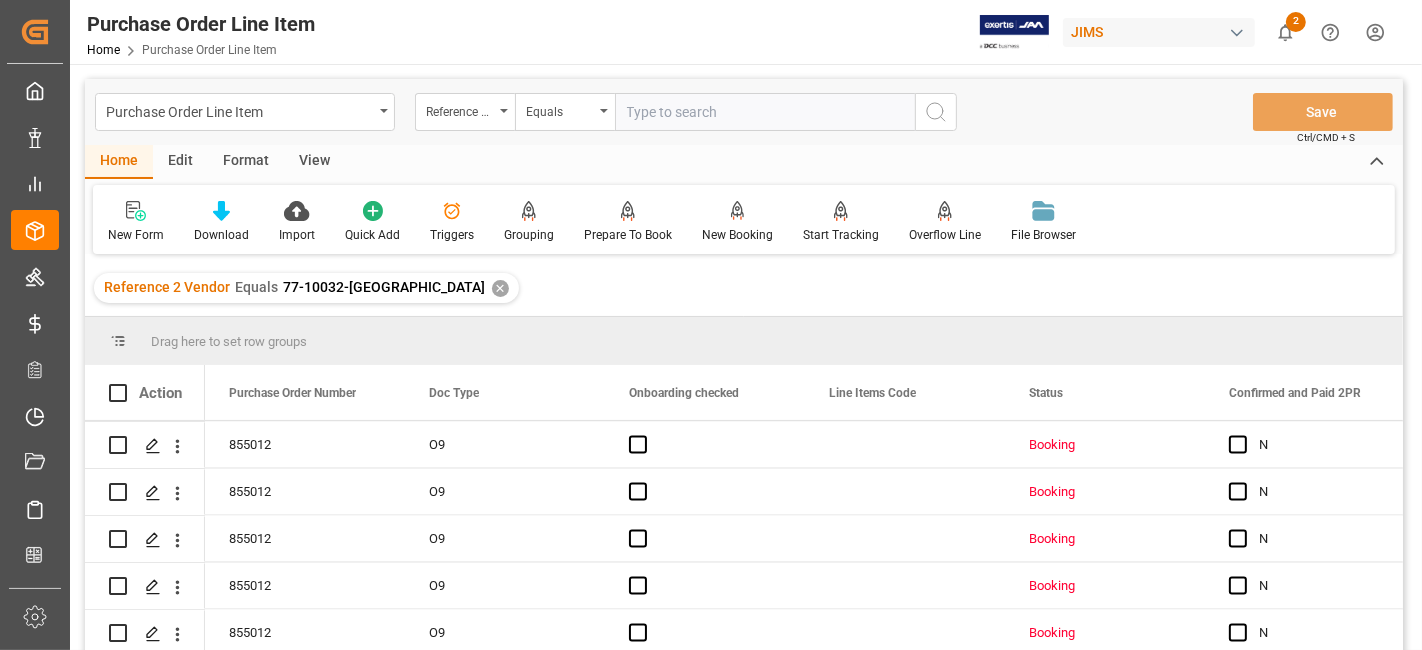 scroll, scrollTop: 3483, scrollLeft: 0, axis: vertical 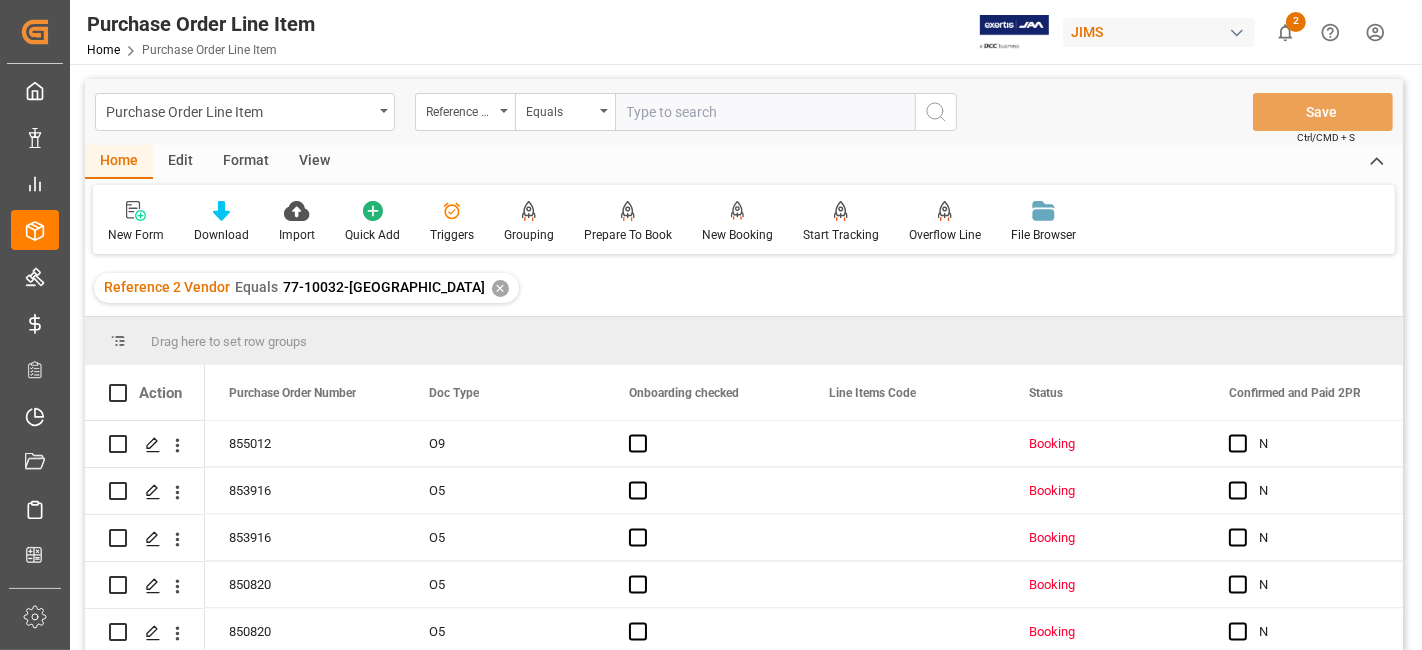 click on "View" at bounding box center (314, 162) 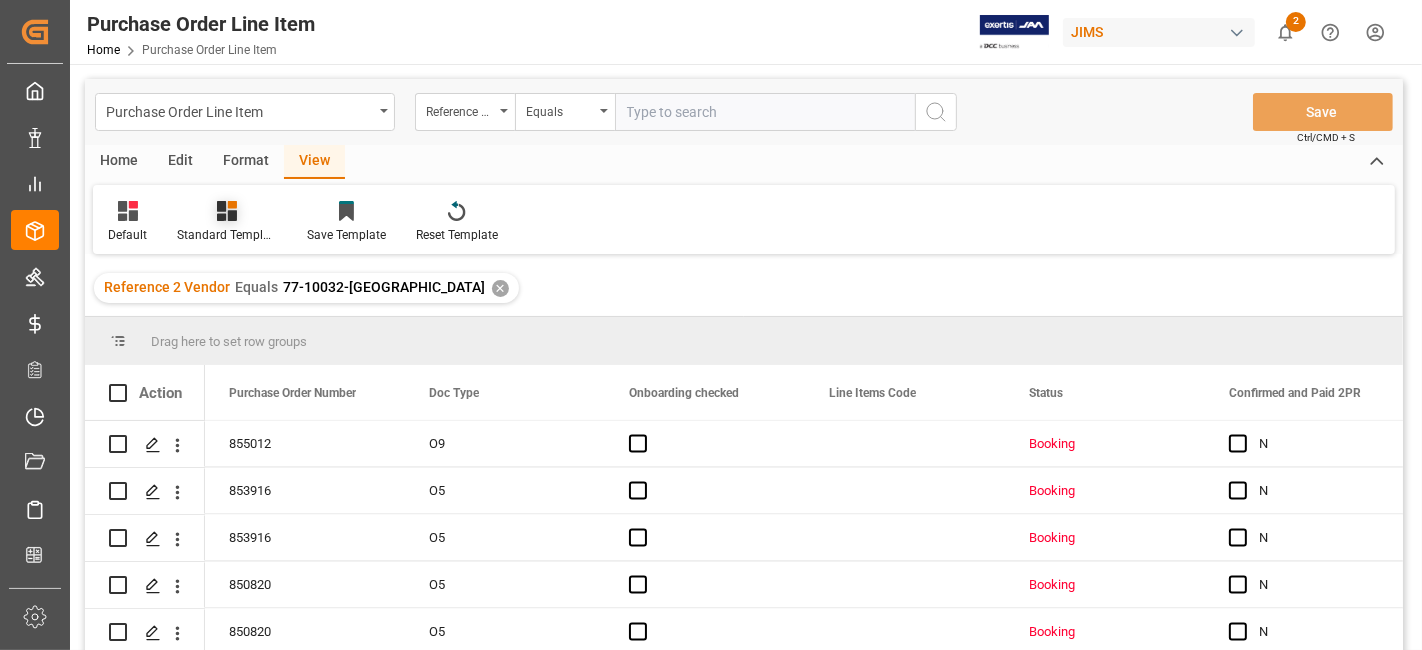 click 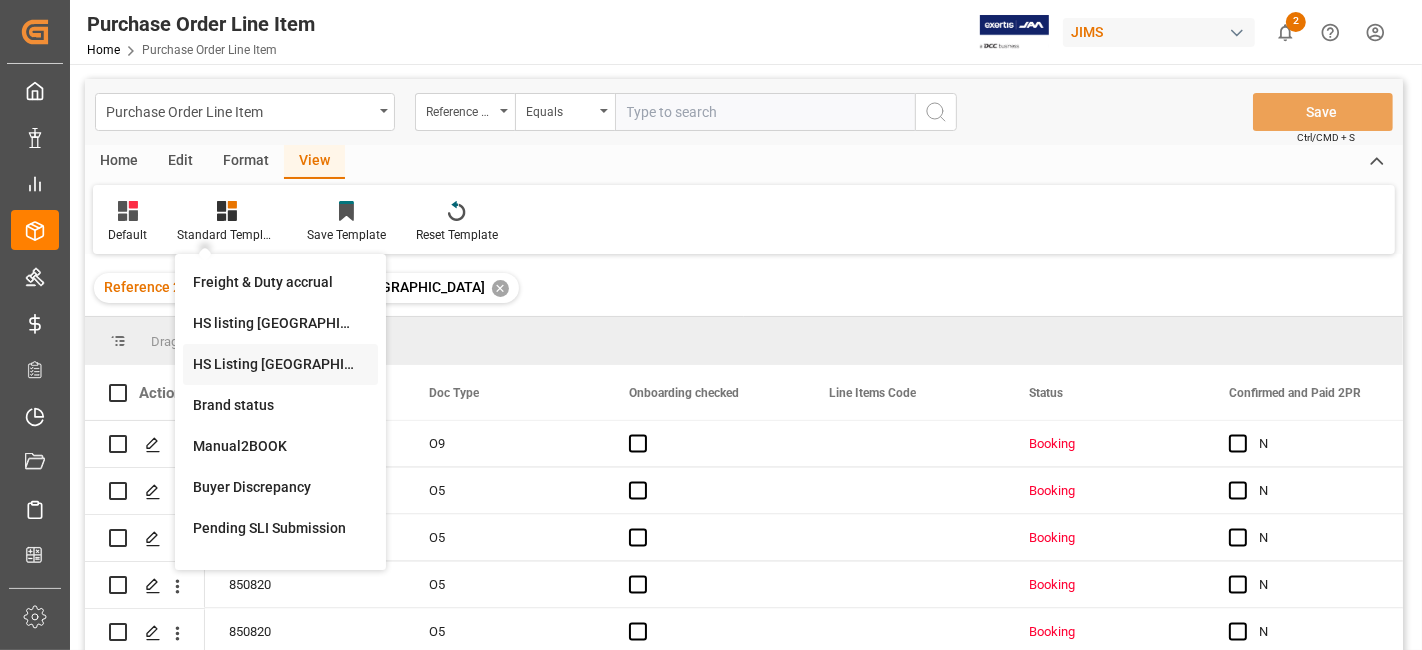 click on "HS Listing [GEOGRAPHIC_DATA]" at bounding box center [280, 364] 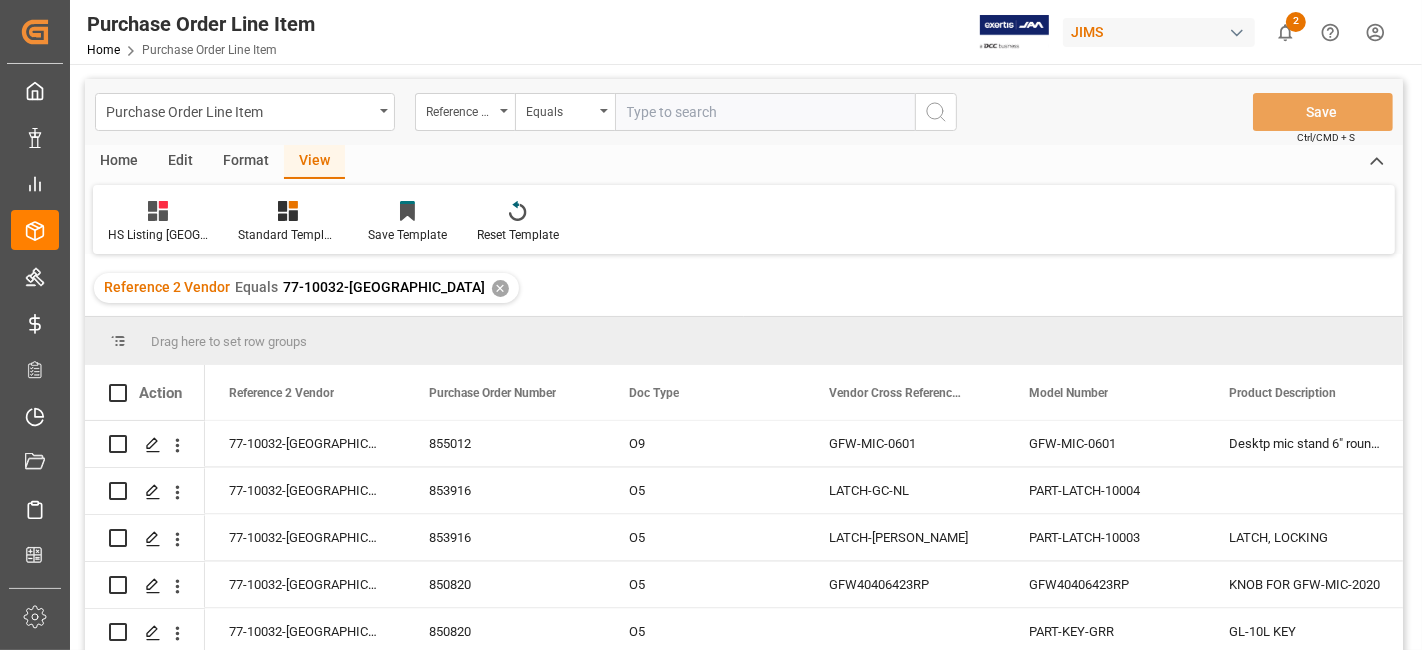click on "Home" at bounding box center [119, 162] 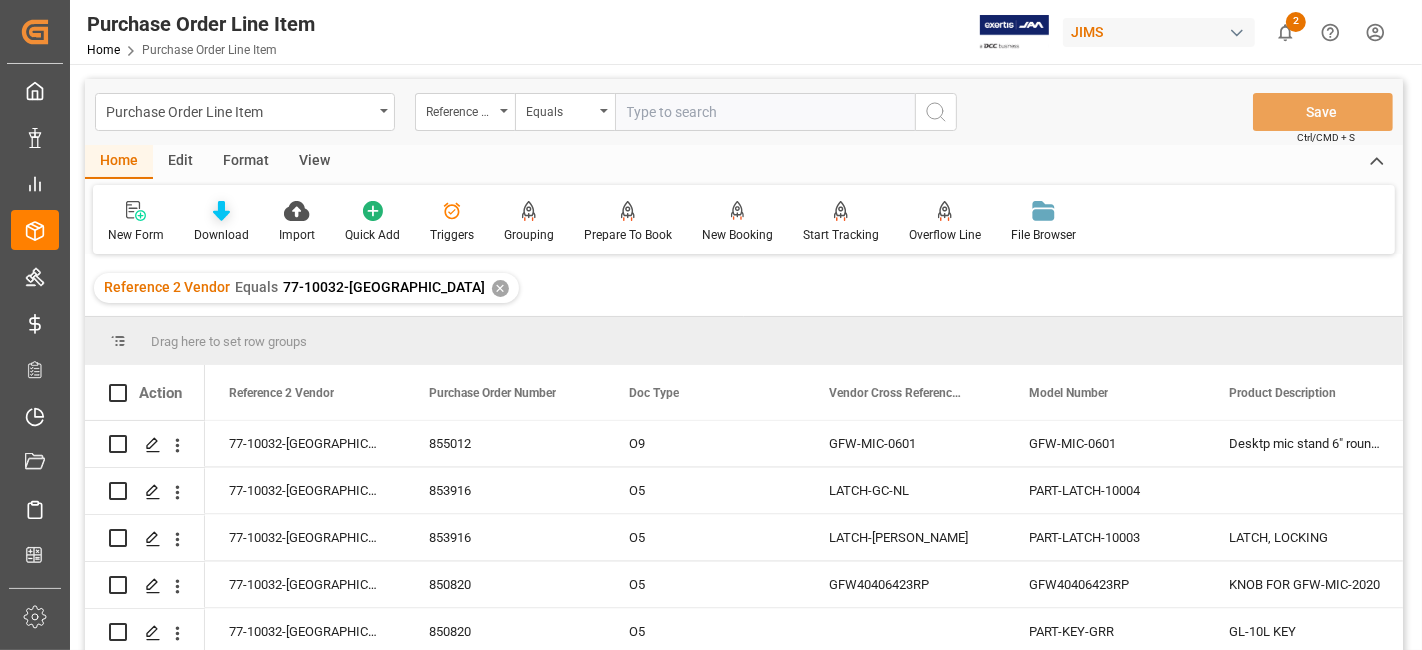 click on "Download" at bounding box center (221, 222) 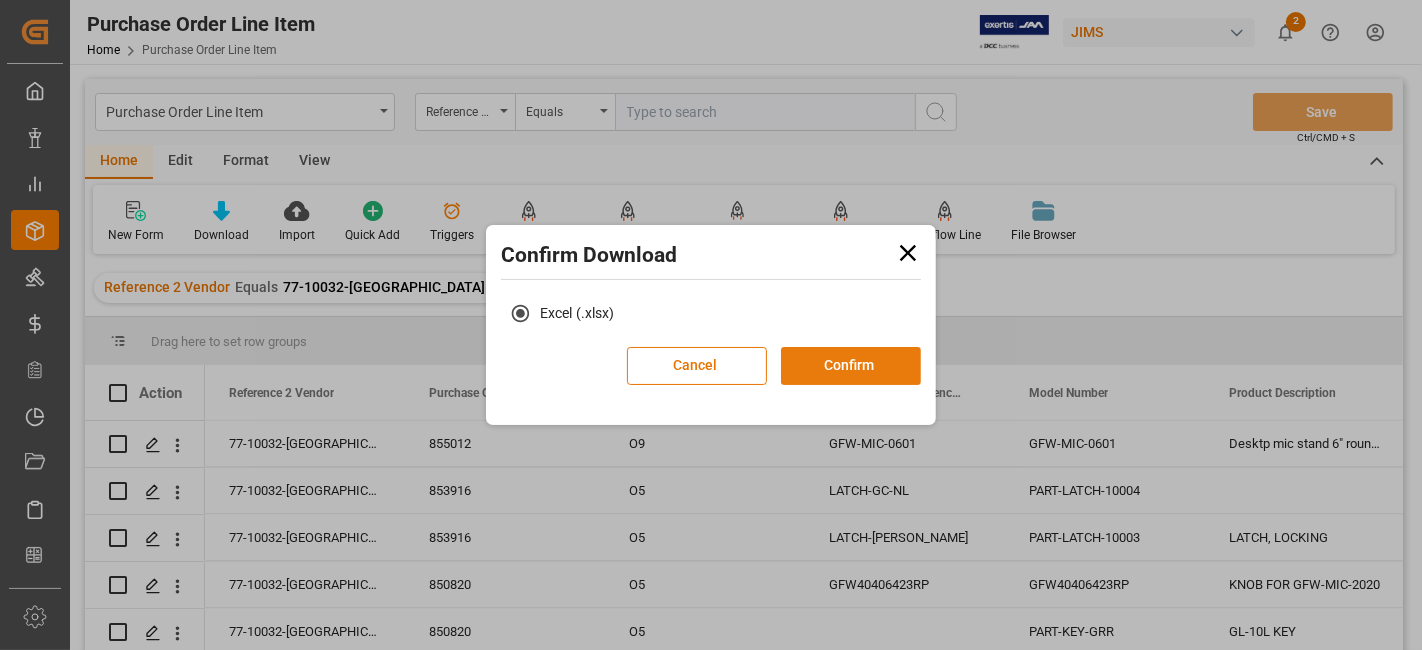 click on "Confirm" at bounding box center (851, 366) 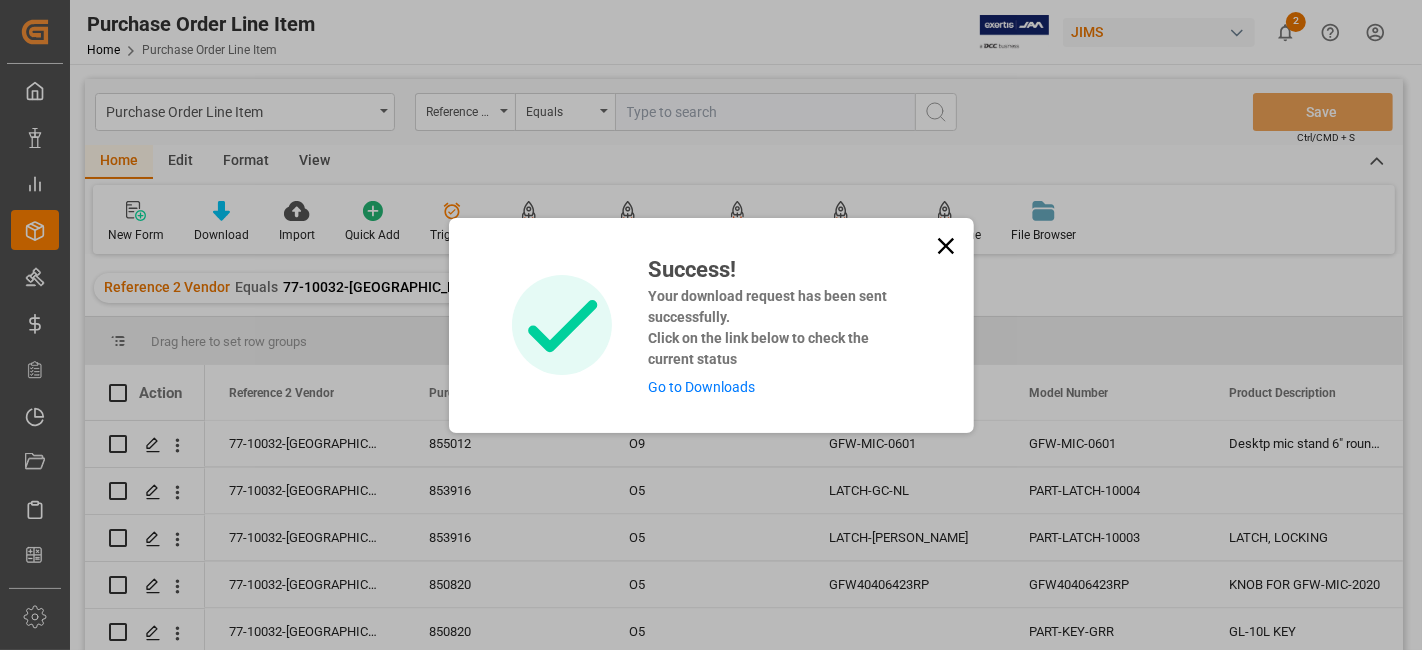 click on "Go to Downloads" at bounding box center (701, 387) 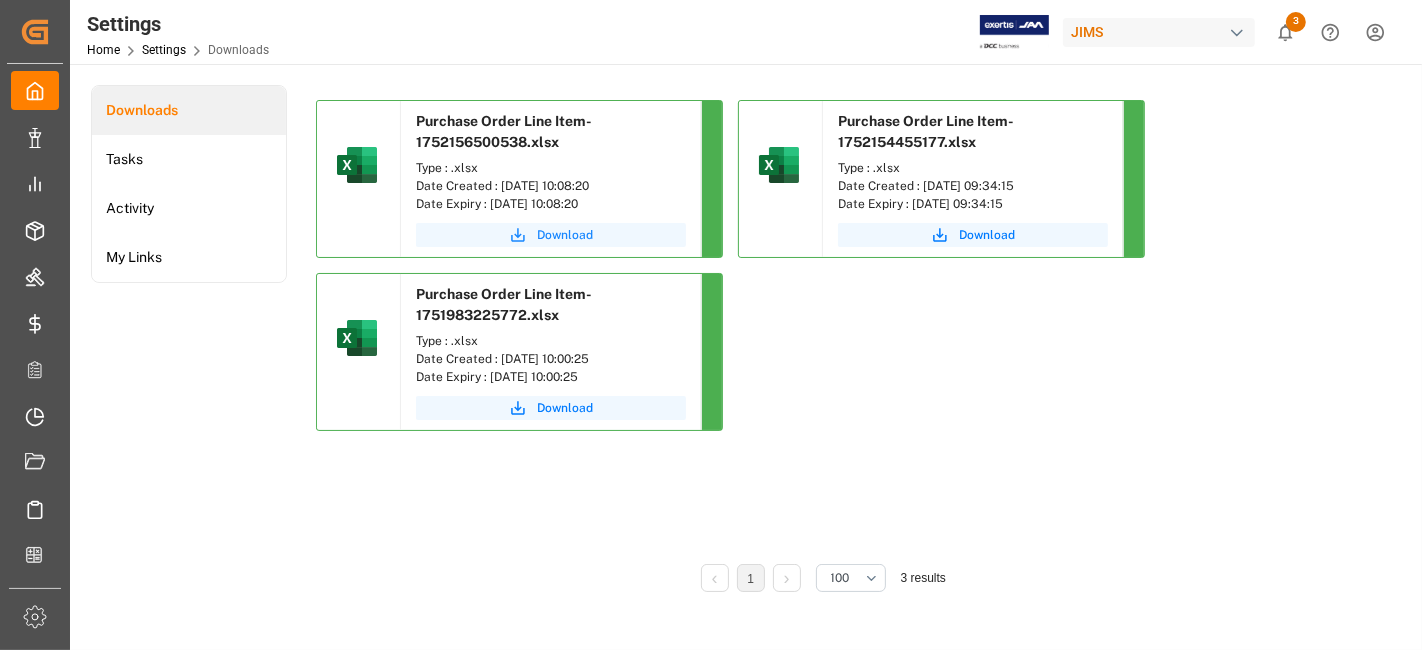 click on "Download" at bounding box center [565, 235] 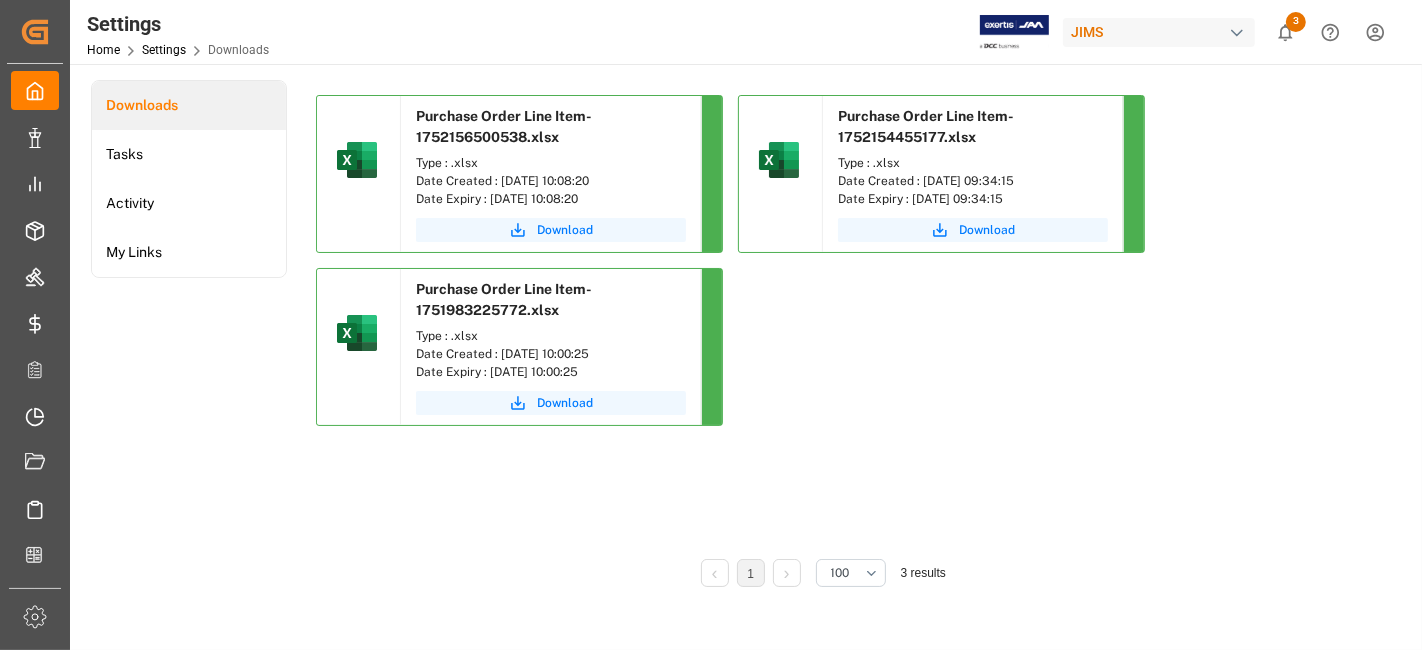 scroll, scrollTop: 0, scrollLeft: 0, axis: both 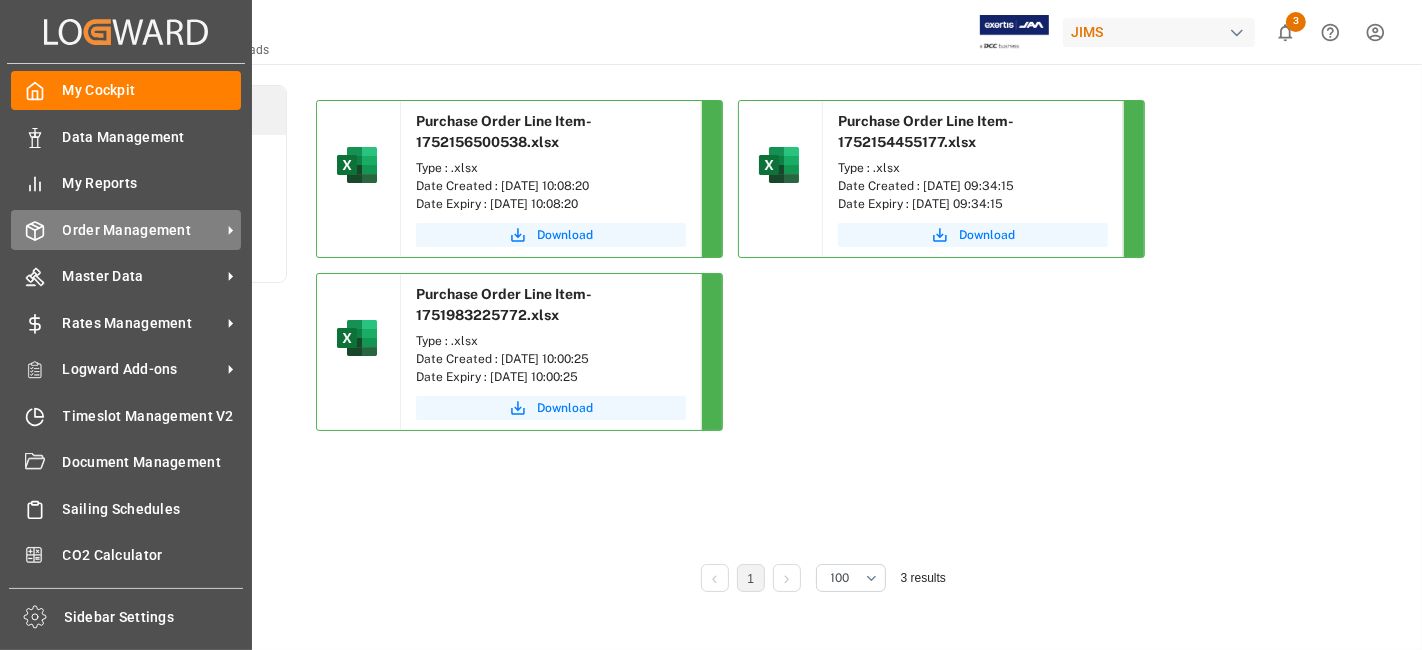 click on "Order Management" at bounding box center (142, 230) 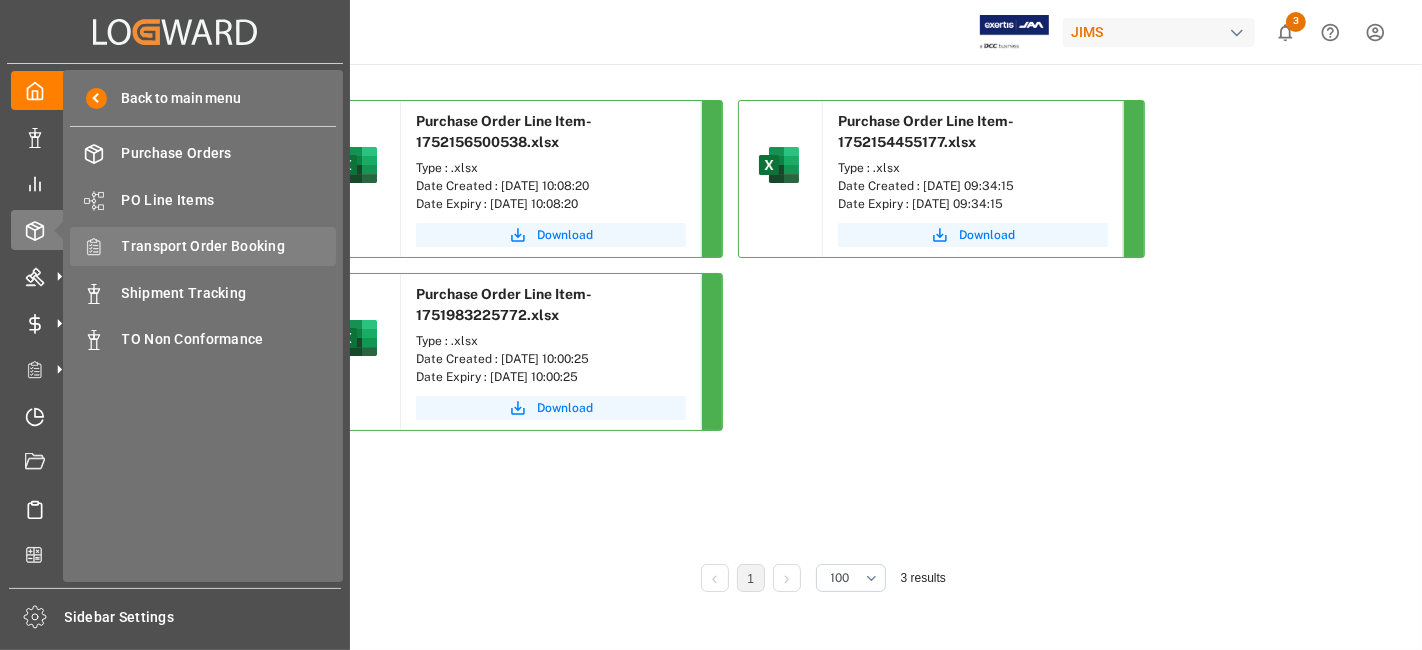 click on "Transport Order Booking" at bounding box center [229, 246] 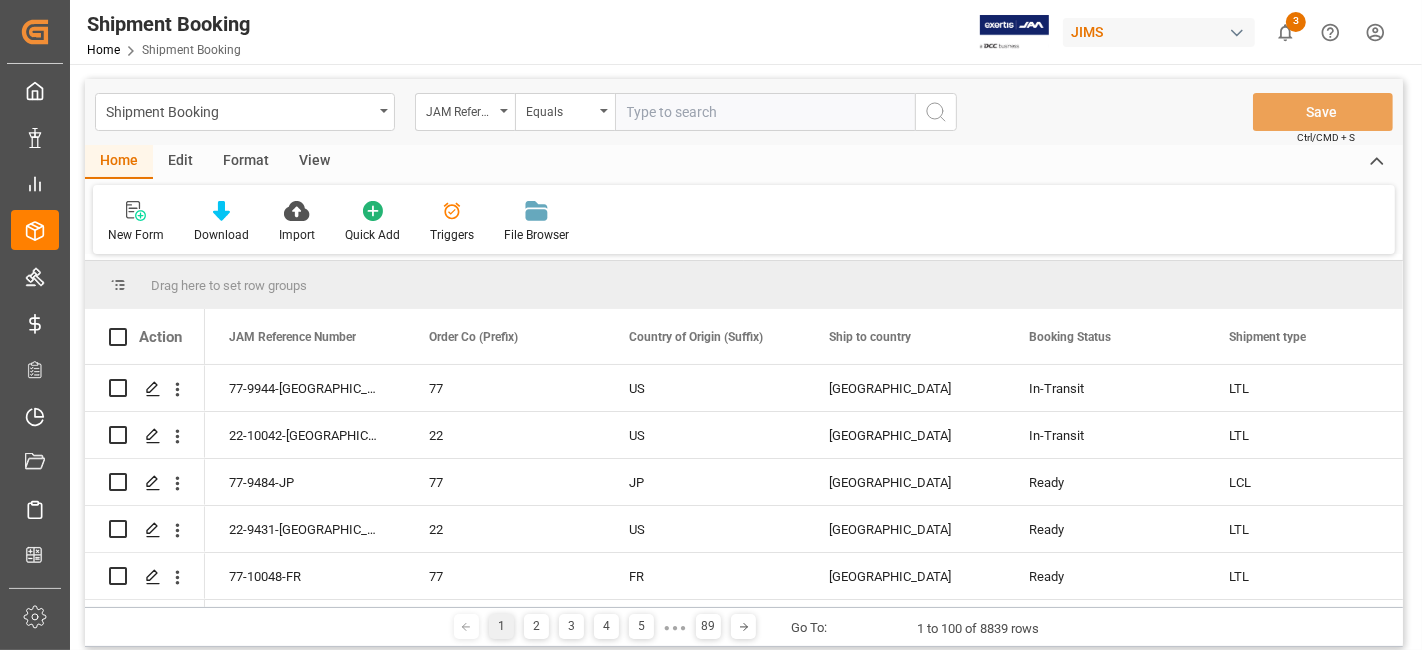 click at bounding box center [765, 112] 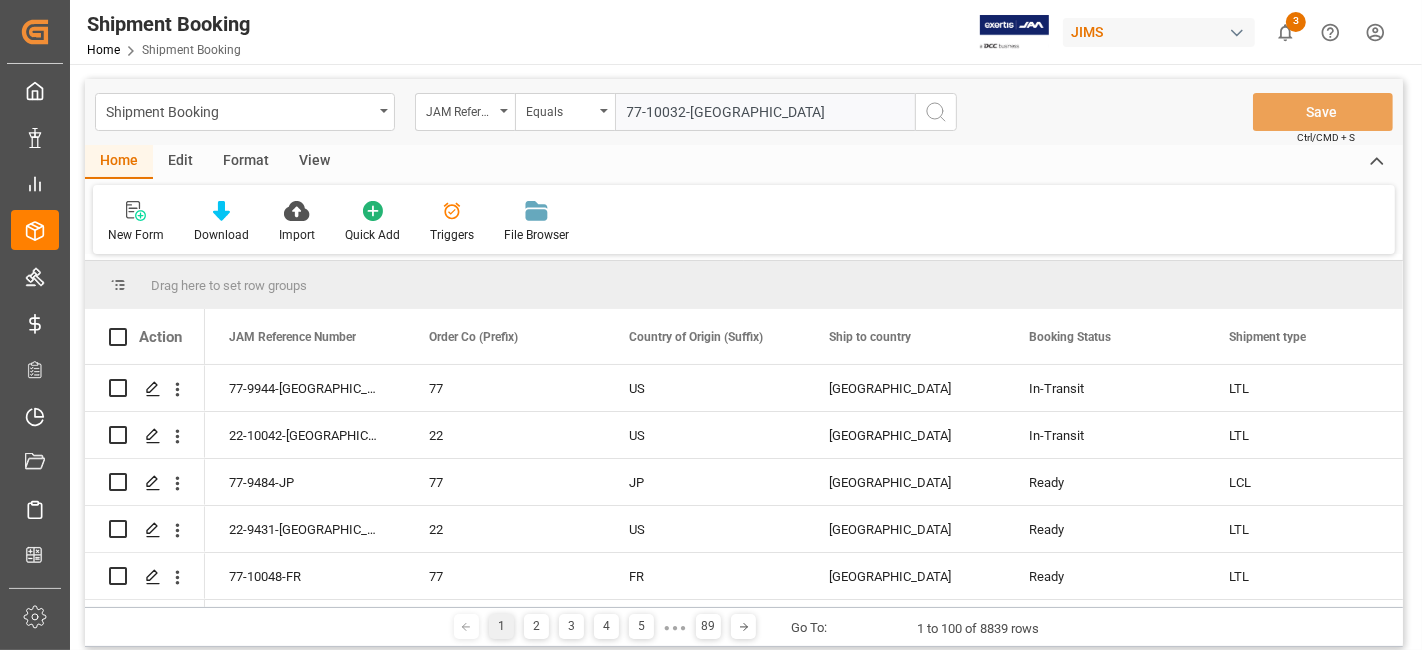 type on "77-10032-[GEOGRAPHIC_DATA]" 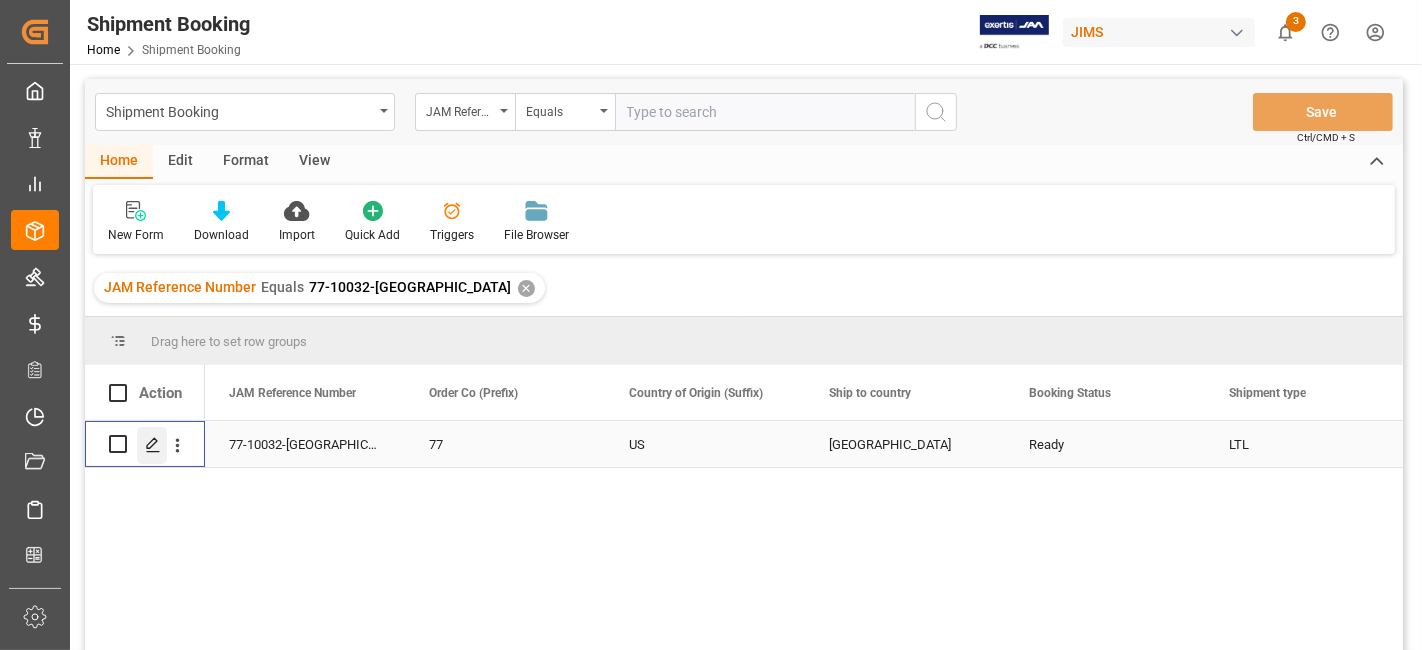 click 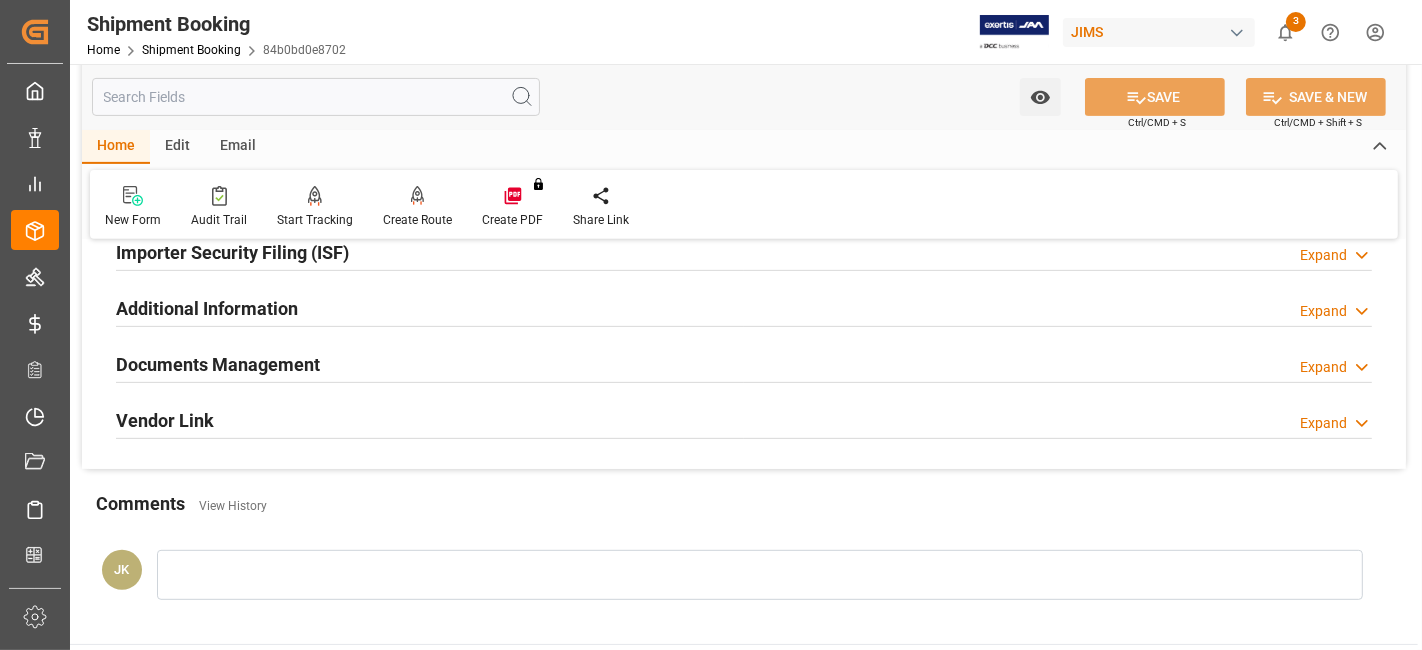 scroll, scrollTop: 666, scrollLeft: 0, axis: vertical 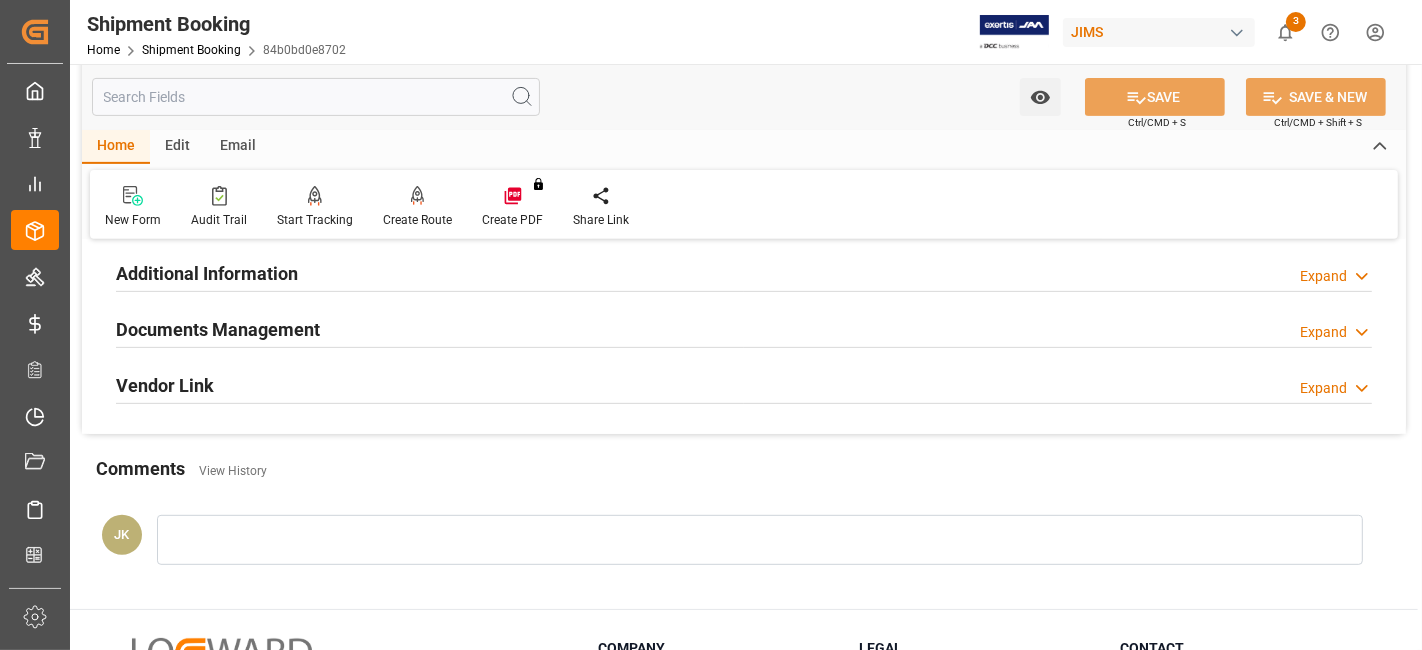 click on "Documents Management" at bounding box center (218, 329) 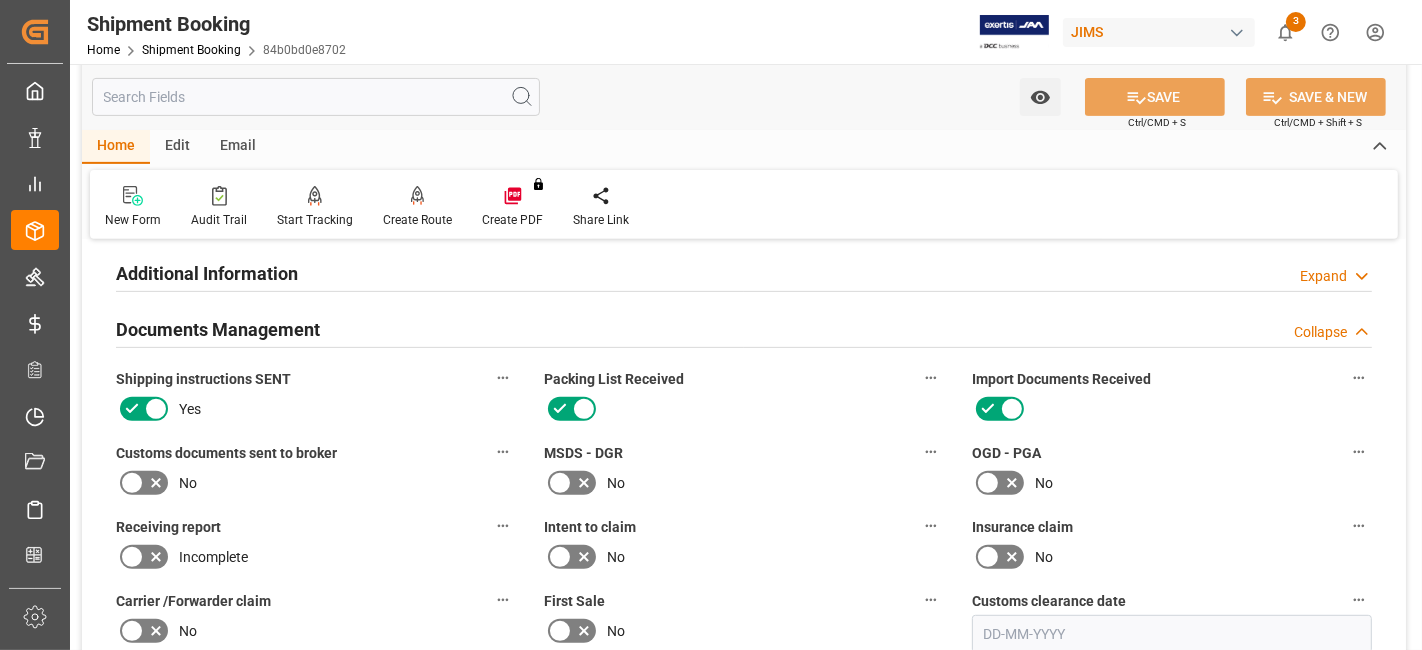 click 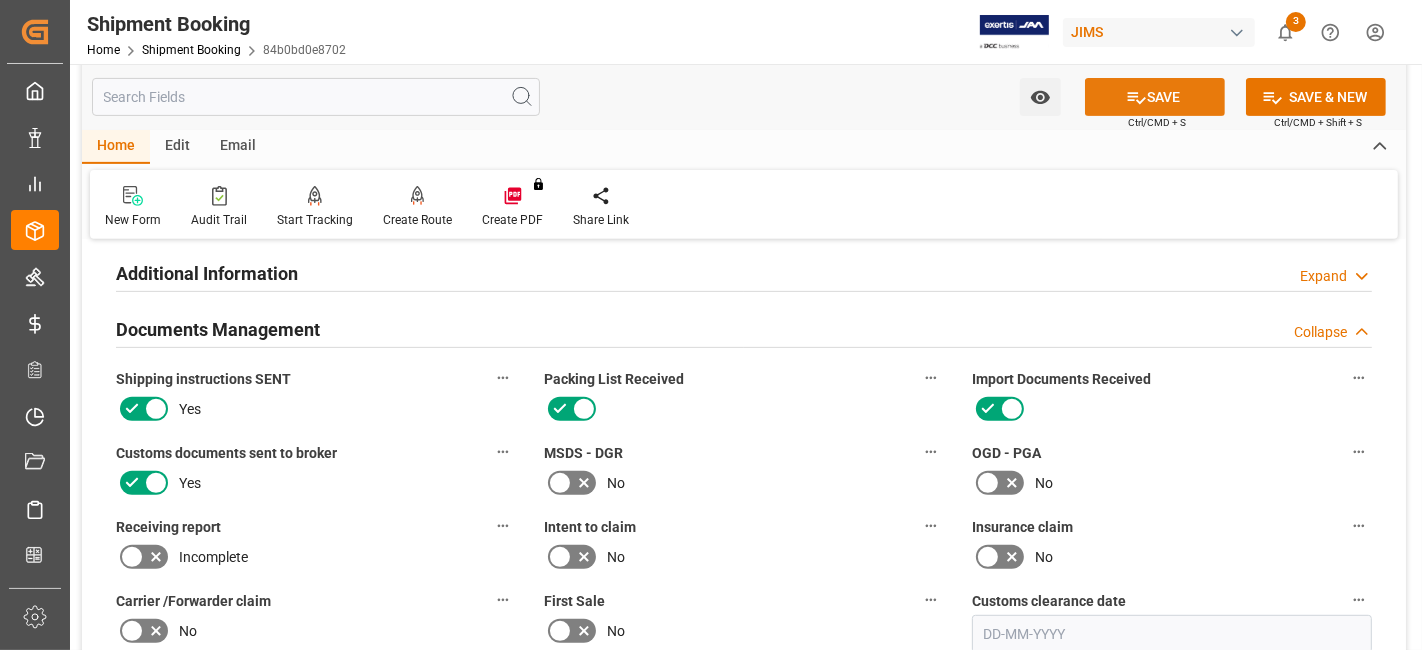 click on "SAVE" at bounding box center [1155, 97] 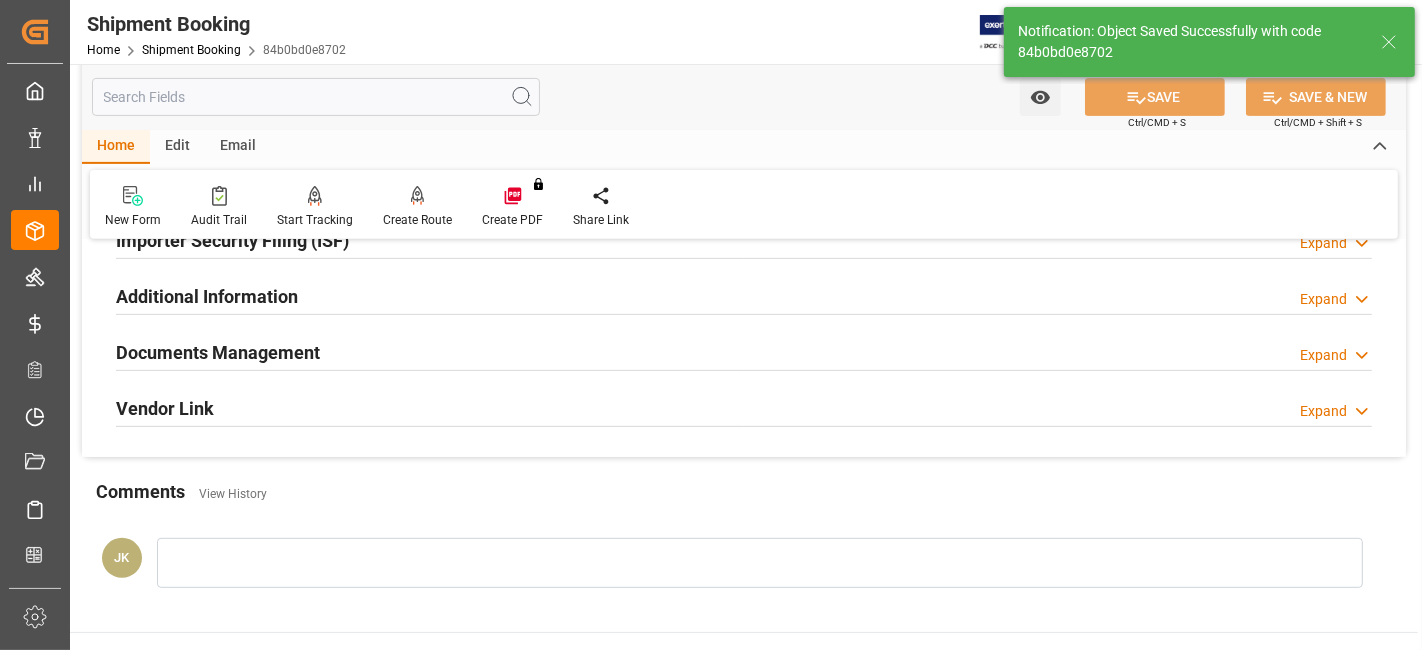 scroll, scrollTop: 624, scrollLeft: 0, axis: vertical 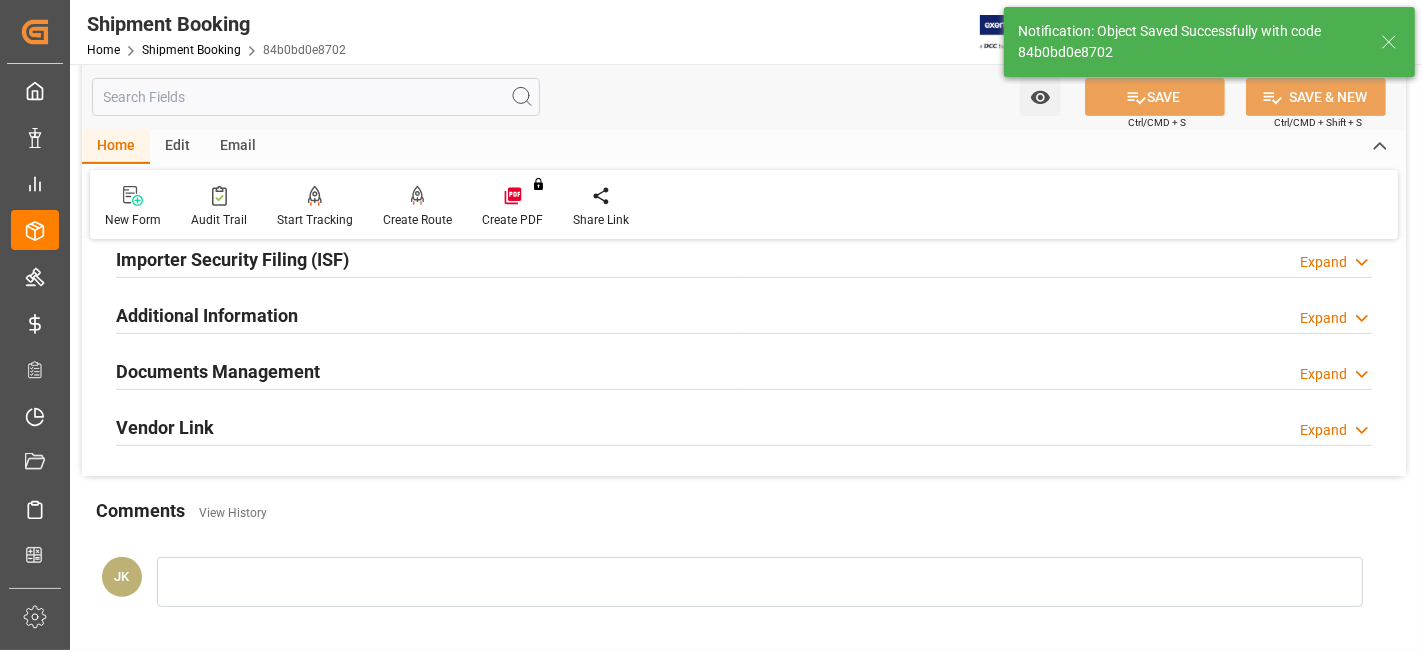 click on "Documents Management Expand" at bounding box center [744, 372] 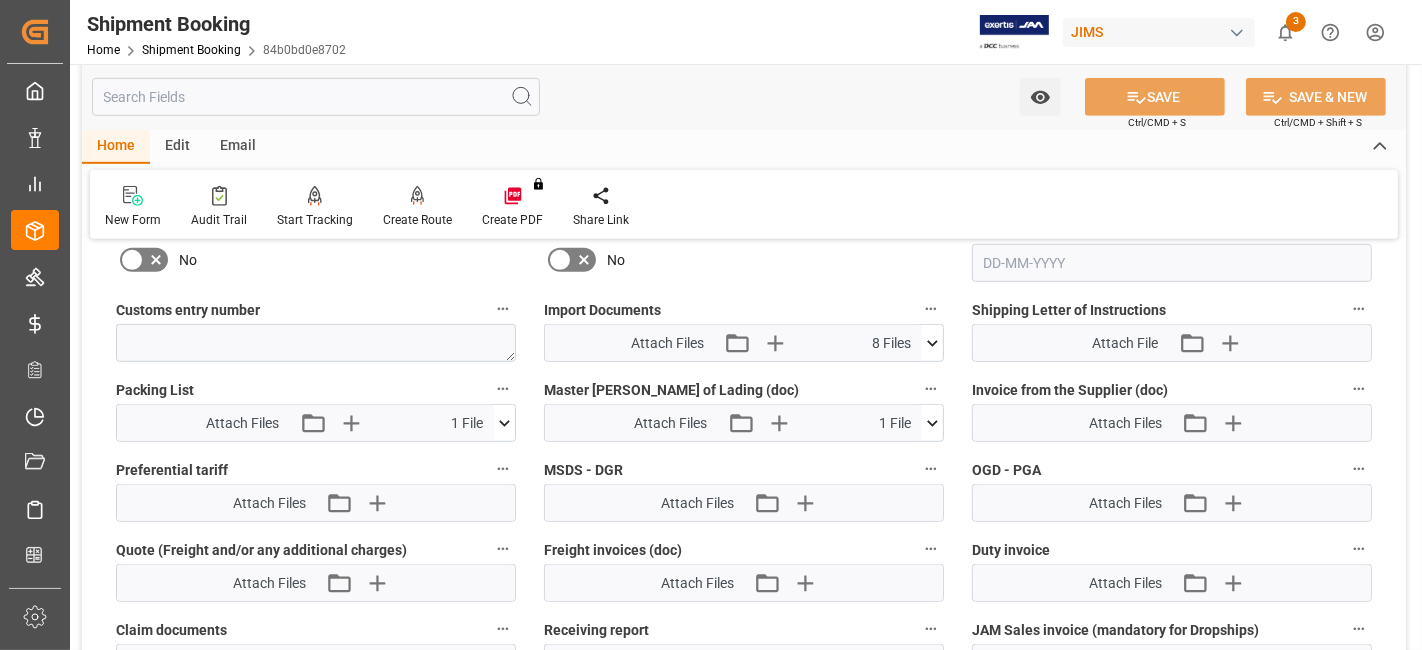 scroll, scrollTop: 1068, scrollLeft: 0, axis: vertical 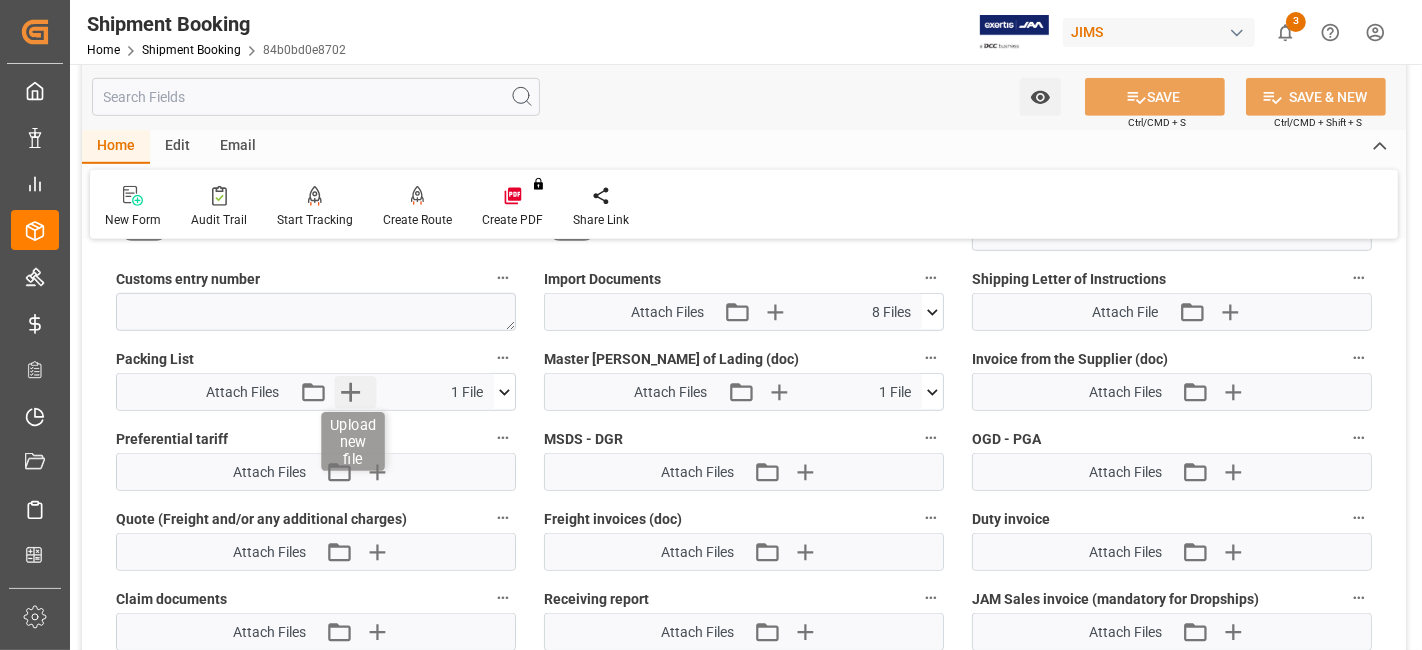 click 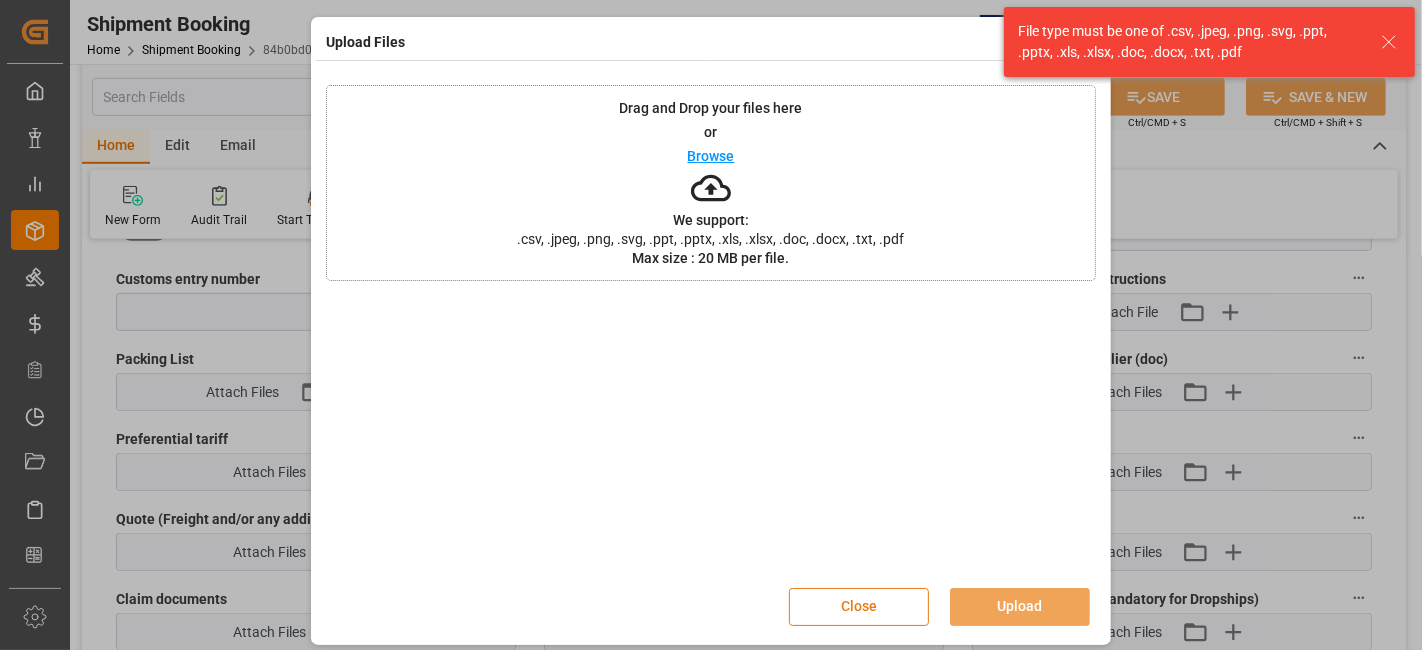 click on "Close" at bounding box center (859, 607) 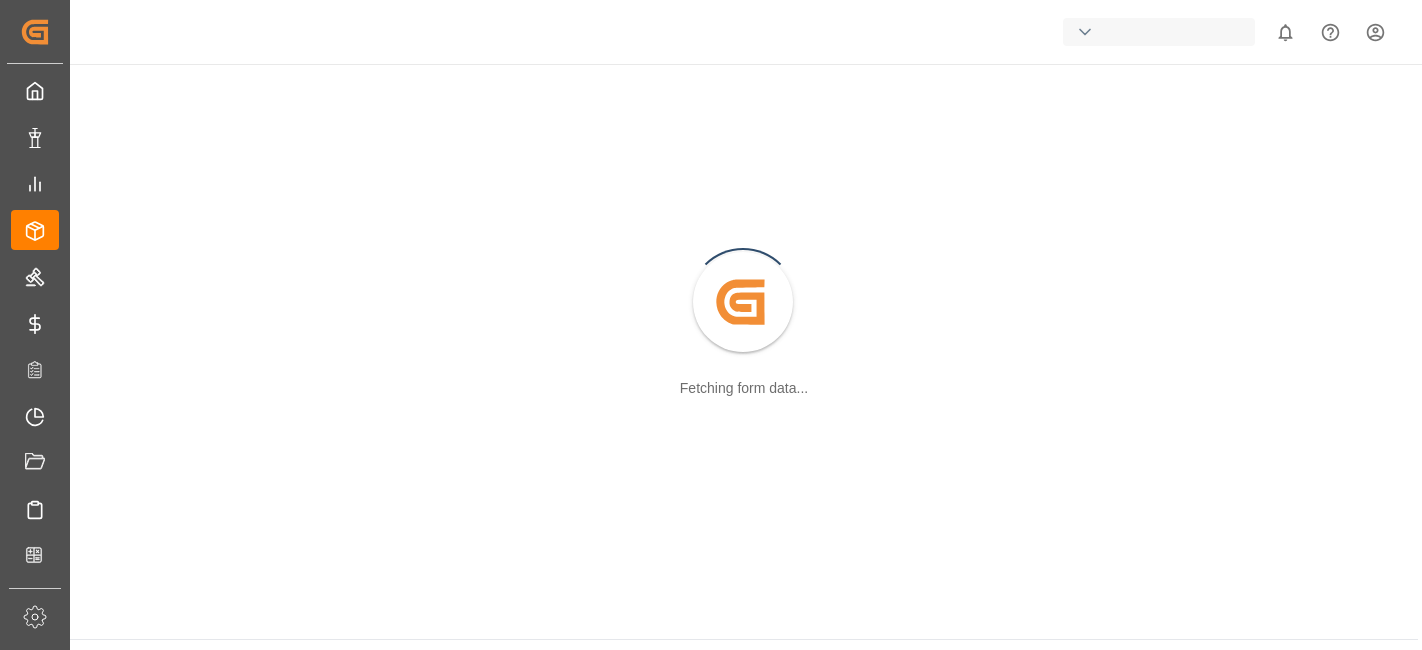 scroll, scrollTop: 0, scrollLeft: 0, axis: both 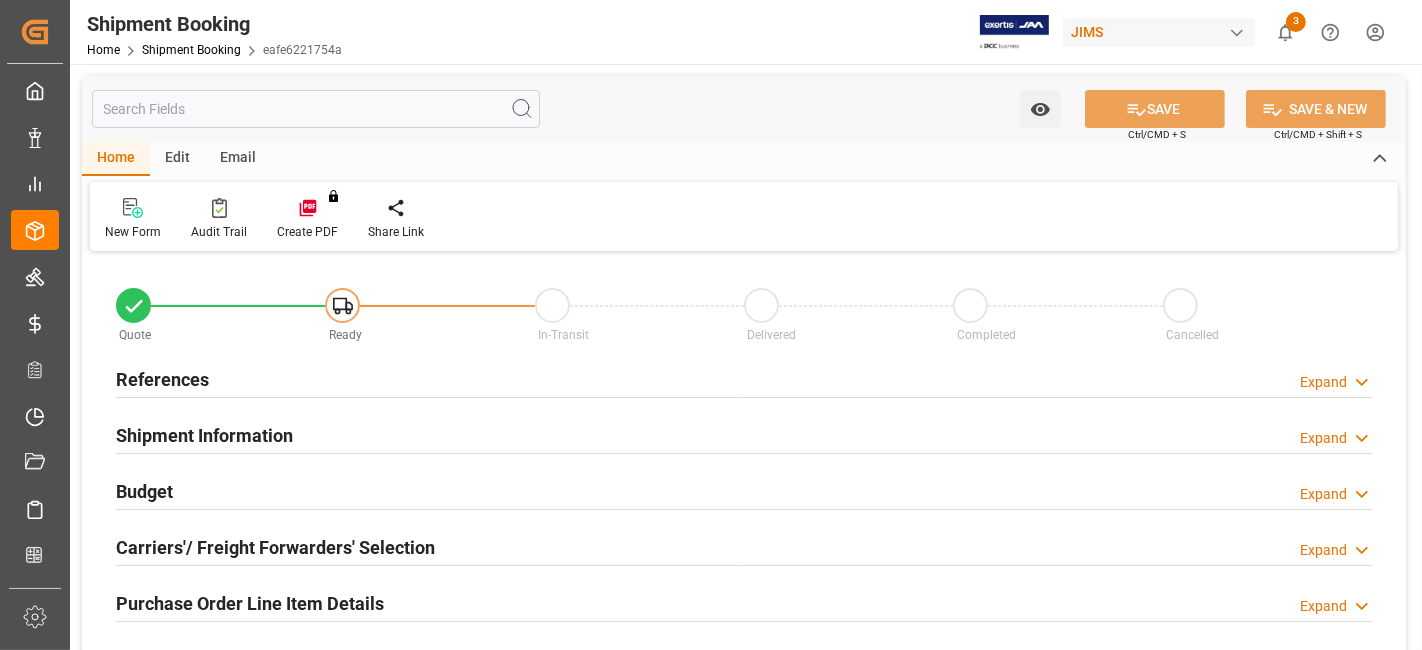type on "0" 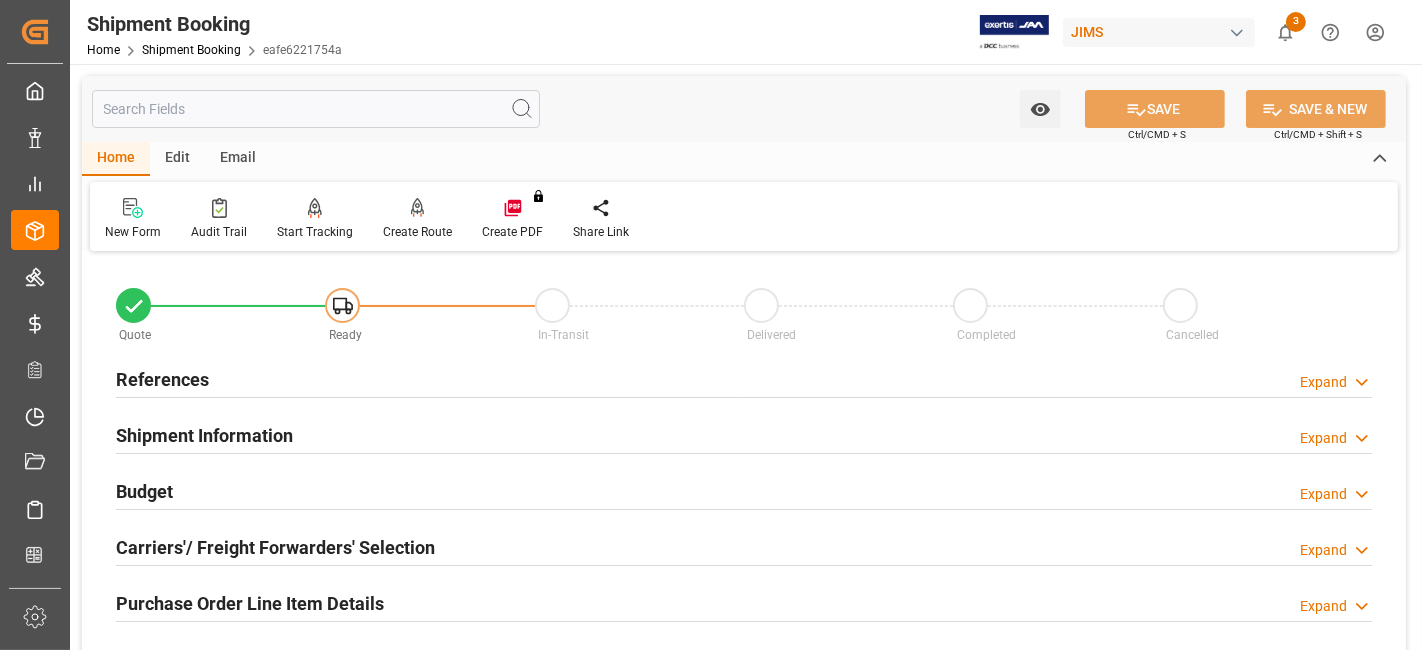 type on "[DATE]" 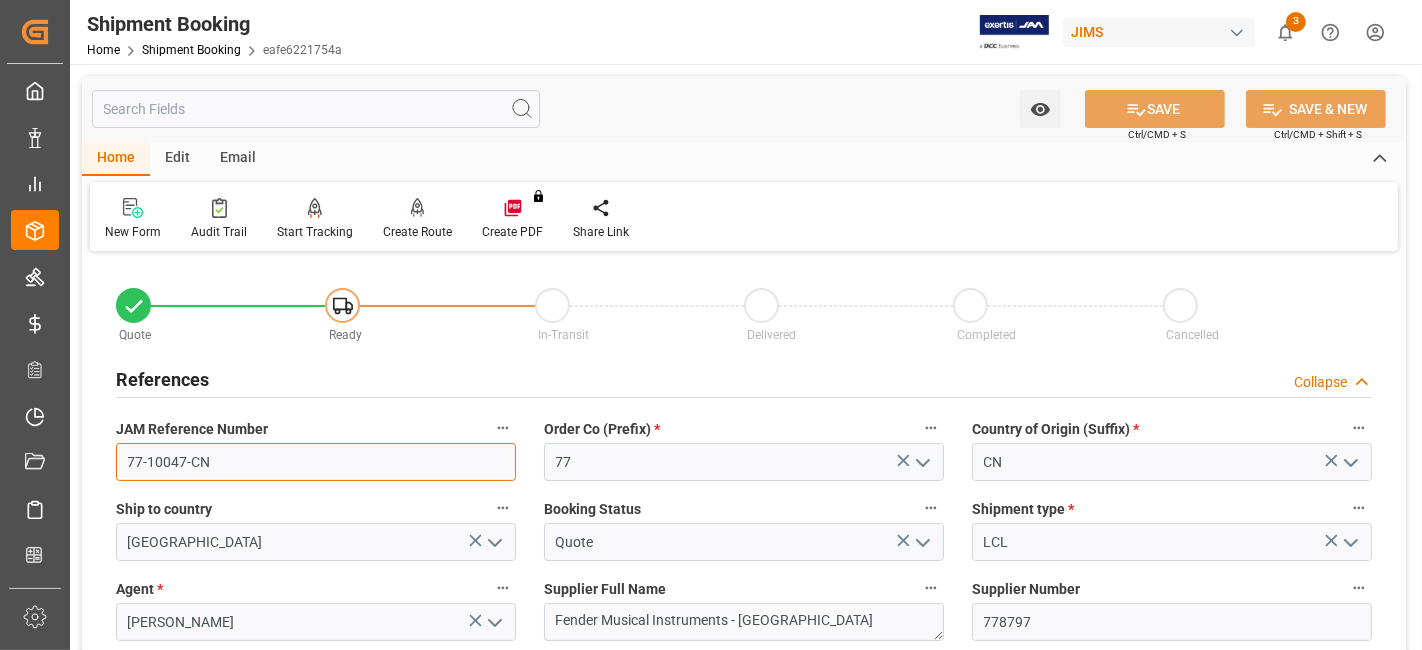 drag, startPoint x: 238, startPoint y: 464, endPoint x: 73, endPoint y: 467, distance: 165.02727 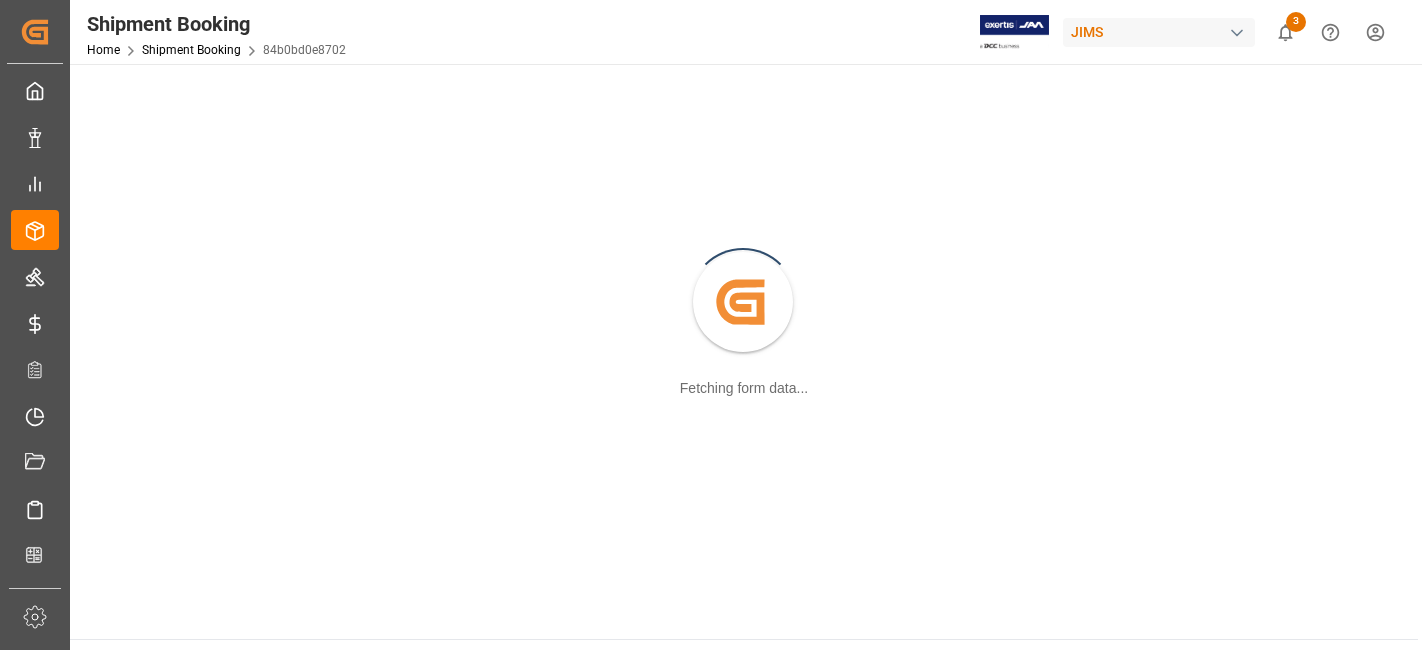 scroll, scrollTop: 0, scrollLeft: 0, axis: both 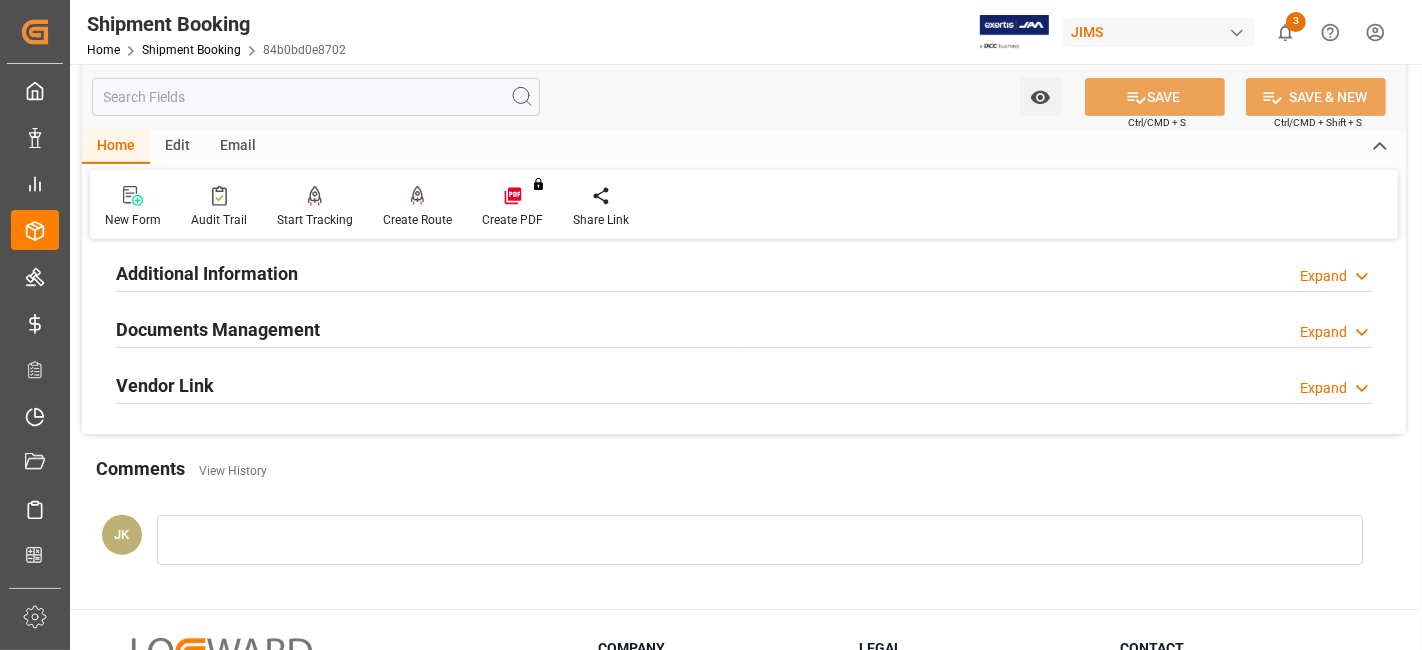click on "Documents Management" at bounding box center [218, 329] 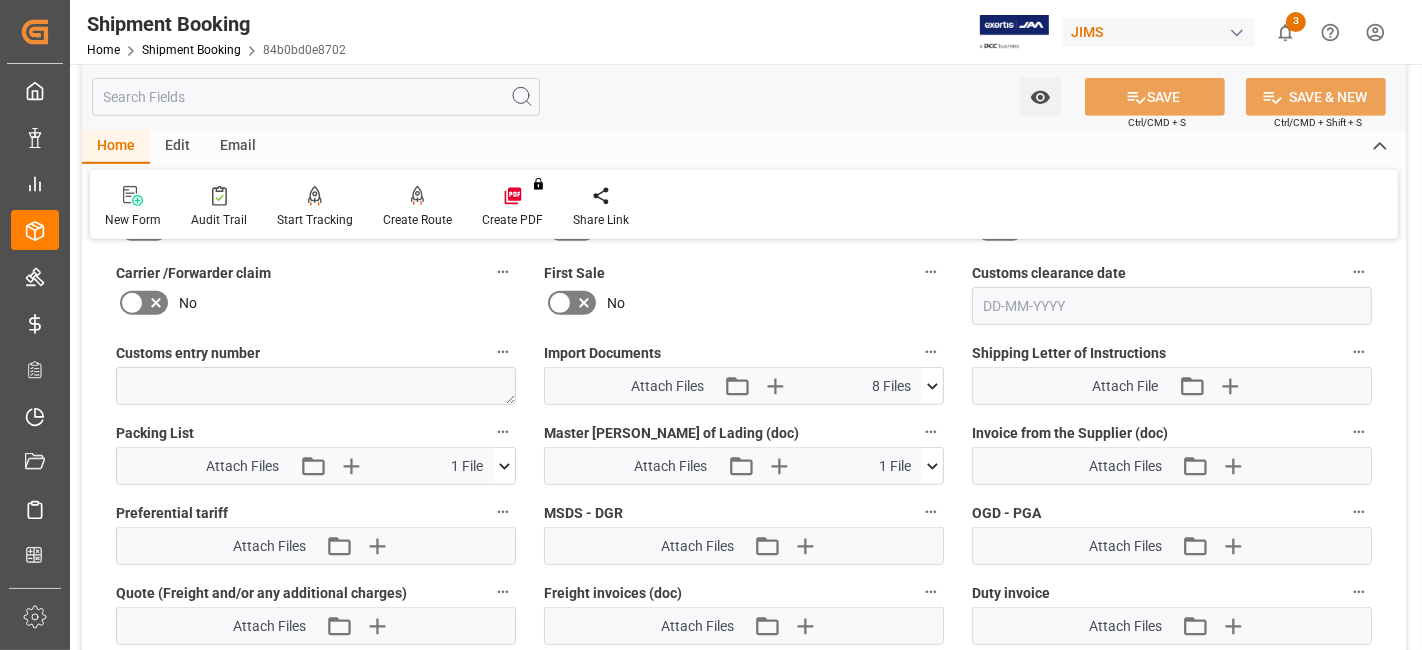 scroll, scrollTop: 1000, scrollLeft: 0, axis: vertical 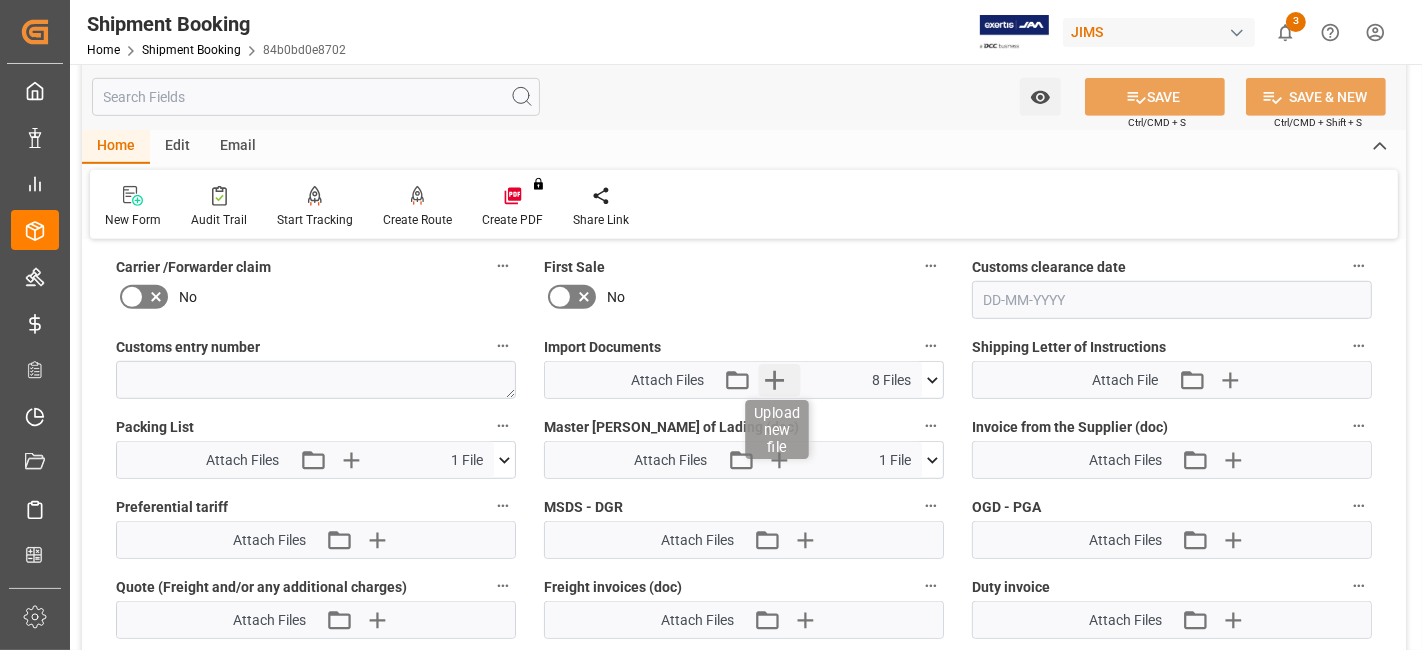 click 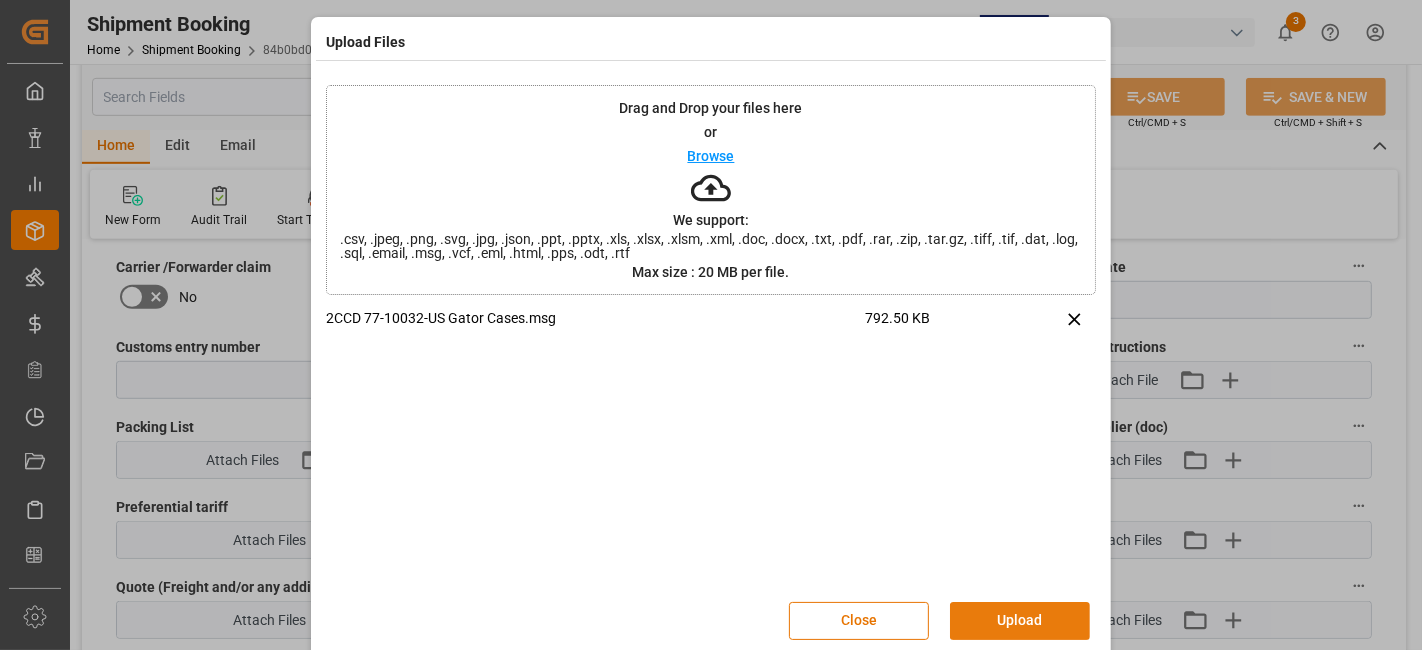 click on "Upload" at bounding box center (1020, 621) 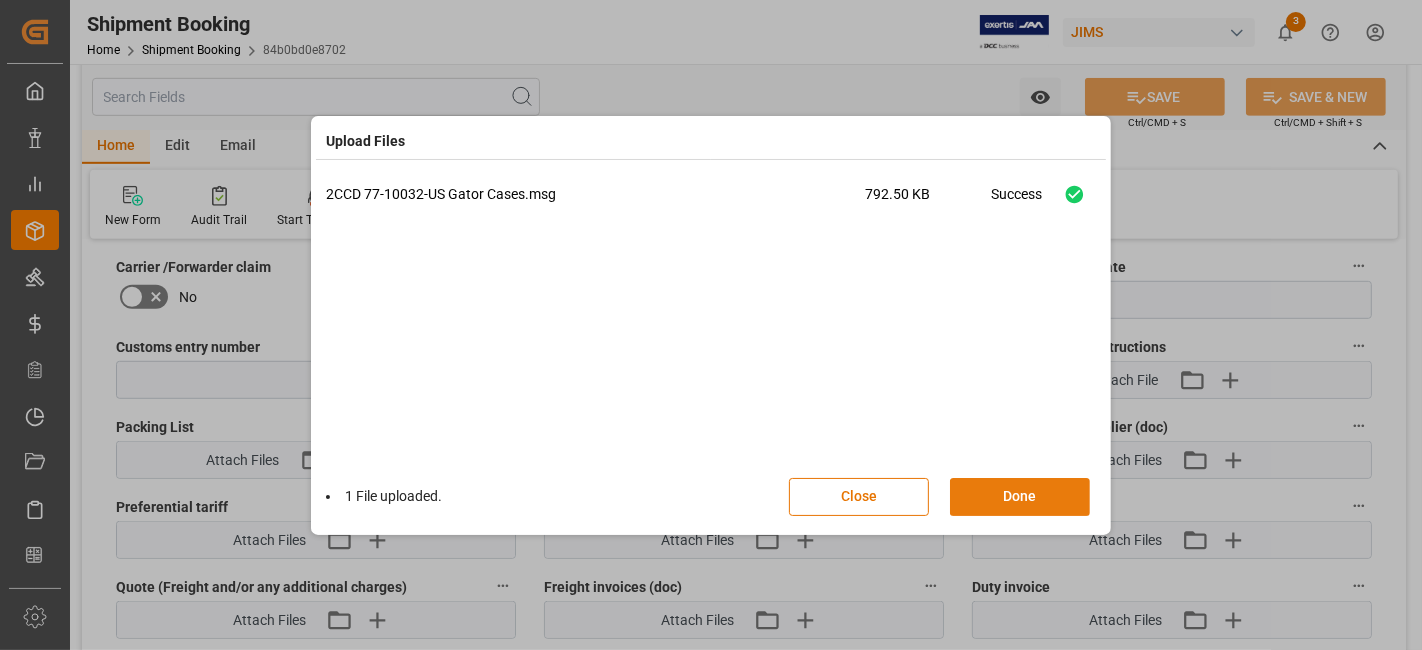 click on "Done" at bounding box center [1020, 497] 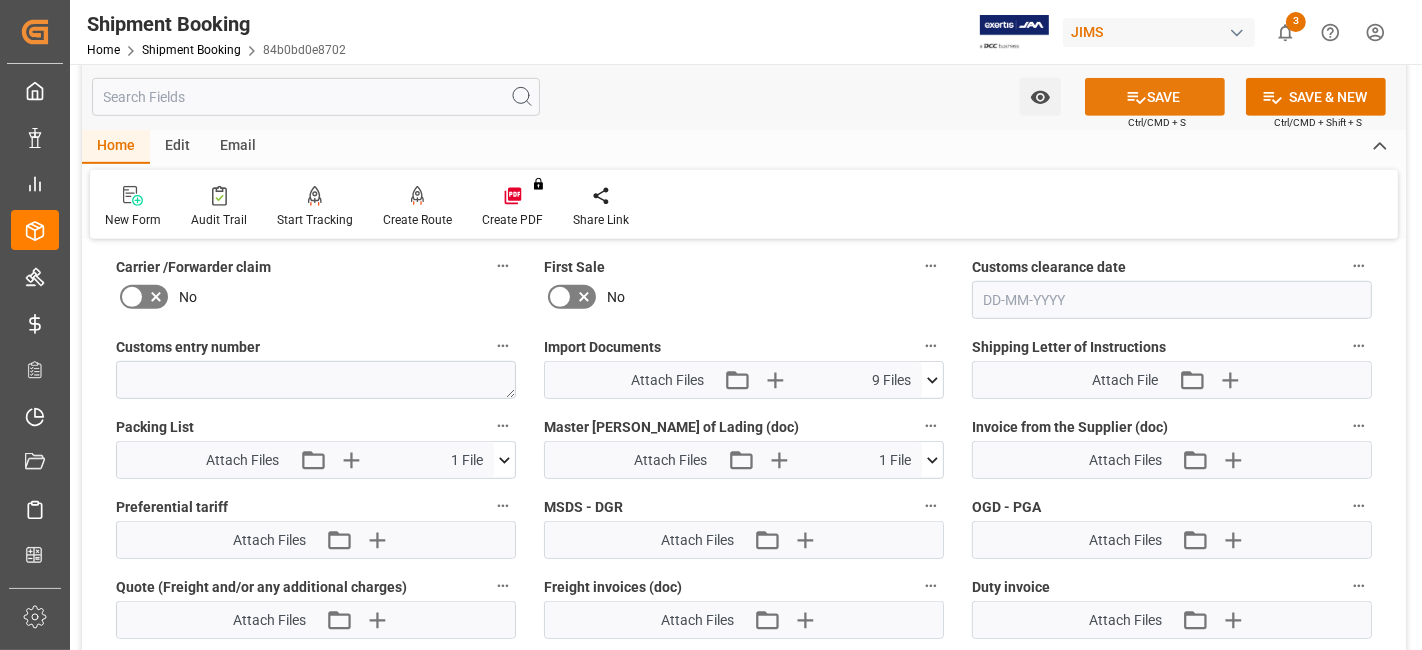 click on "SAVE" at bounding box center [1155, 97] 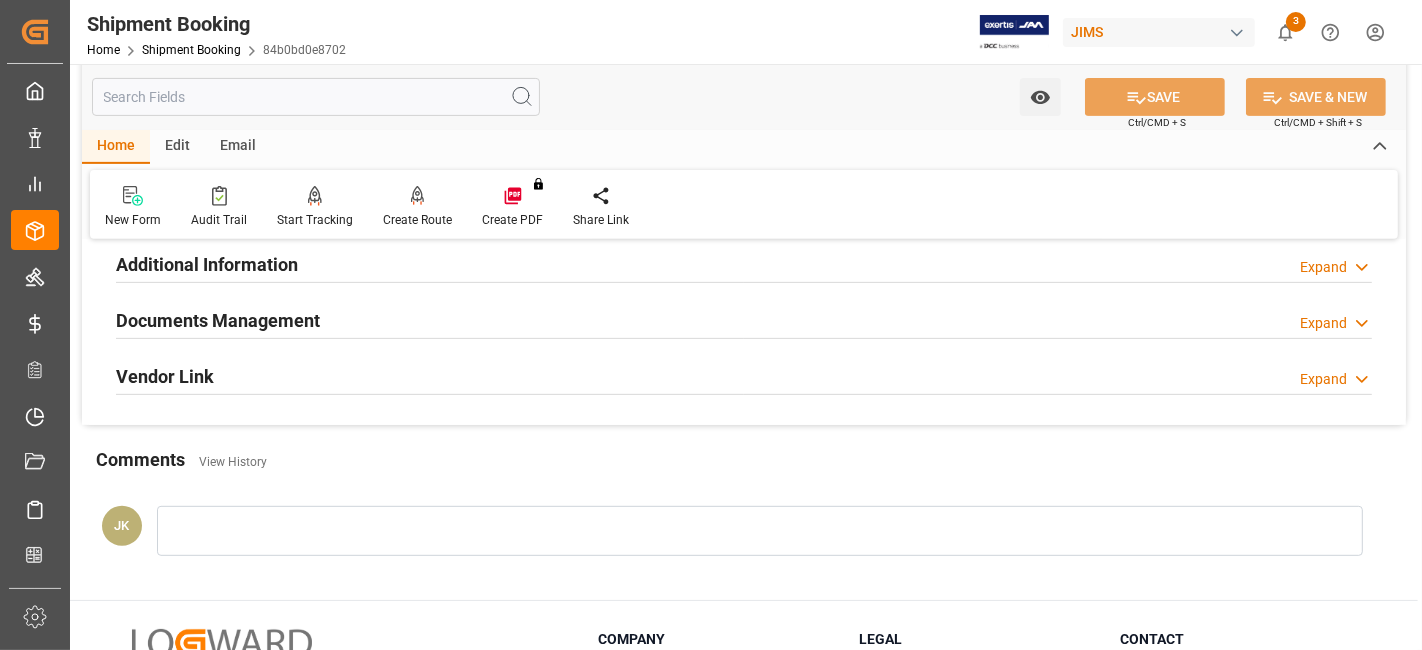 scroll, scrollTop: 402, scrollLeft: 0, axis: vertical 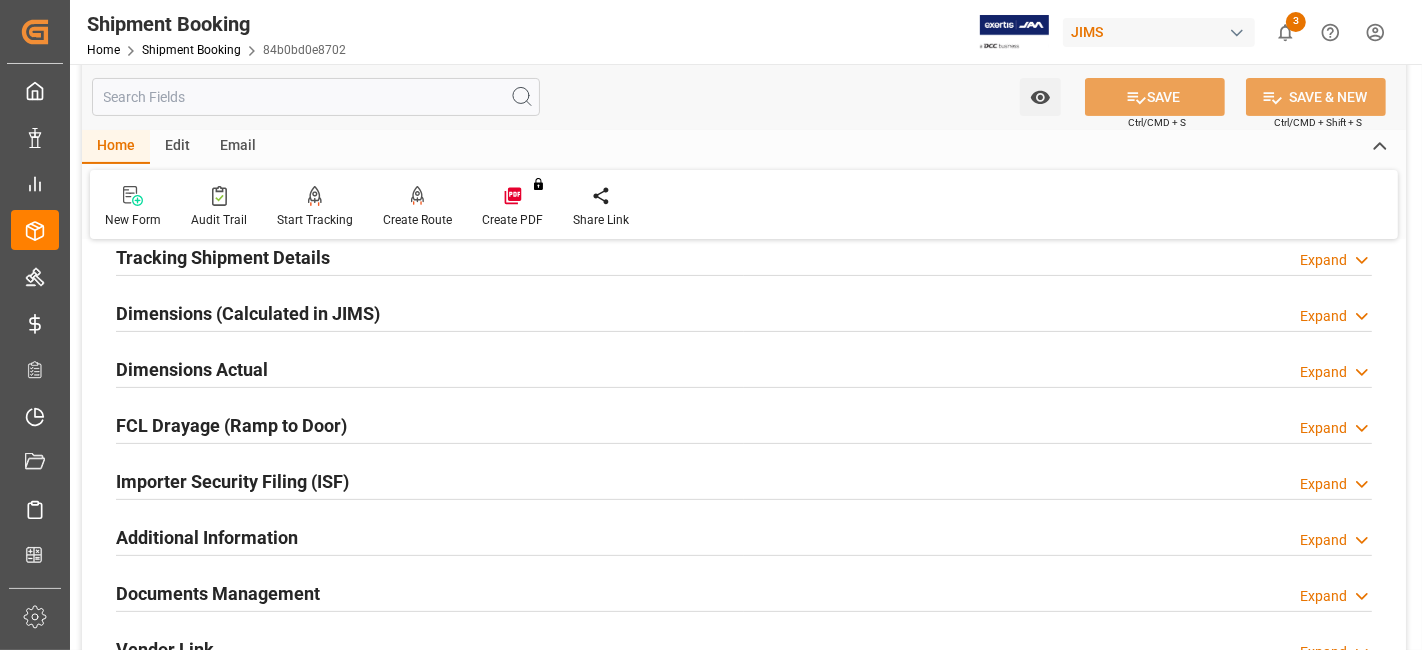 click on "Tracking Shipment Details" at bounding box center [223, 257] 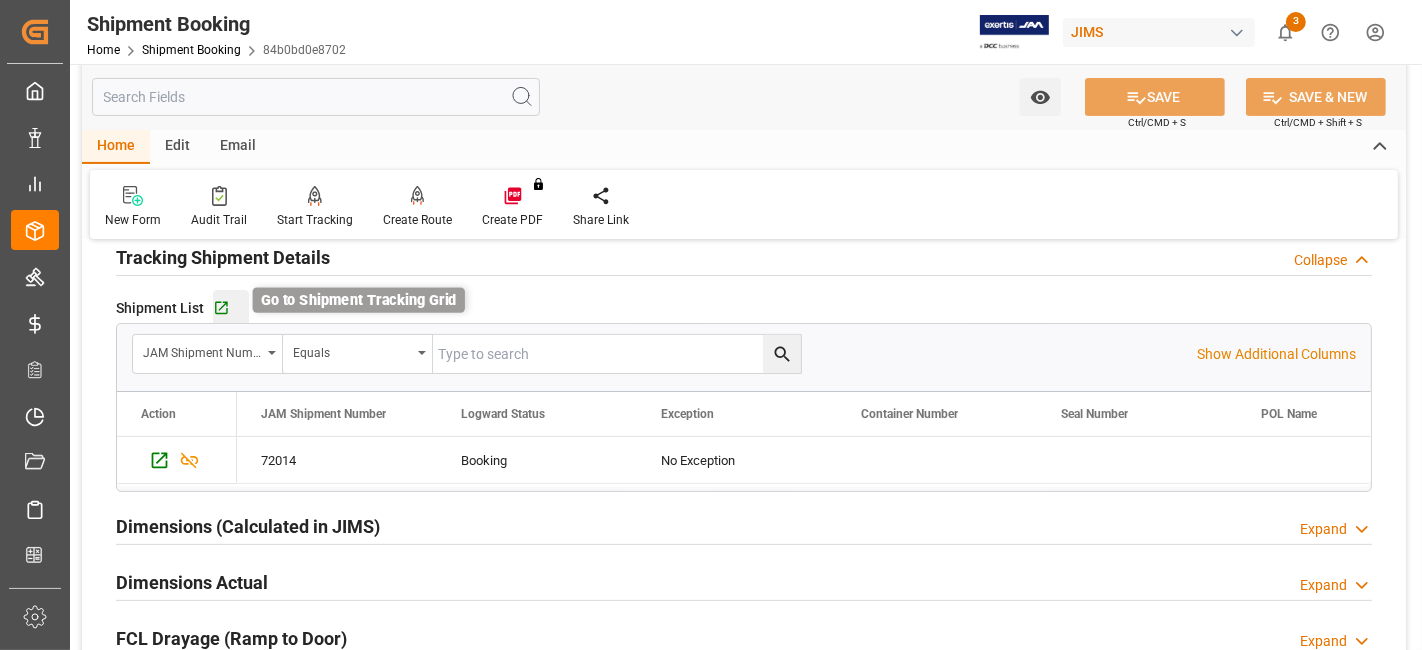 click 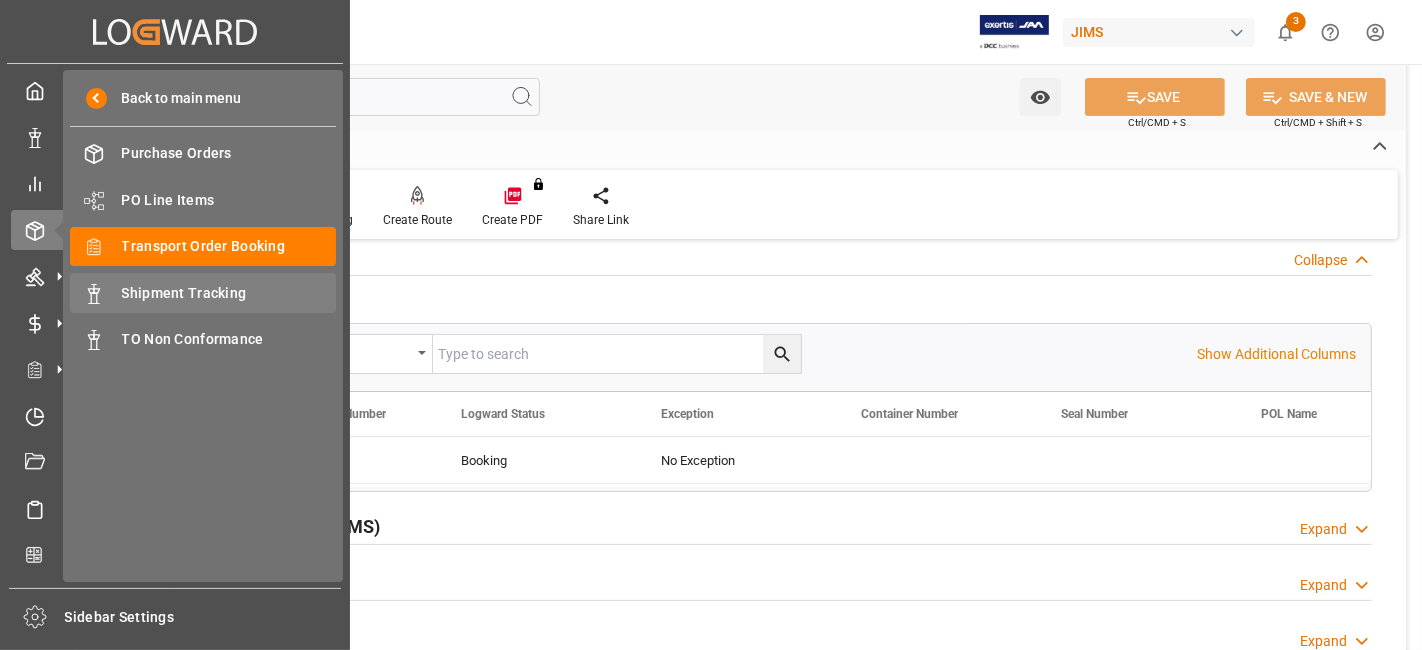 click on "Shipment Tracking" at bounding box center (229, 293) 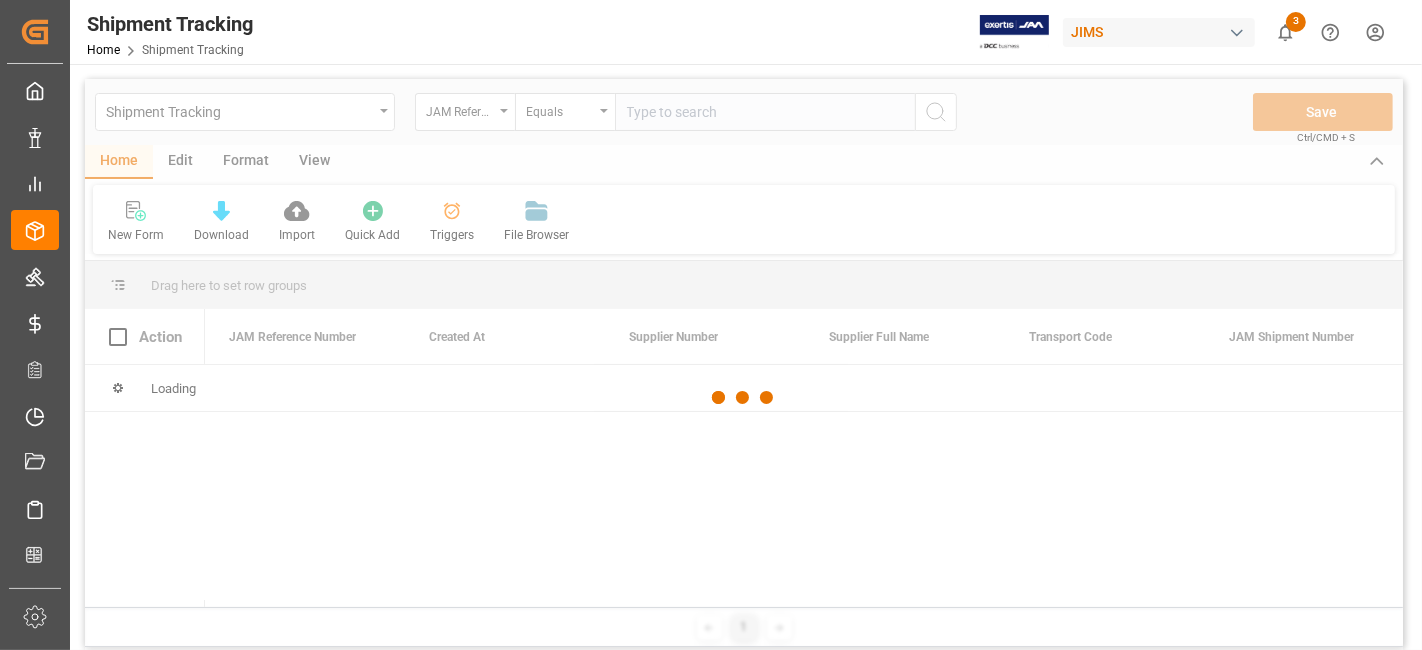 click at bounding box center [744, 398] 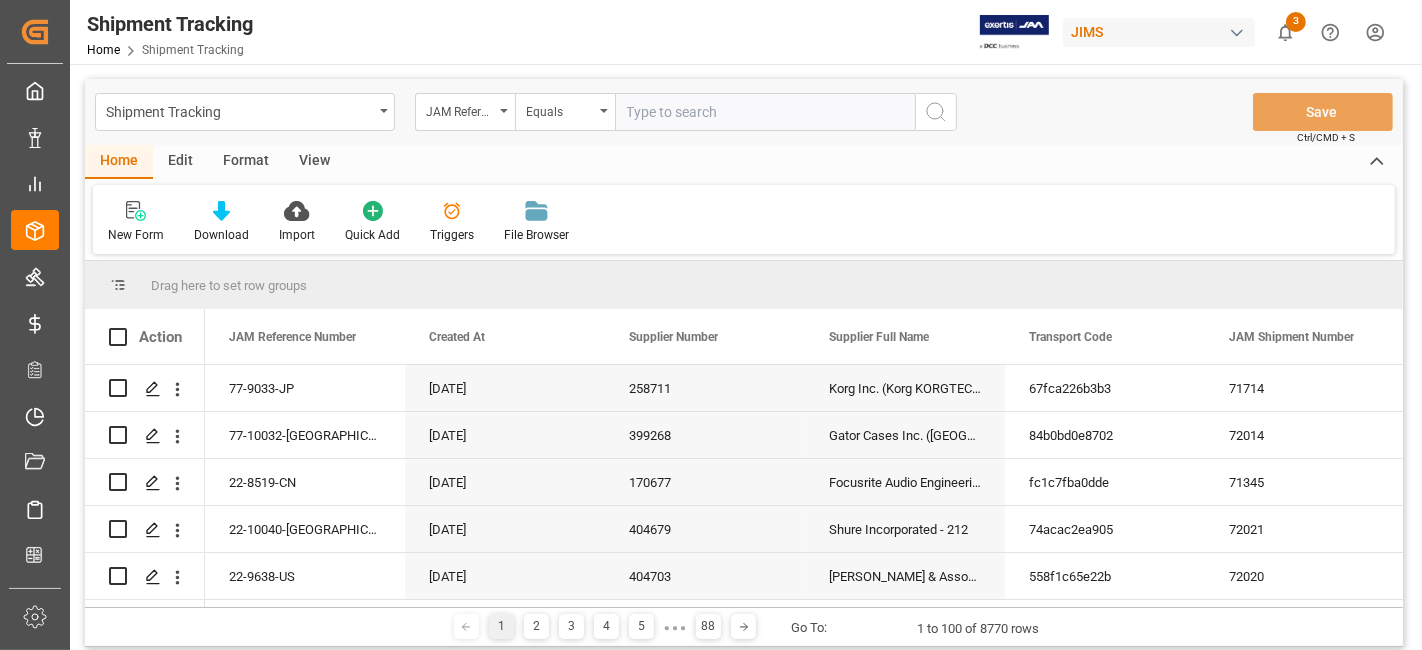 click at bounding box center (765, 112) 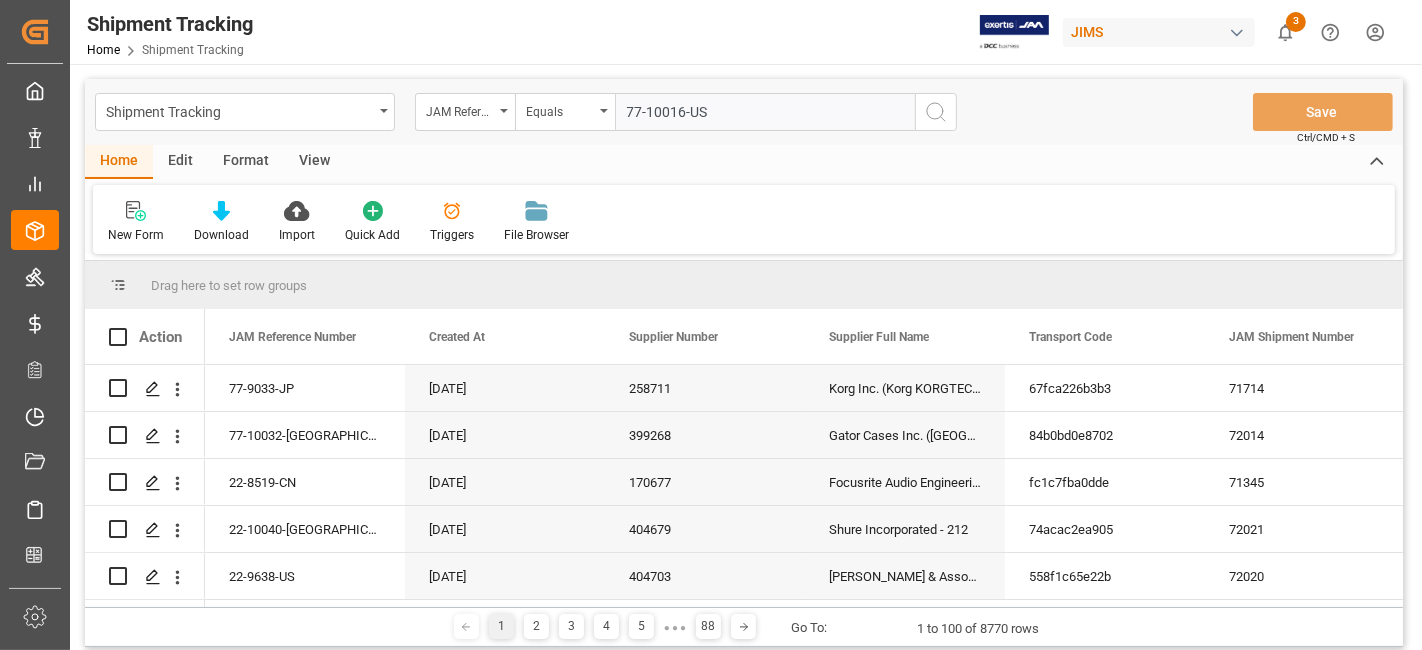 type on "77-10016-US" 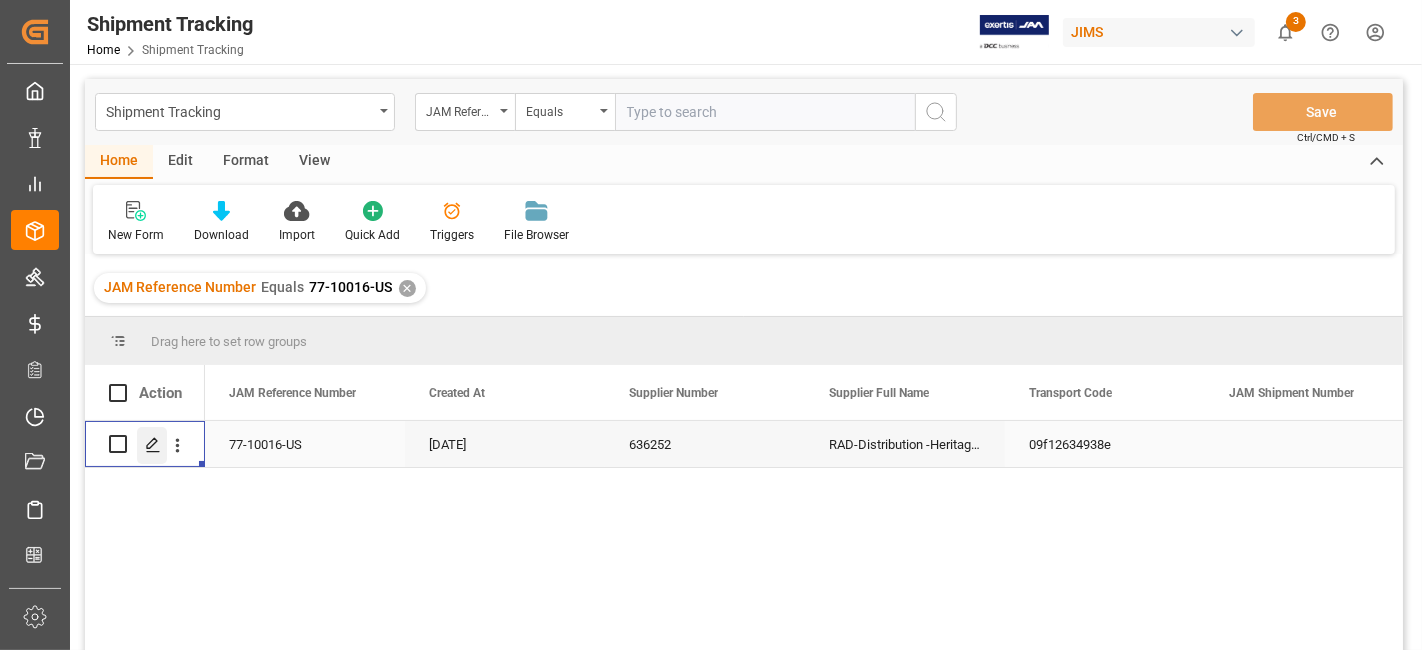 click 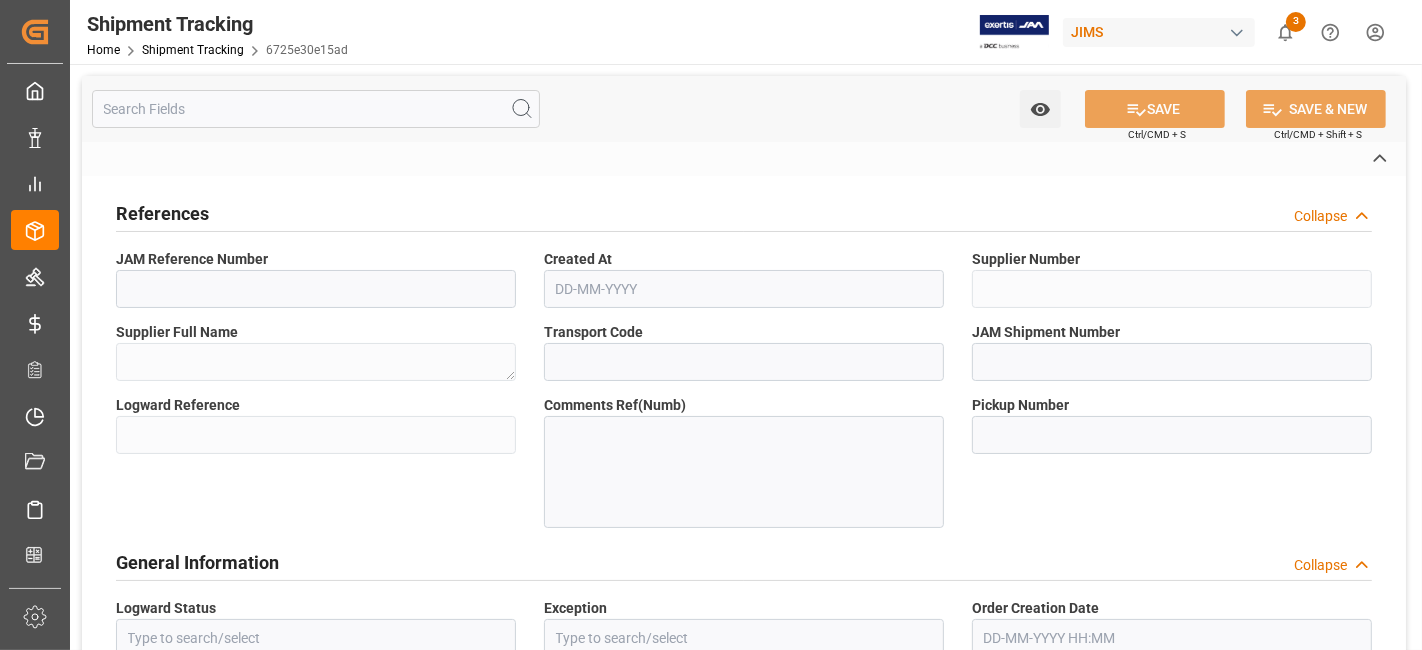 type on "77-10016-US" 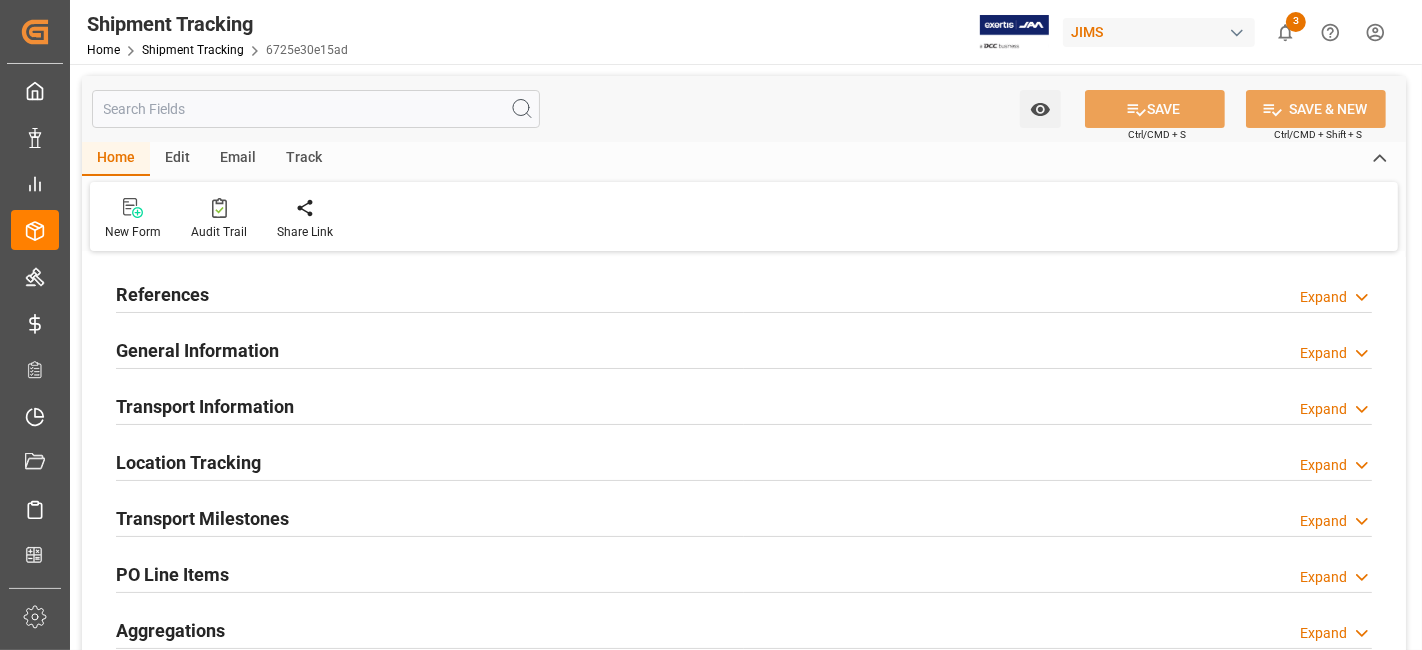 type on "09-07-2025" 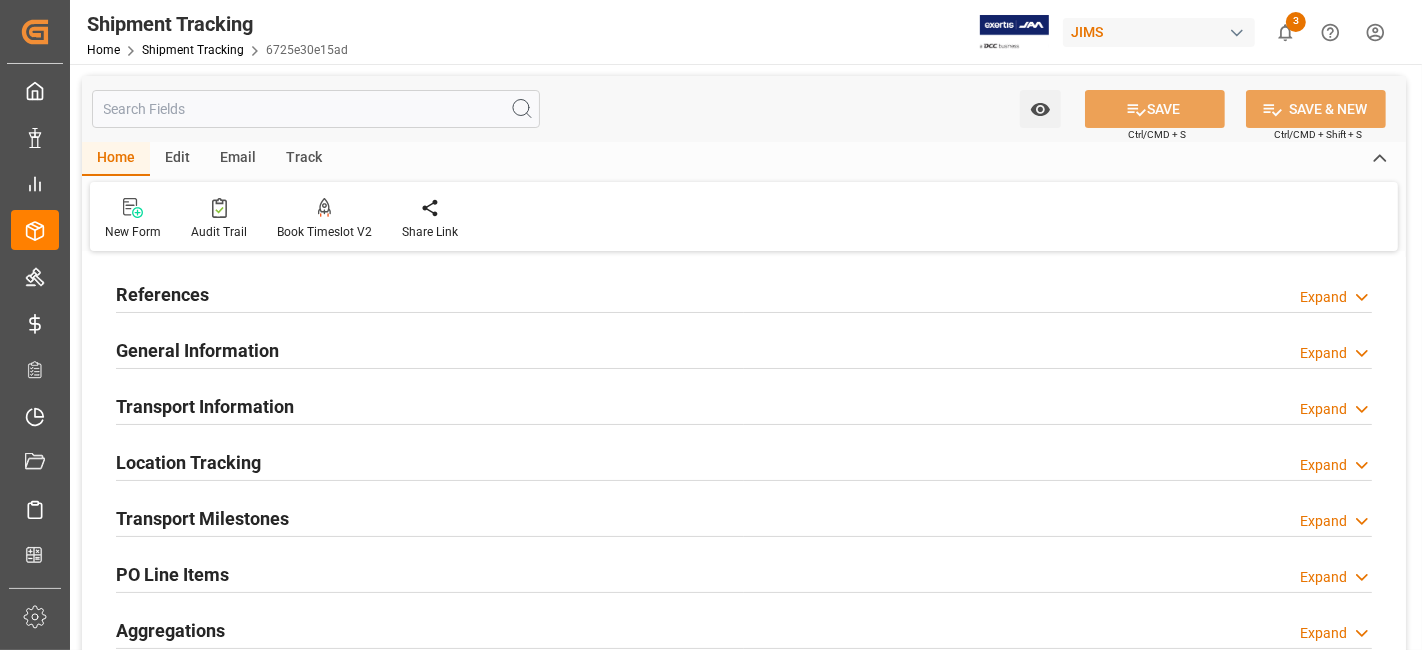 click on "References" at bounding box center [162, 294] 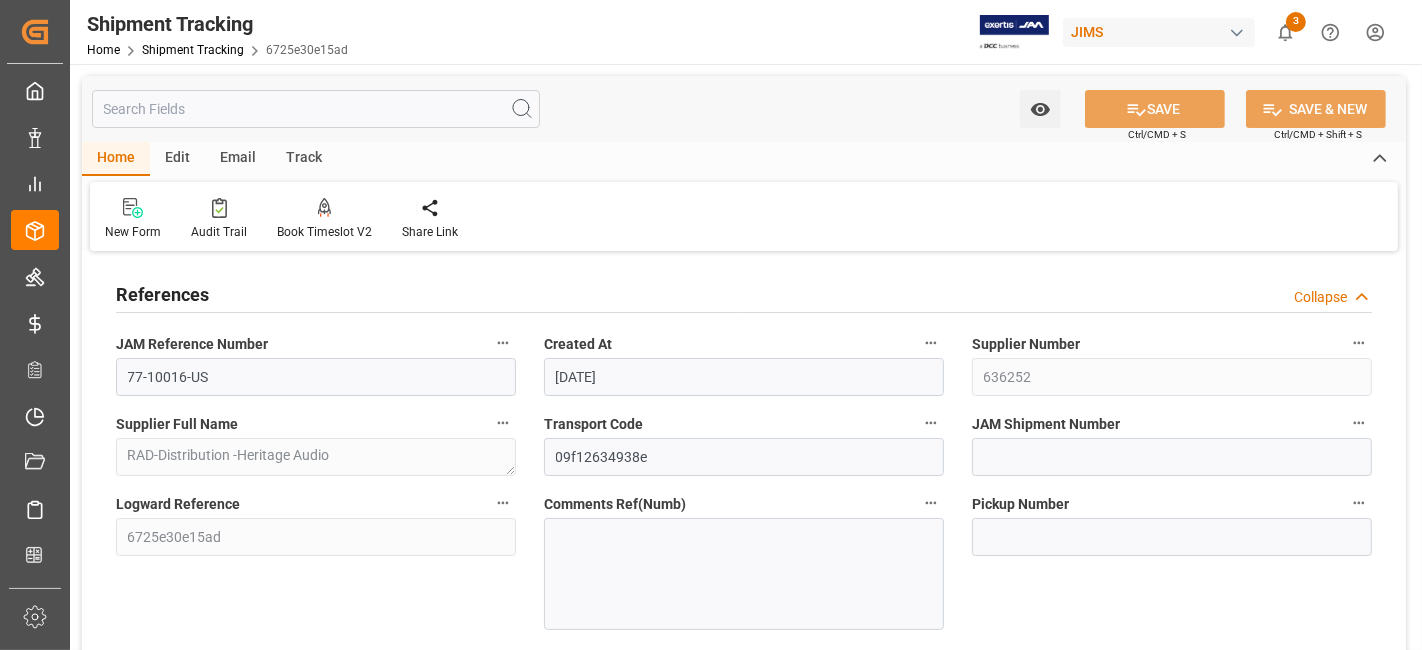 click on "Pickup Number" at bounding box center [1172, 560] 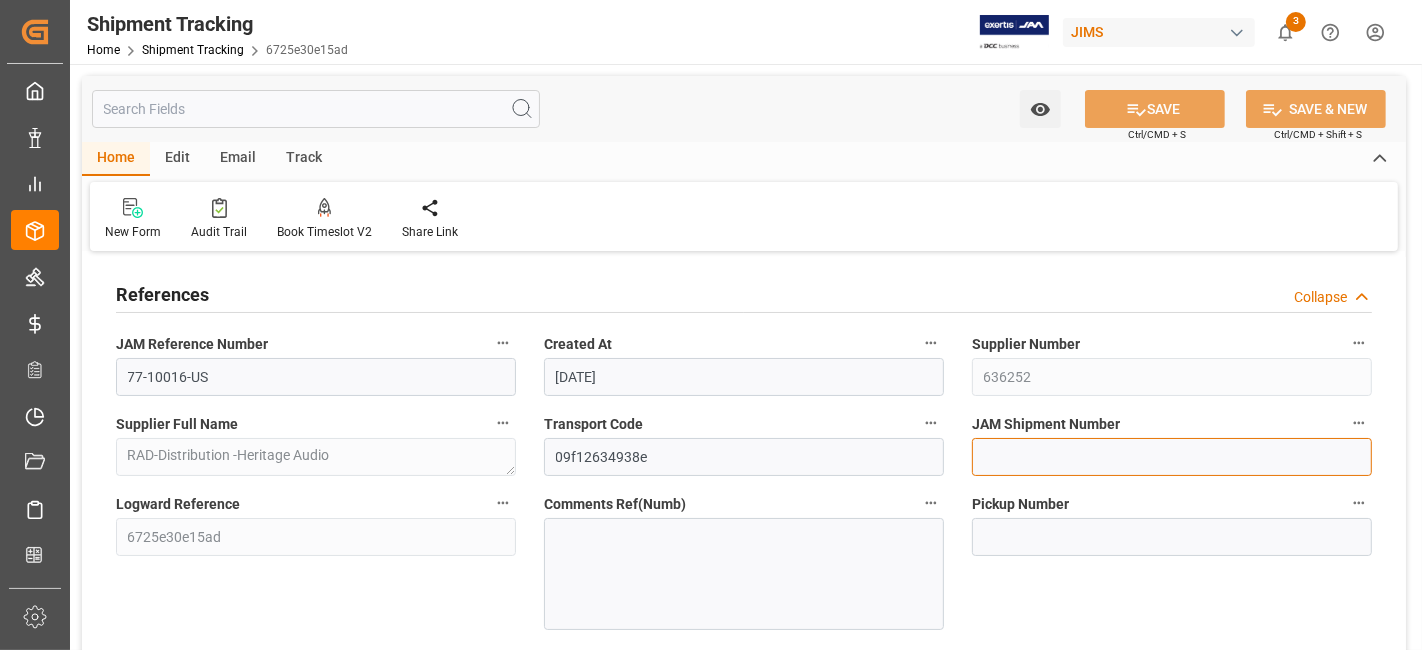 click at bounding box center [1172, 457] 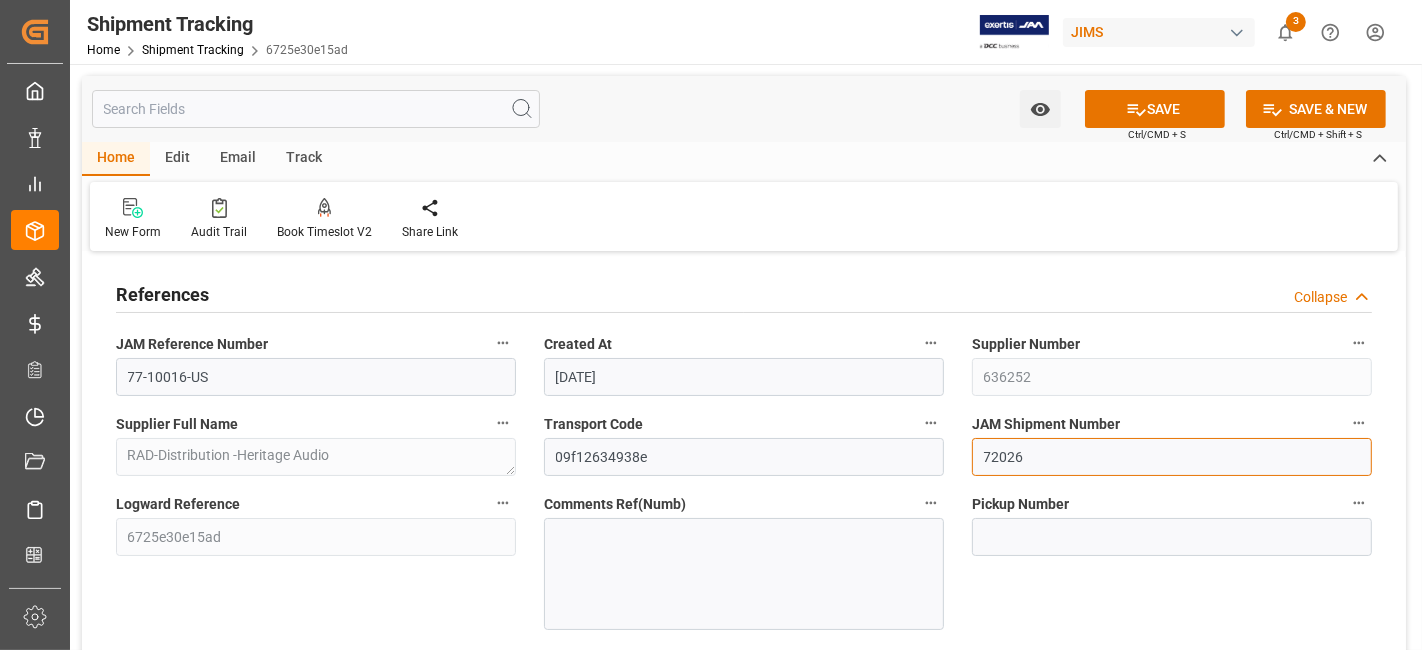 type on "72026" 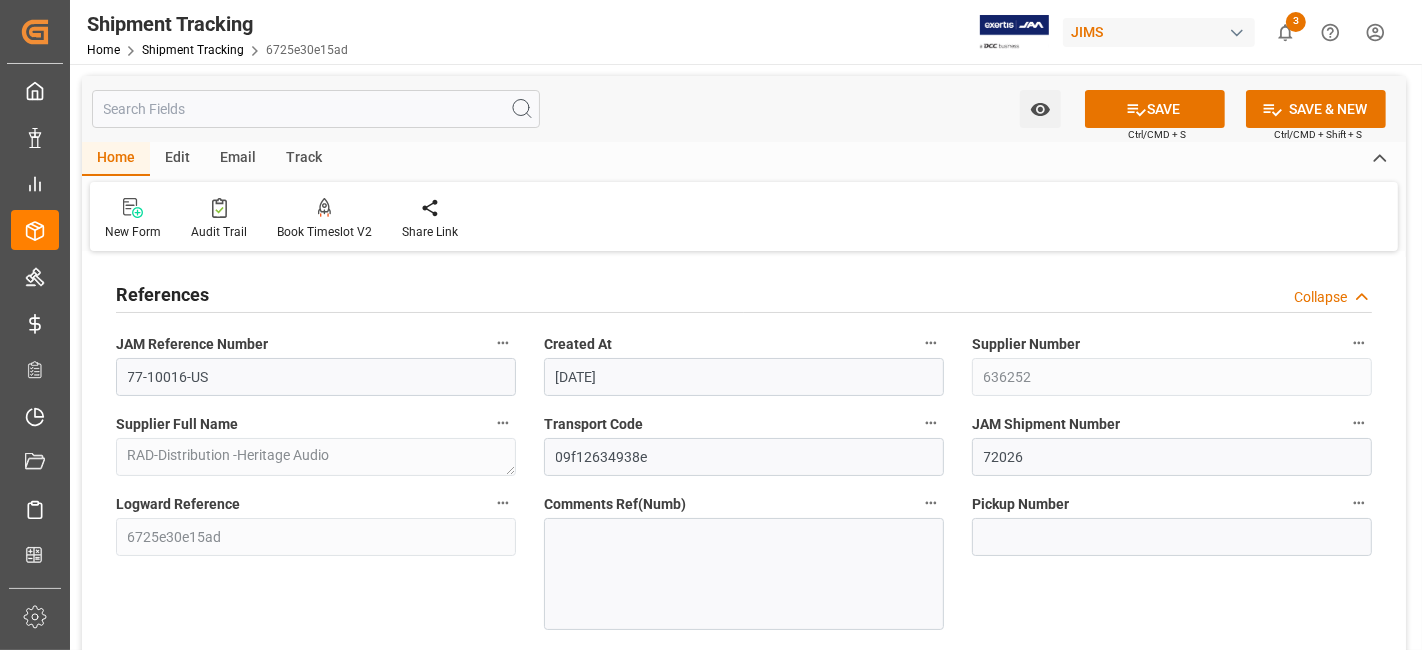 click on "Watch Option   SAVE Ctrl/CMD + S    SAVE & NEW Ctrl/CMD + Shift + S" at bounding box center [744, 109] 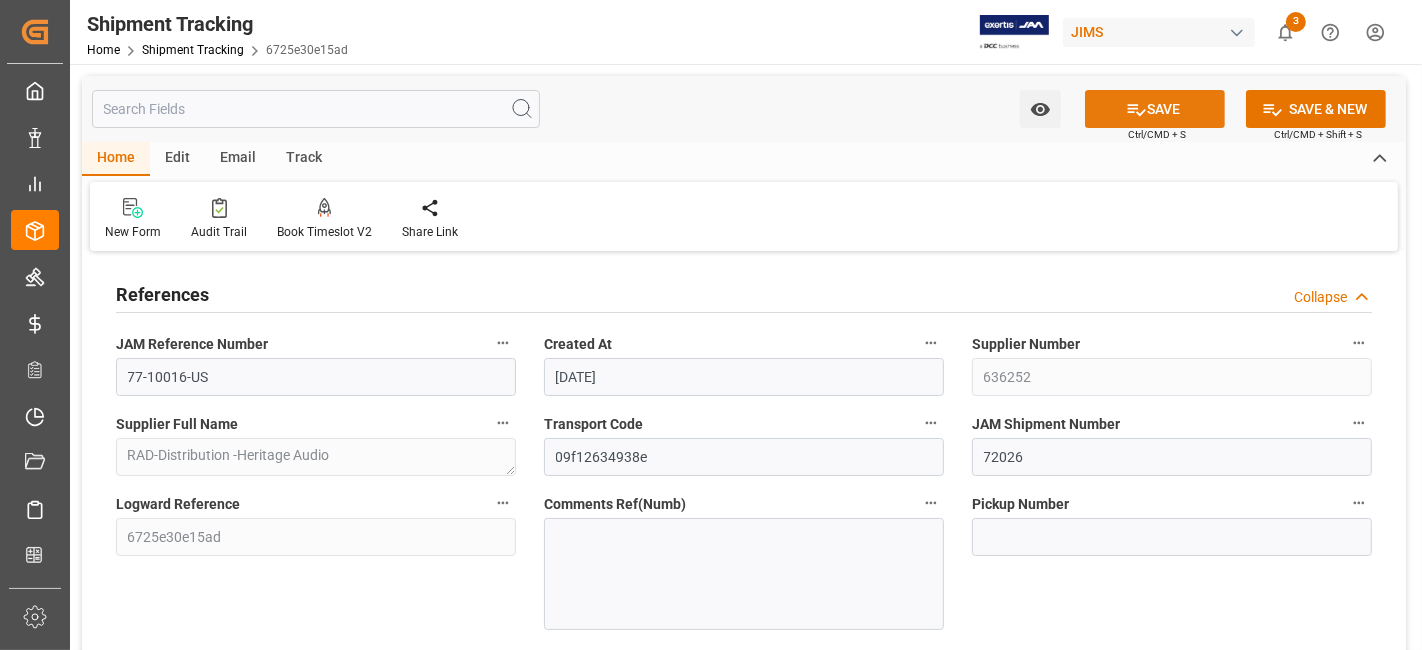 click on "SAVE" at bounding box center (1155, 109) 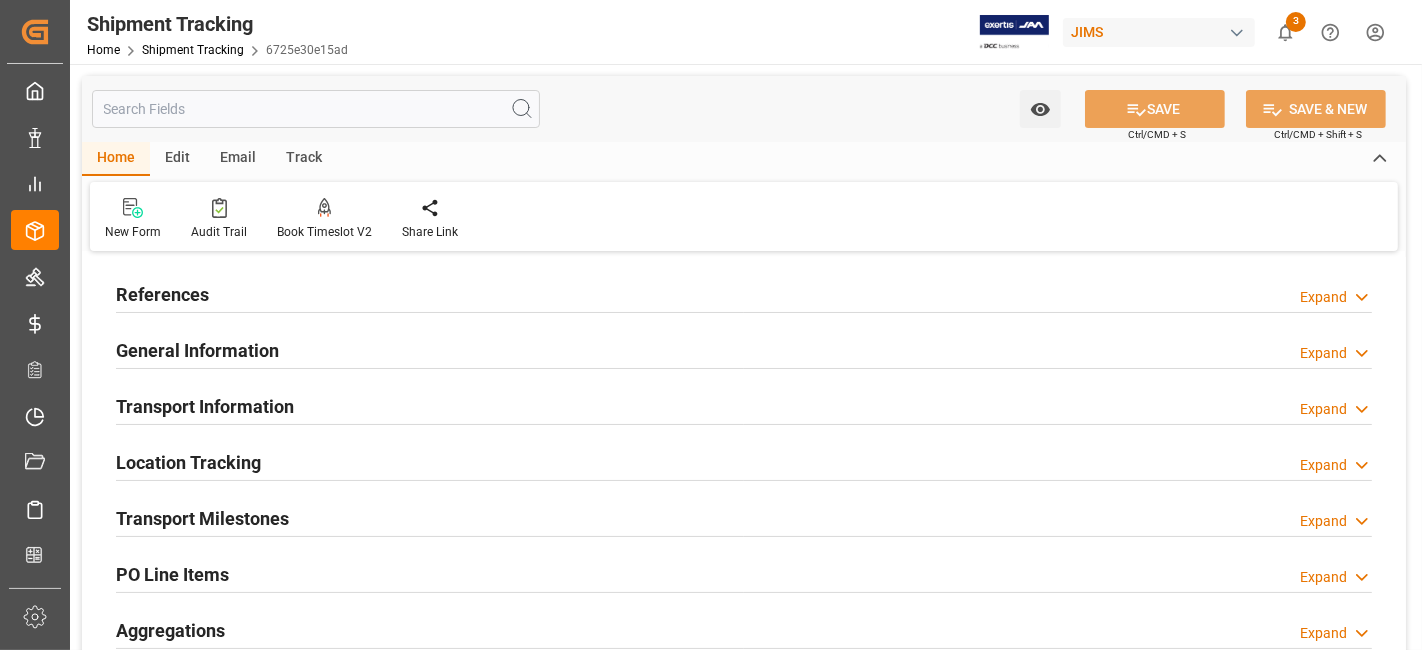 click on "References Expand" at bounding box center [744, 293] 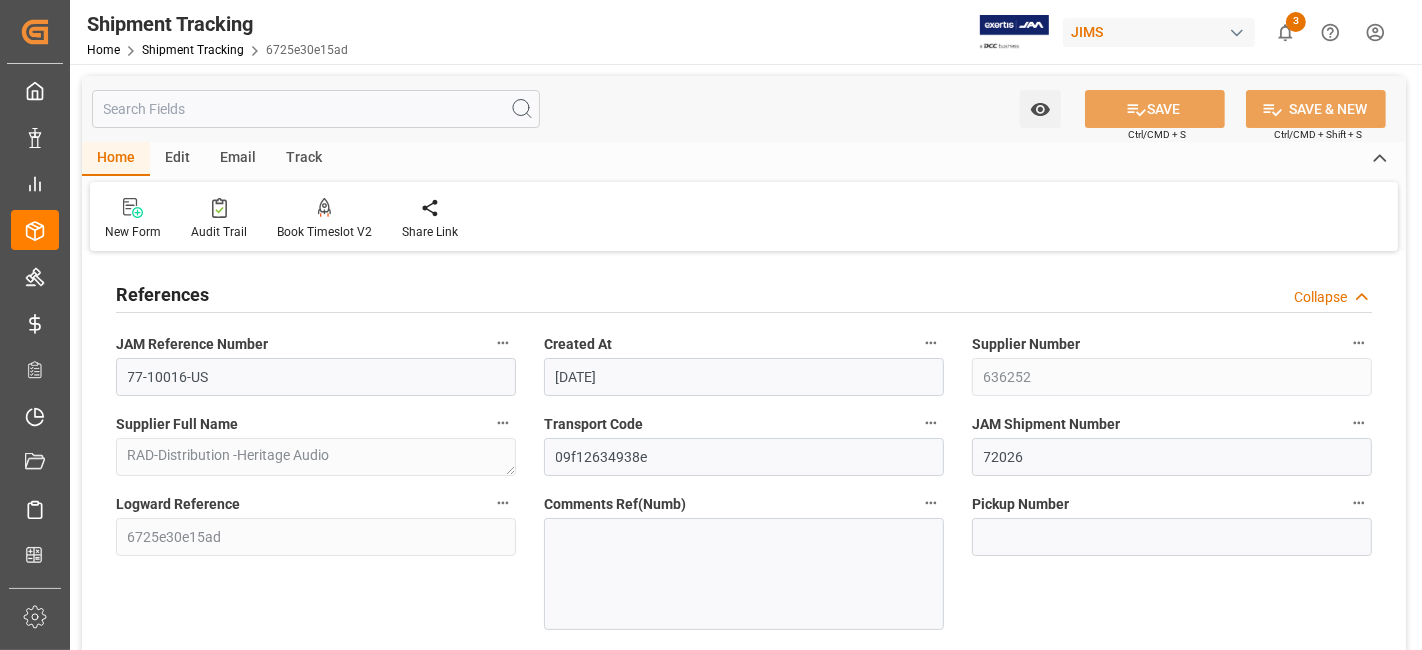 click on "References Collapse" at bounding box center [744, 293] 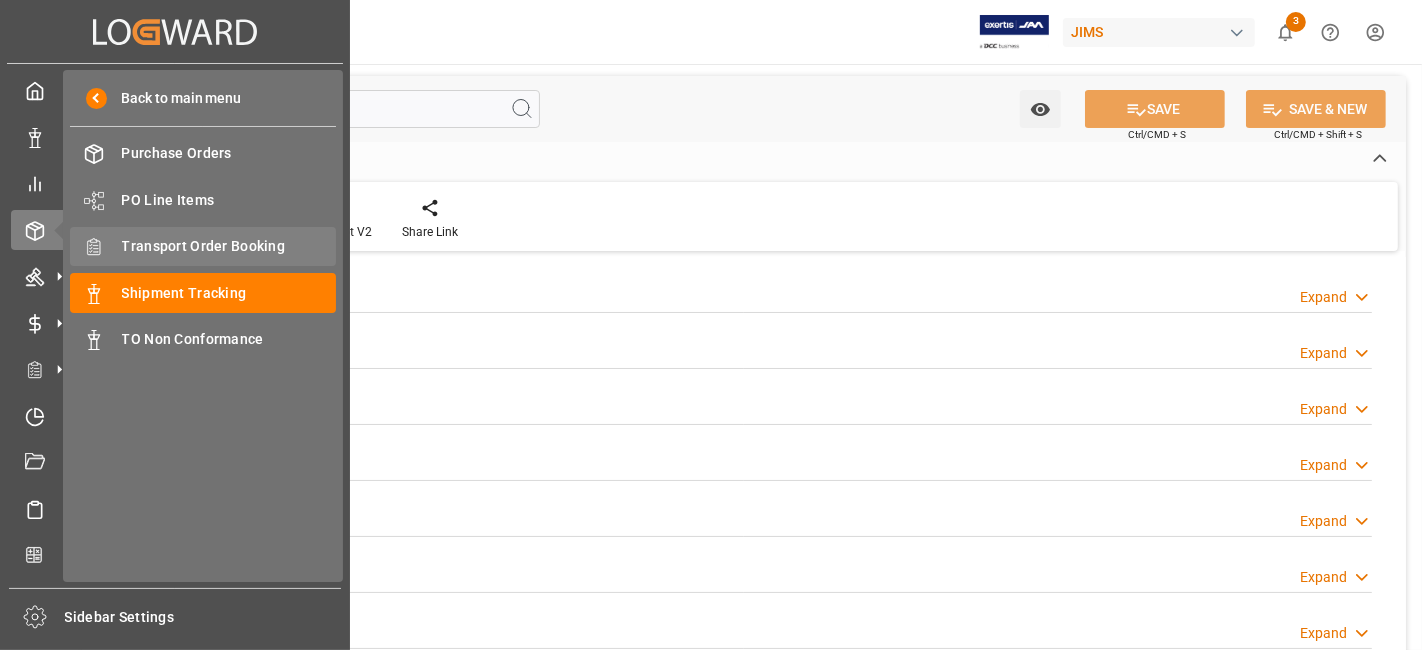 click on "Transport Order Booking" at bounding box center [229, 246] 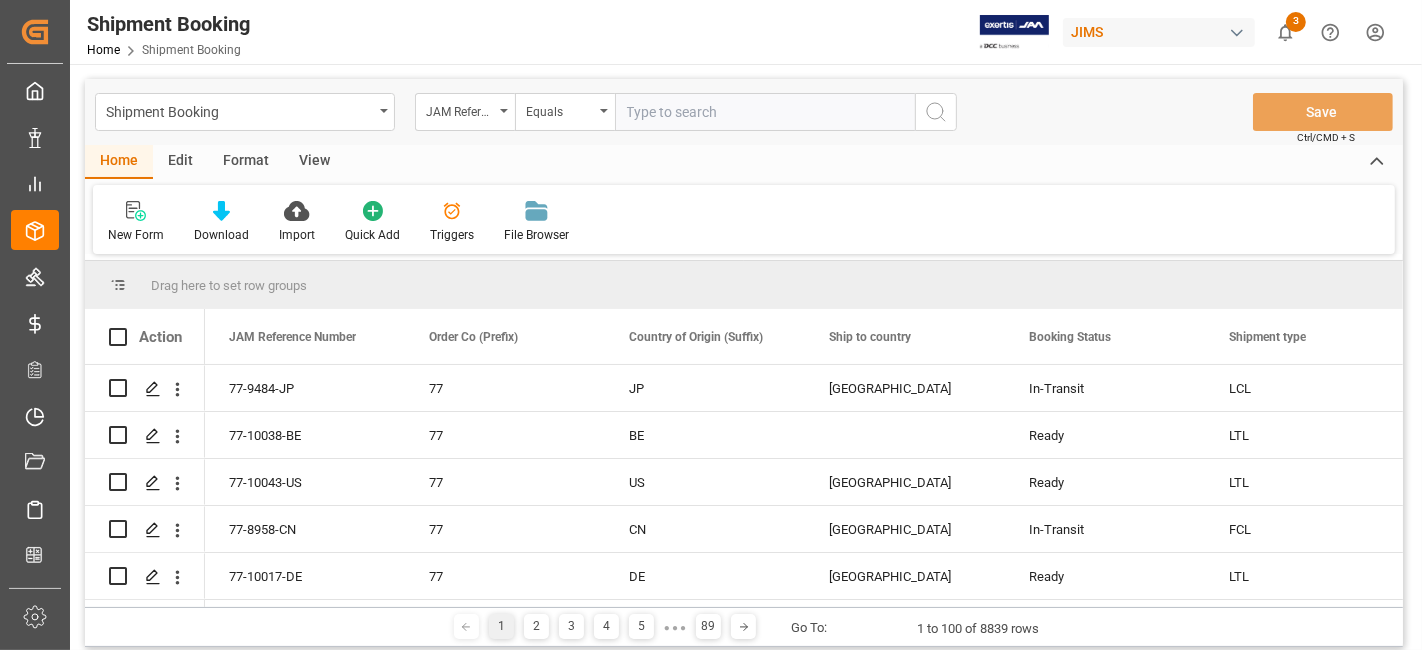 click at bounding box center (765, 112) 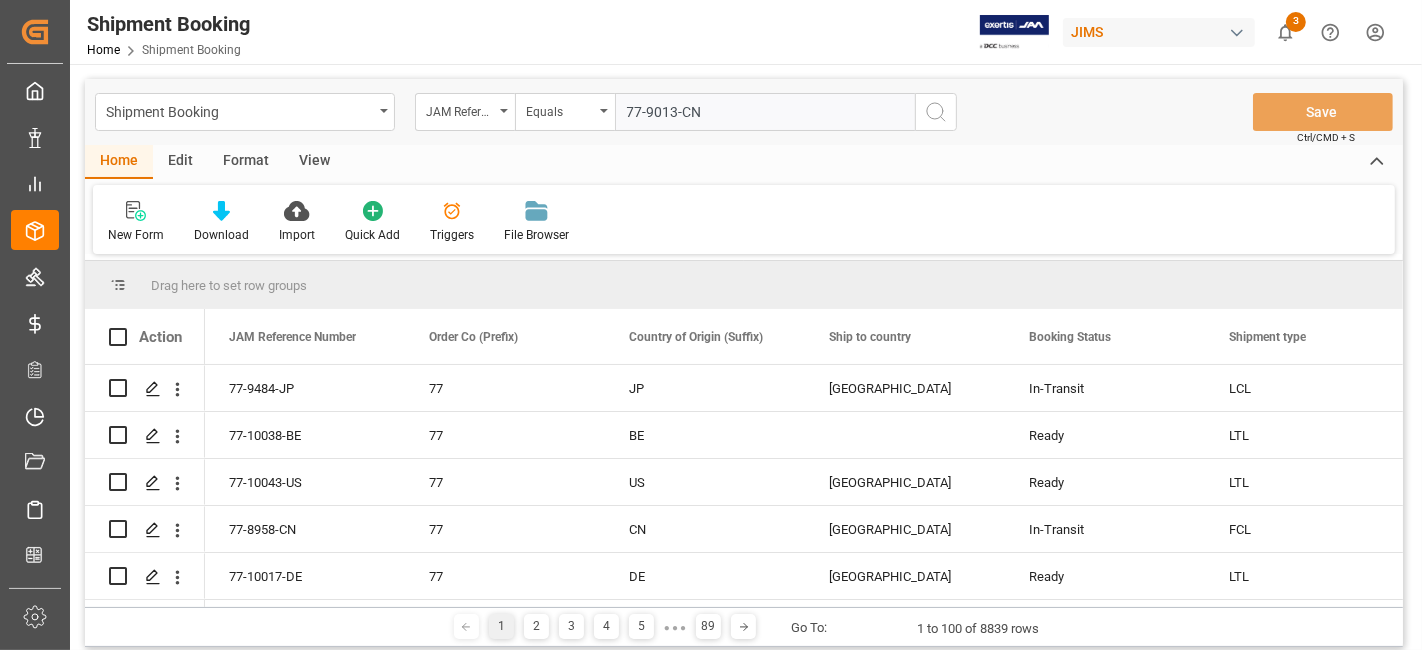 type on "77-9013-CN" 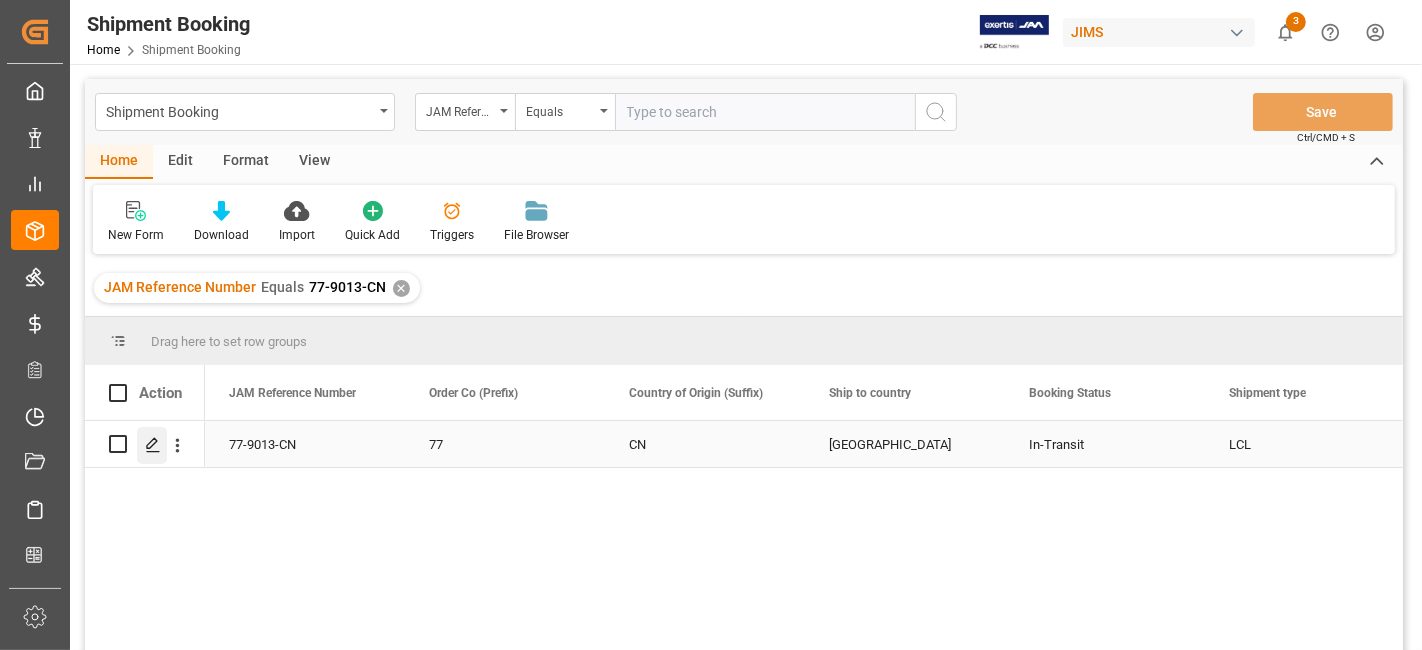 click 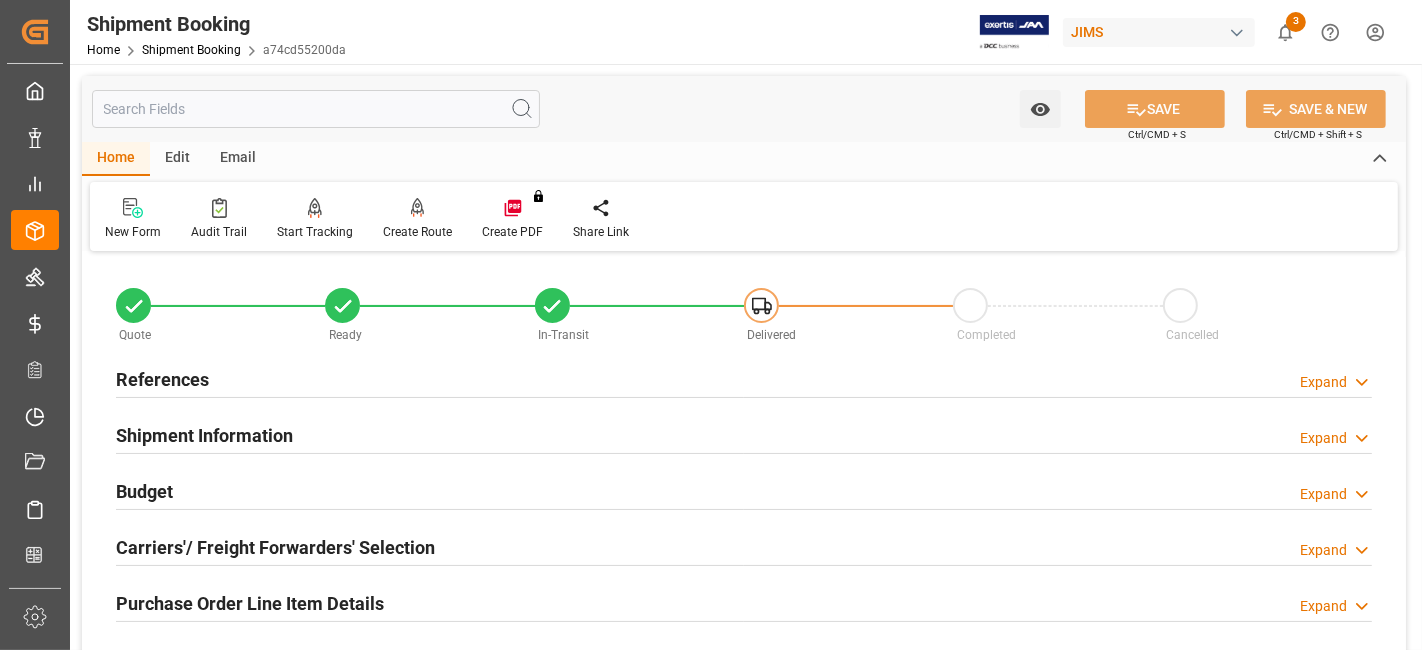 click on "References Expand" at bounding box center (744, 378) 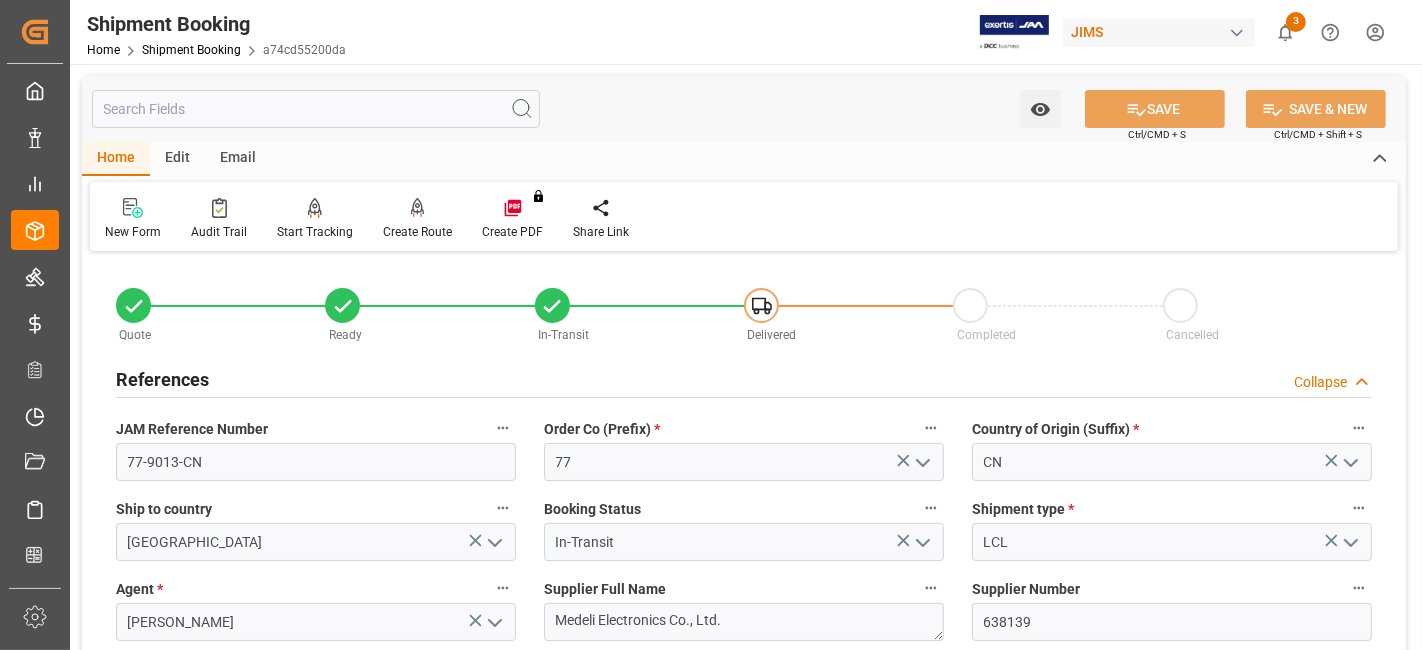 click on "References Collapse" at bounding box center [744, 378] 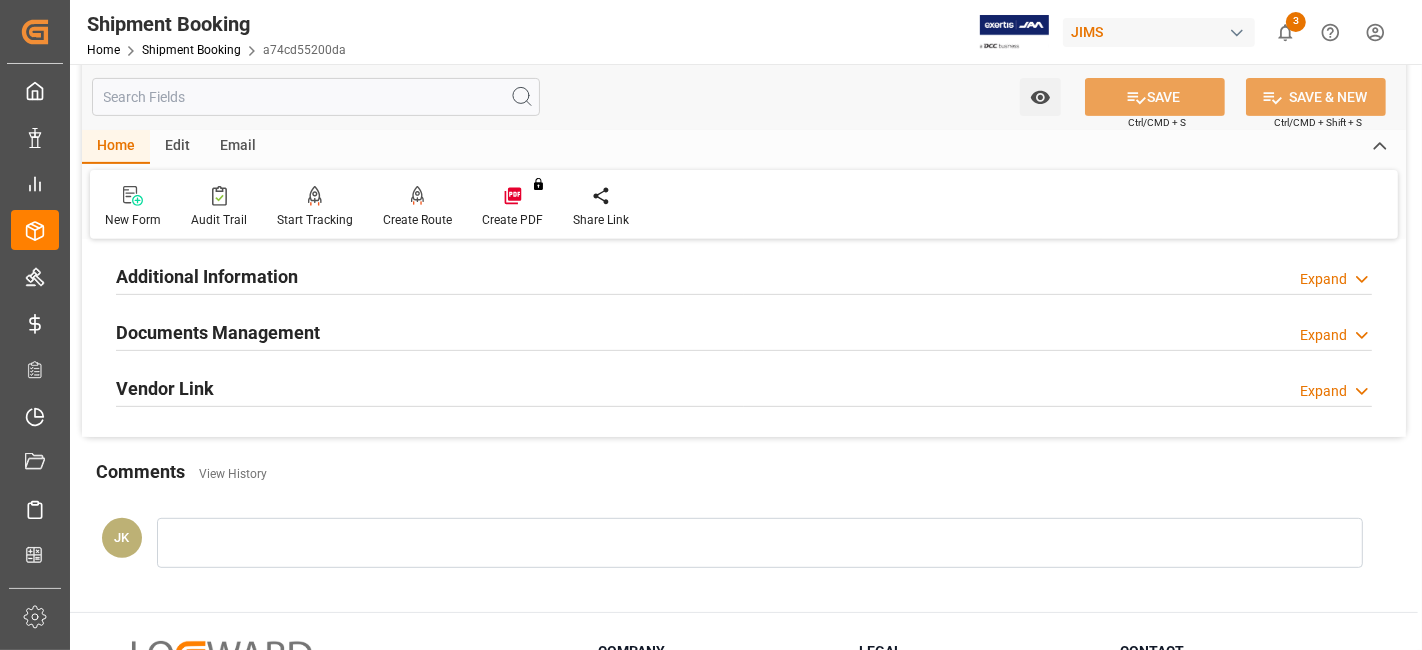 scroll, scrollTop: 666, scrollLeft: 0, axis: vertical 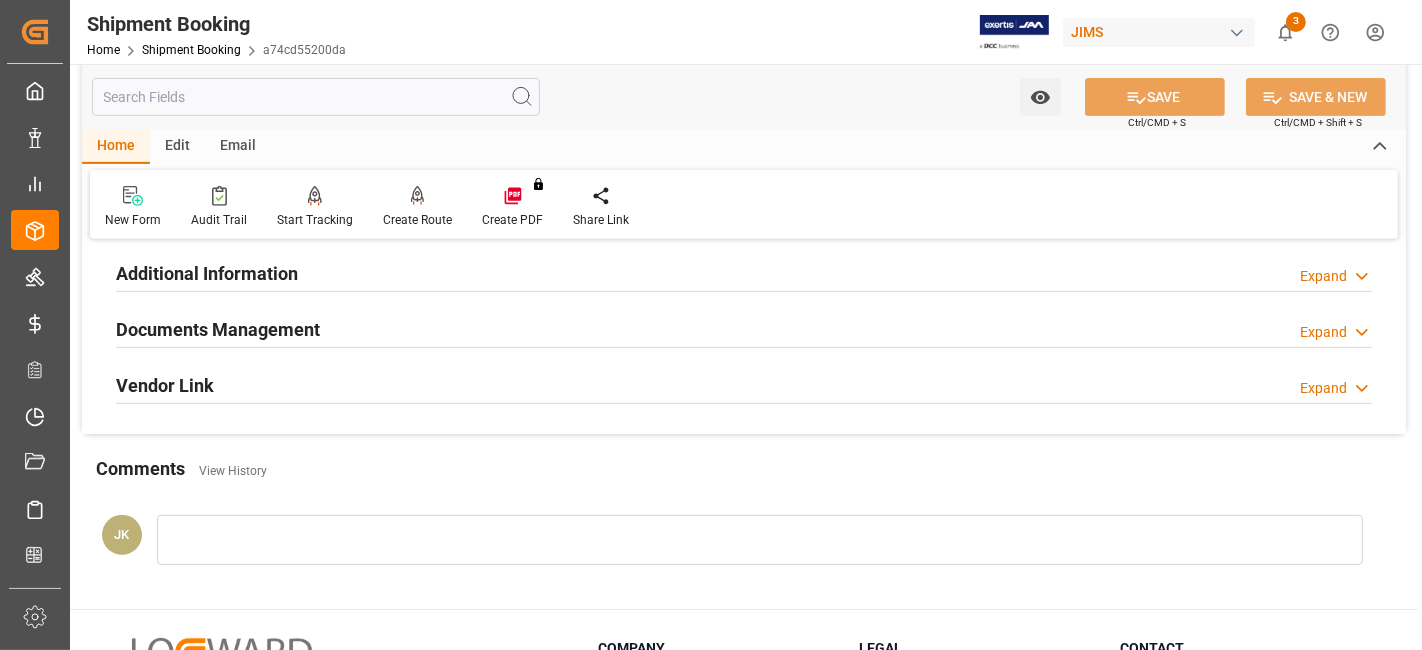 click on "Documents Management" at bounding box center [218, 329] 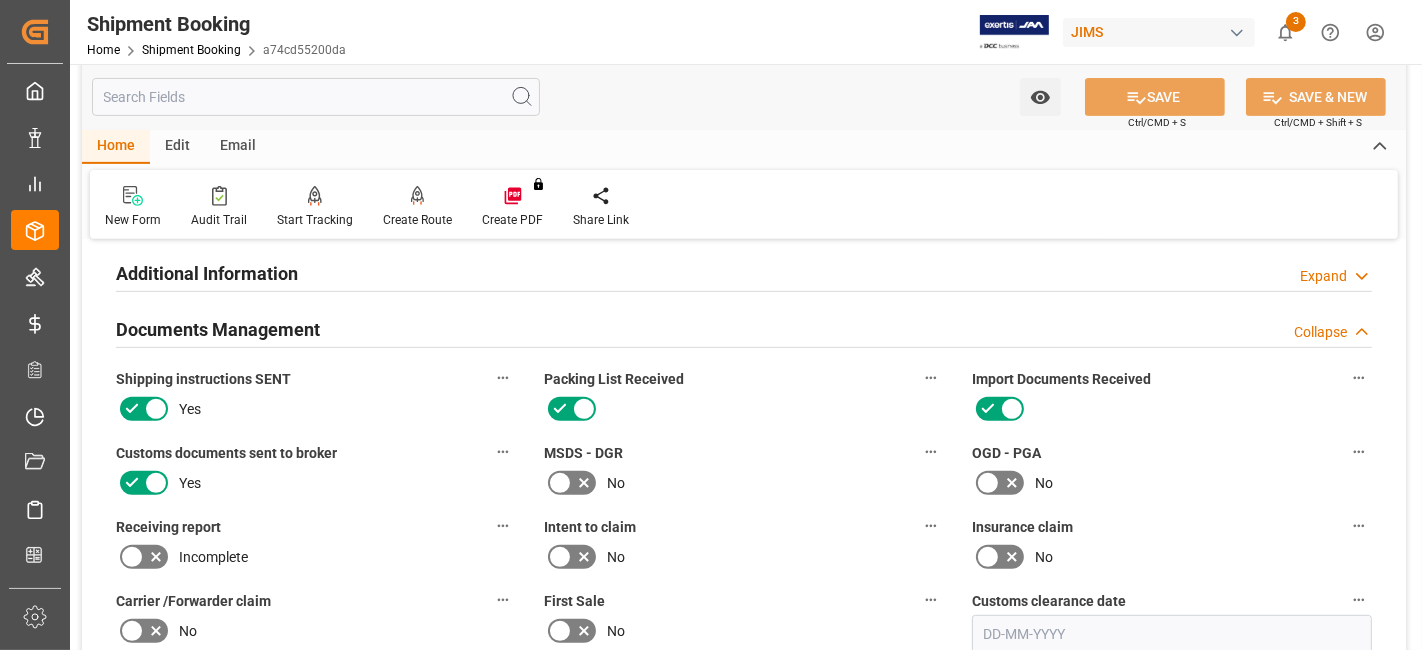 click on "Documents Management" at bounding box center (218, 329) 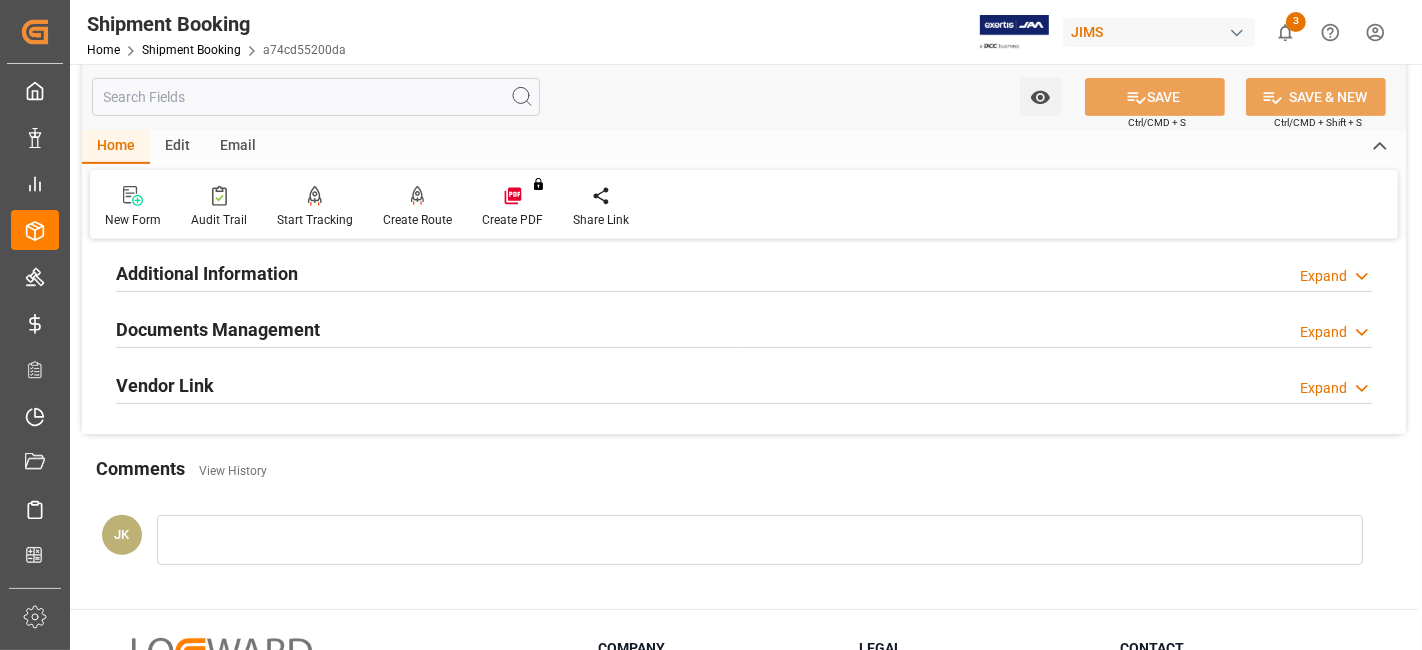 click on "Documents Management" at bounding box center (218, 329) 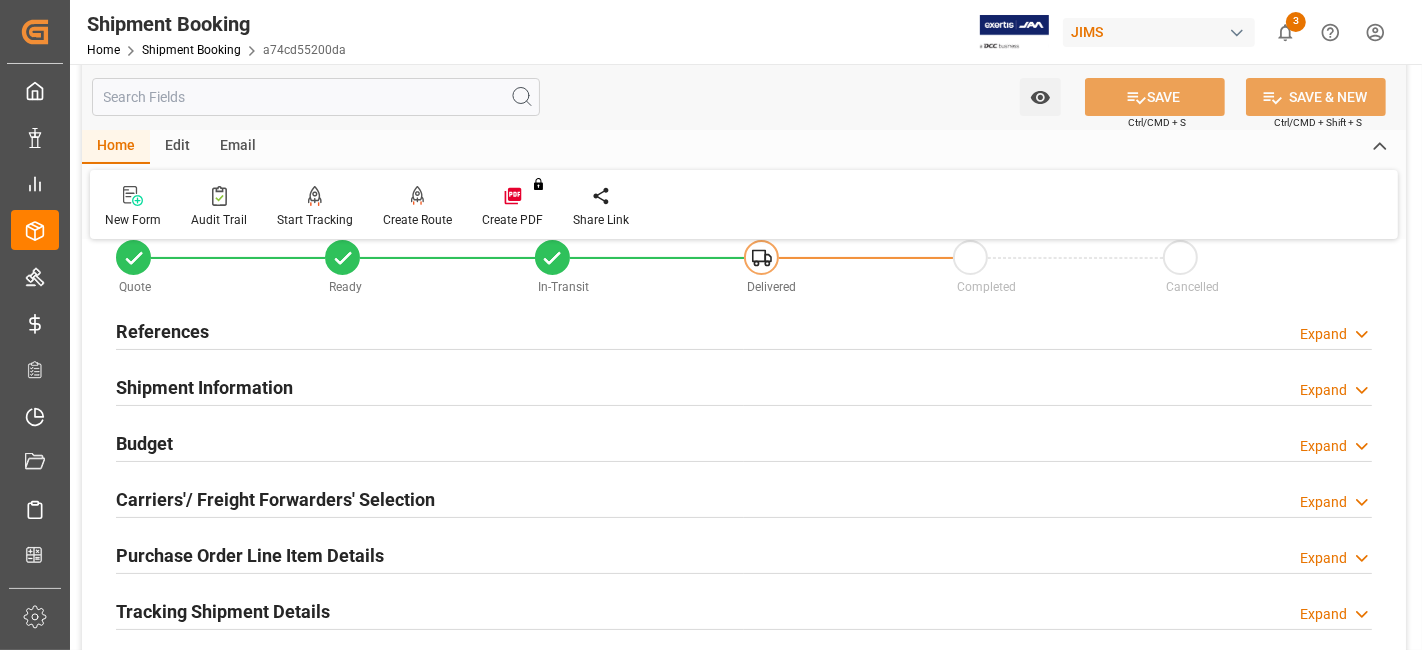 scroll, scrollTop: 0, scrollLeft: 0, axis: both 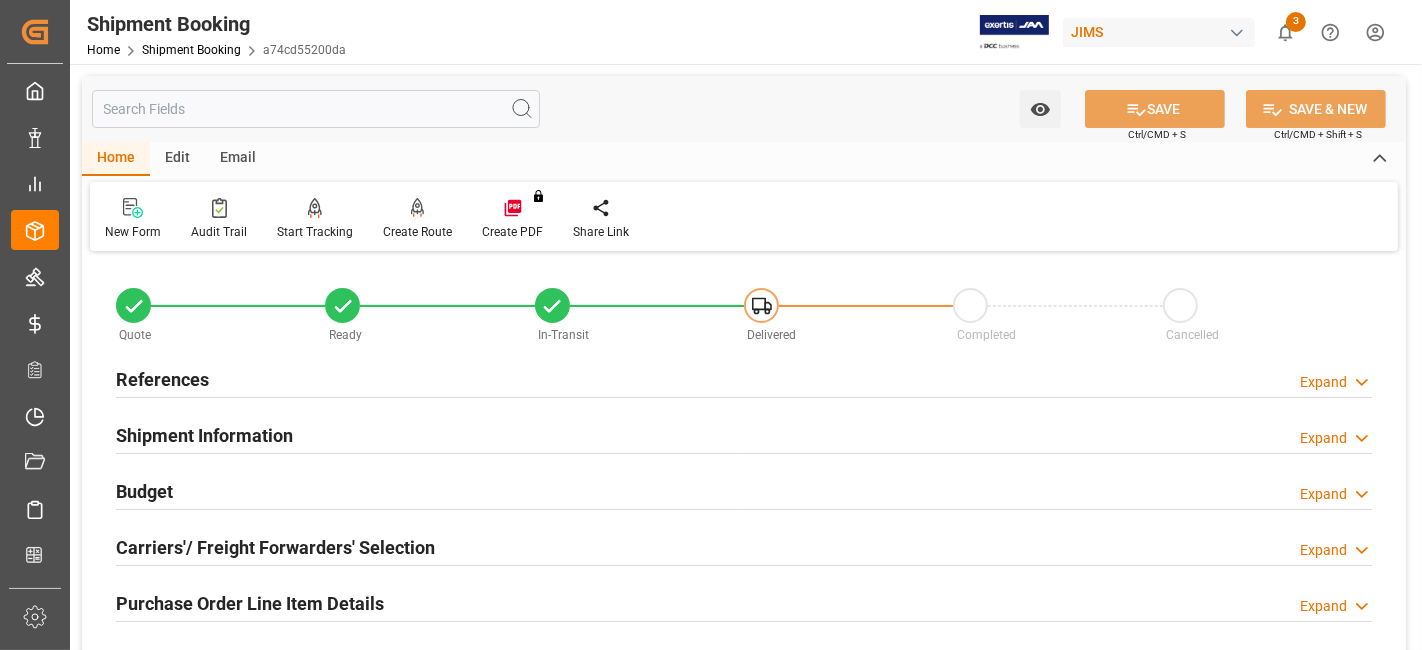 click on "Shipment Information Expand" at bounding box center (744, 434) 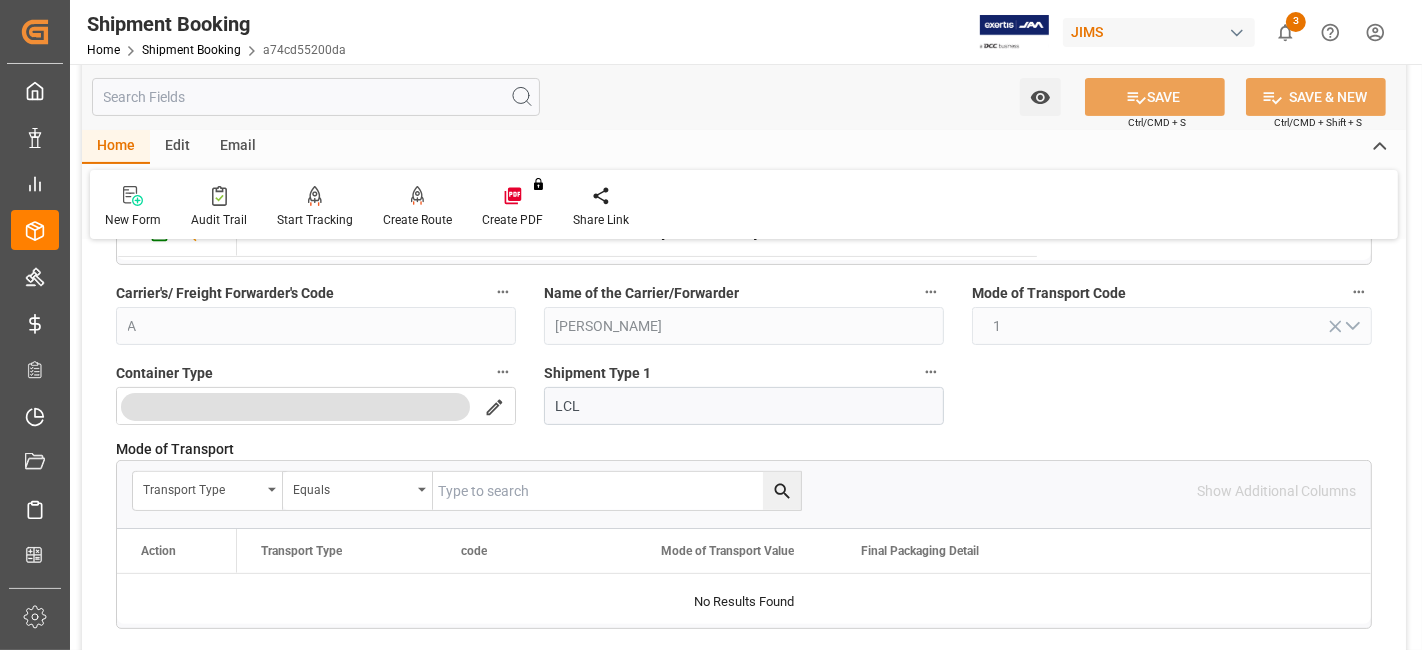 scroll, scrollTop: 555, scrollLeft: 0, axis: vertical 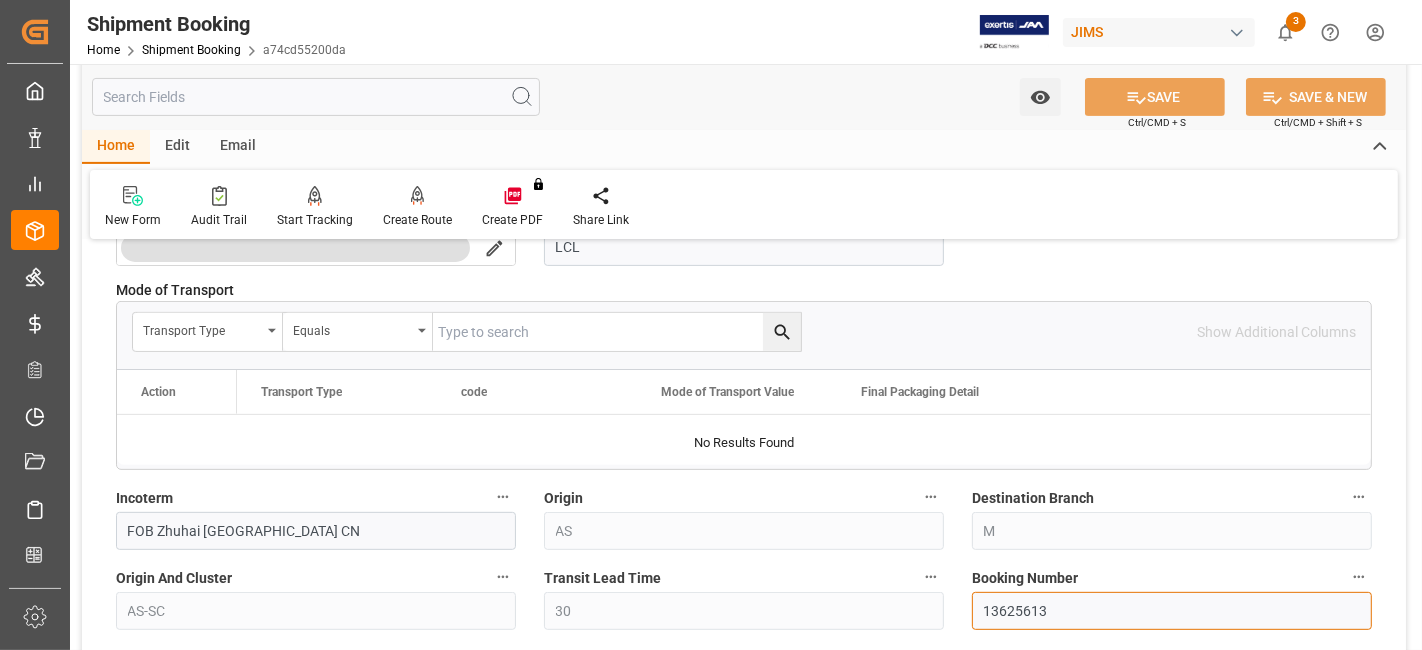 click on "13625613" at bounding box center [1172, 611] 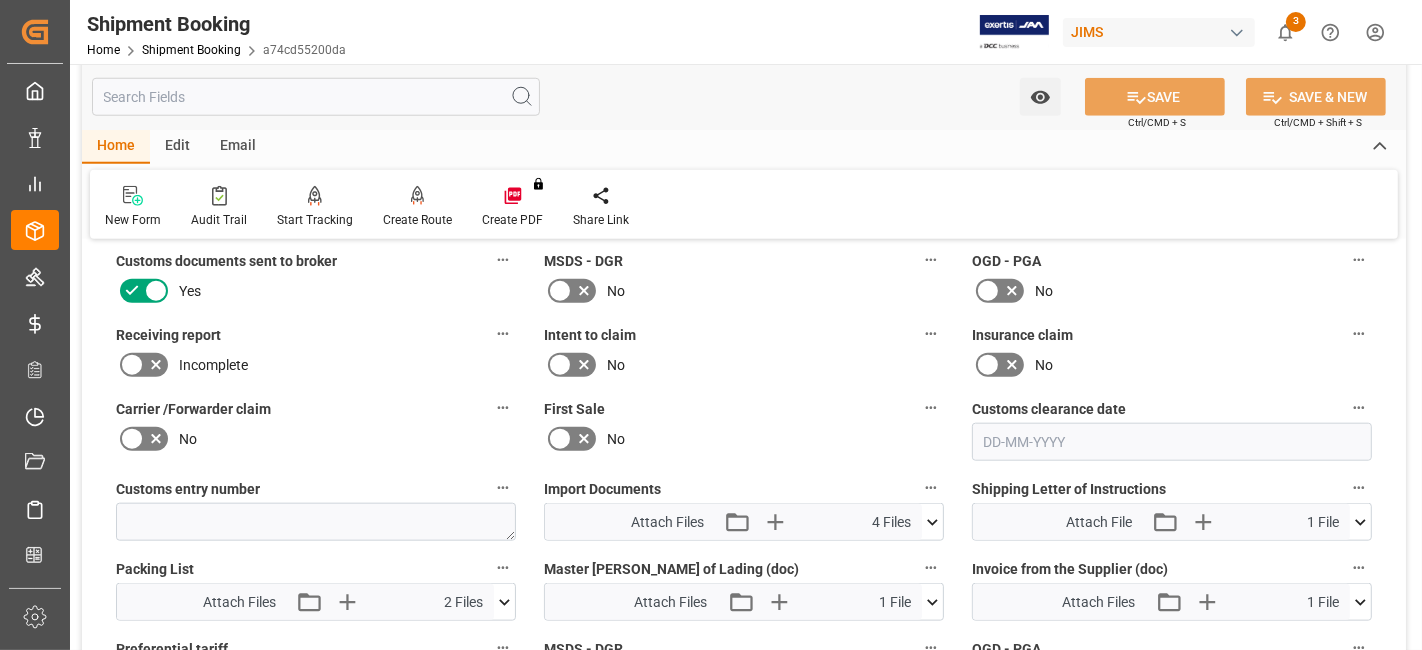 scroll, scrollTop: 1777, scrollLeft: 0, axis: vertical 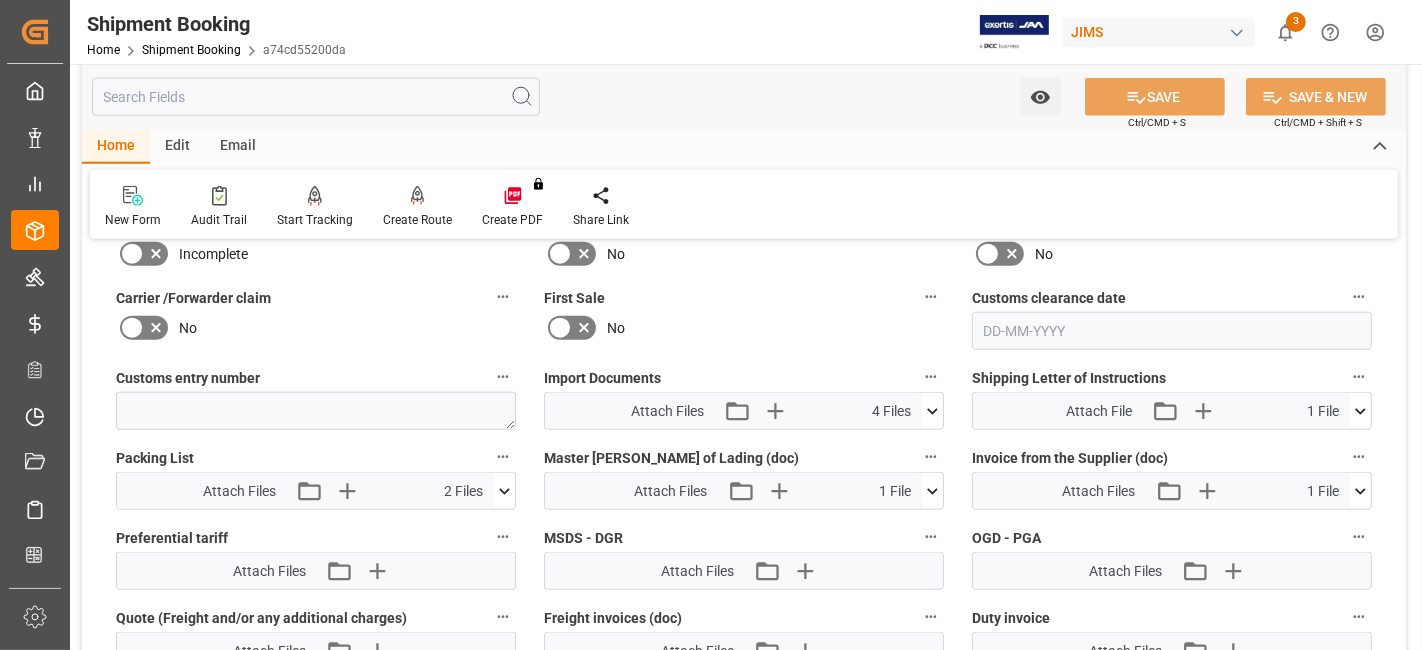 click at bounding box center [504, 491] 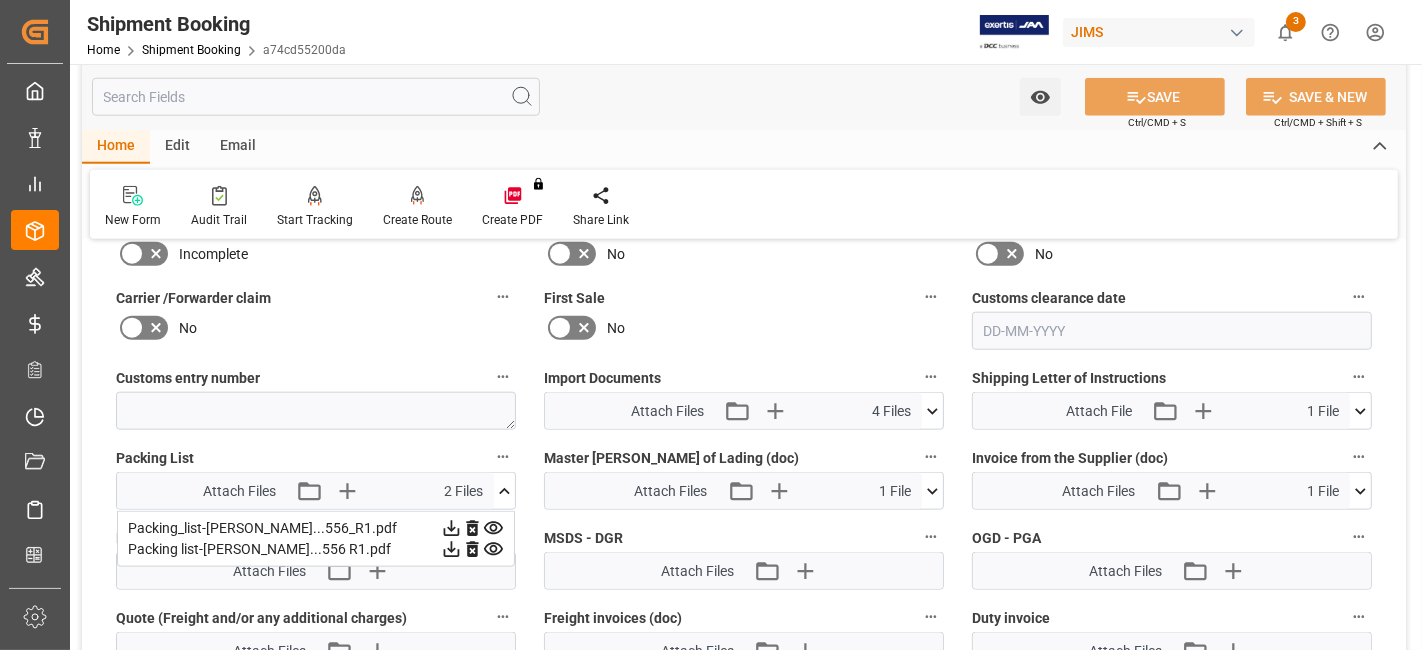 click at bounding box center (504, 491) 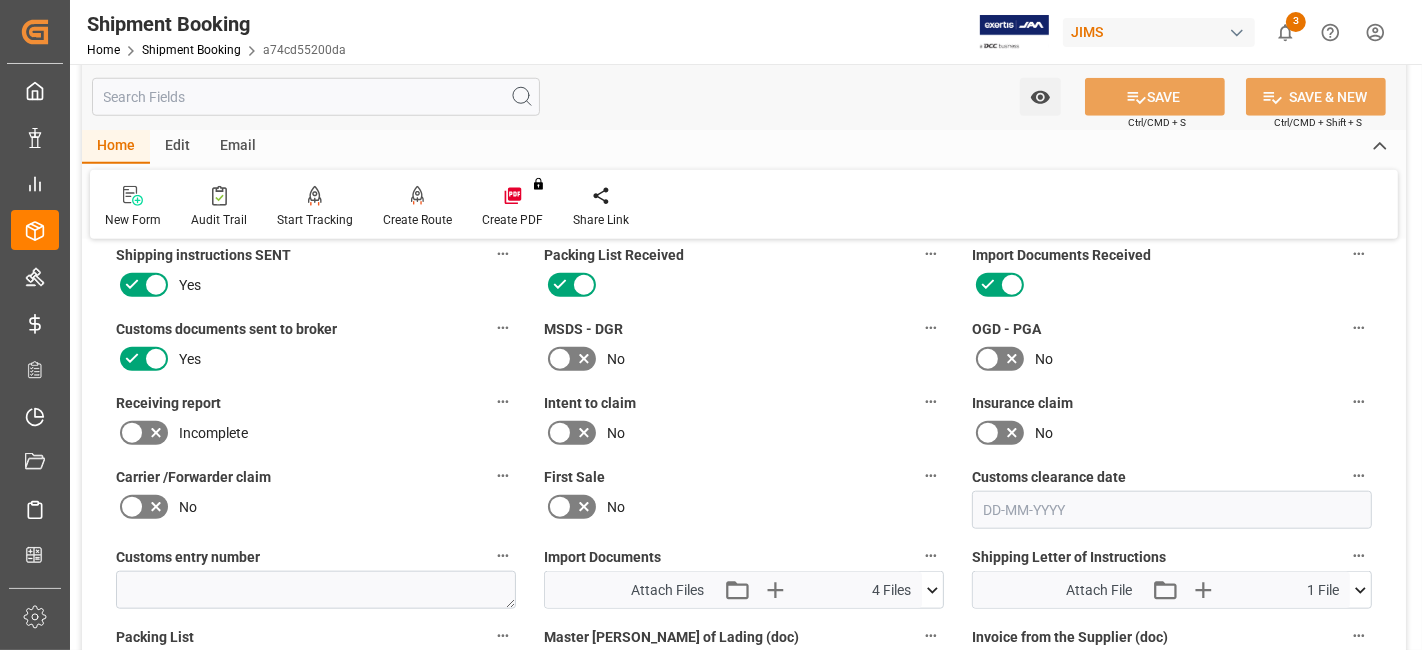 scroll, scrollTop: 1555, scrollLeft: 0, axis: vertical 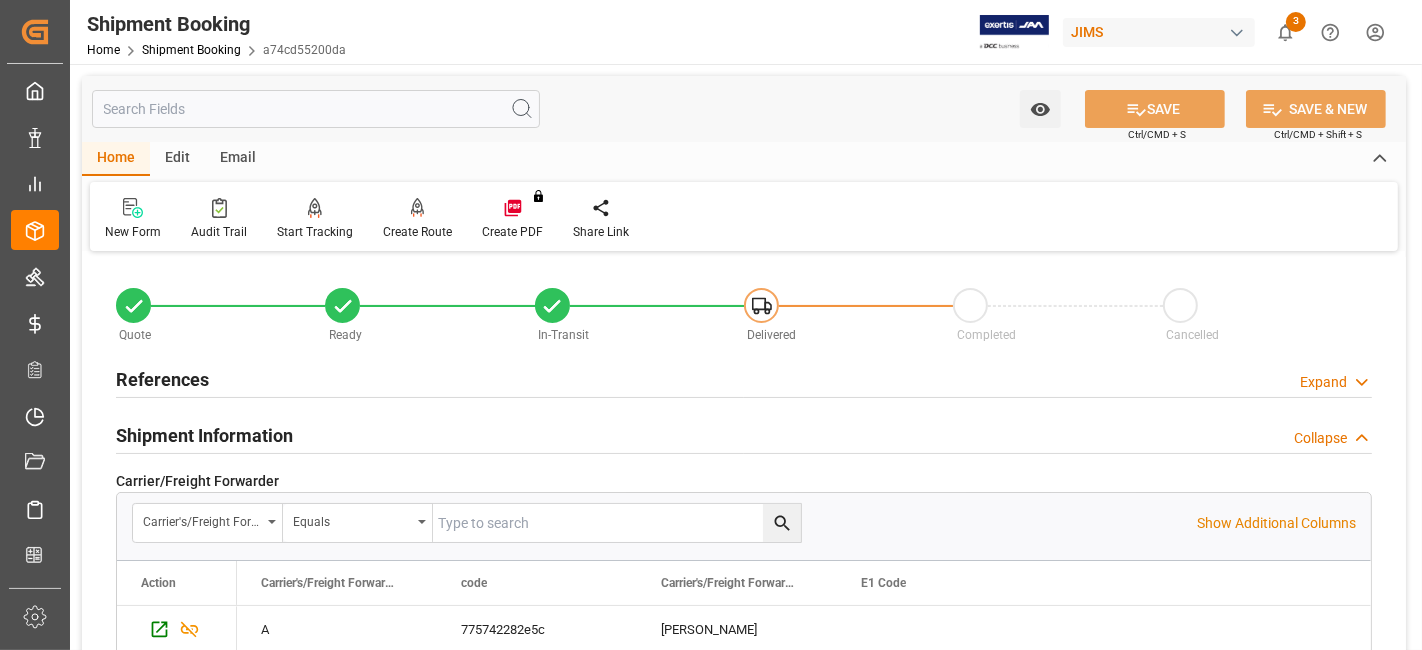 click on "References Expand" at bounding box center [744, 378] 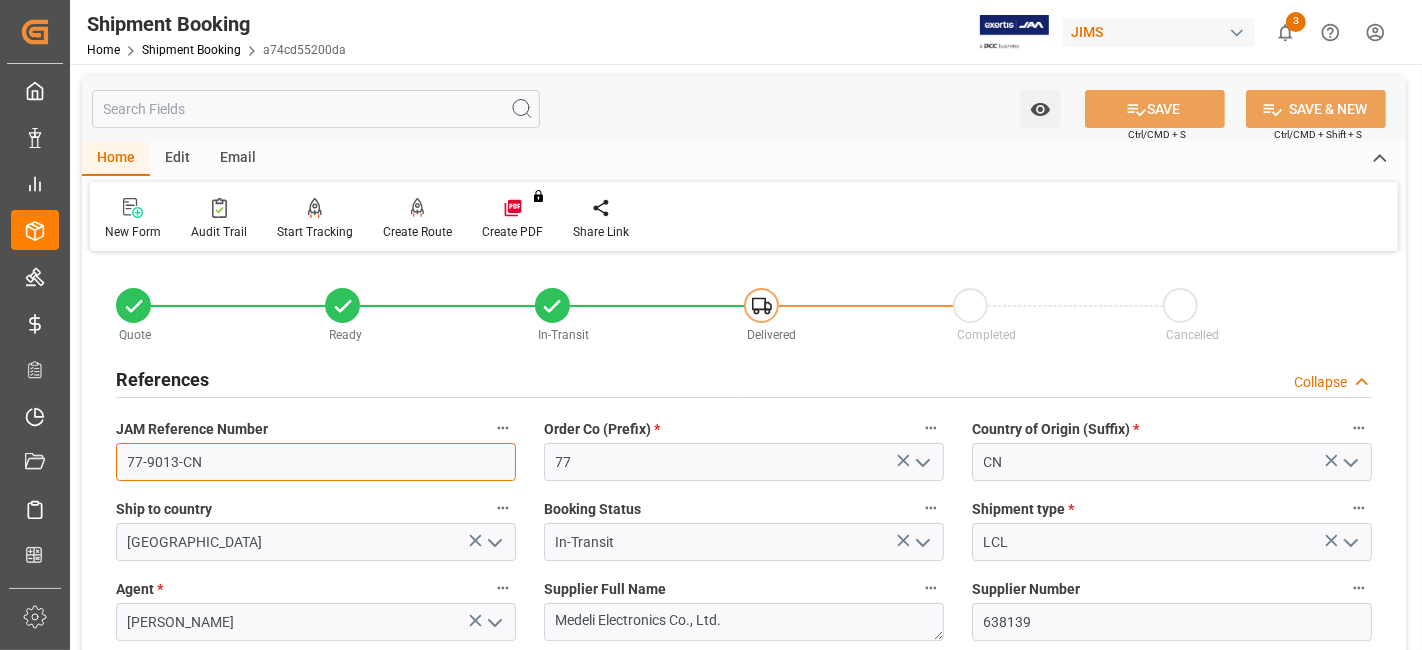 drag, startPoint x: 229, startPoint y: 474, endPoint x: 100, endPoint y: 468, distance: 129.13947 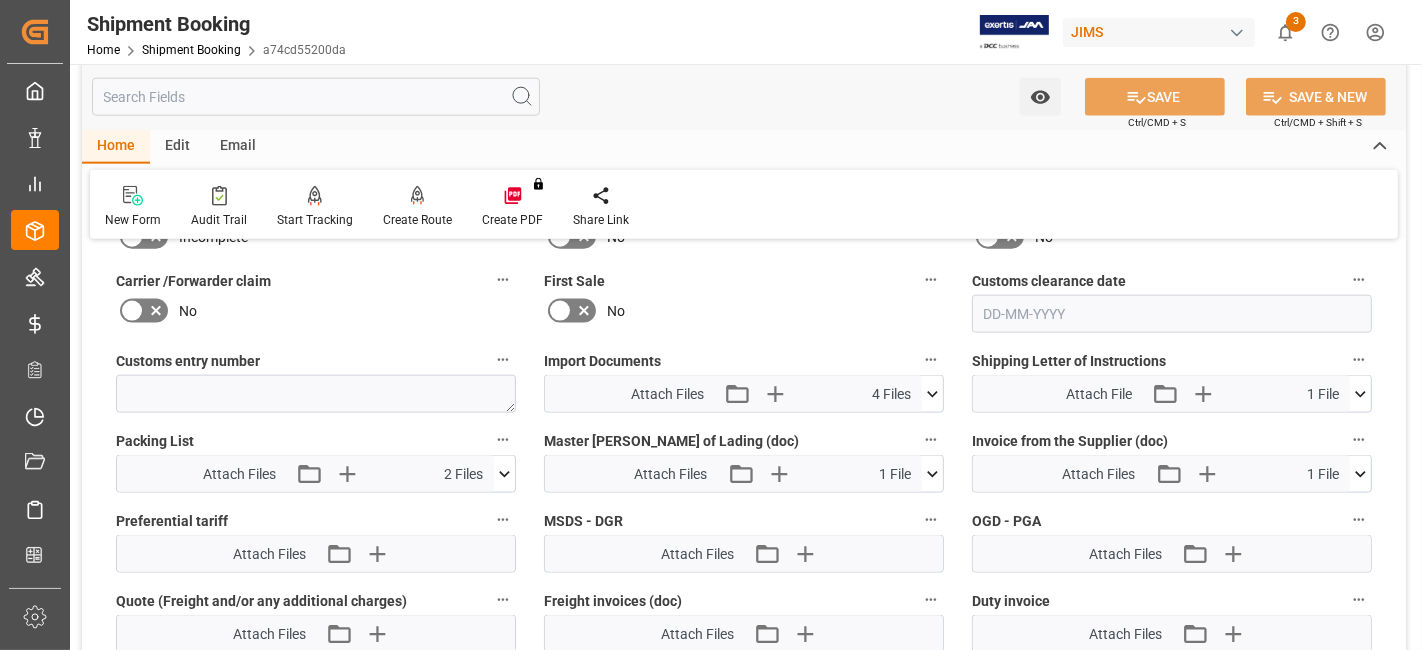 scroll, scrollTop: 2222, scrollLeft: 0, axis: vertical 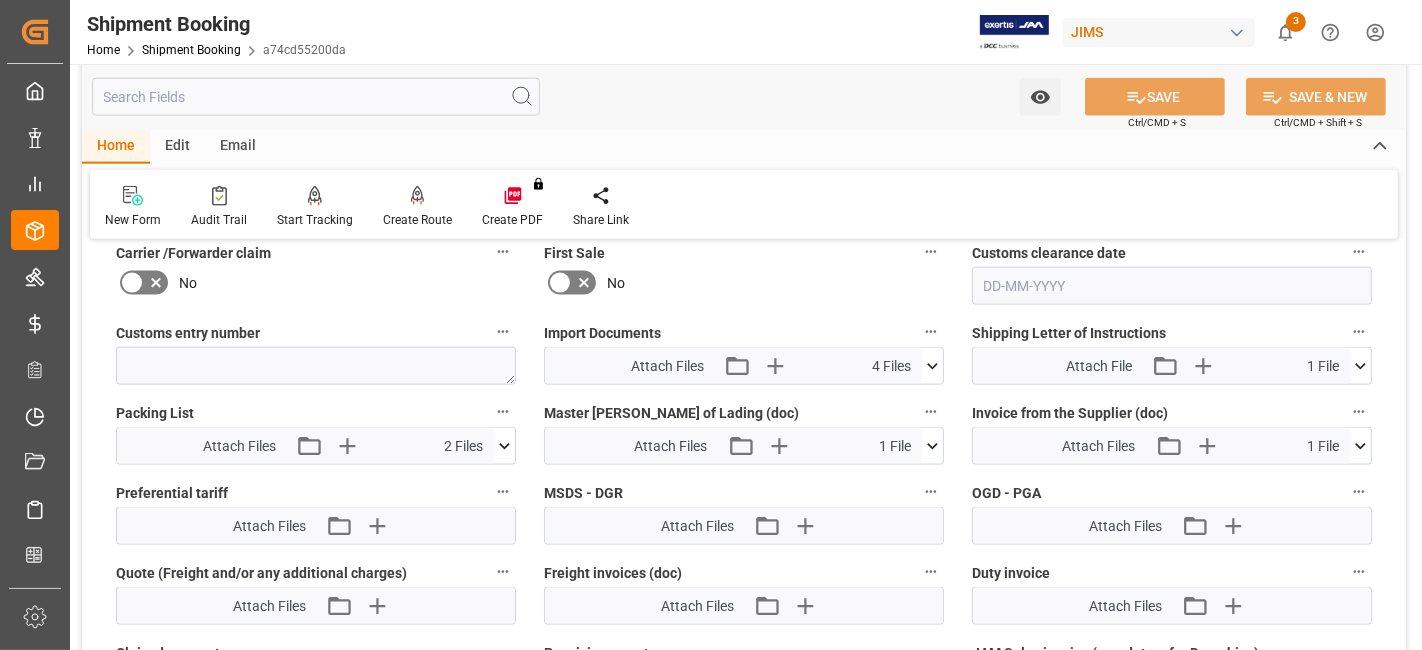 click 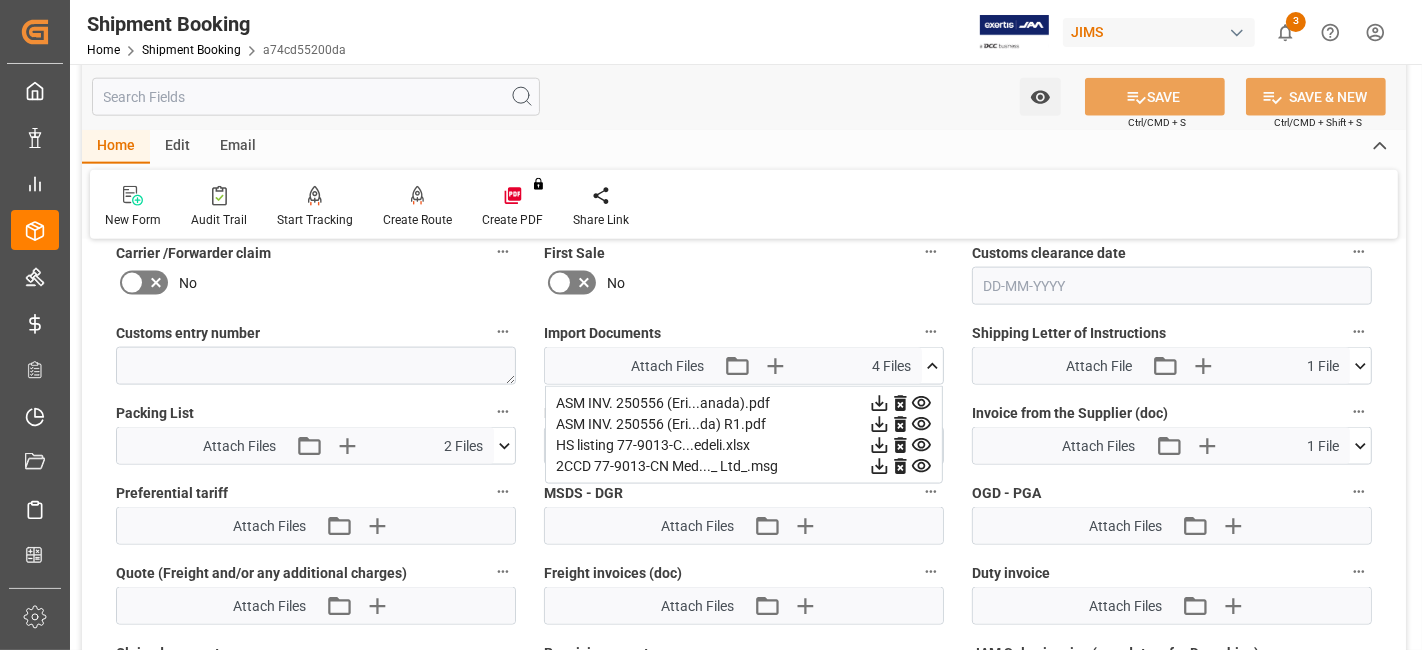 click 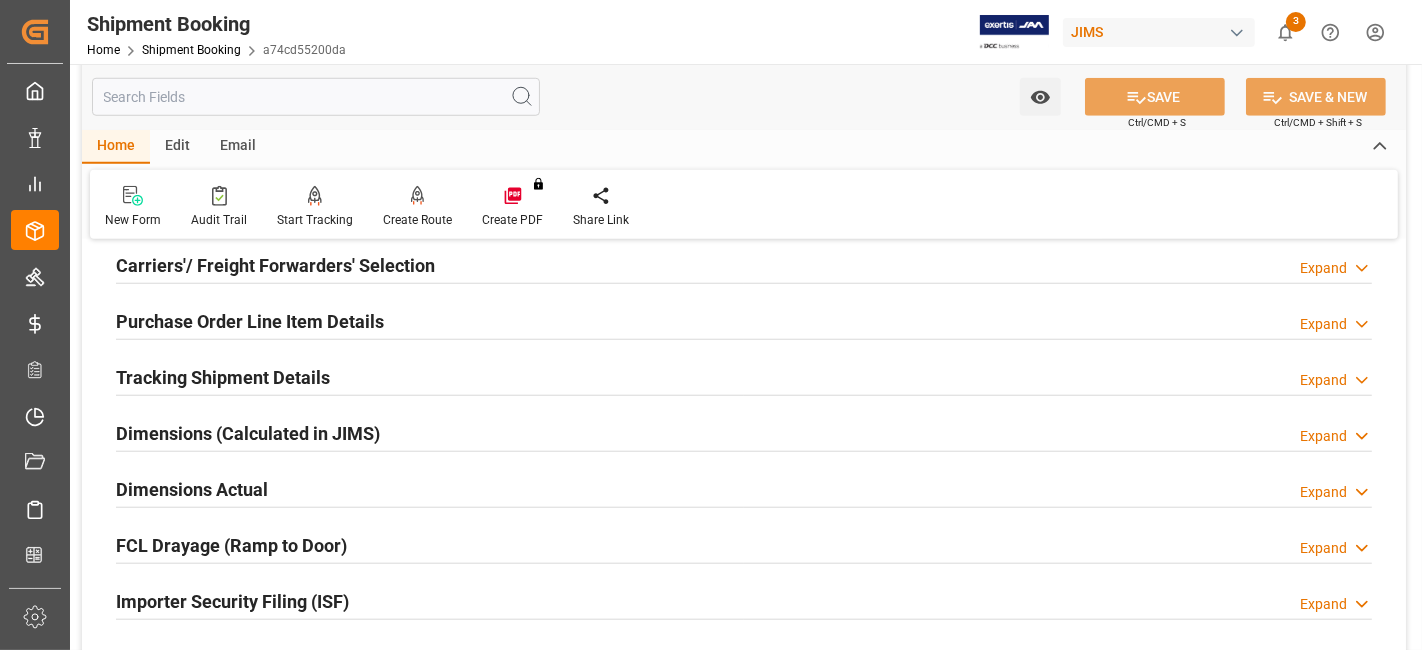 scroll, scrollTop: 1444, scrollLeft: 0, axis: vertical 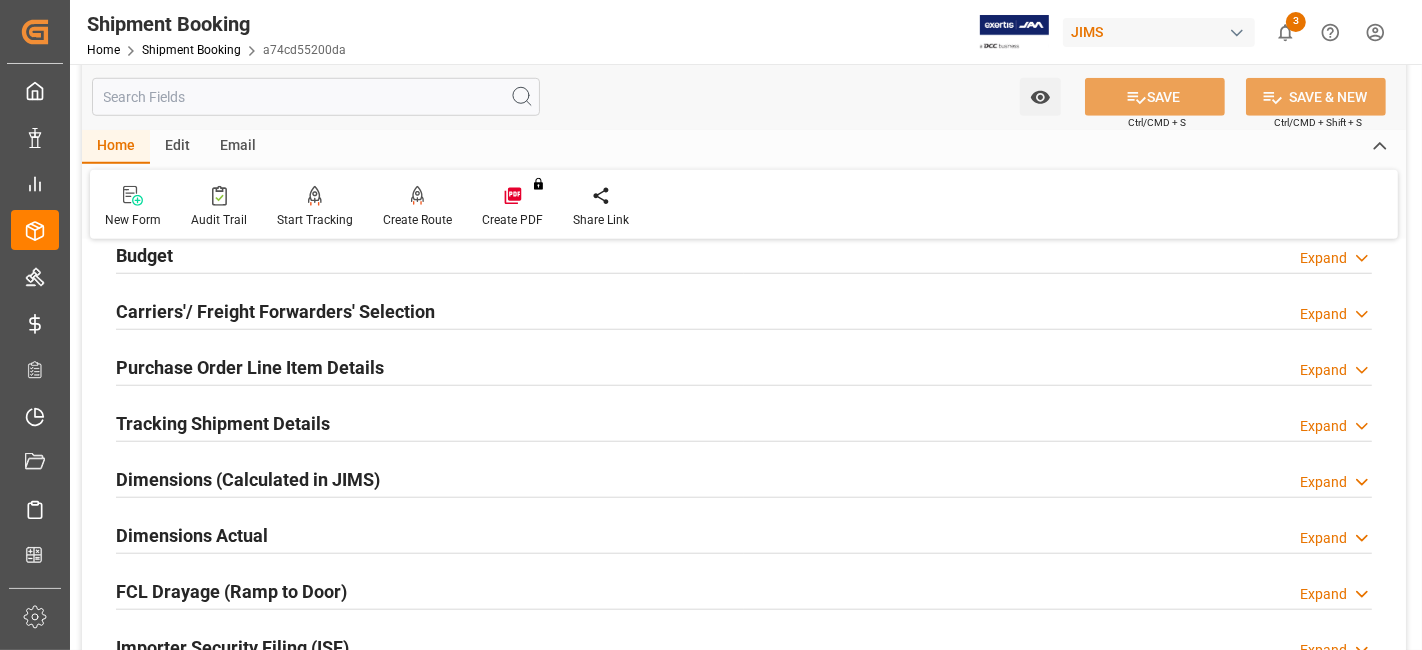 click on "Carriers'/ Freight Forwarders' Selection" at bounding box center (275, 311) 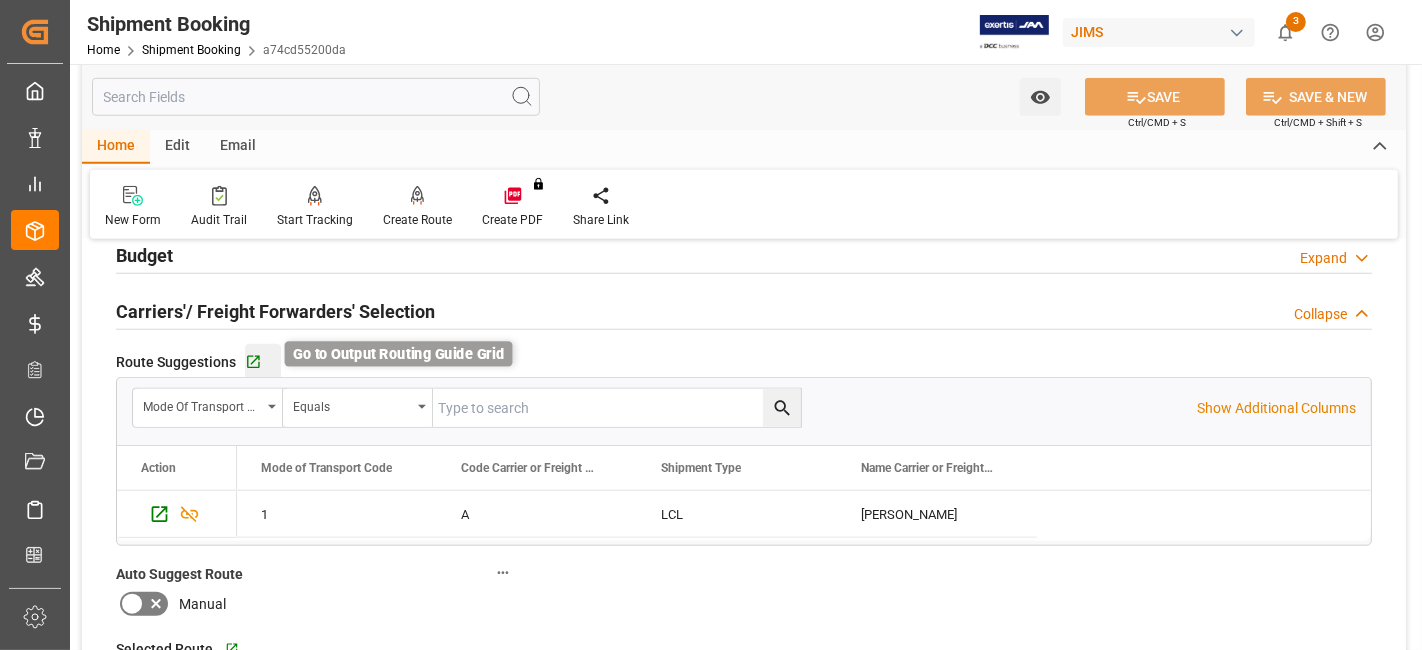 click 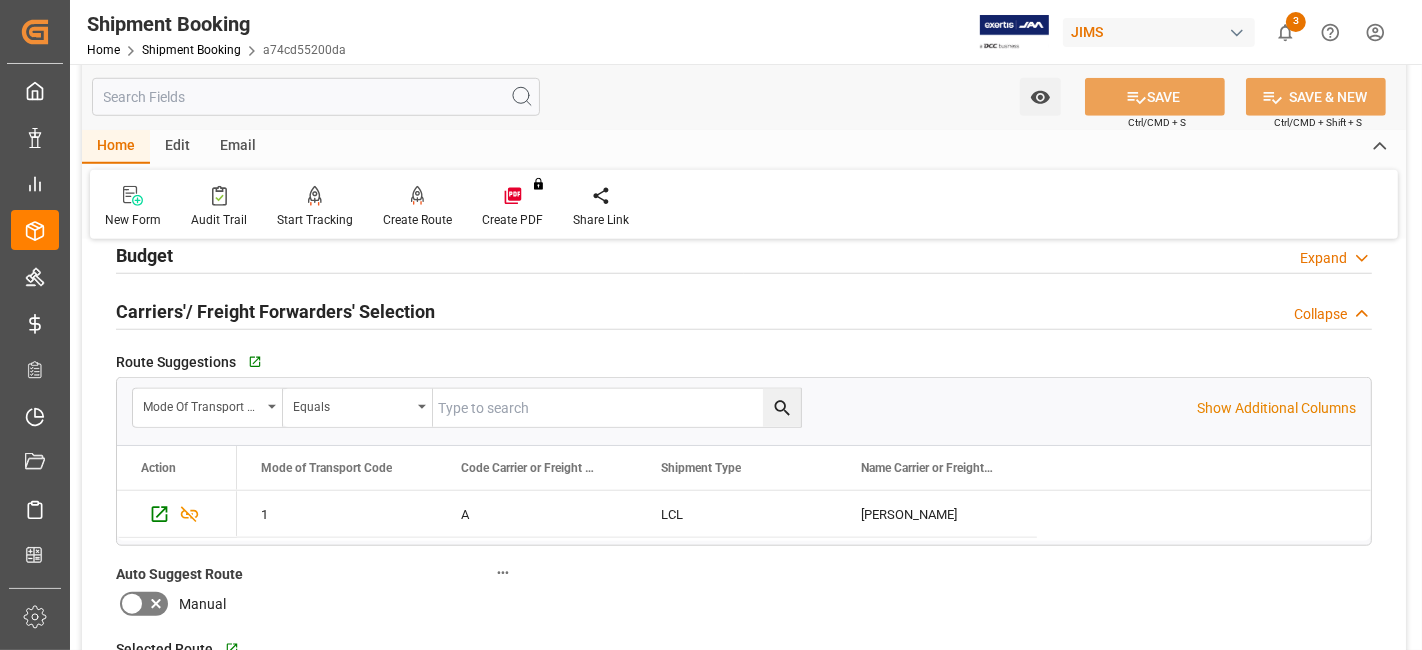 click on "Carriers'/ Freight Forwarders' Selection" at bounding box center (275, 311) 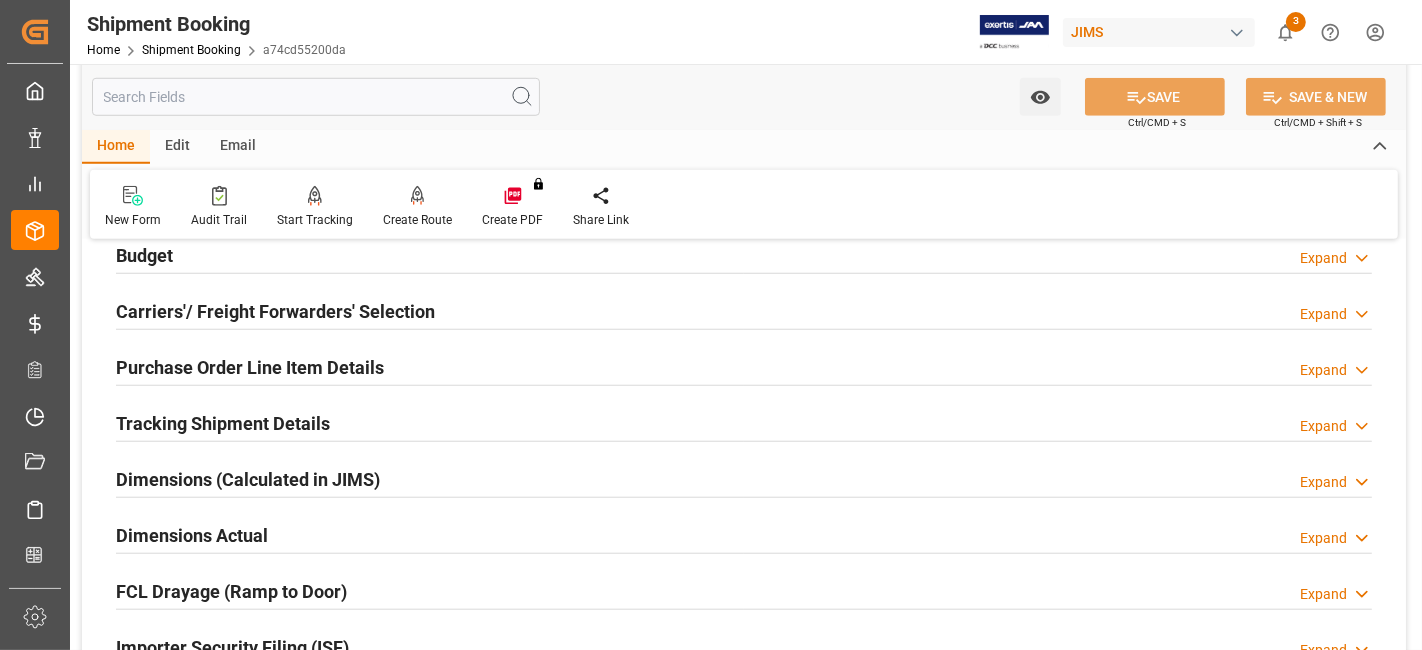 click on "Tracking Shipment Details" at bounding box center [223, 423] 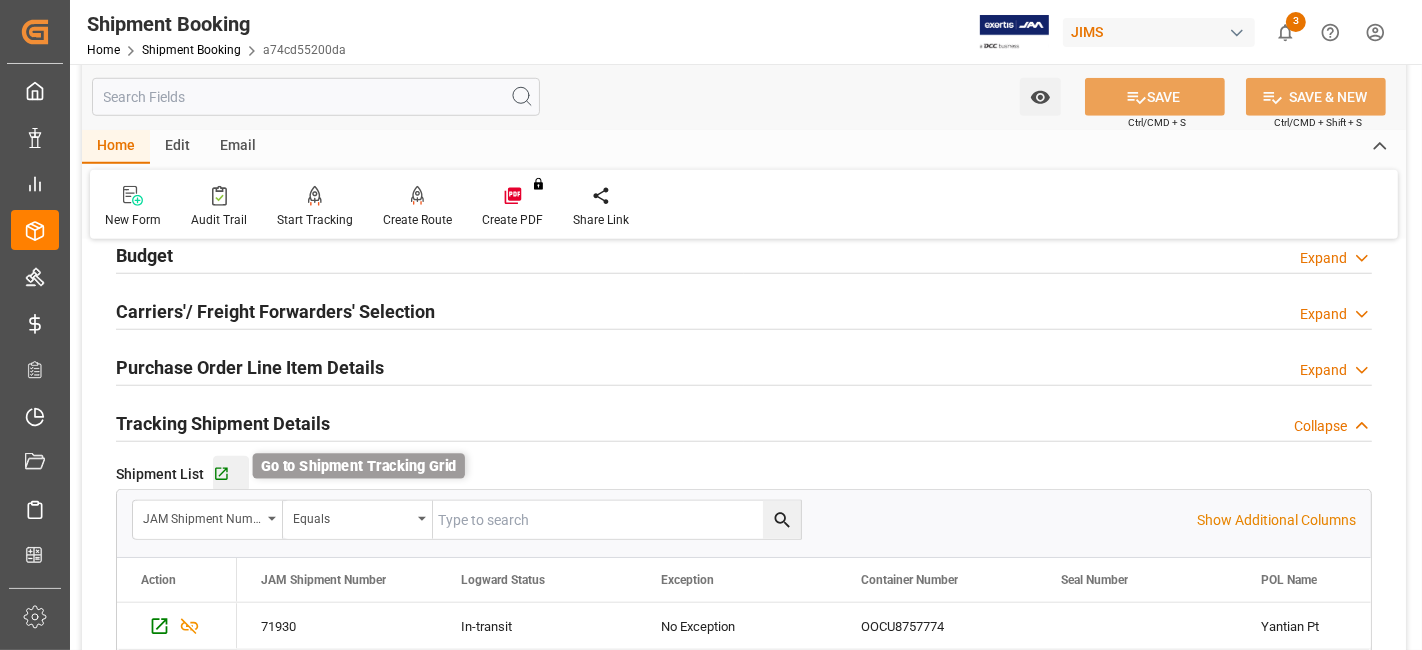 click 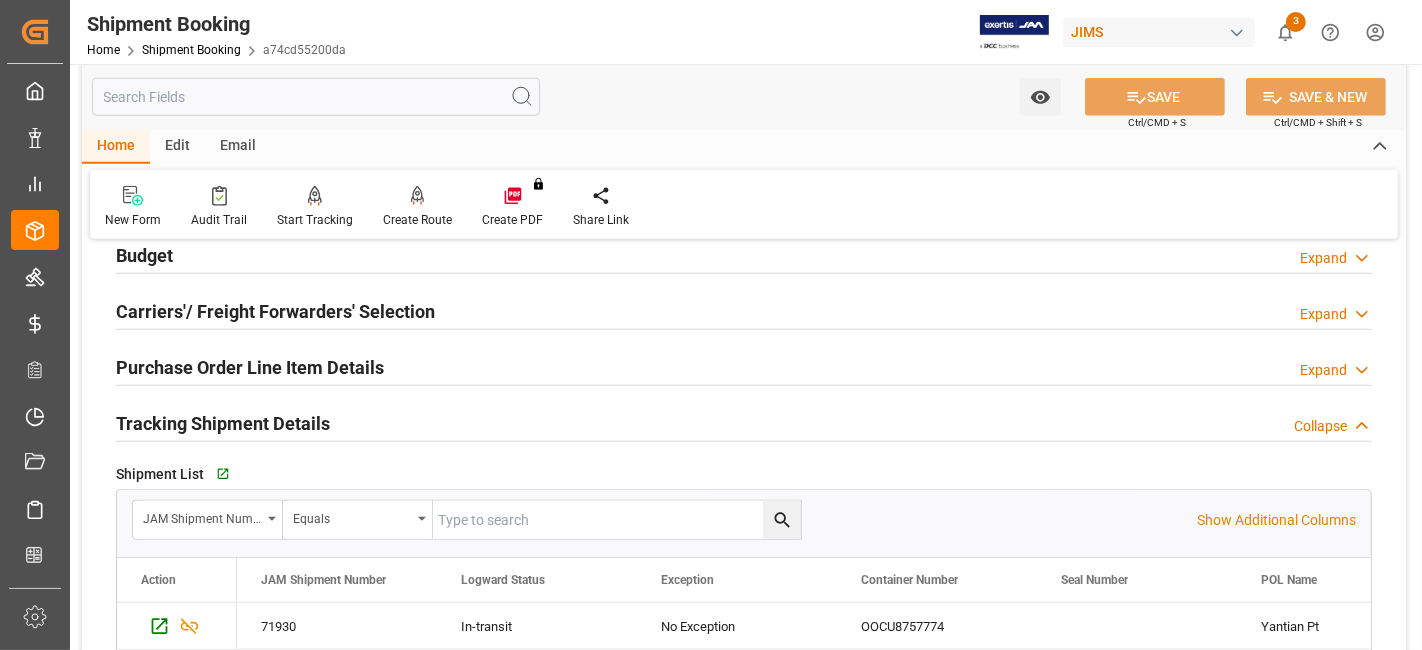 click on "3" at bounding box center (1296, 22) 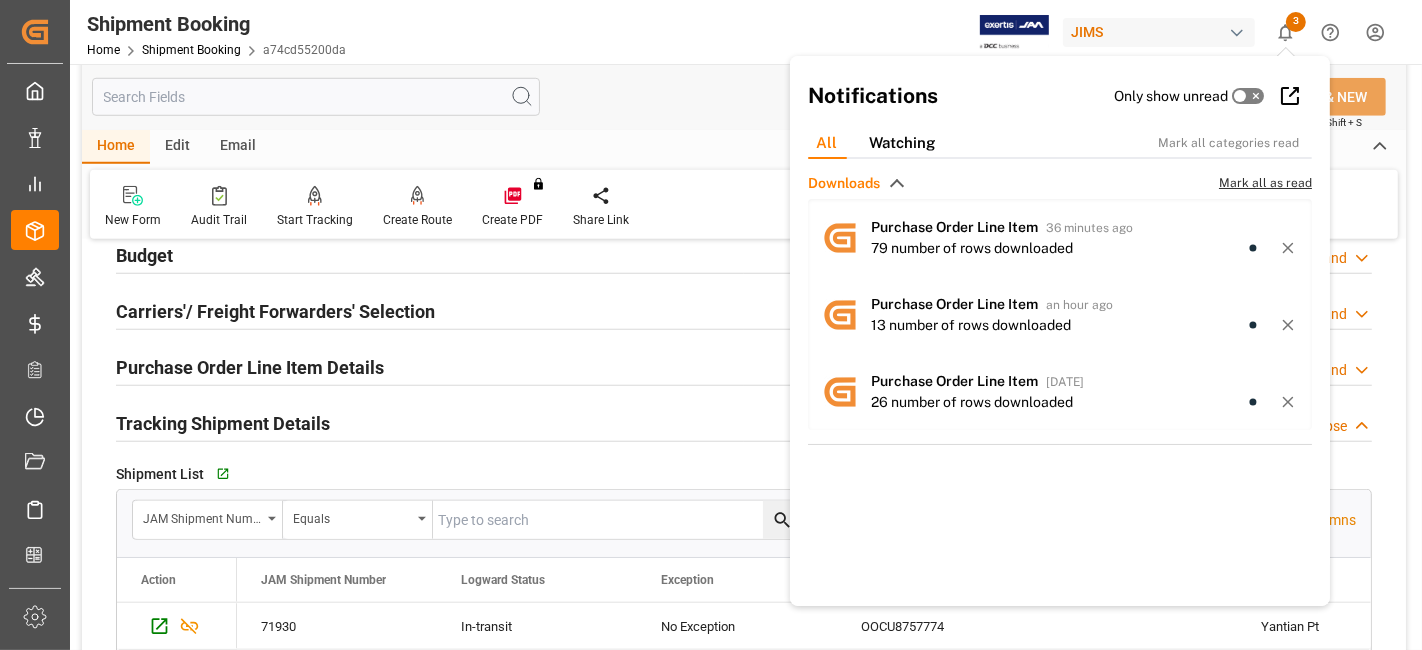 click on "Mark all as read" at bounding box center [1265, 183] 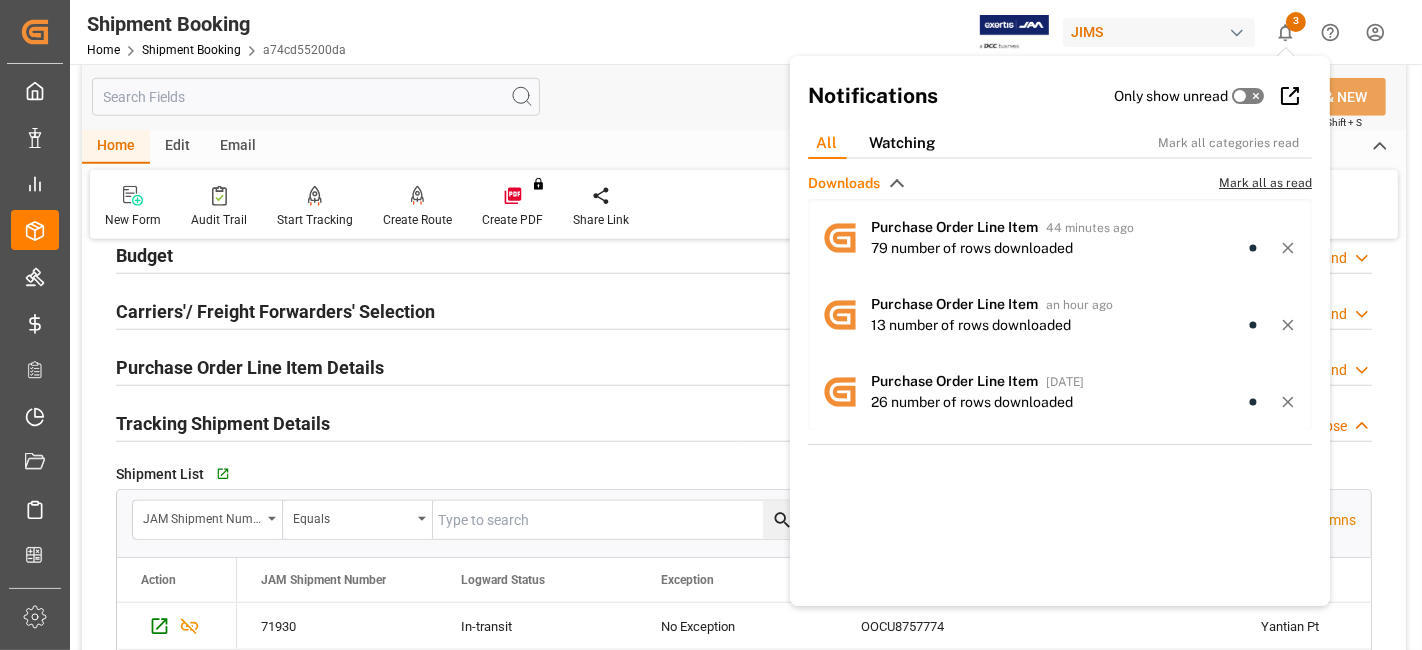 click on "Mark all as read" at bounding box center (1265, 183) 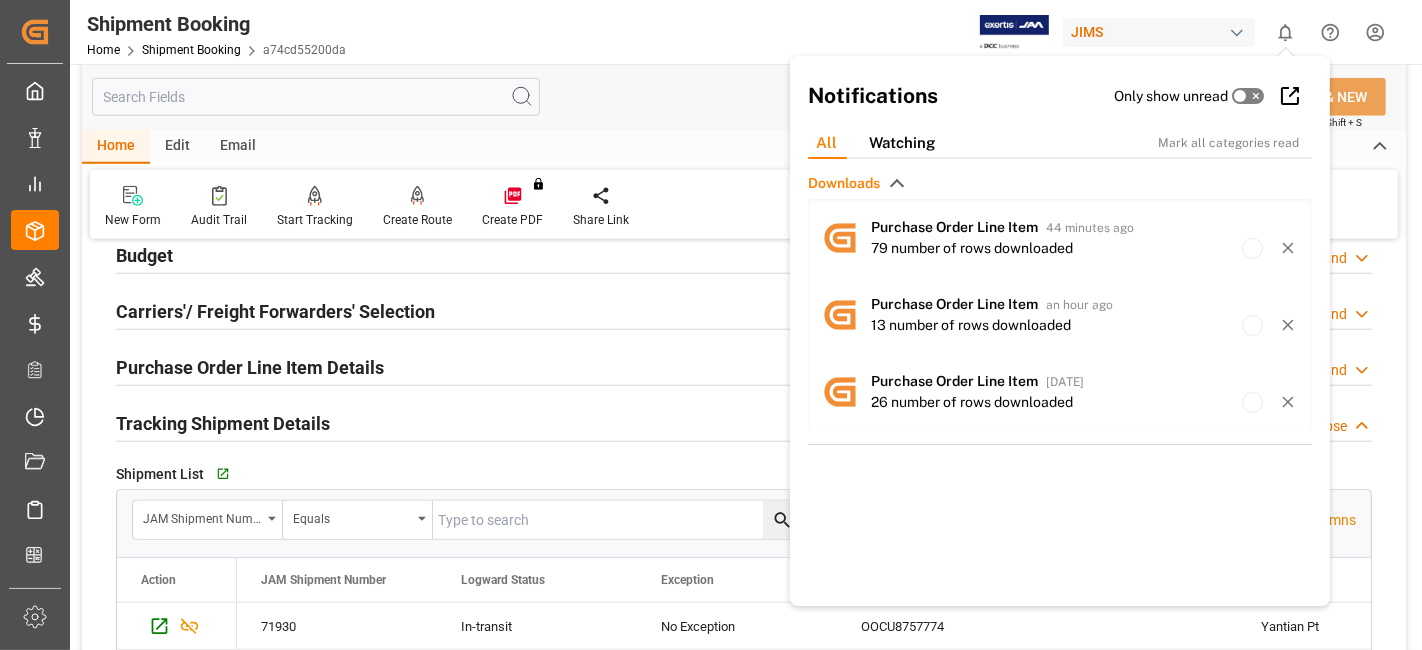 click on "Watch Option   SAVE Ctrl/CMD + S    SAVE & NEW Ctrl/CMD + Shift + S" at bounding box center [744, 97] 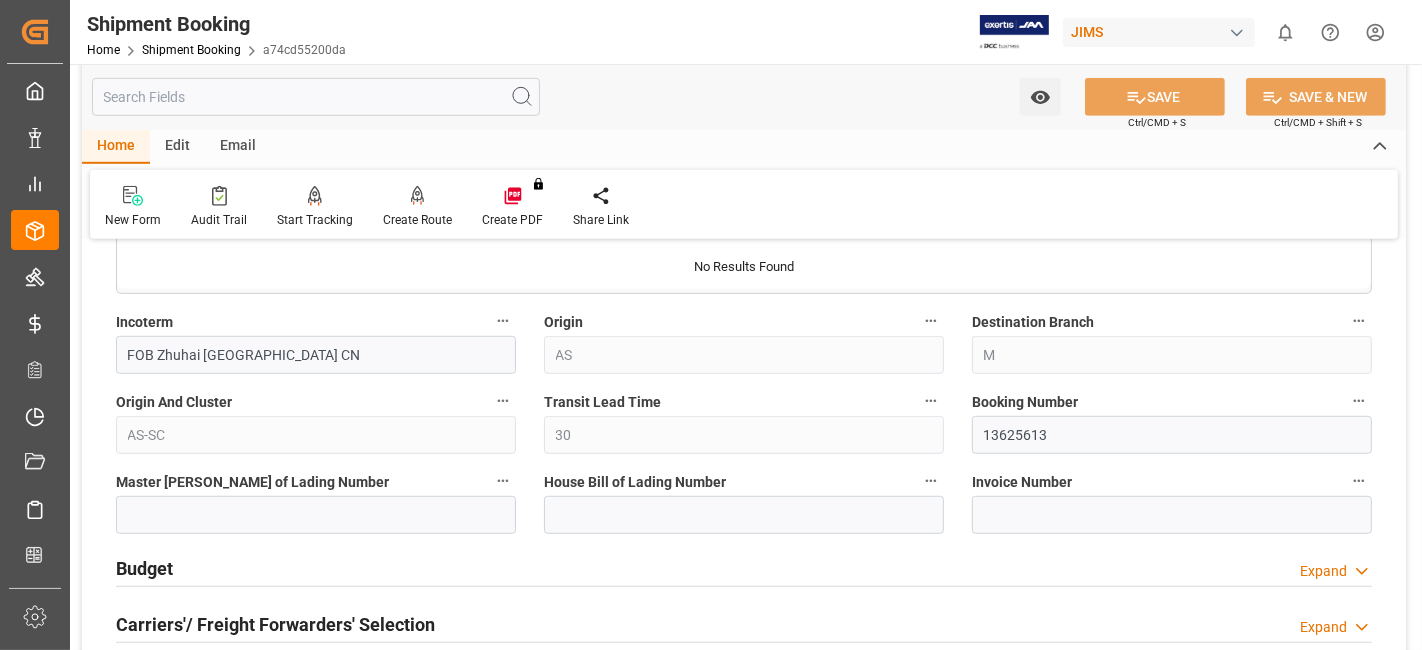 scroll, scrollTop: 1111, scrollLeft: 0, axis: vertical 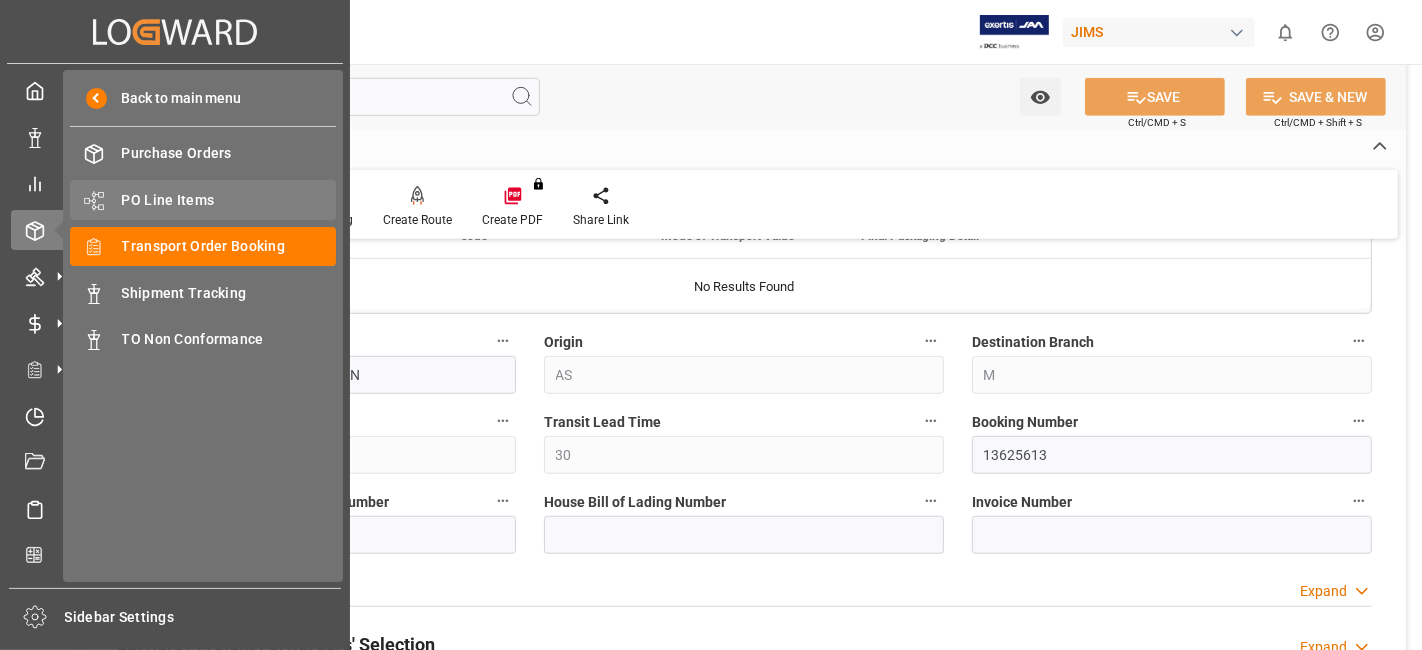 click on "PO Line Items" at bounding box center (229, 200) 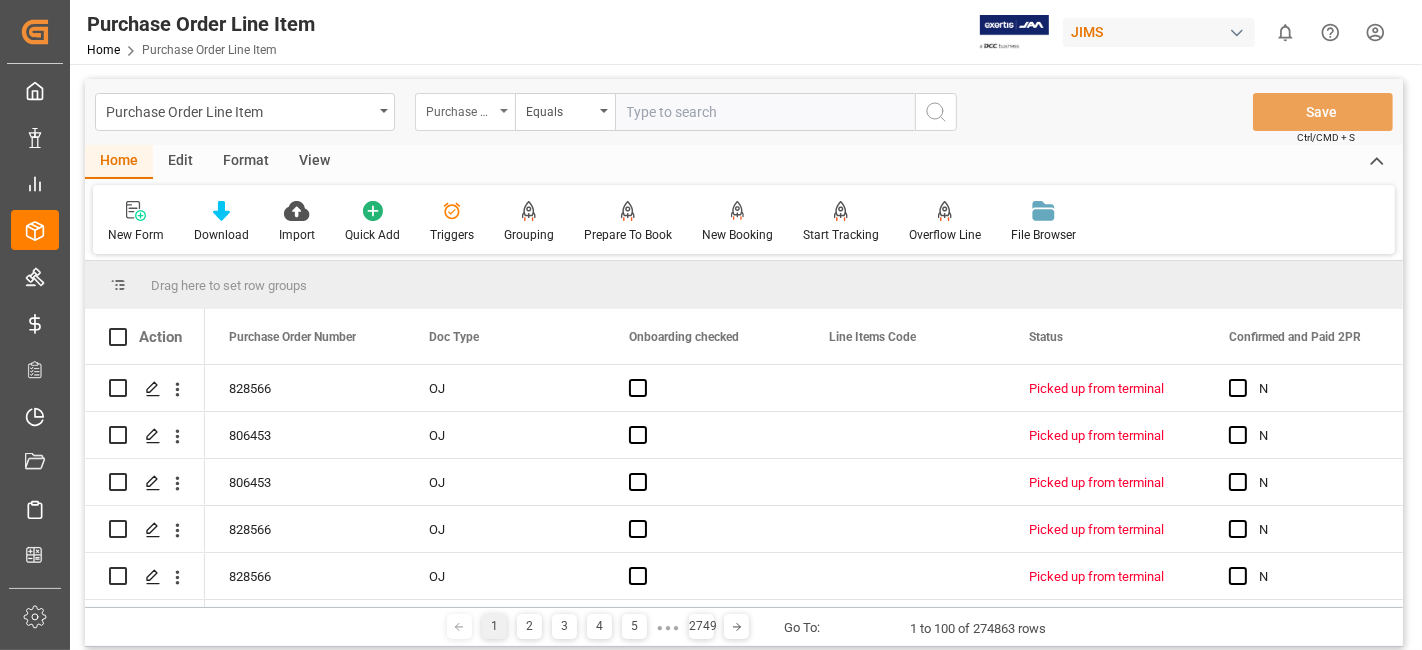 click at bounding box center [504, 111] 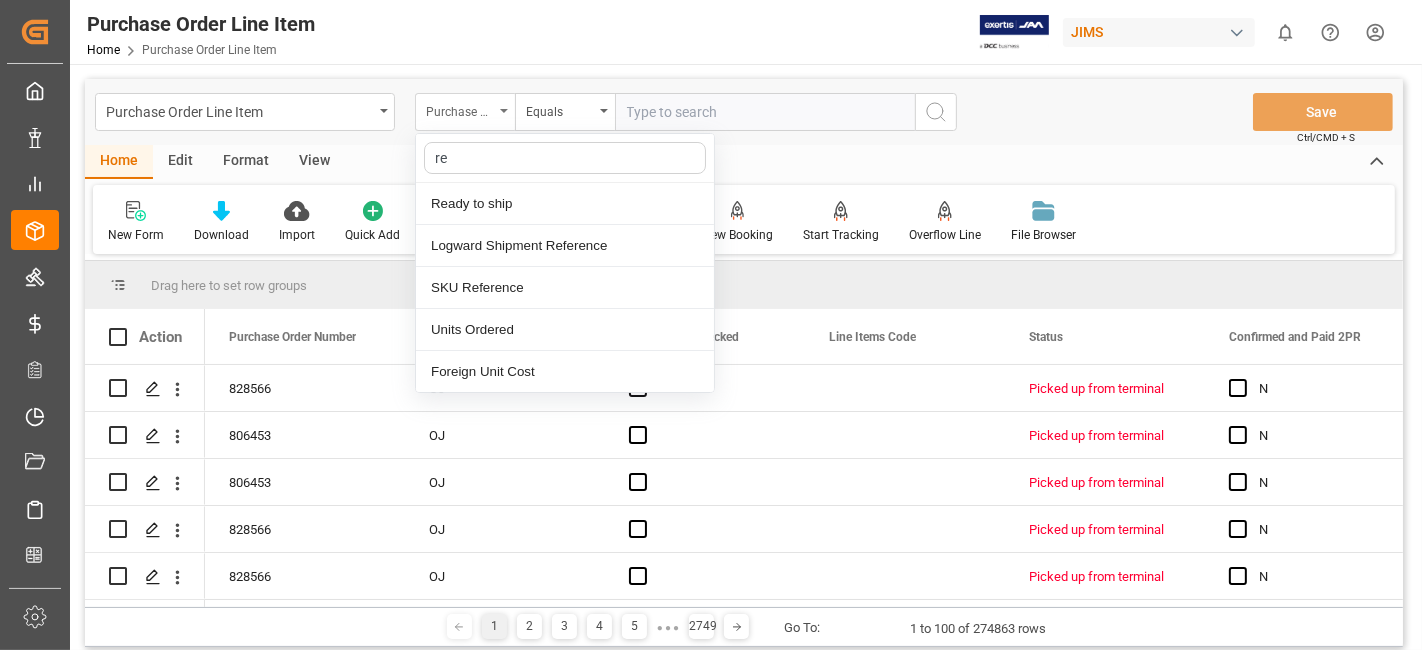 type on "ref" 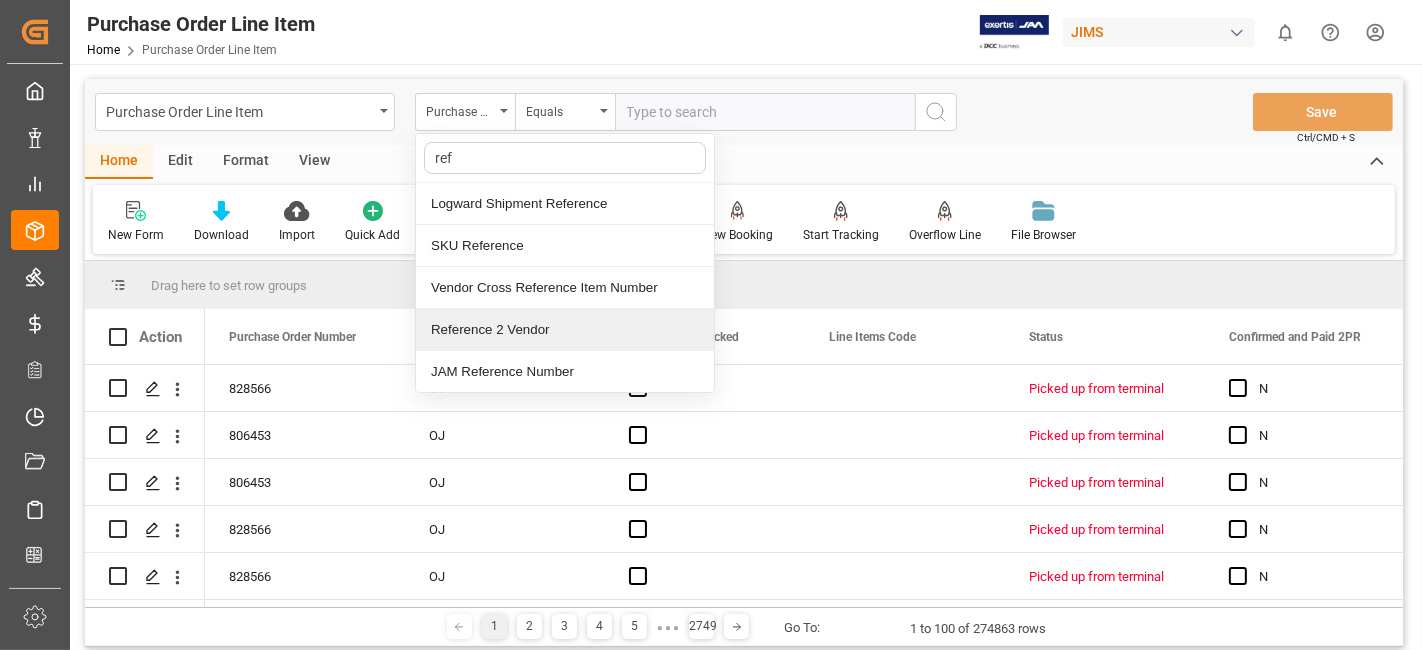 click on "Reference 2 Vendor" at bounding box center [565, 330] 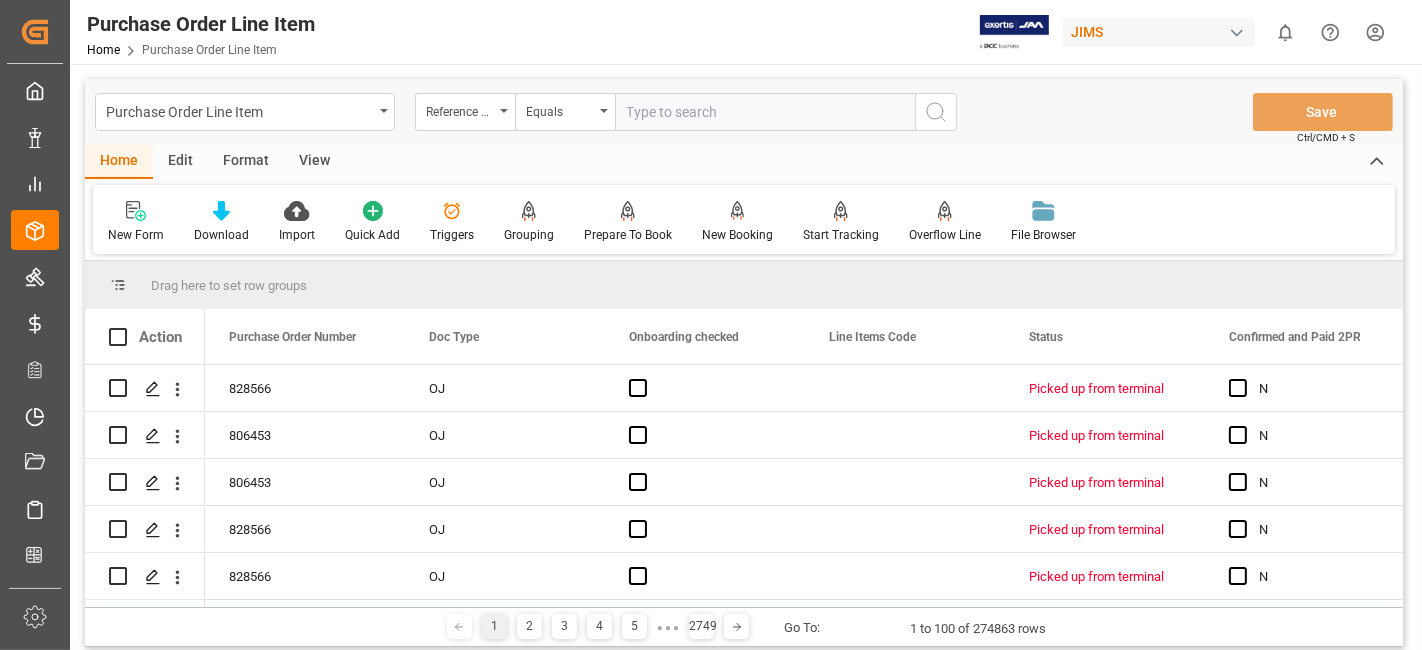 click at bounding box center [765, 112] 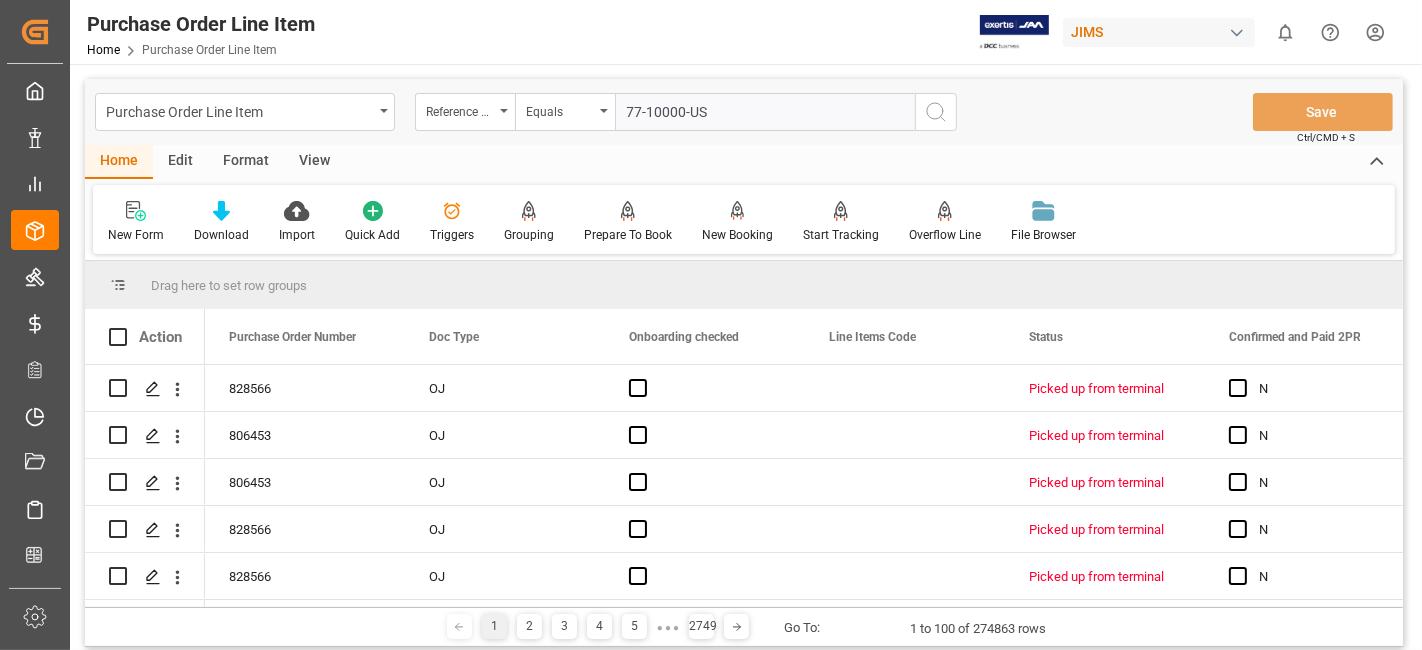 type on "77-10000-US" 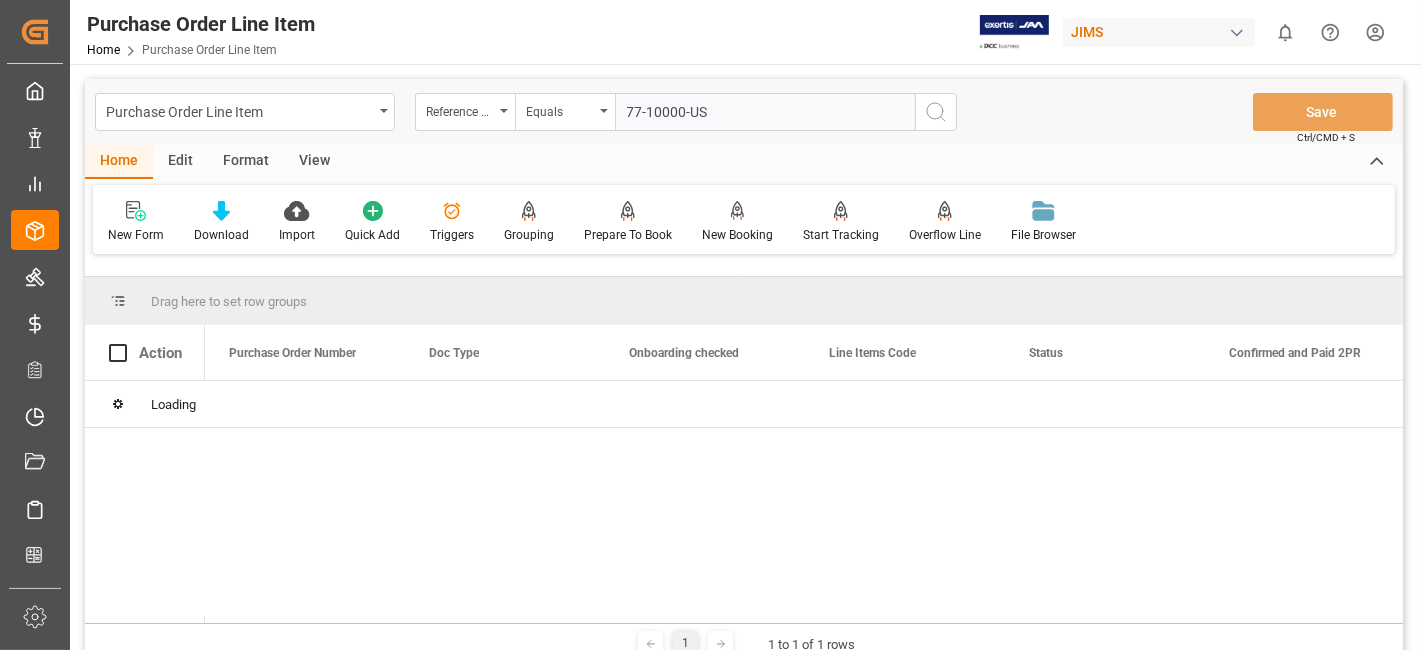 type 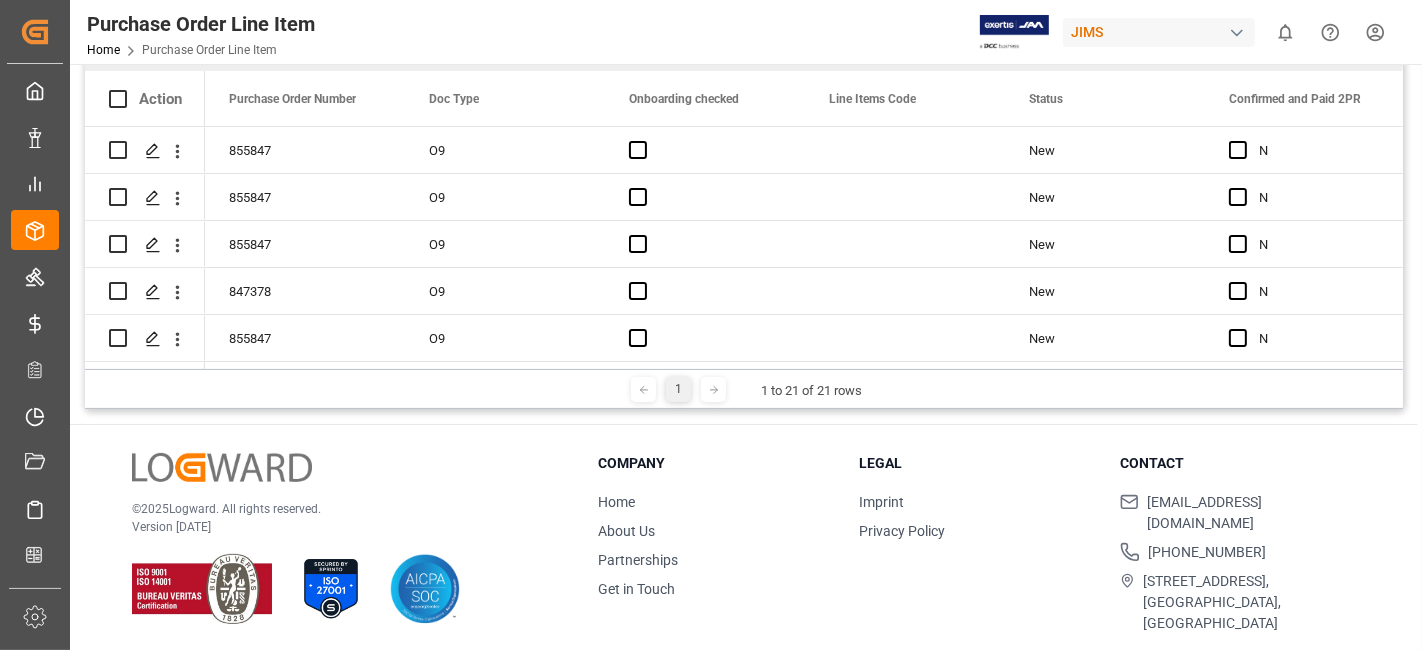 scroll, scrollTop: 0, scrollLeft: 0, axis: both 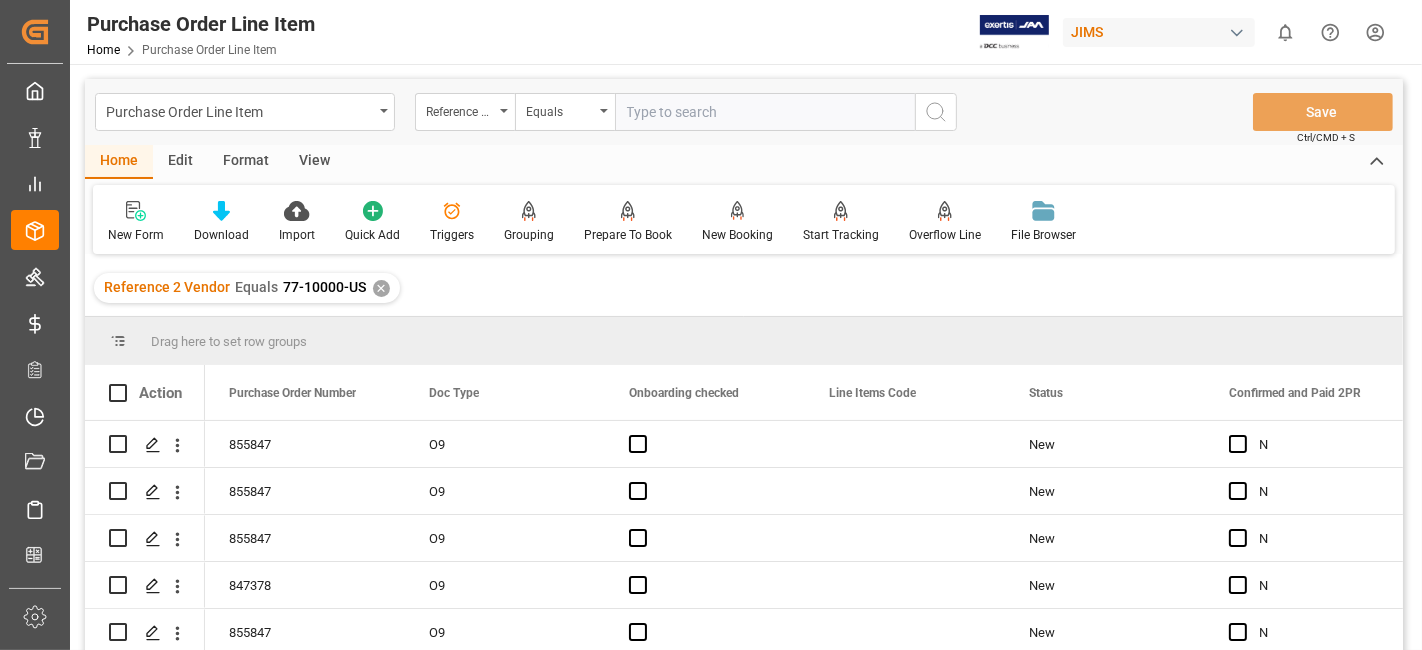 click on "View" at bounding box center [314, 162] 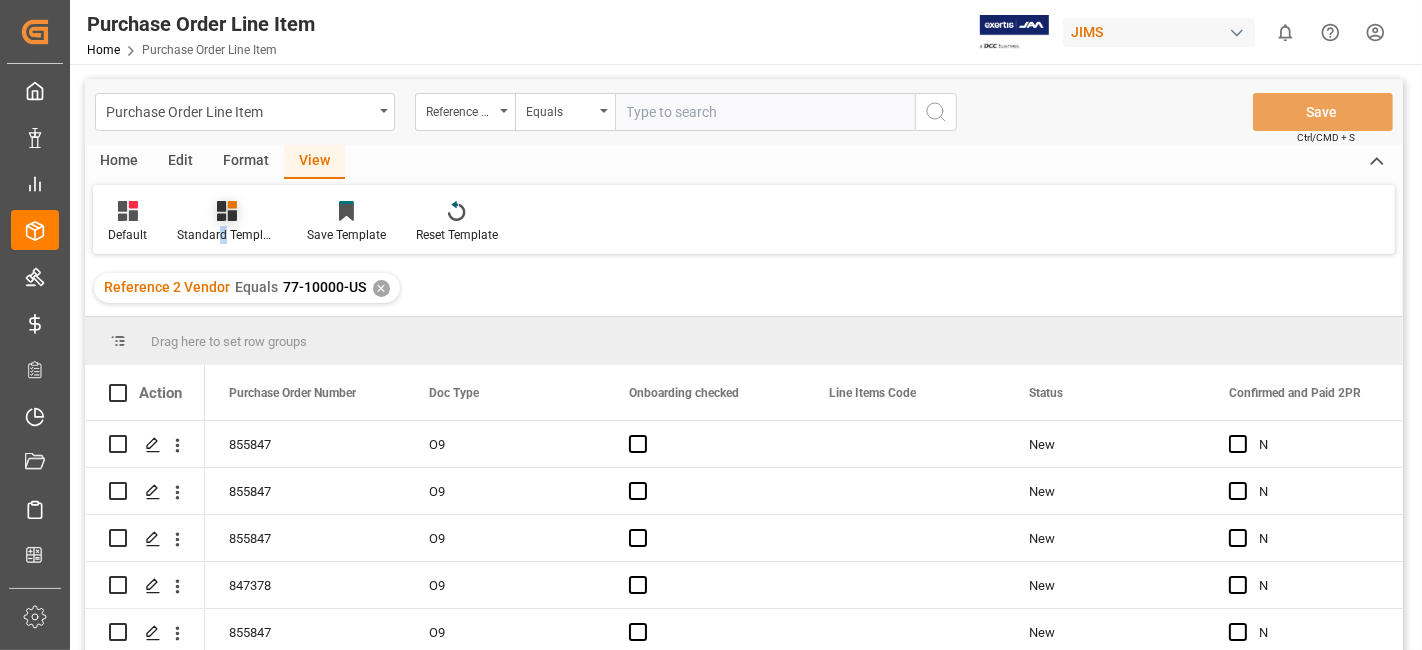 click on "Standard Templates" at bounding box center [227, 222] 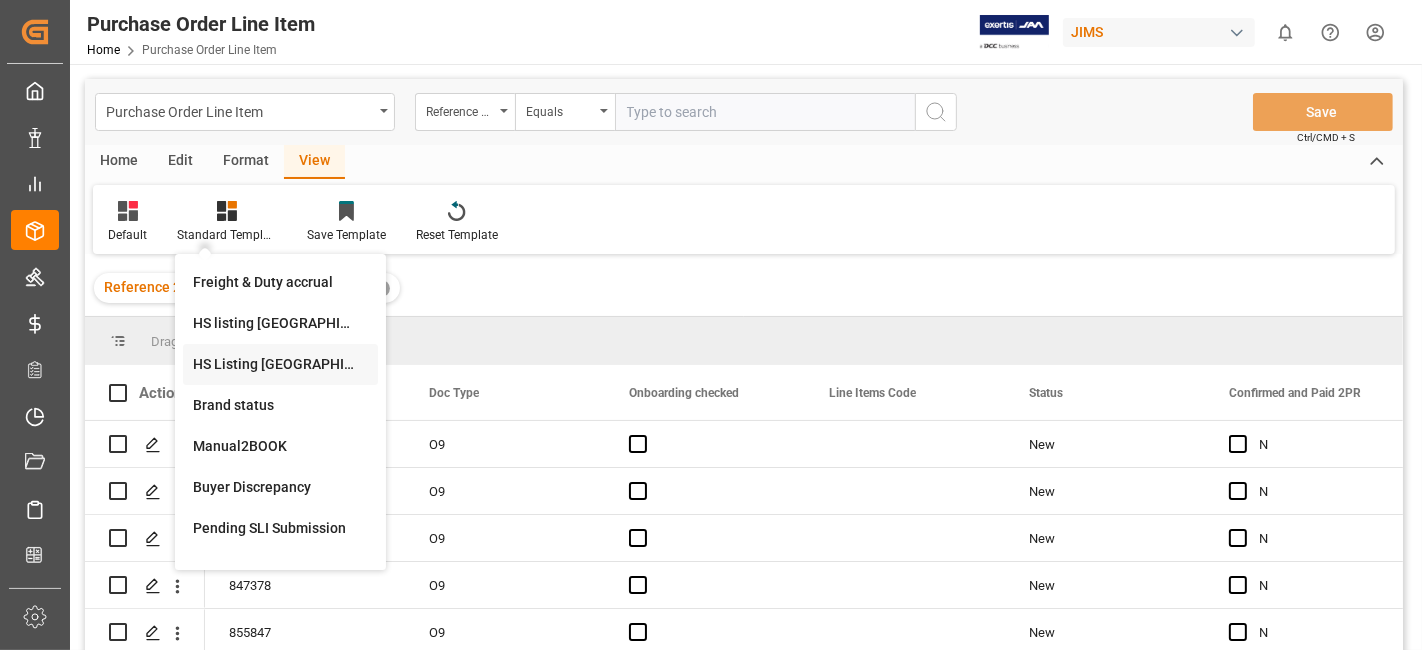 click on "HS Listing CANADA" at bounding box center (280, 364) 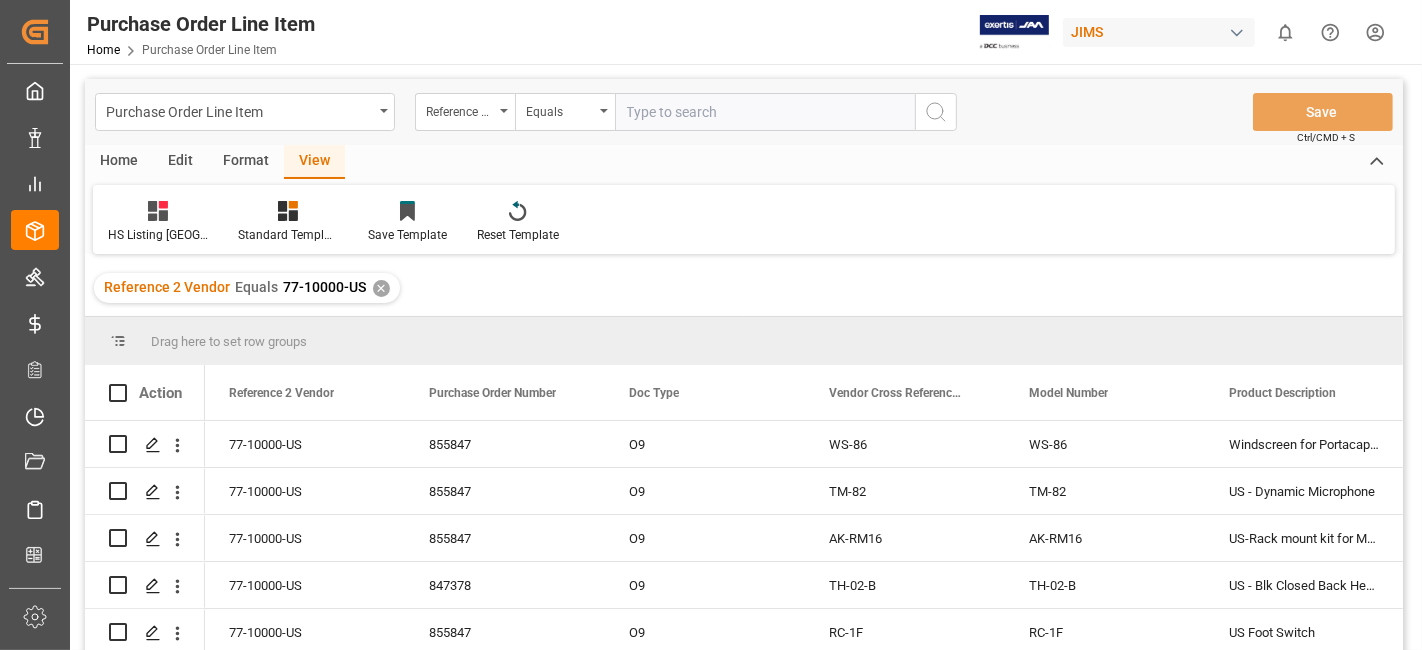 click on "Home" at bounding box center [119, 162] 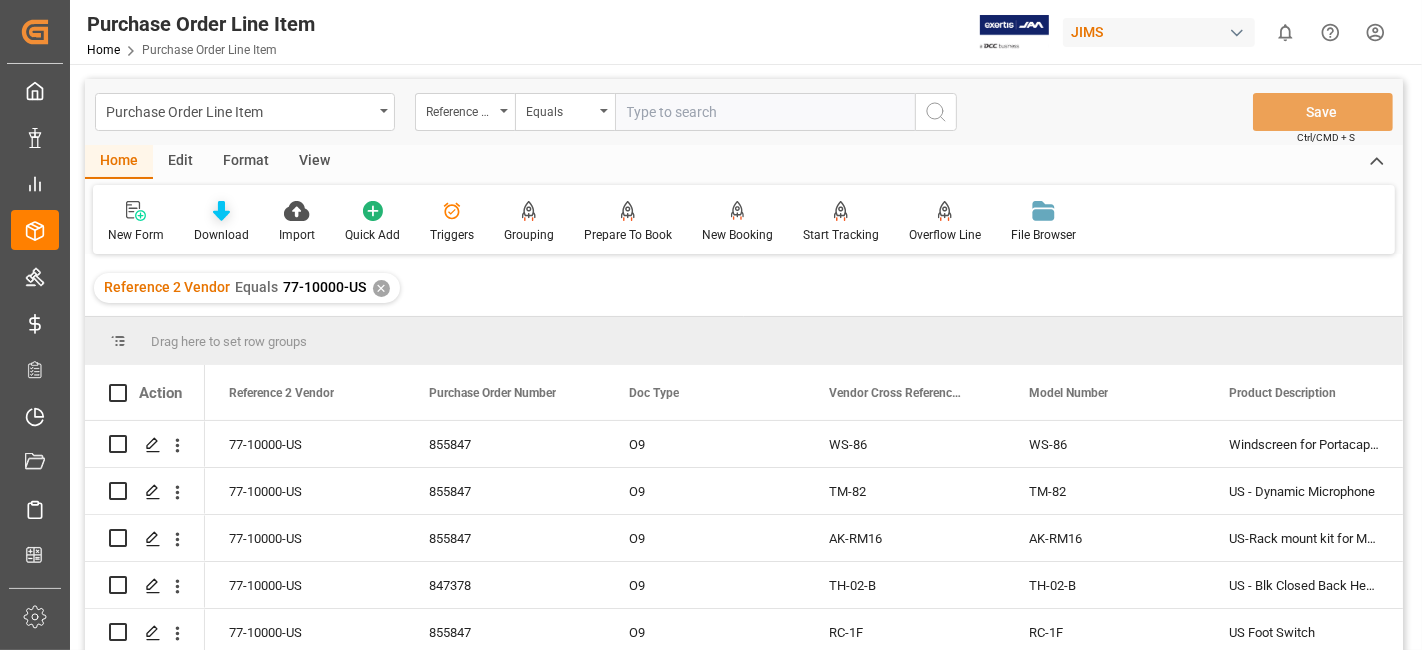 click 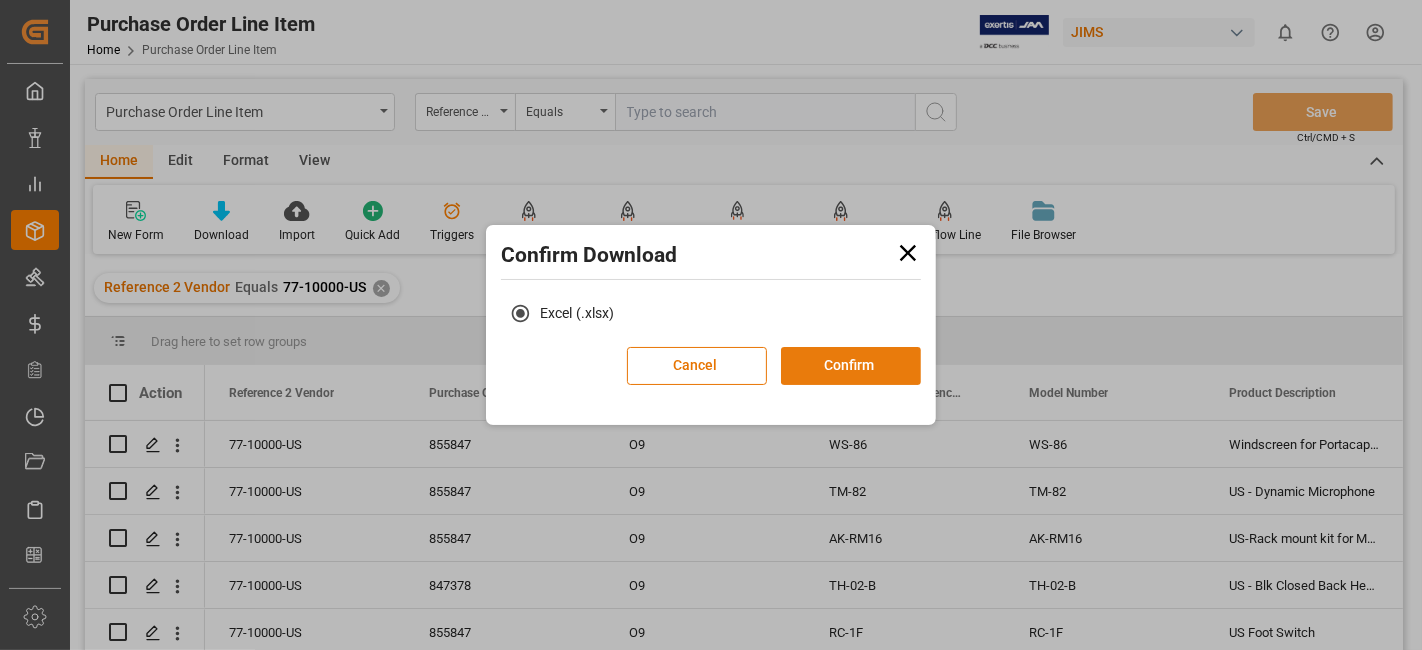 click on "Confirm" at bounding box center [851, 366] 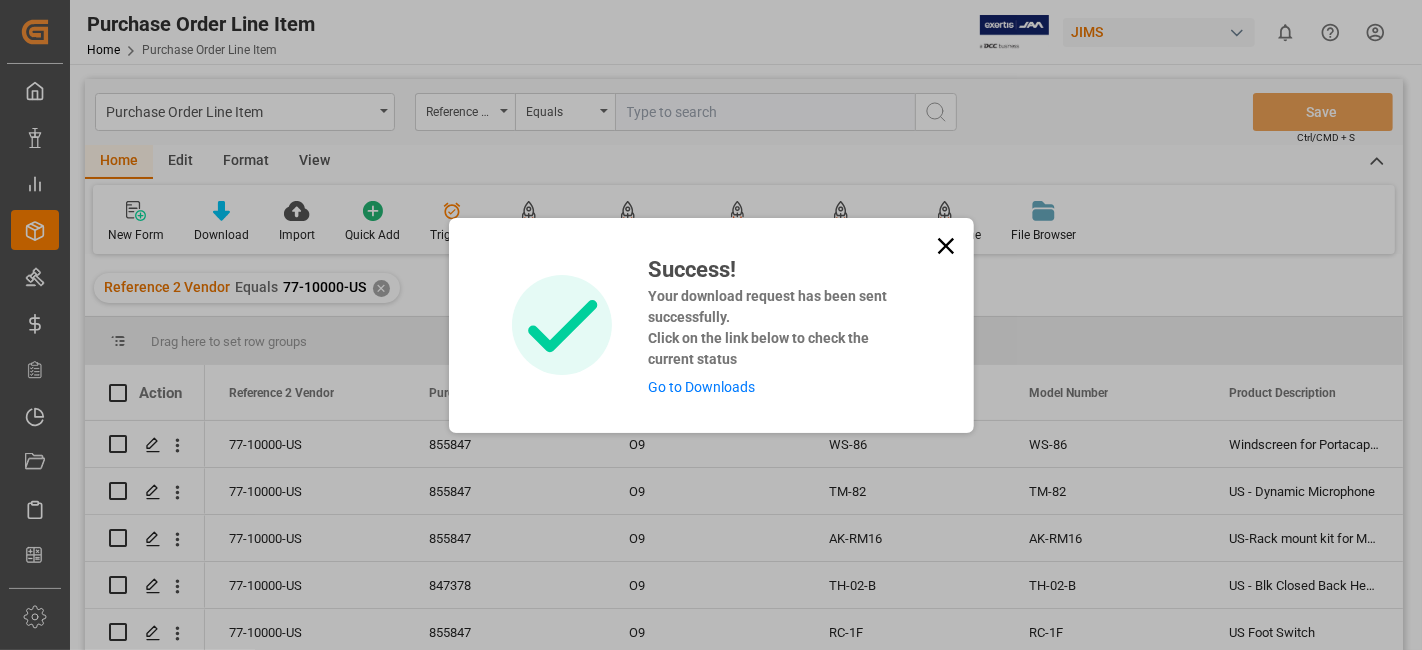 click on "Go to Downloads" at bounding box center [701, 387] 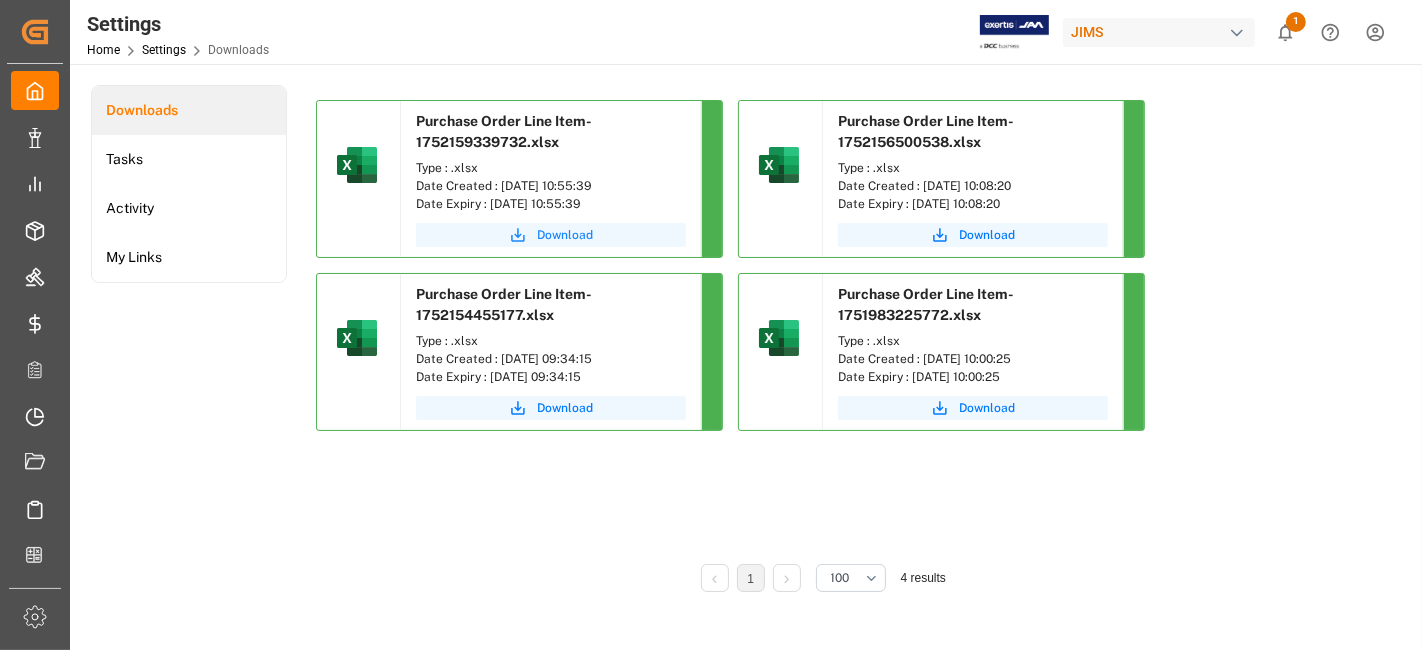 click on "Download" at bounding box center [565, 235] 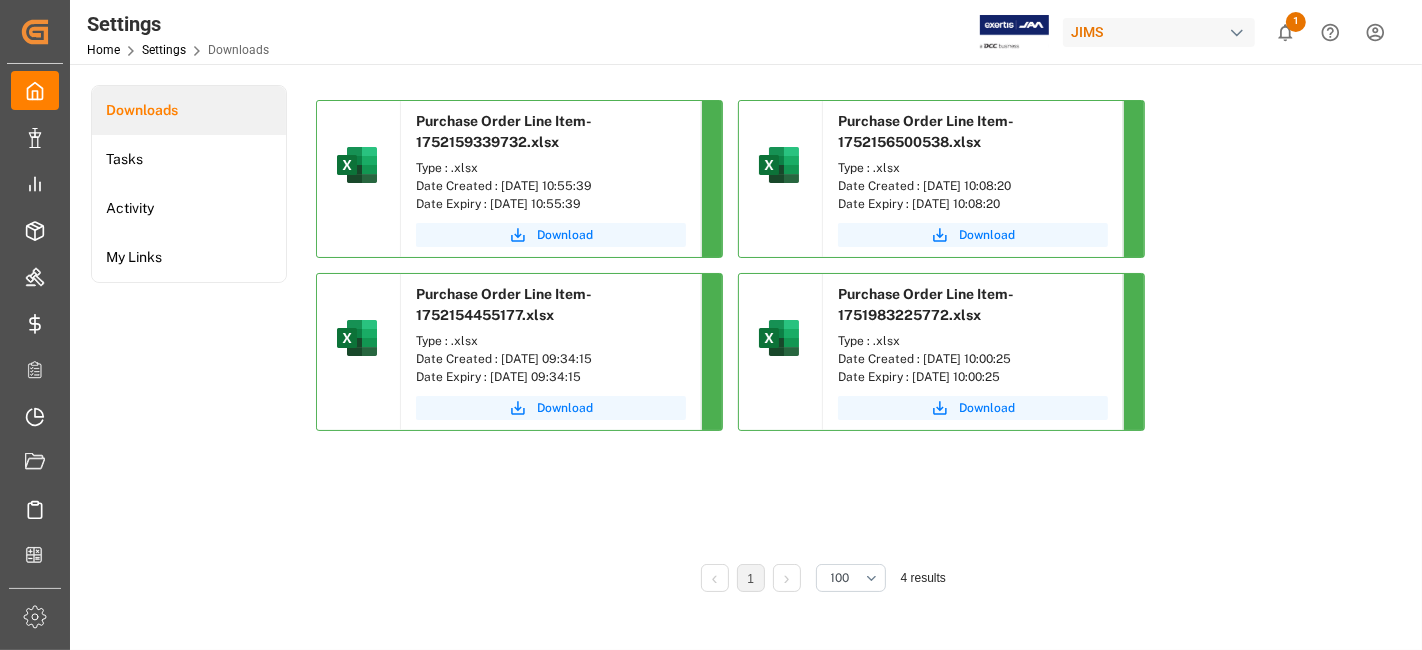 click on "1" at bounding box center (1296, 22) 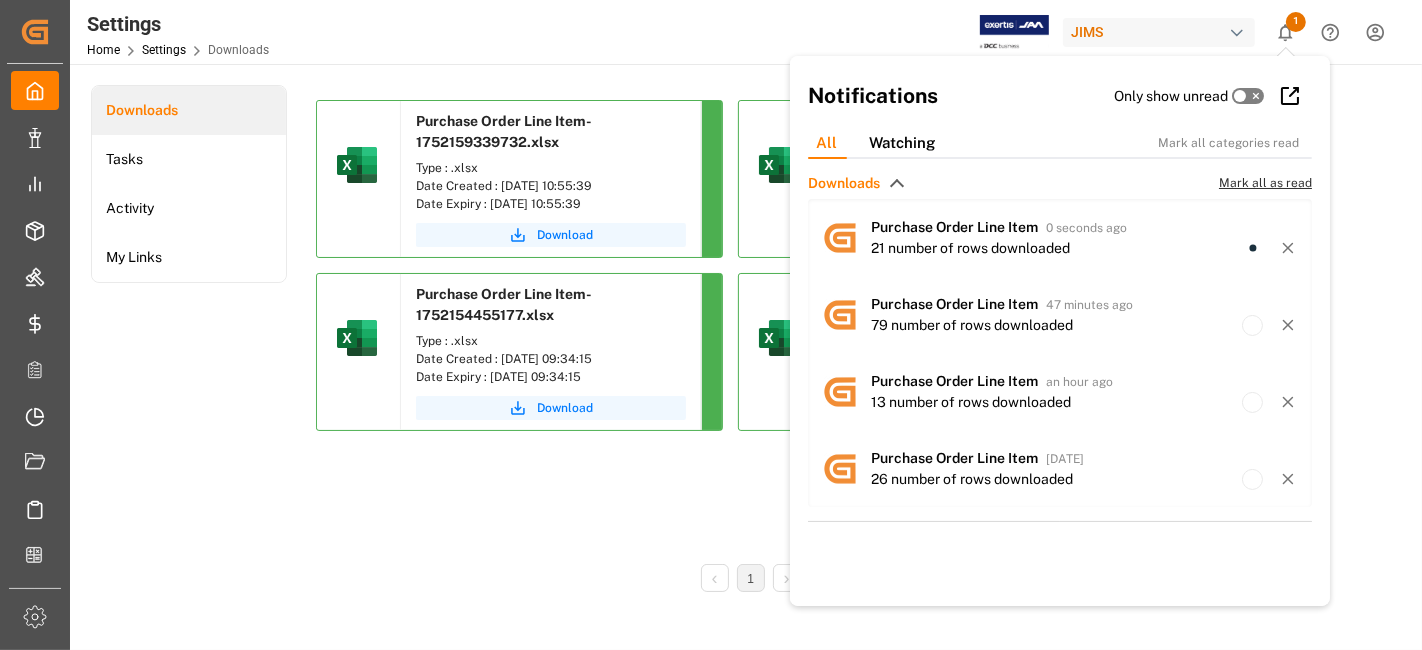 click on "Mark all as read" at bounding box center [1265, 183] 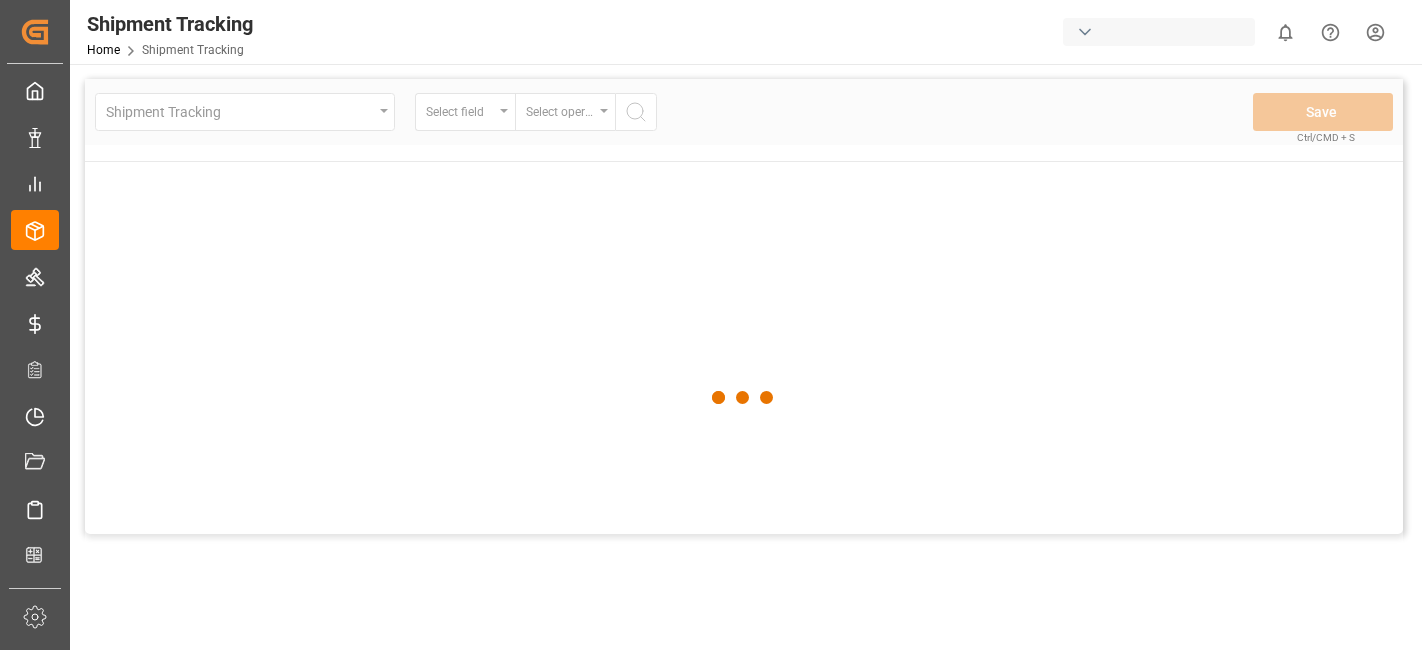 scroll, scrollTop: 0, scrollLeft: 0, axis: both 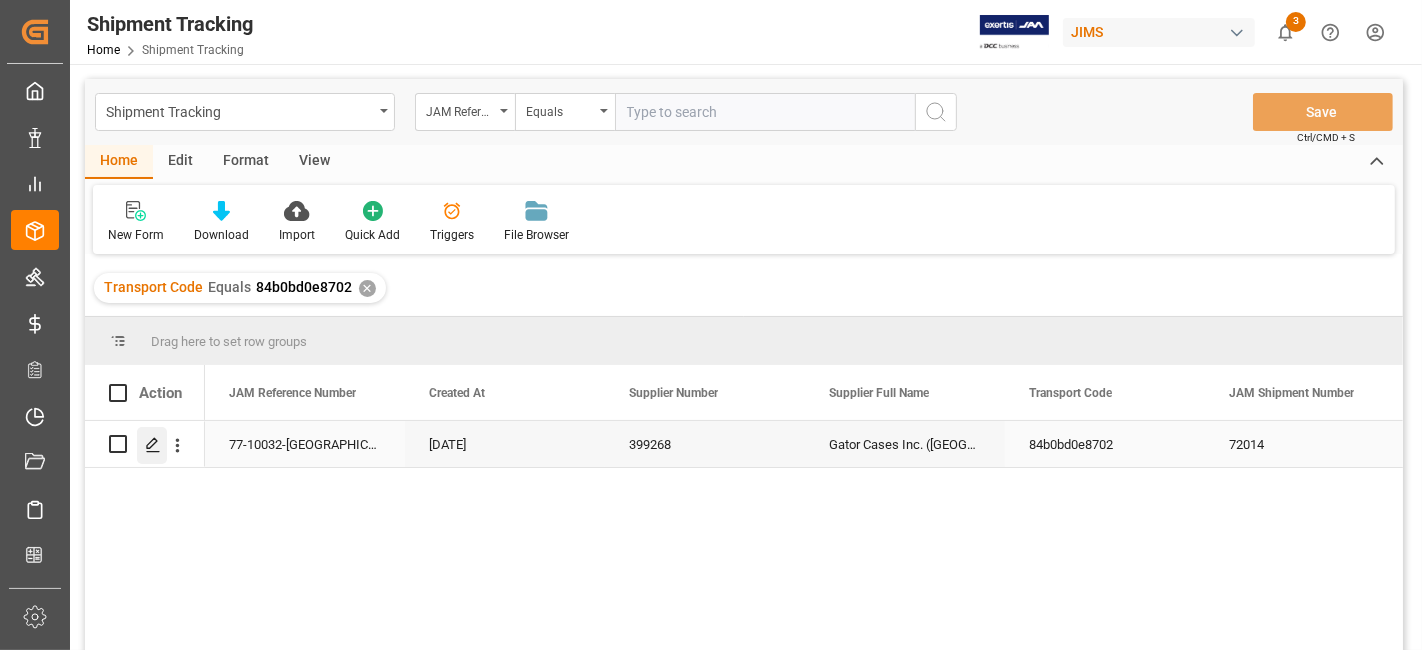 click at bounding box center [152, 445] 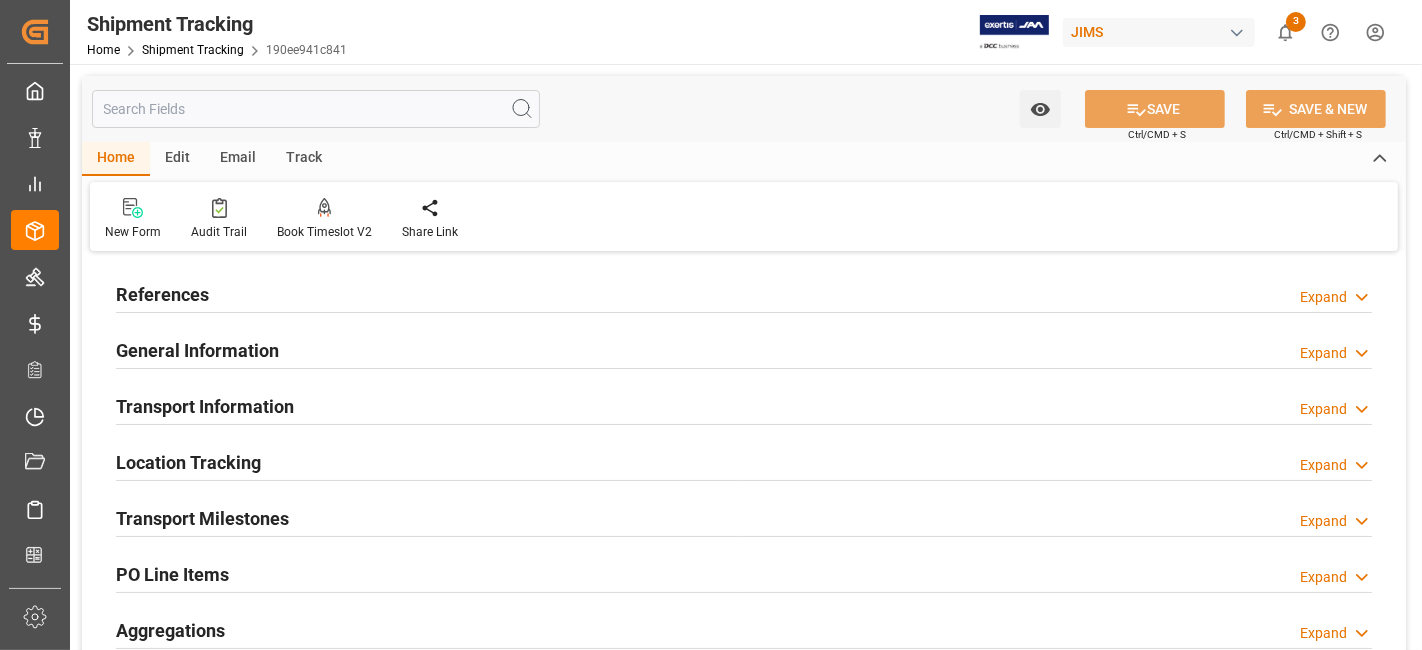 type on "[DATE]" 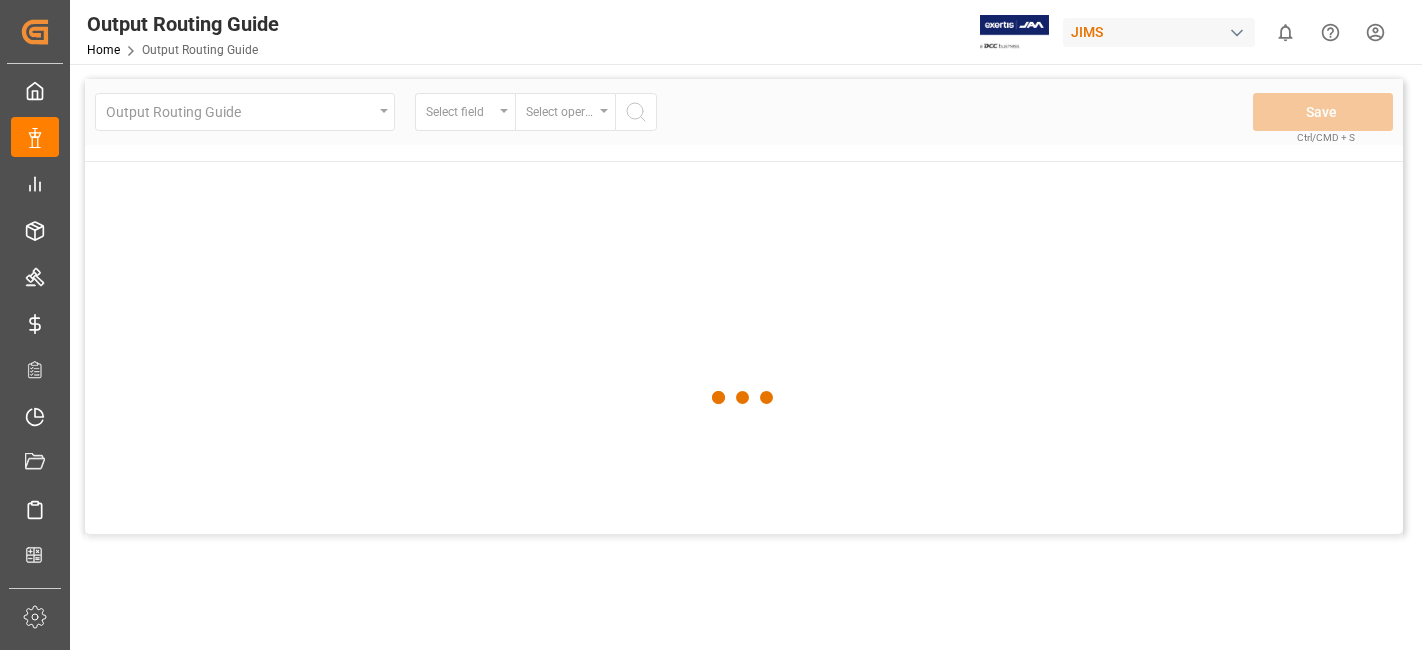 scroll, scrollTop: 0, scrollLeft: 0, axis: both 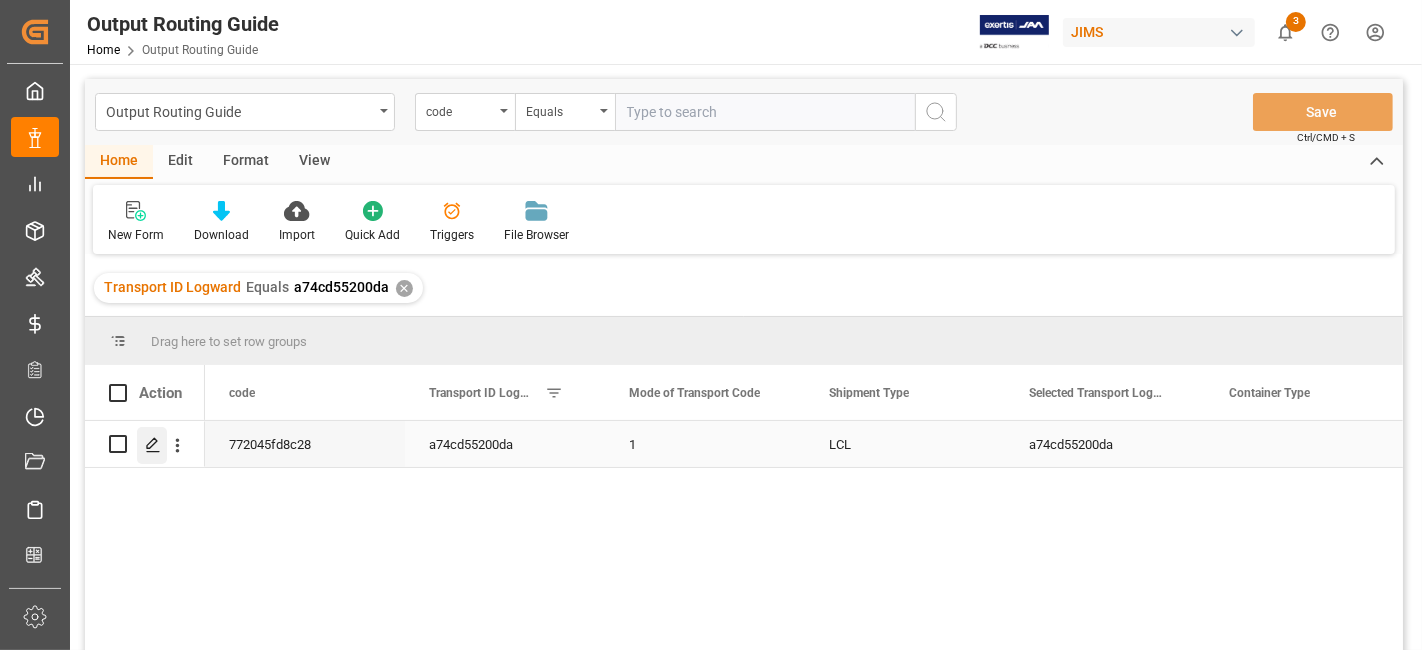 click at bounding box center (152, 445) 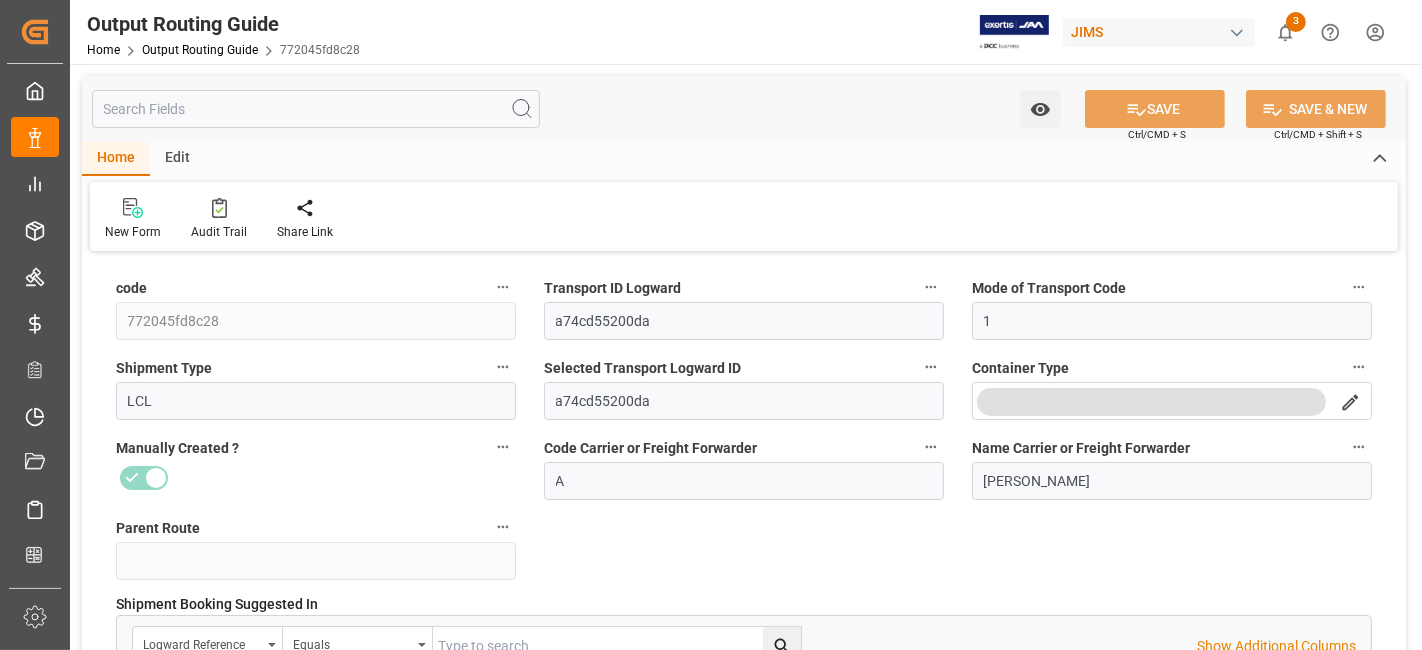 type on "[DATE] 13:50" 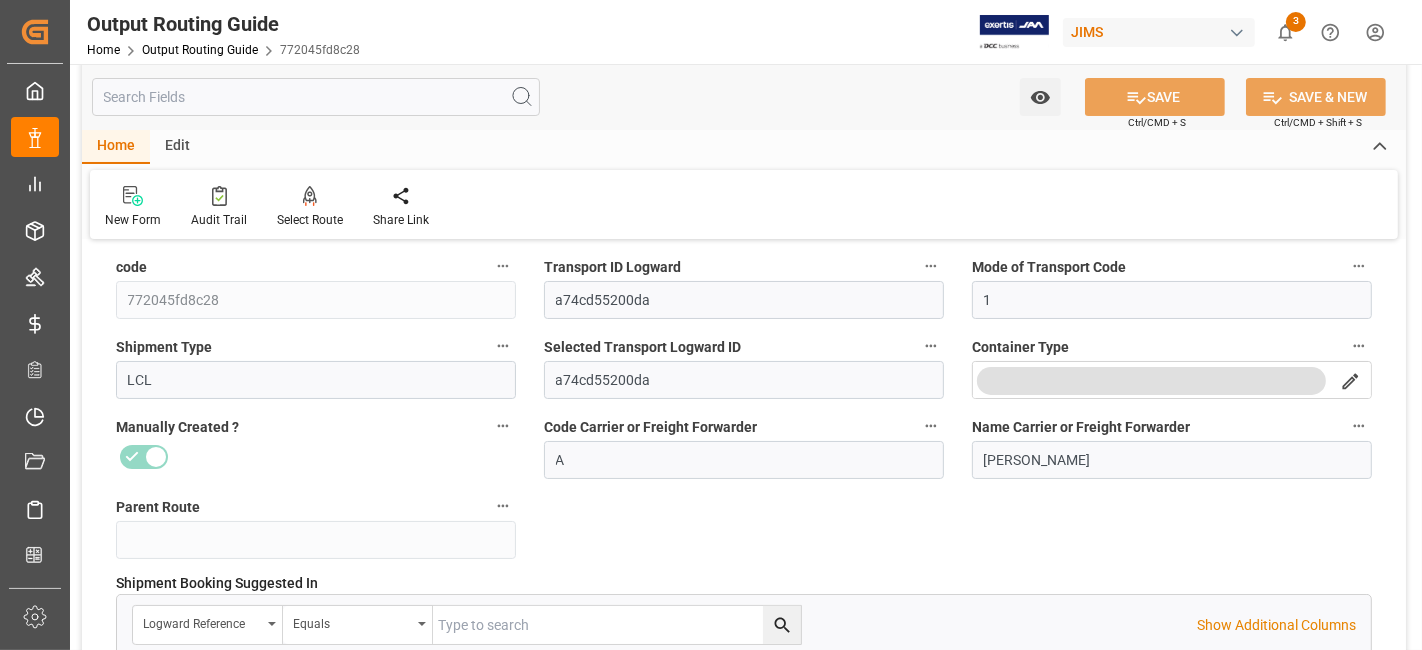 scroll, scrollTop: 0, scrollLeft: 0, axis: both 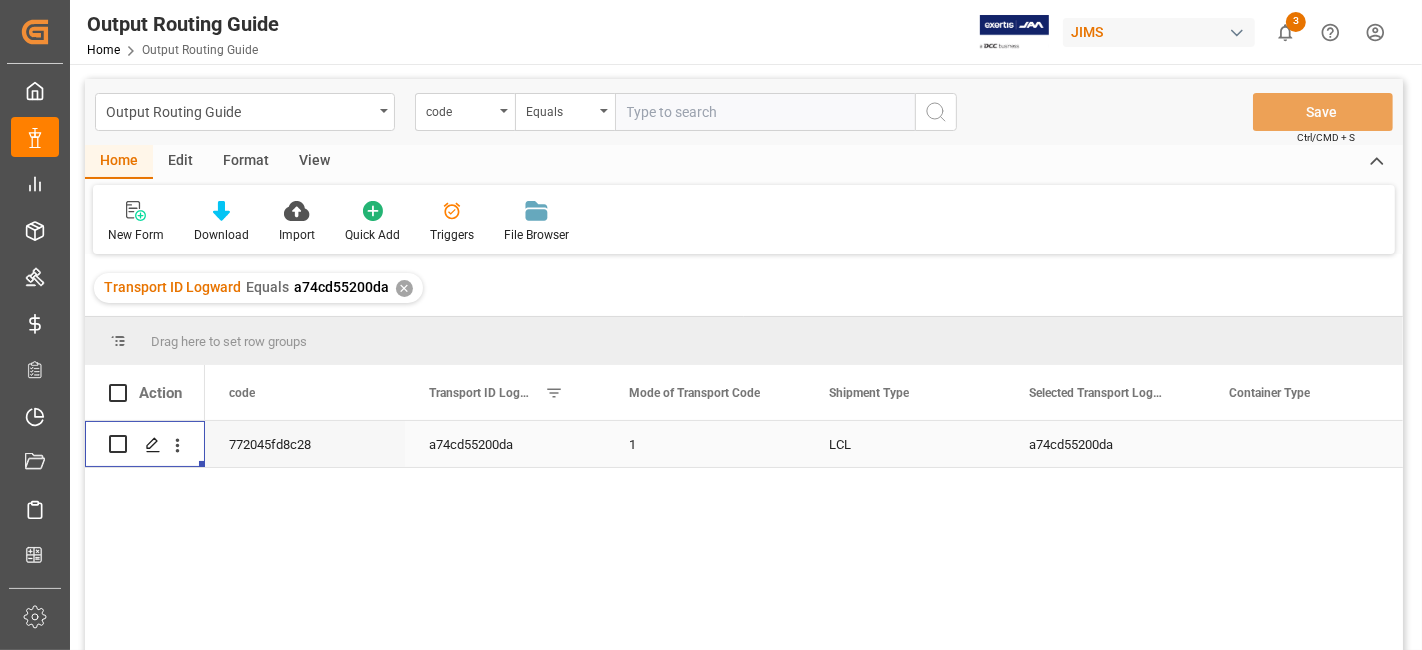 click 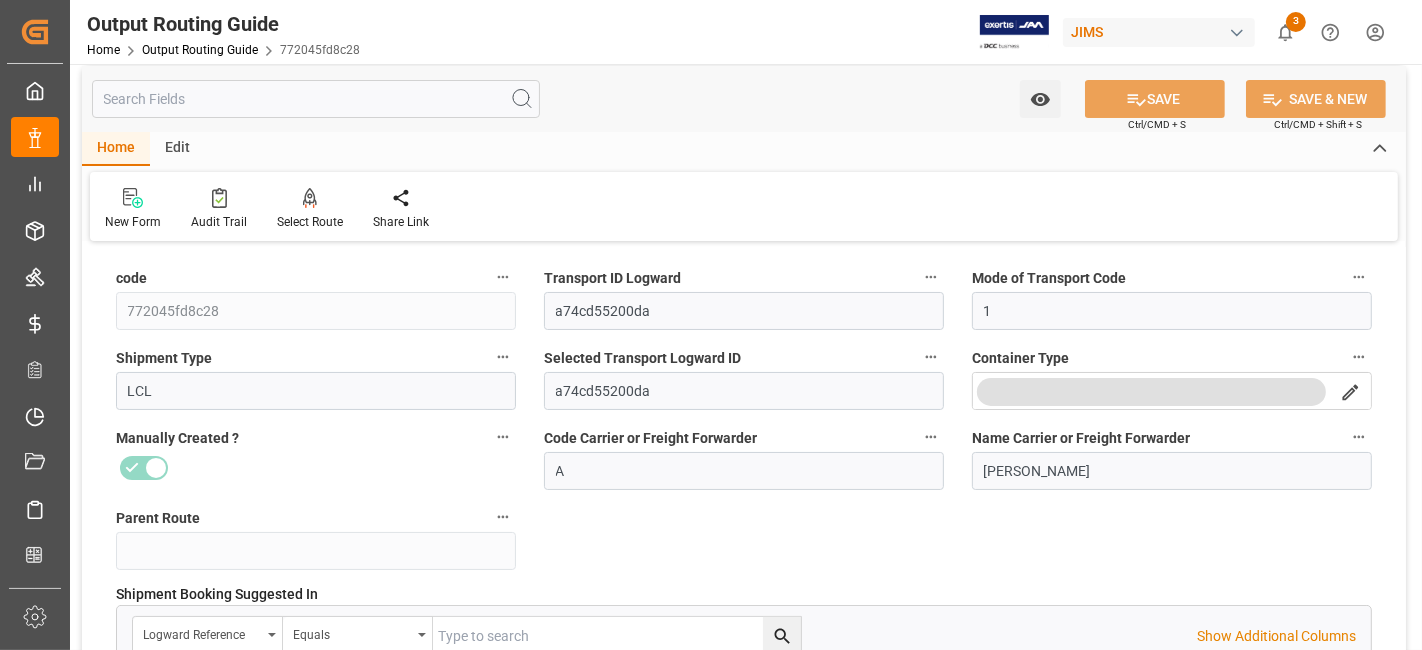 scroll, scrollTop: 0, scrollLeft: 0, axis: both 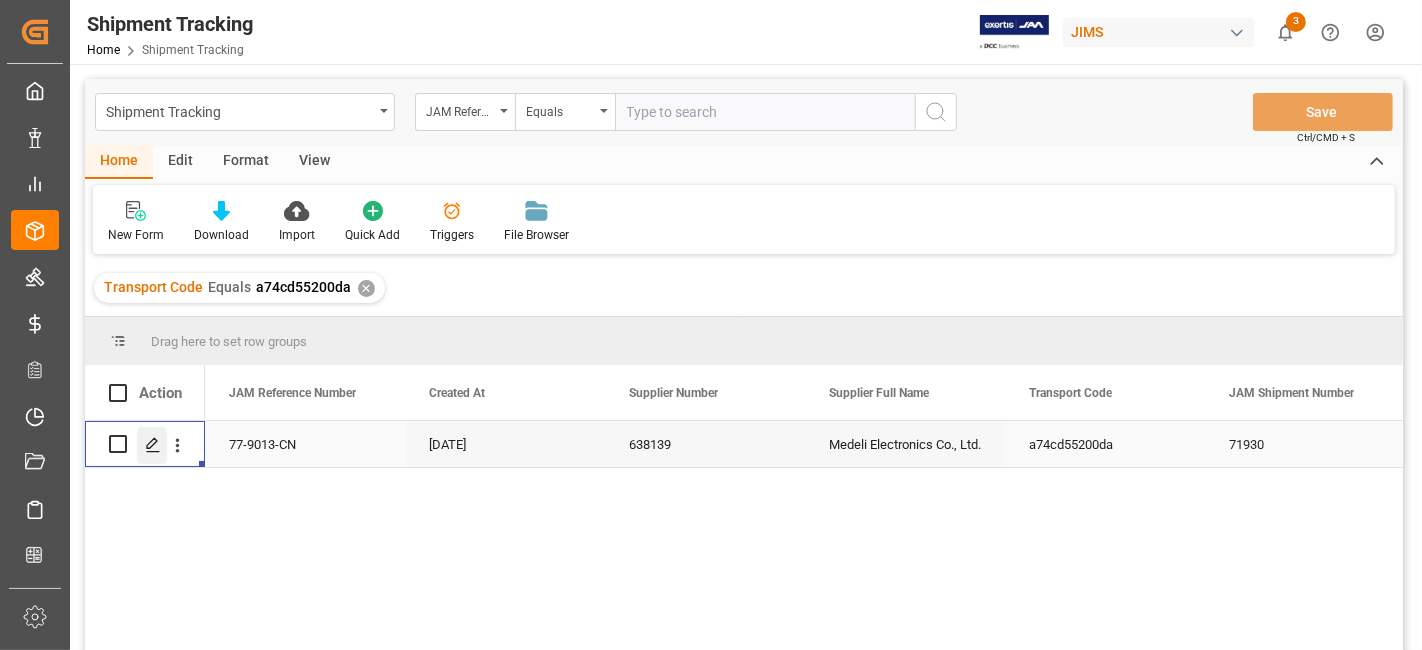 click 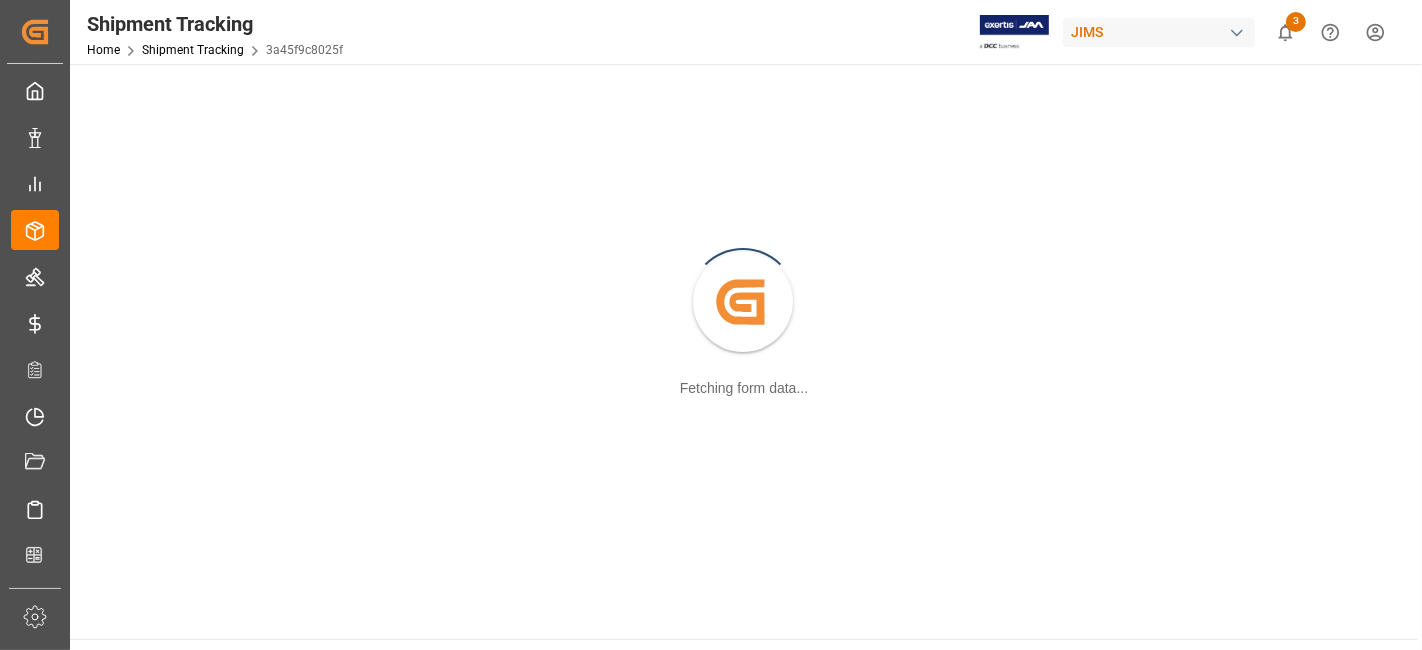 scroll, scrollTop: 216, scrollLeft: 0, axis: vertical 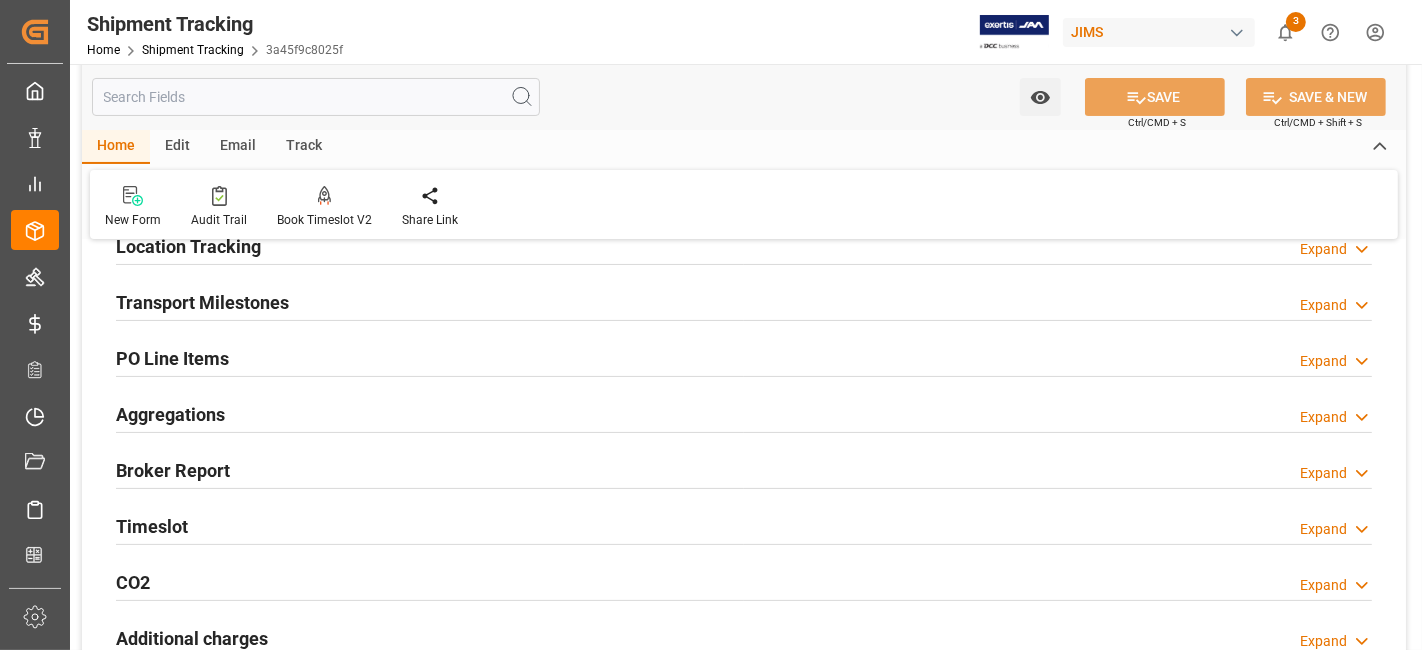 type on "[DATE] 00:00" 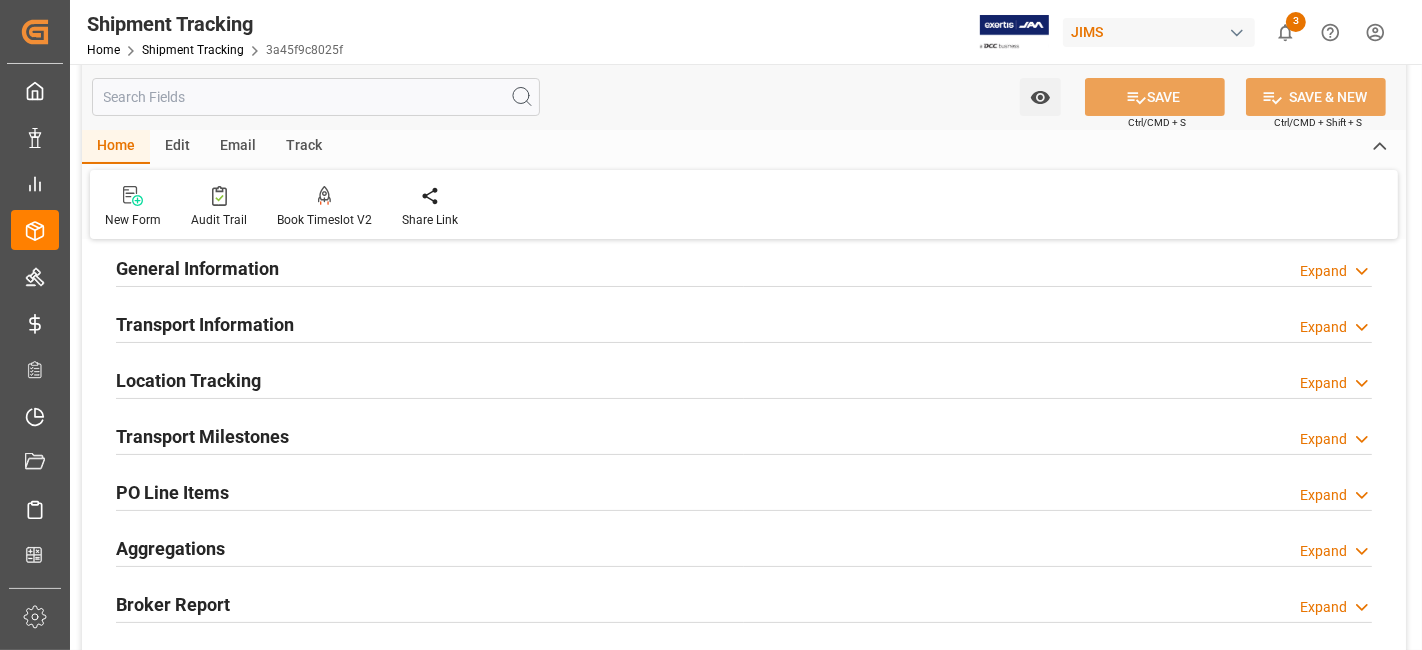 scroll, scrollTop: 115, scrollLeft: 0, axis: vertical 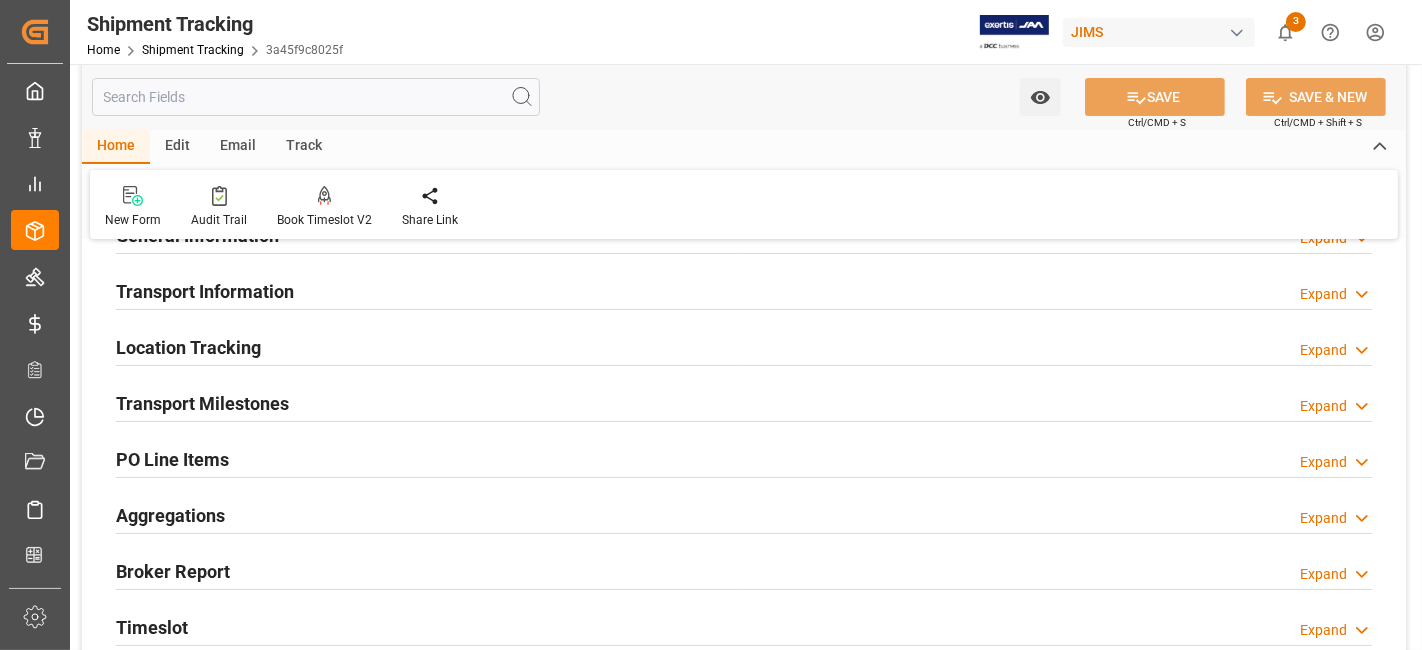 click on "Transport Milestones Expand" at bounding box center (744, 402) 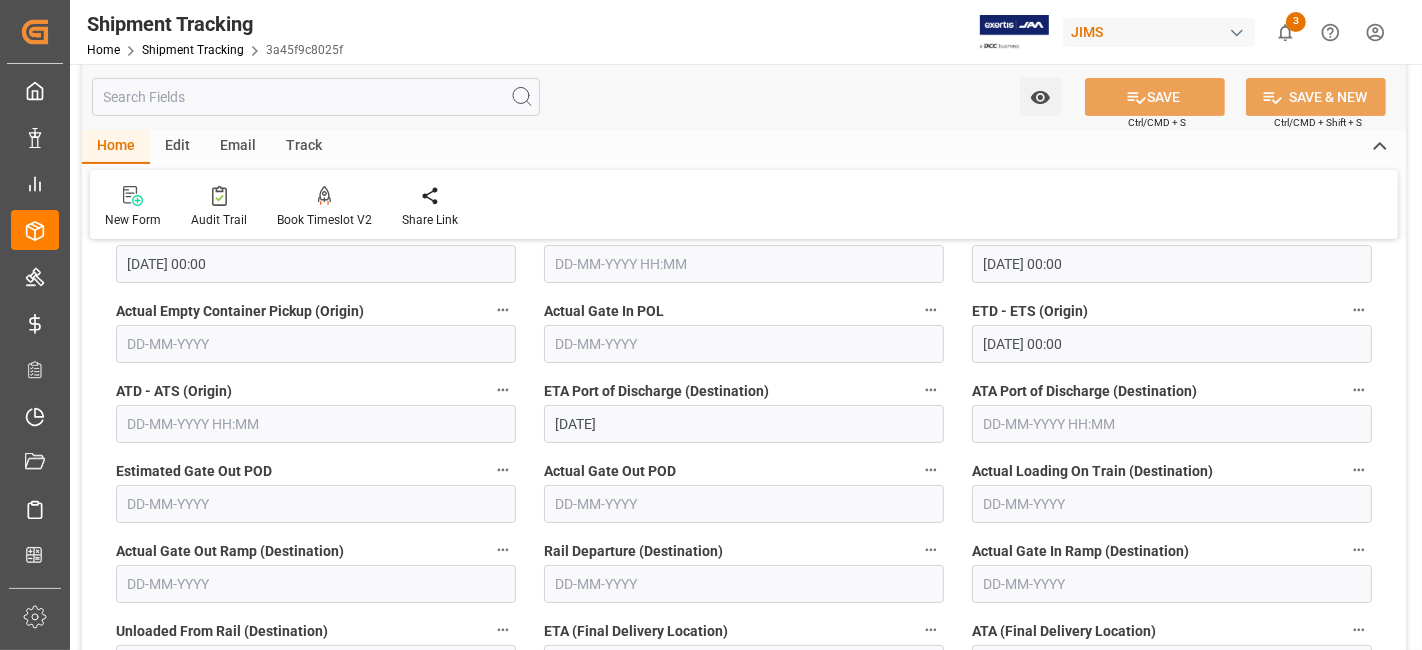 scroll, scrollTop: 448, scrollLeft: 0, axis: vertical 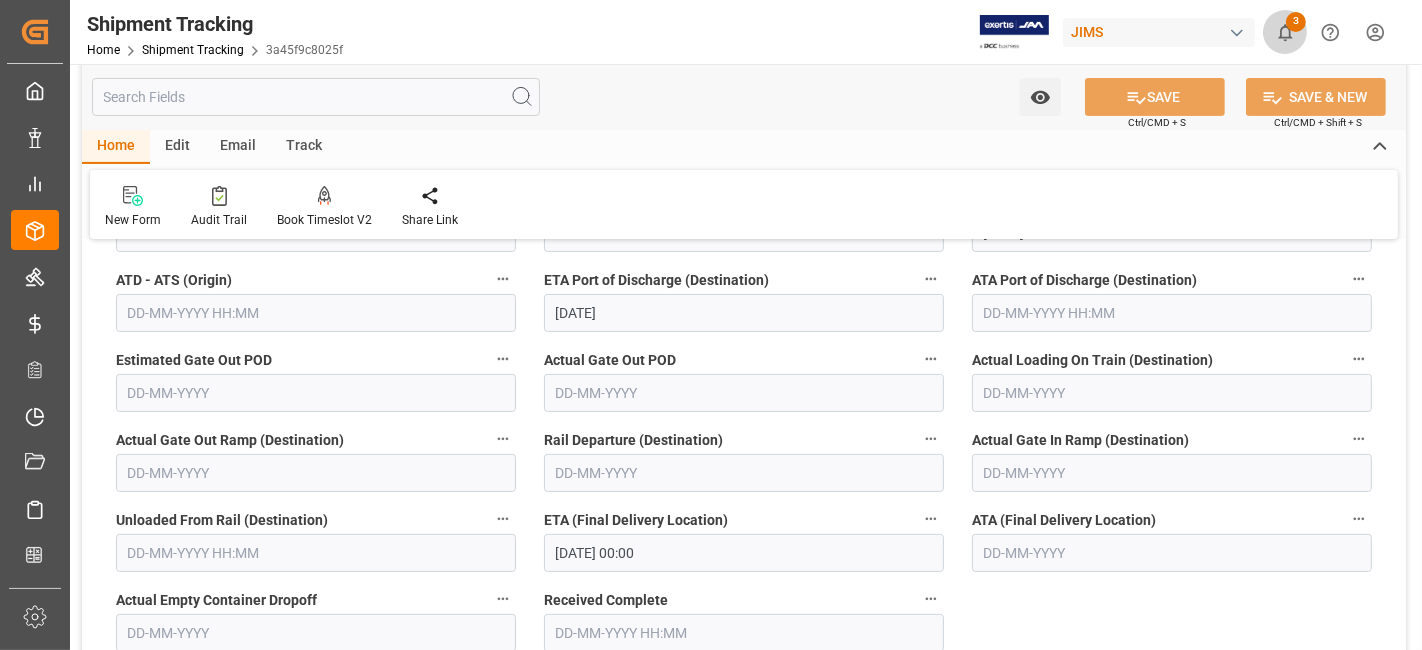 click 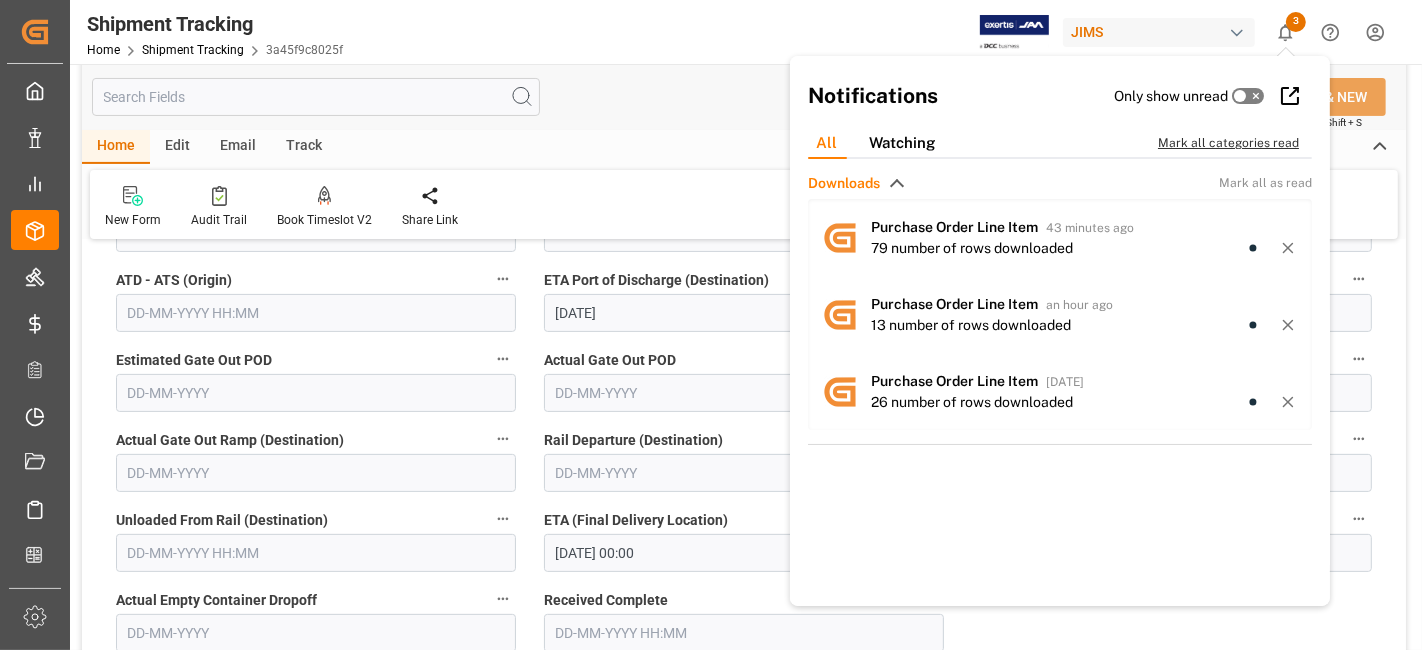 click on "Mark all categories read" at bounding box center (1239, 143) 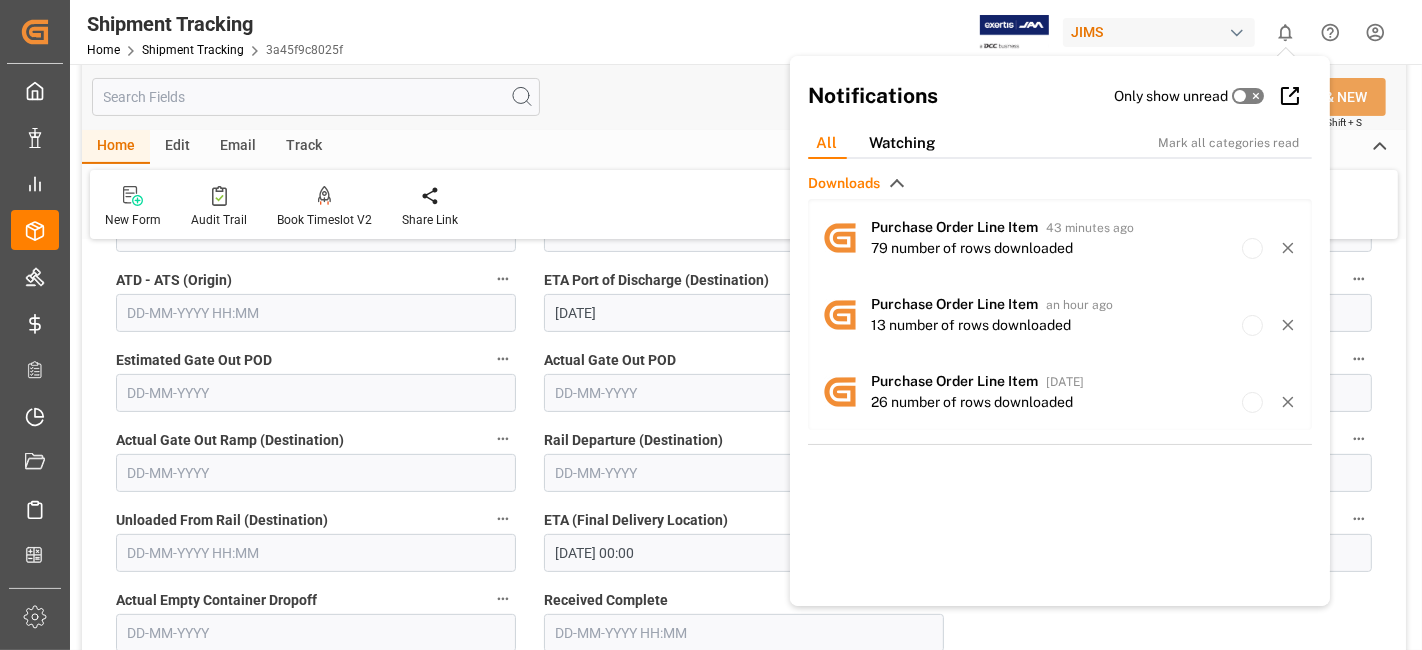click on "Watch Option   SAVE Ctrl/CMD + S    SAVE & NEW Ctrl/CMD + Shift + S" at bounding box center (744, 97) 